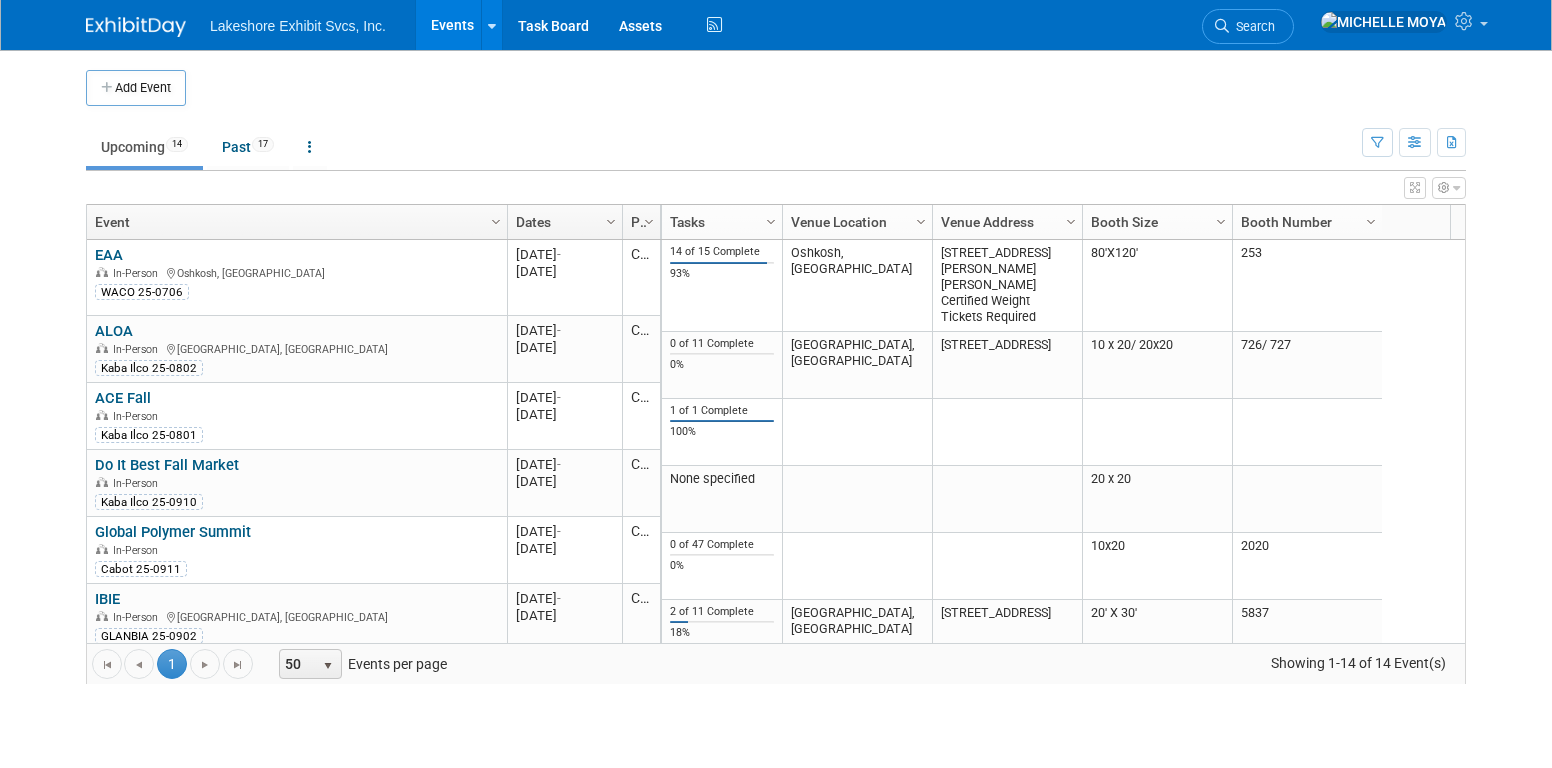 scroll, scrollTop: 0, scrollLeft: 0, axis: both 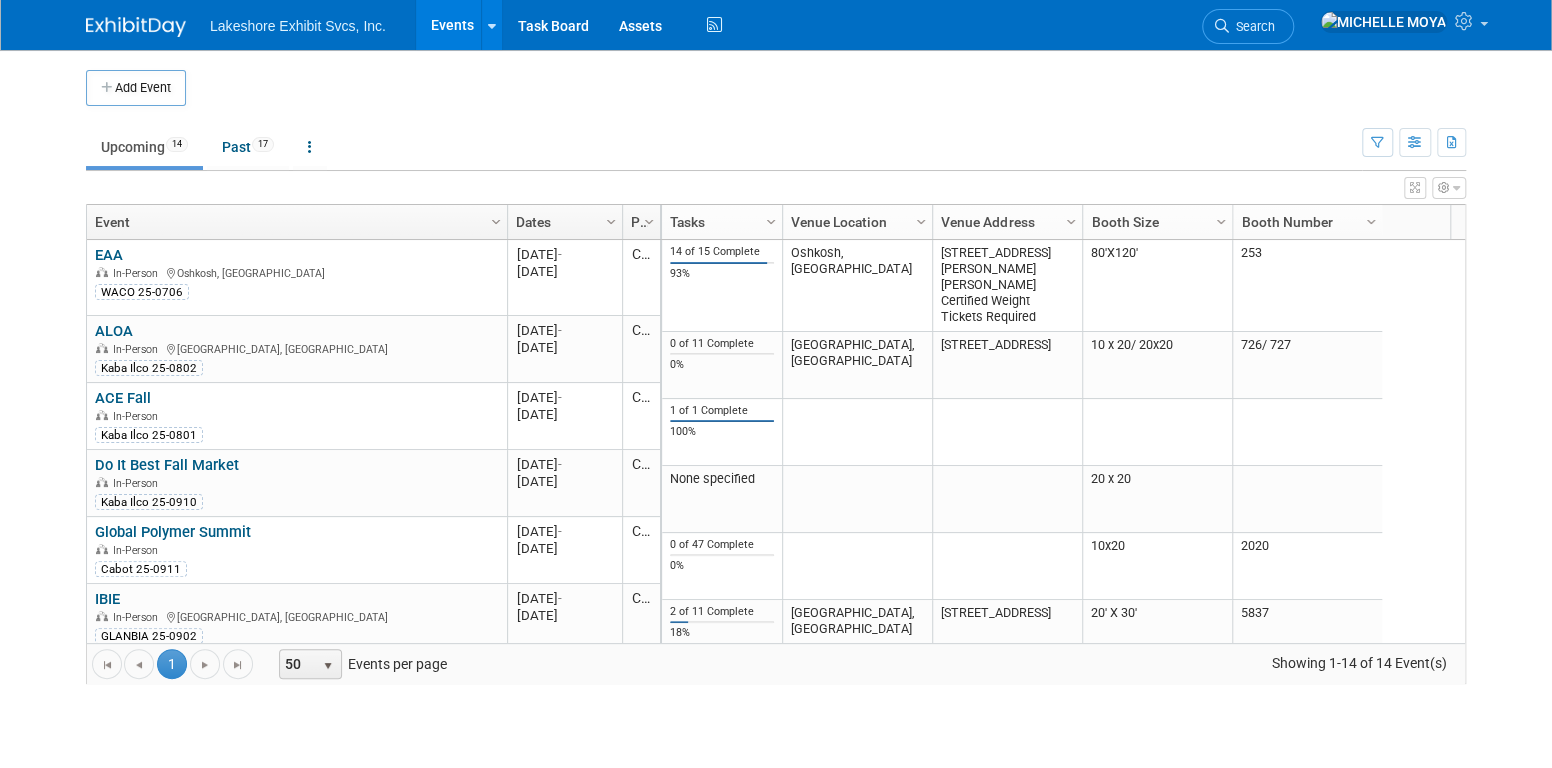 click on "Events" at bounding box center (452, 25) 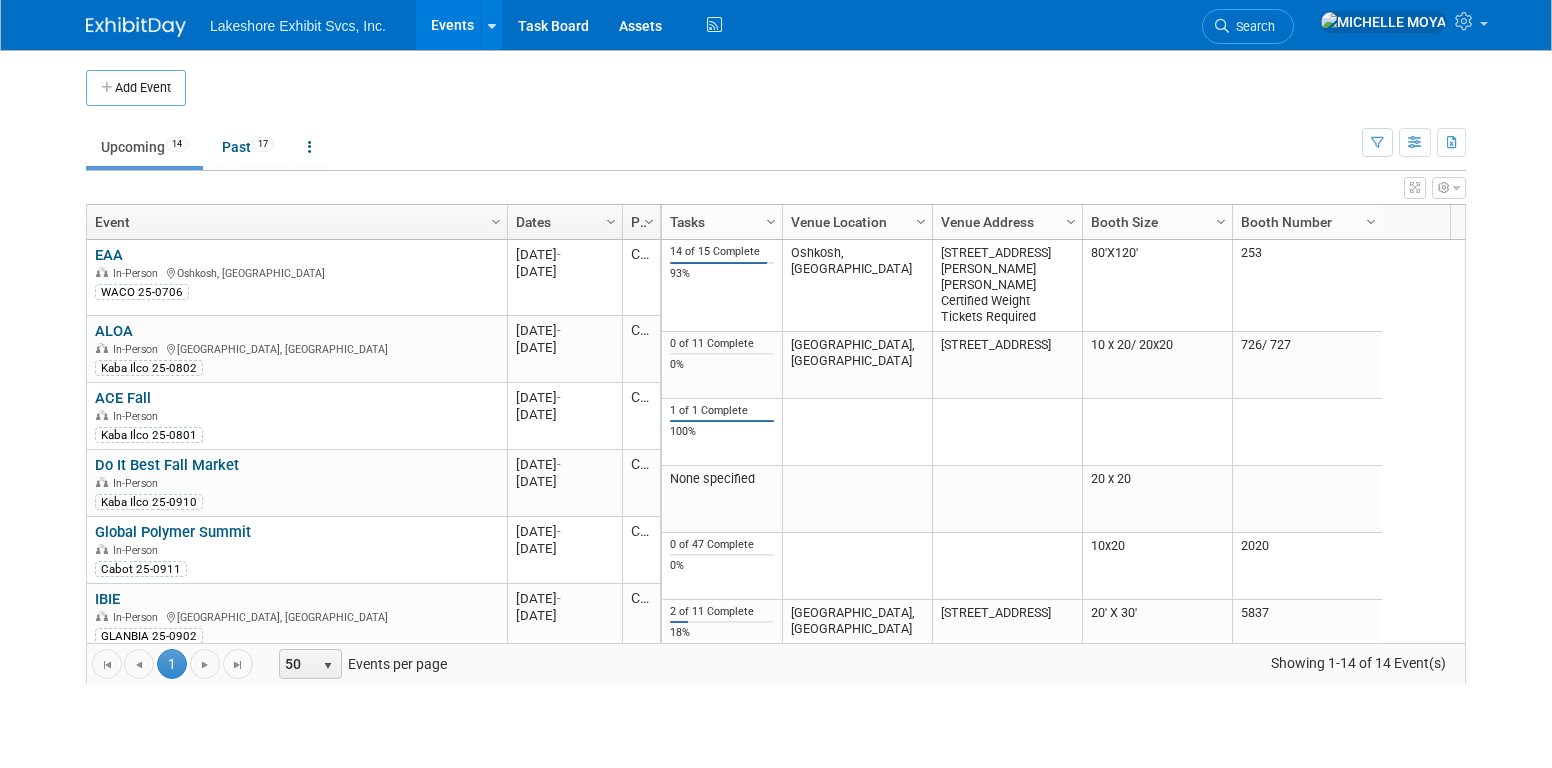 scroll, scrollTop: 0, scrollLeft: 0, axis: both 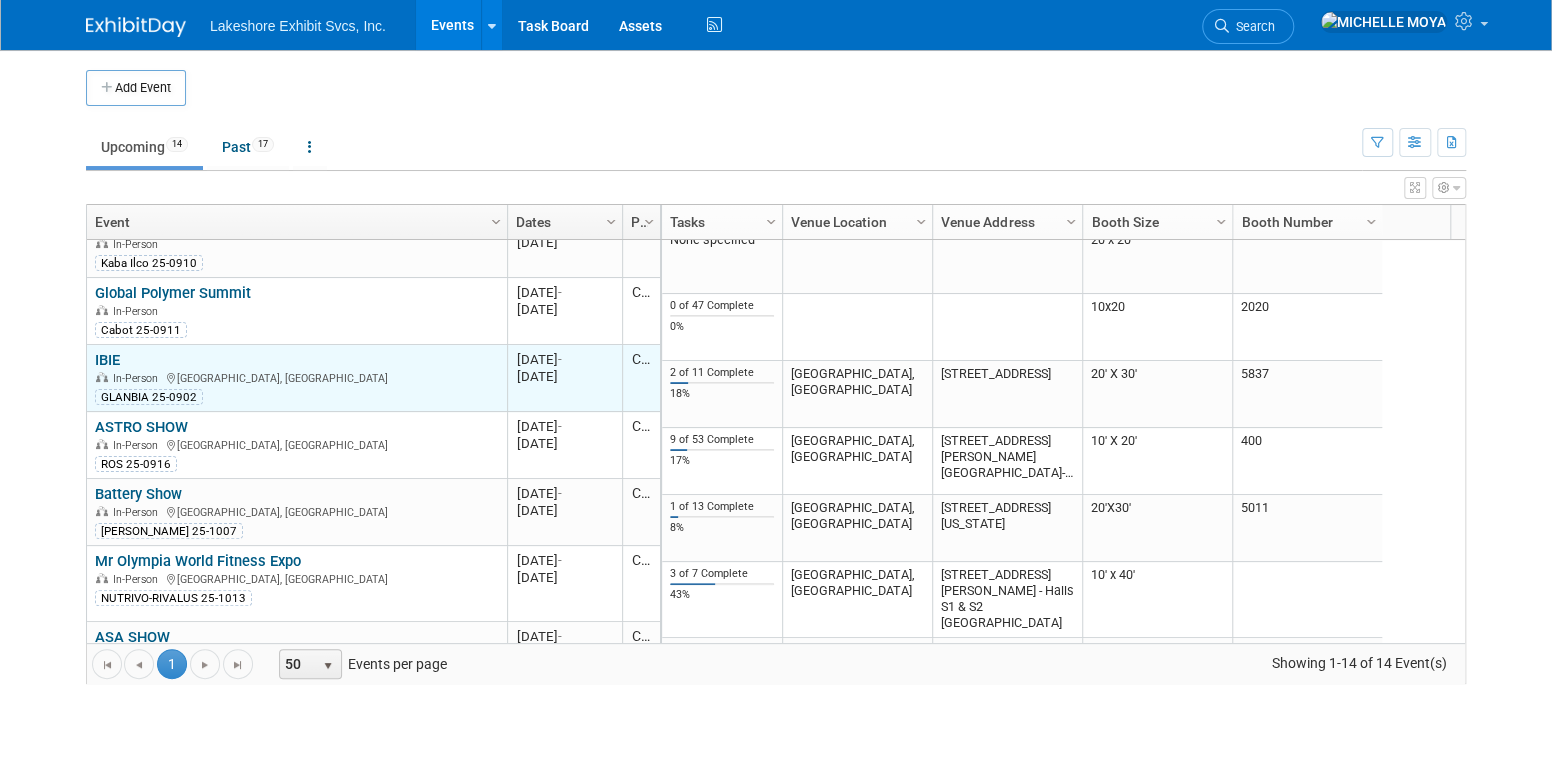 click on "IBIE" at bounding box center [107, 360] 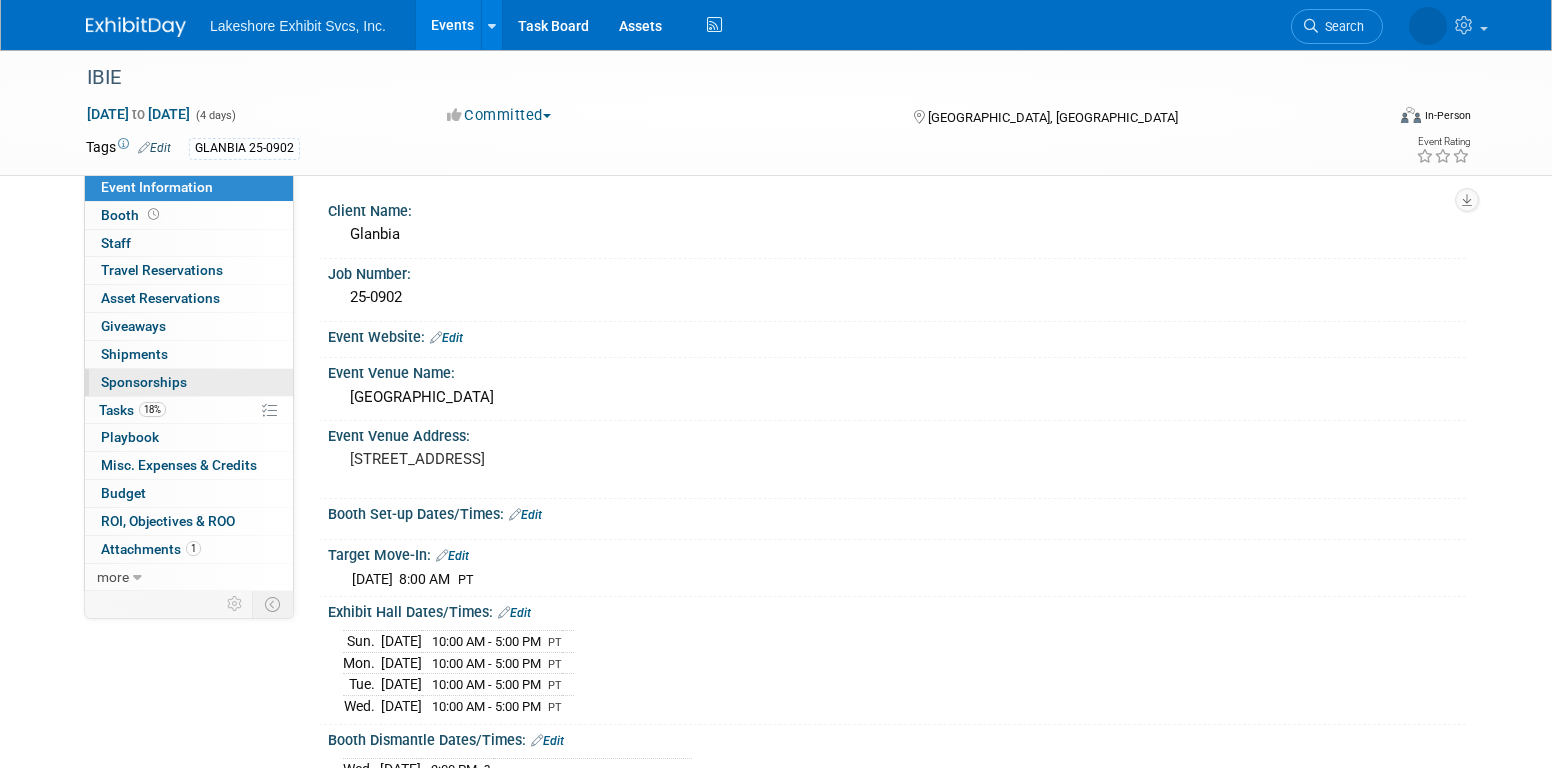 scroll, scrollTop: 0, scrollLeft: 0, axis: both 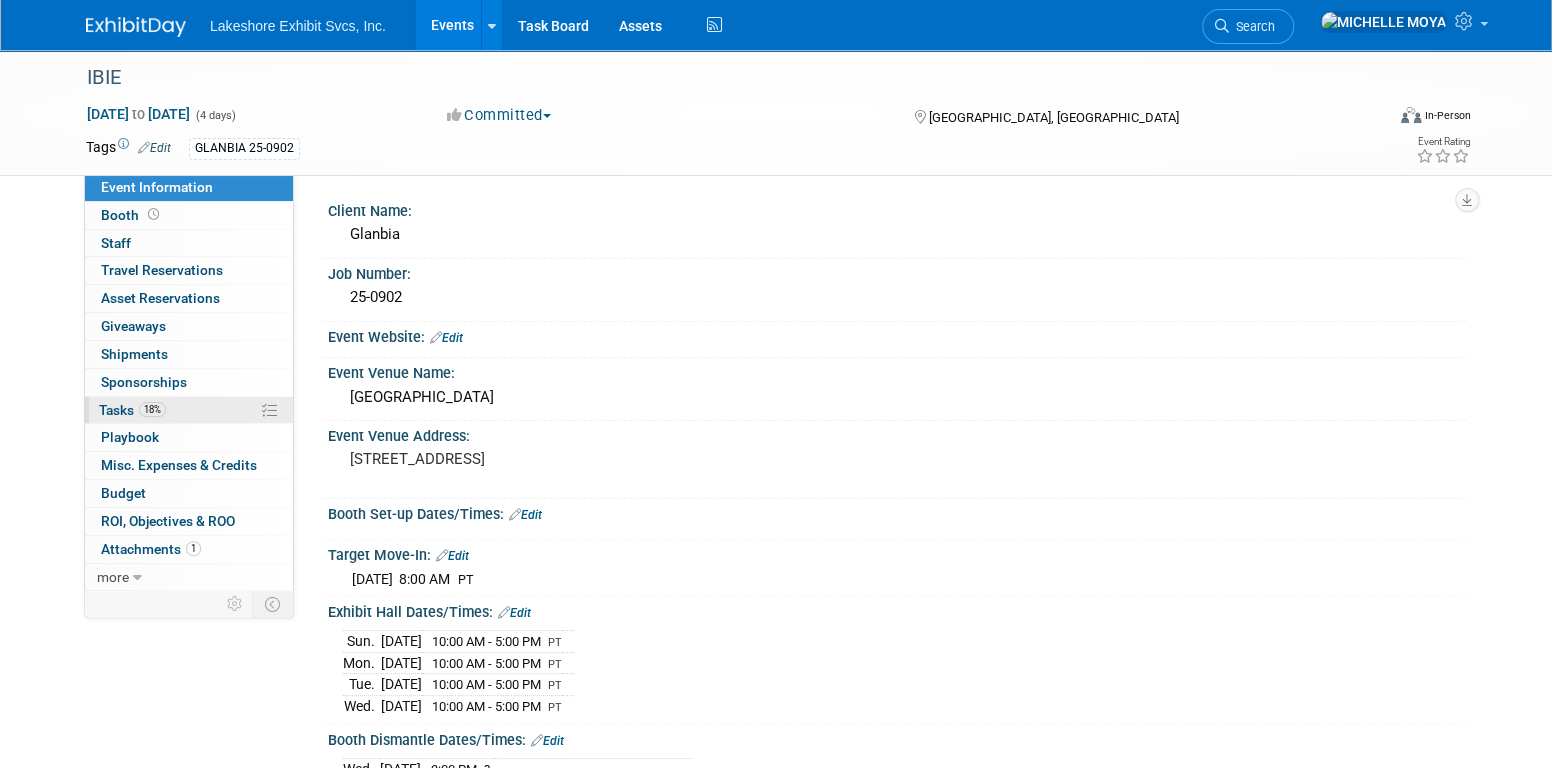 click on "Tasks 18%" at bounding box center (132, 410) 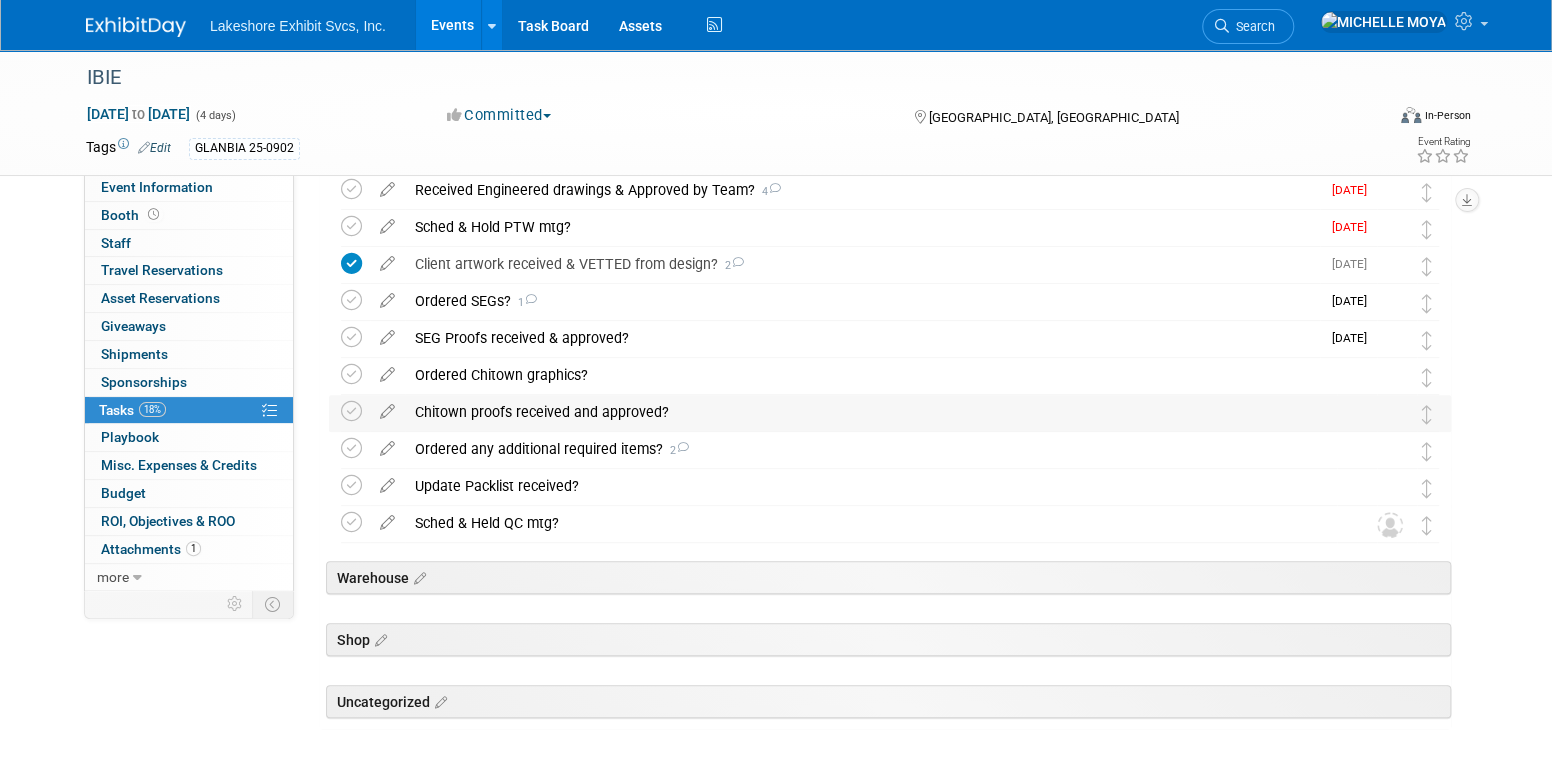 scroll, scrollTop: 500, scrollLeft: 0, axis: vertical 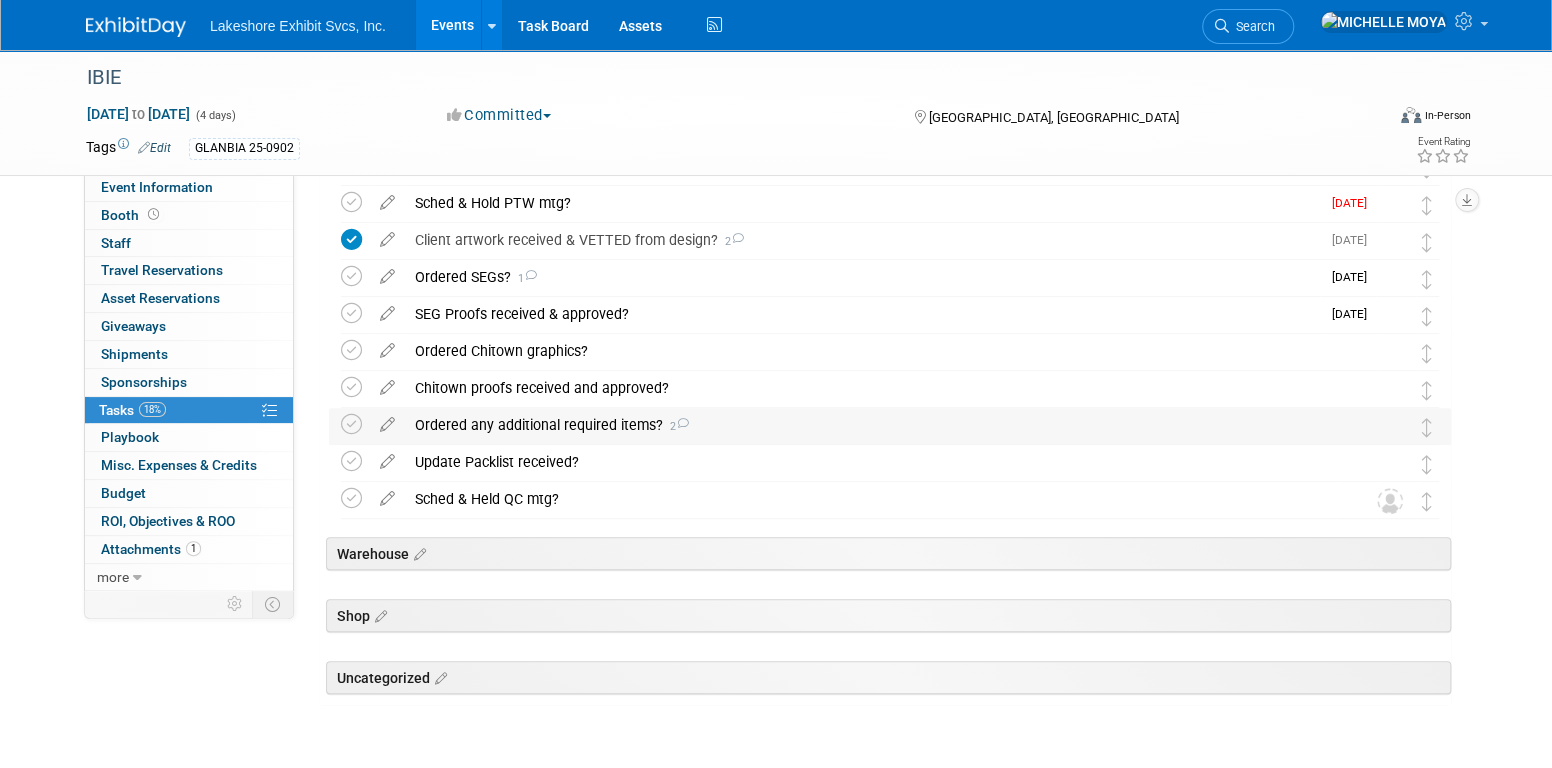 click on "Ordered any additional required items?
2" at bounding box center (871, 425) 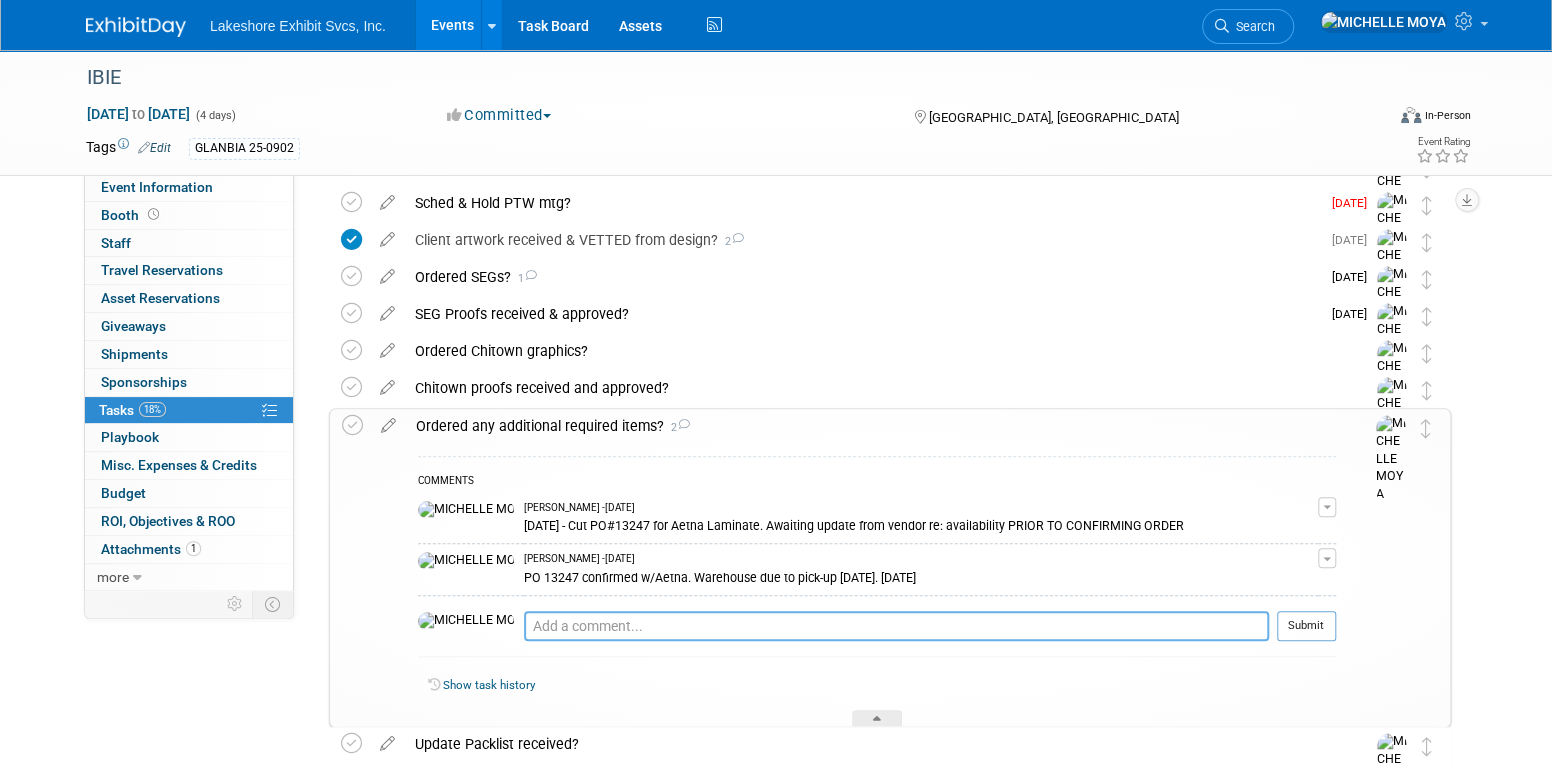 click at bounding box center [896, 626] 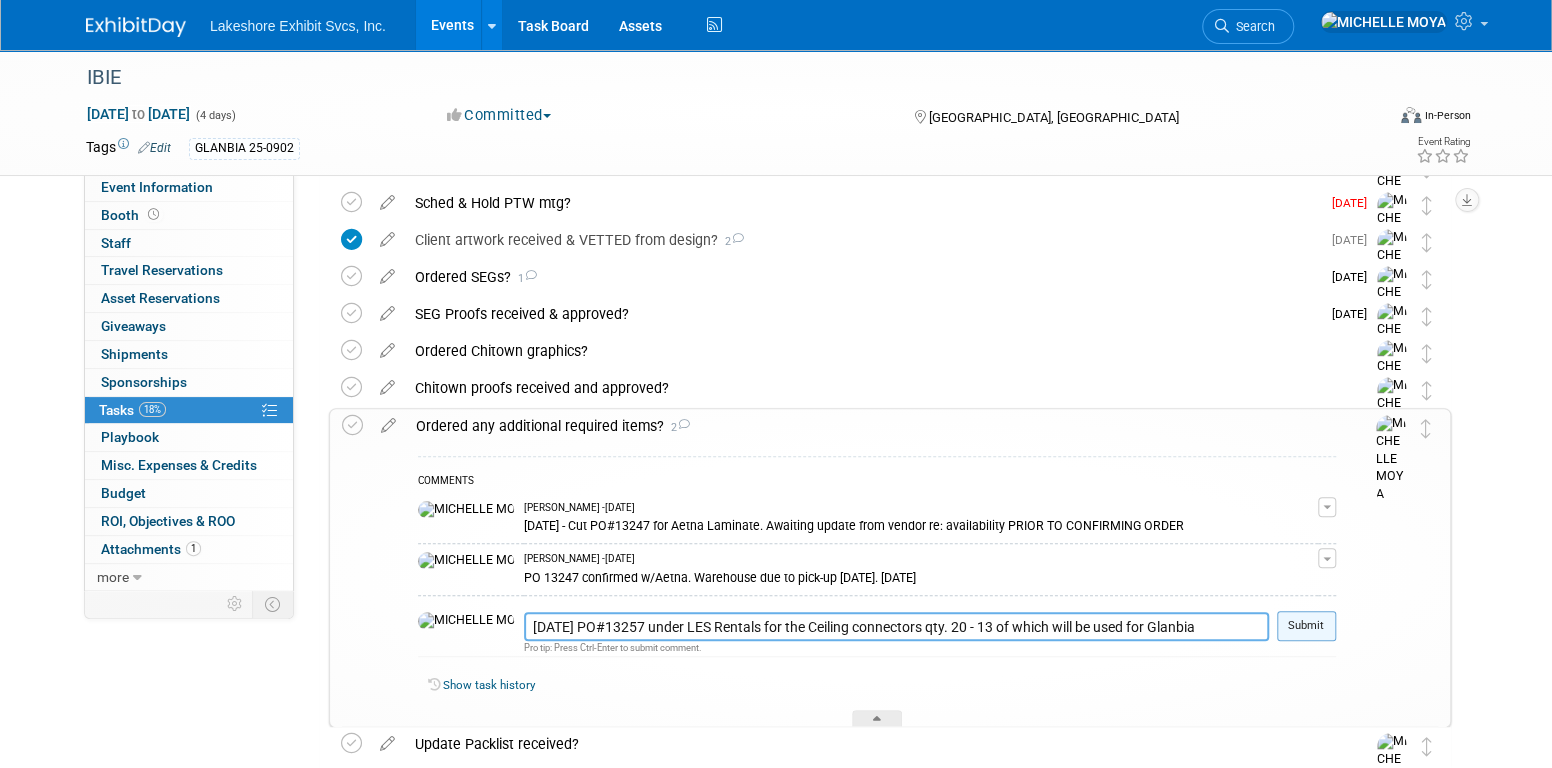 type on "7.18.25 PO#13257 under LES Rentals for the Ceiling connectors qty. 20 - 13 of which will be used for Glanbia" 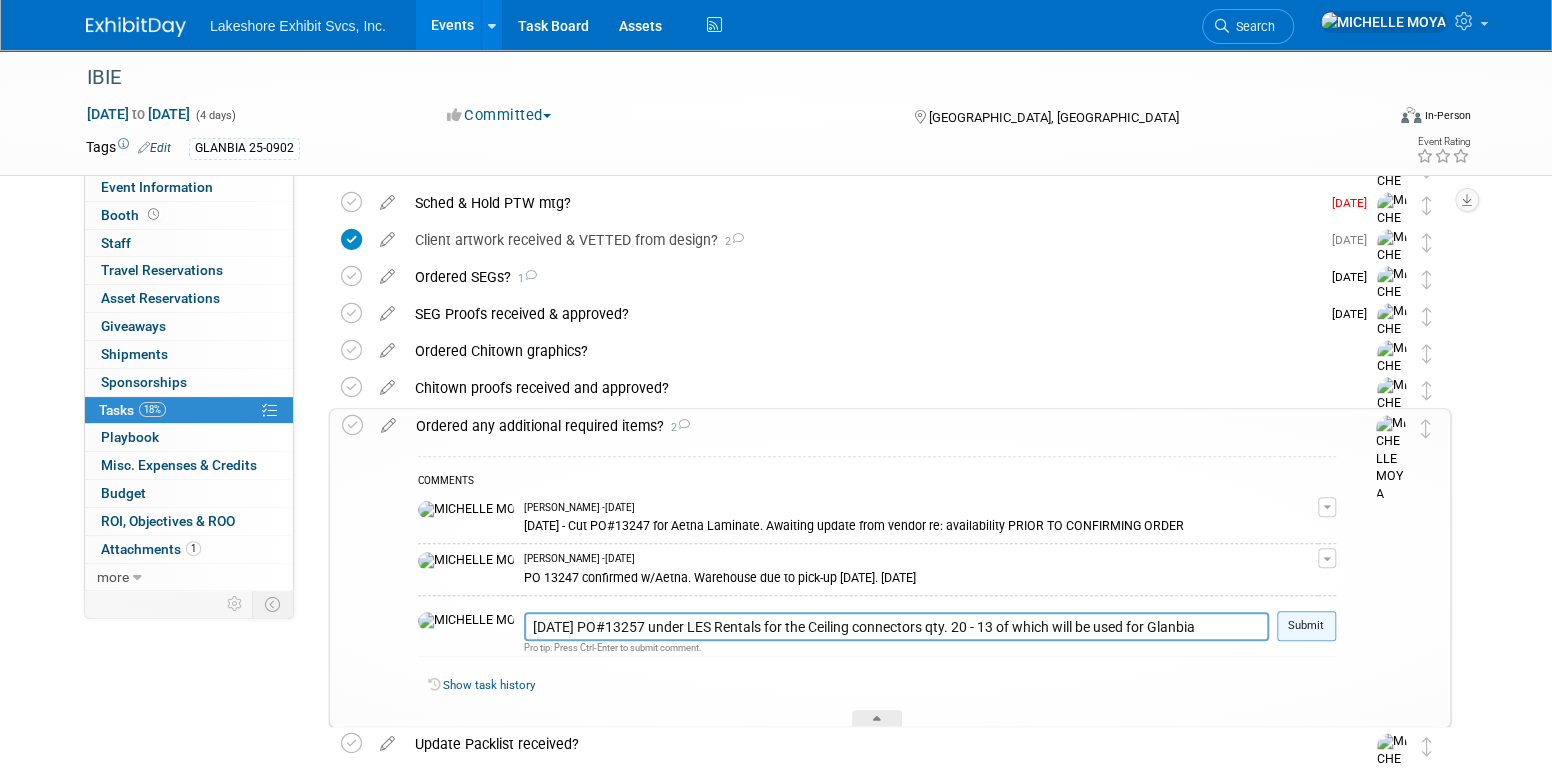 click on "Submit" at bounding box center (1306, 626) 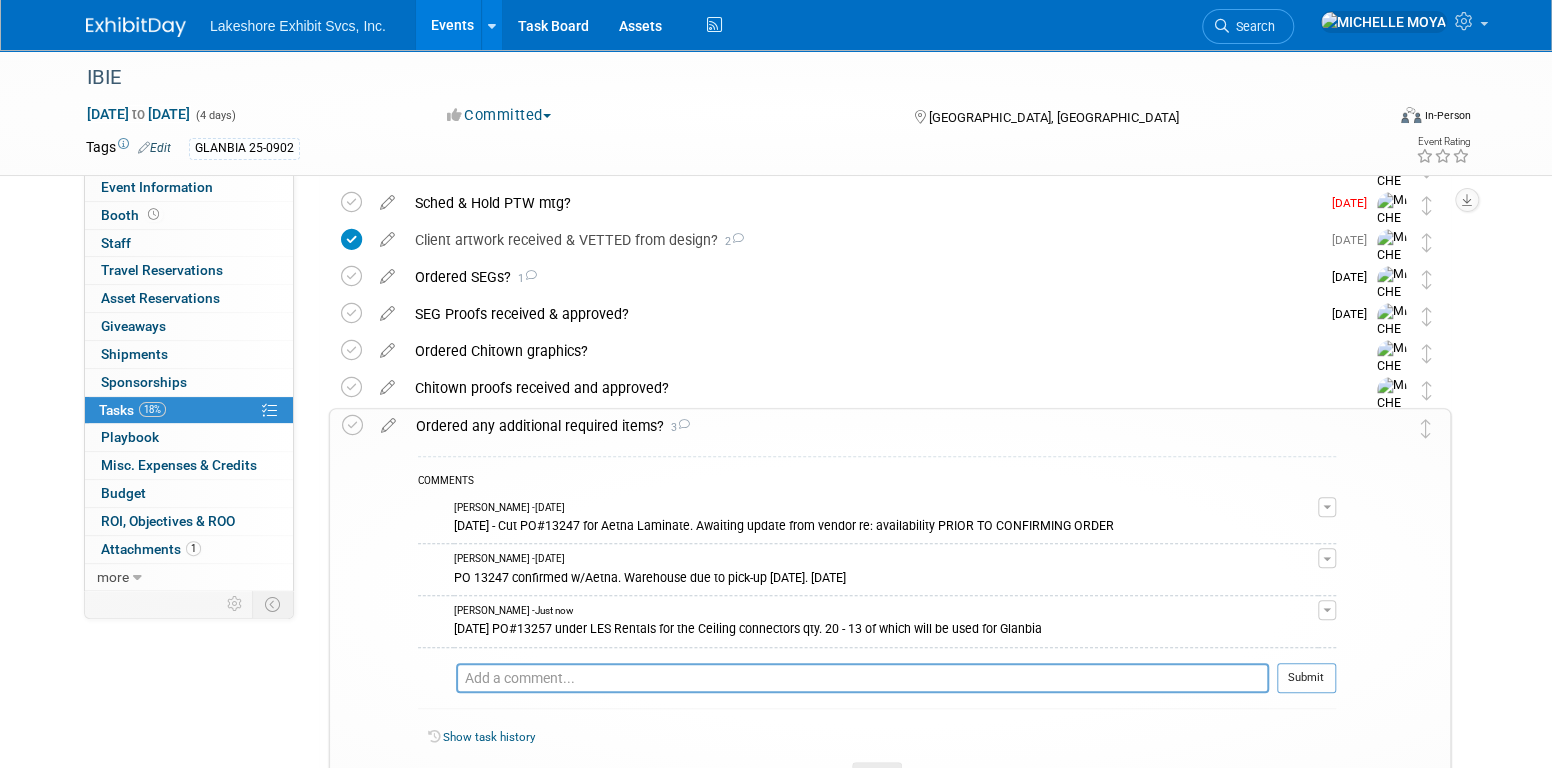 click on "Ordered any additional required items?
3" at bounding box center (871, 426) 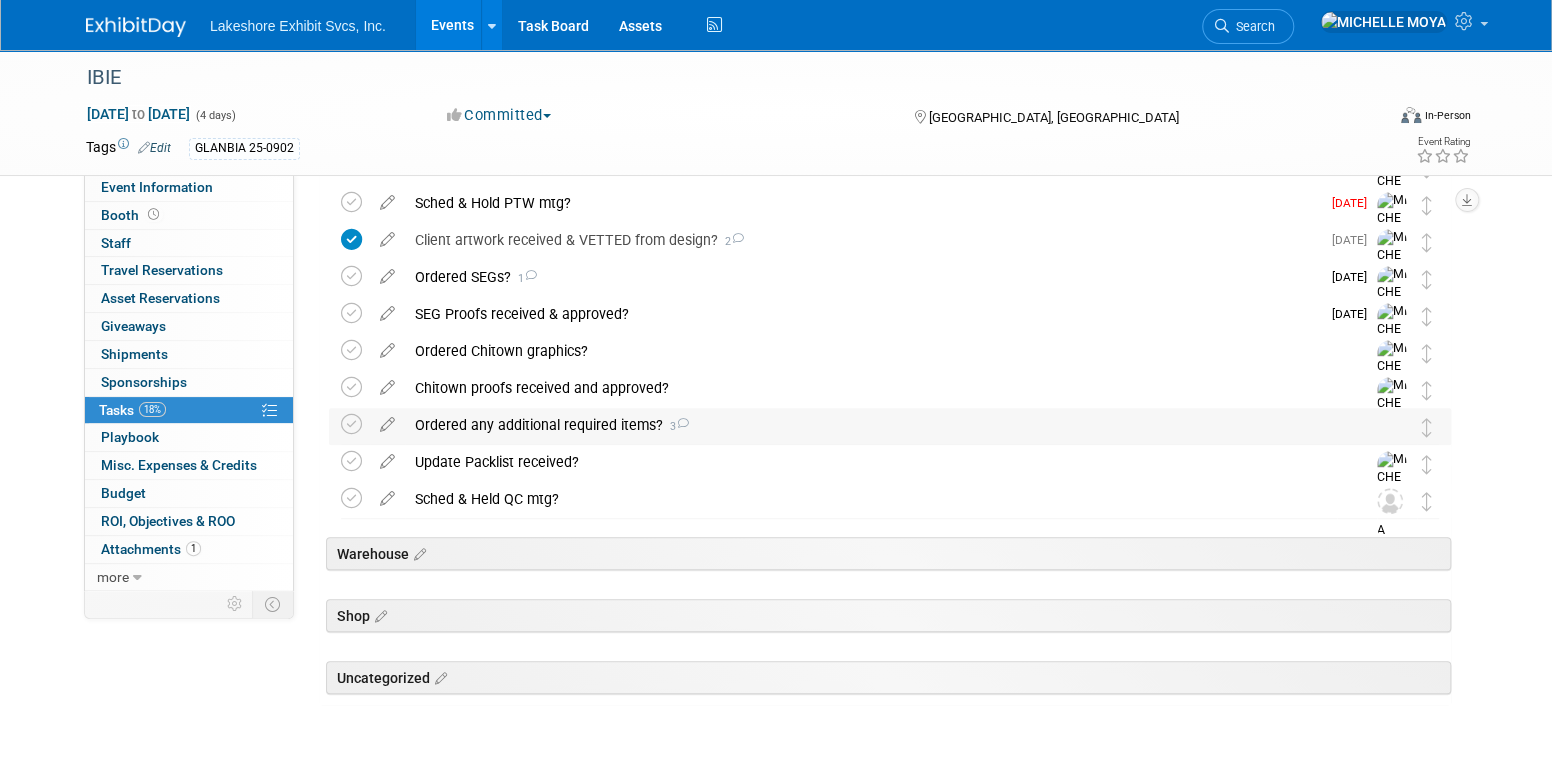 click on "Ordered any additional required items?
3" at bounding box center (871, 425) 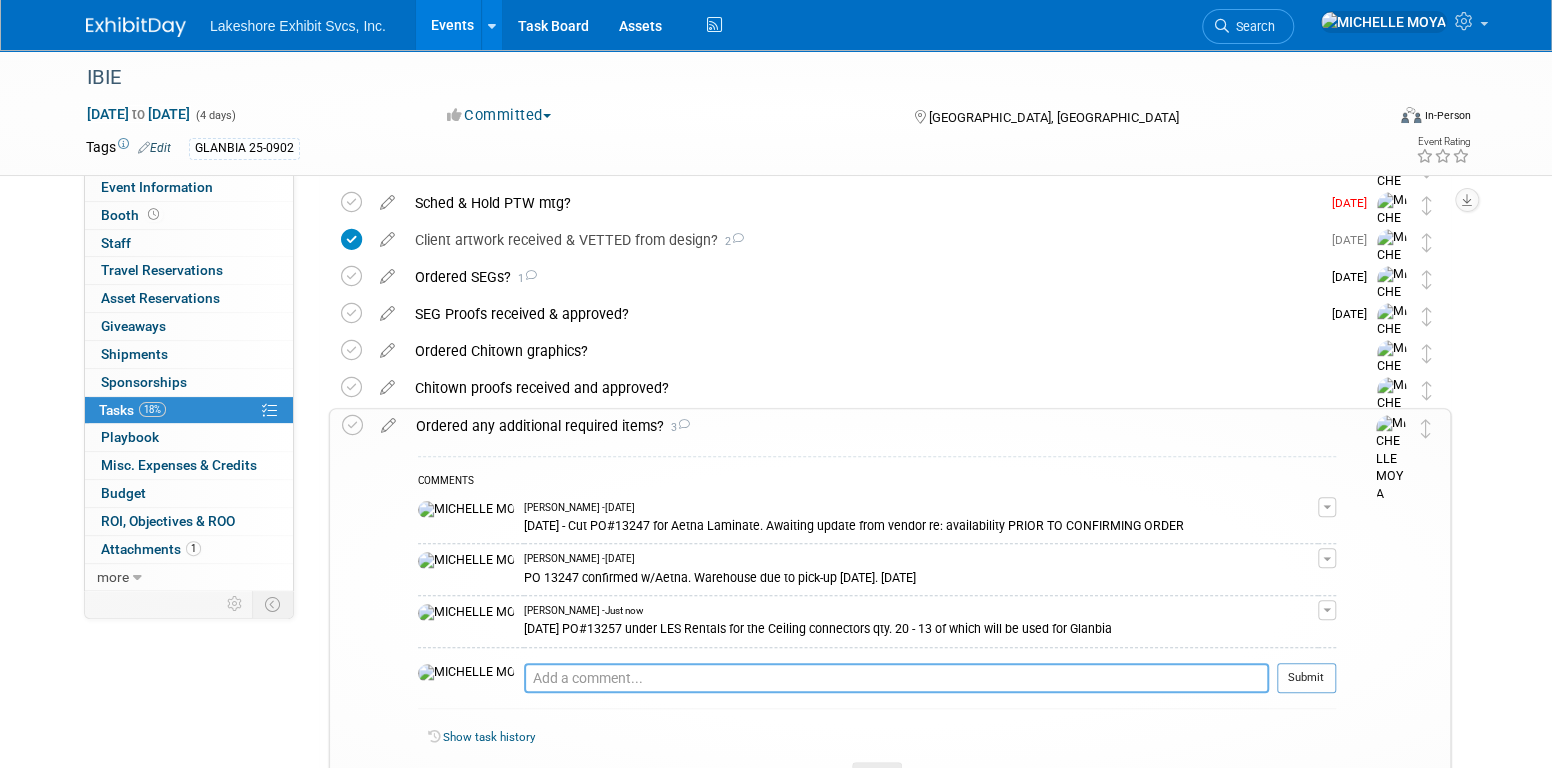 click at bounding box center [896, 677] 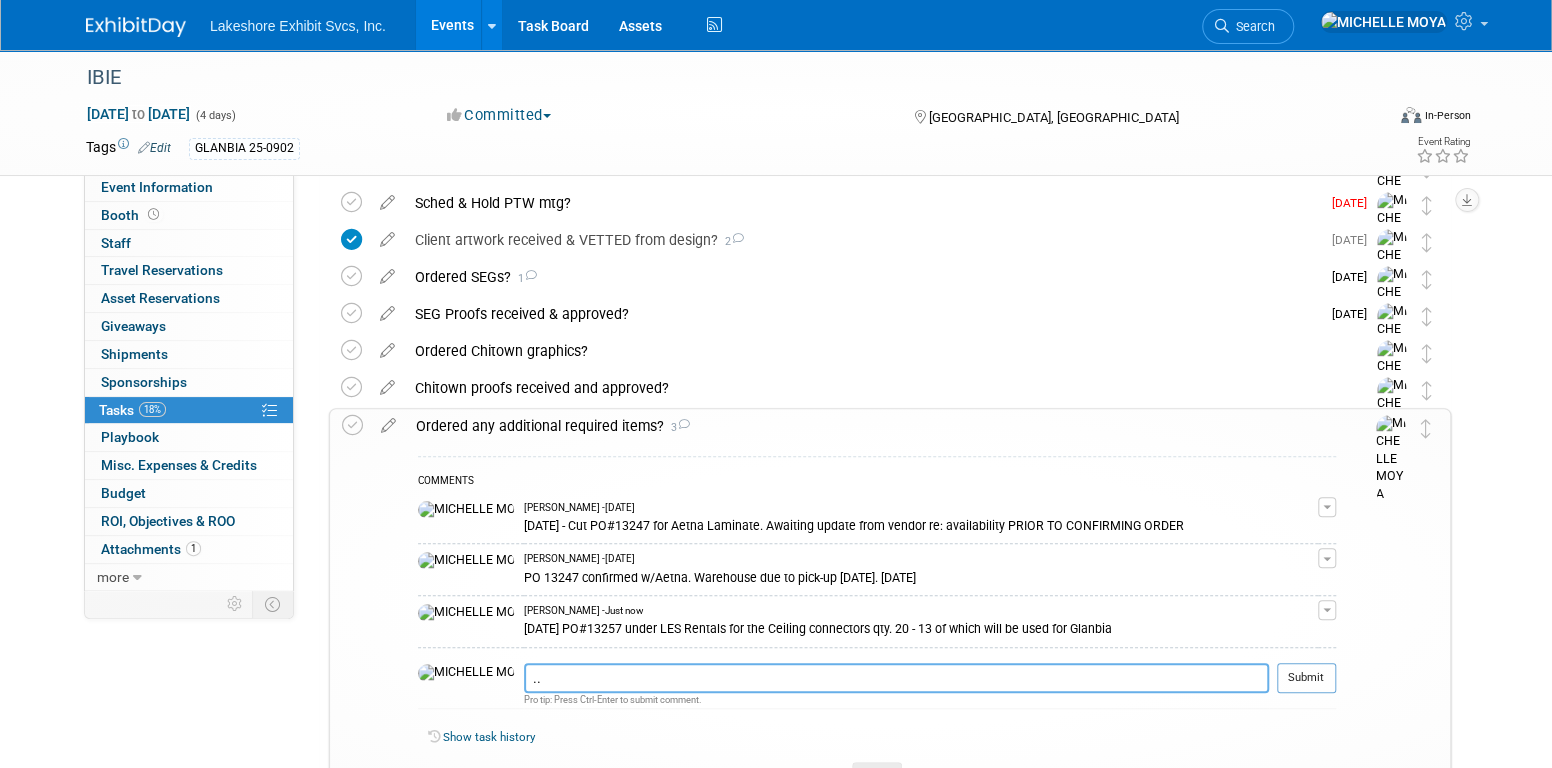 type on "." 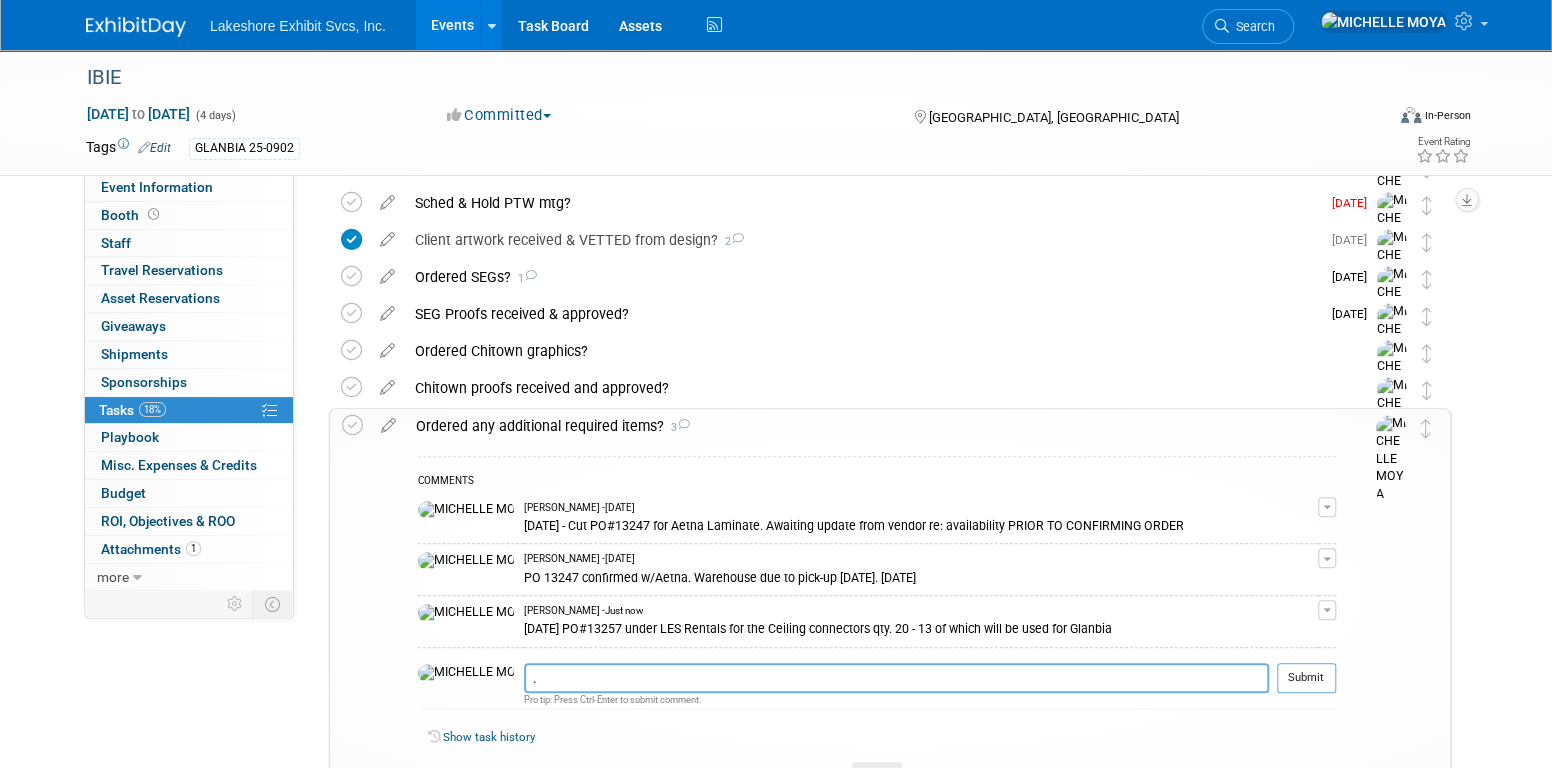 type 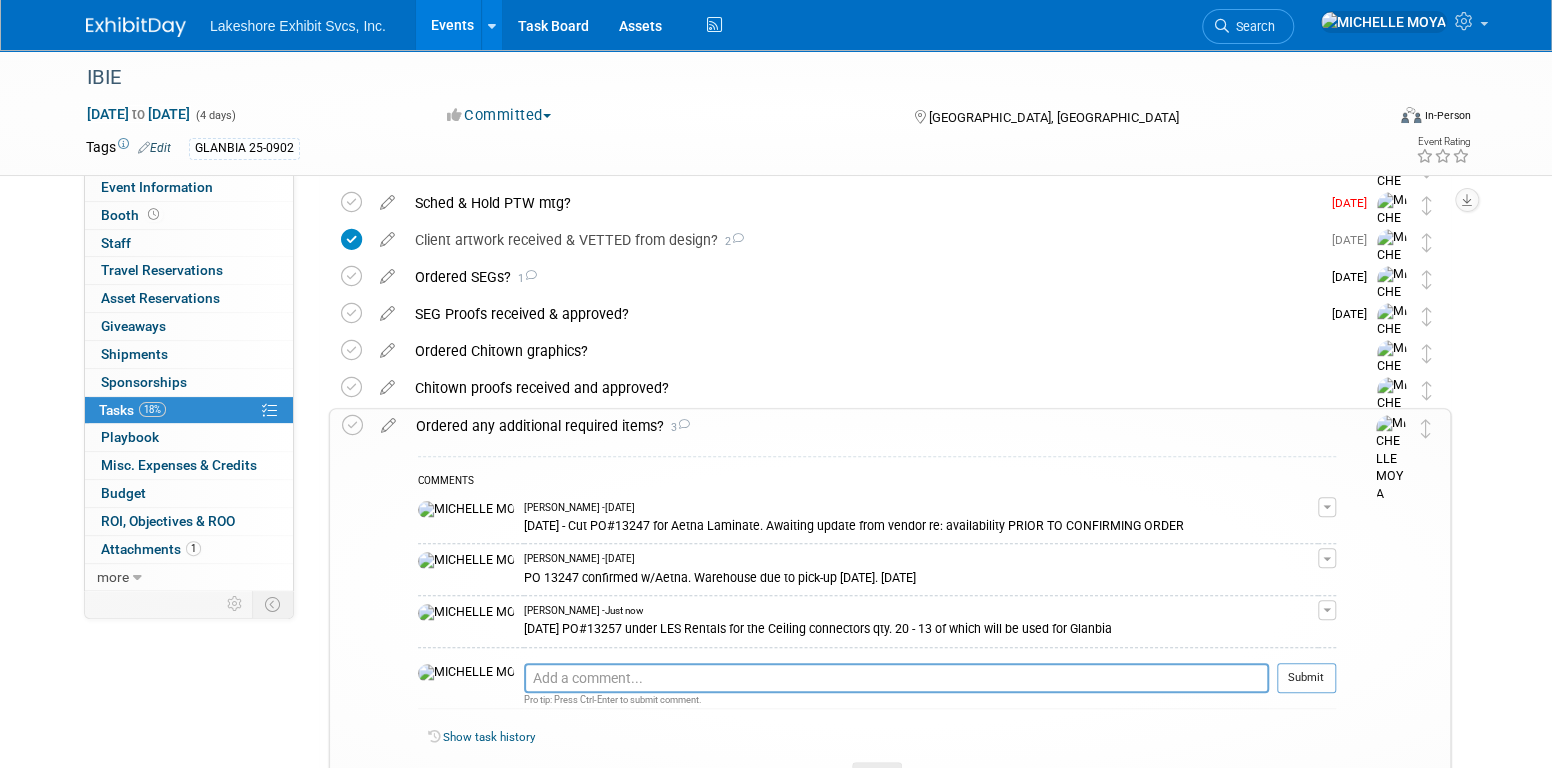 click on "Ordered any additional required items?
3" at bounding box center (871, 426) 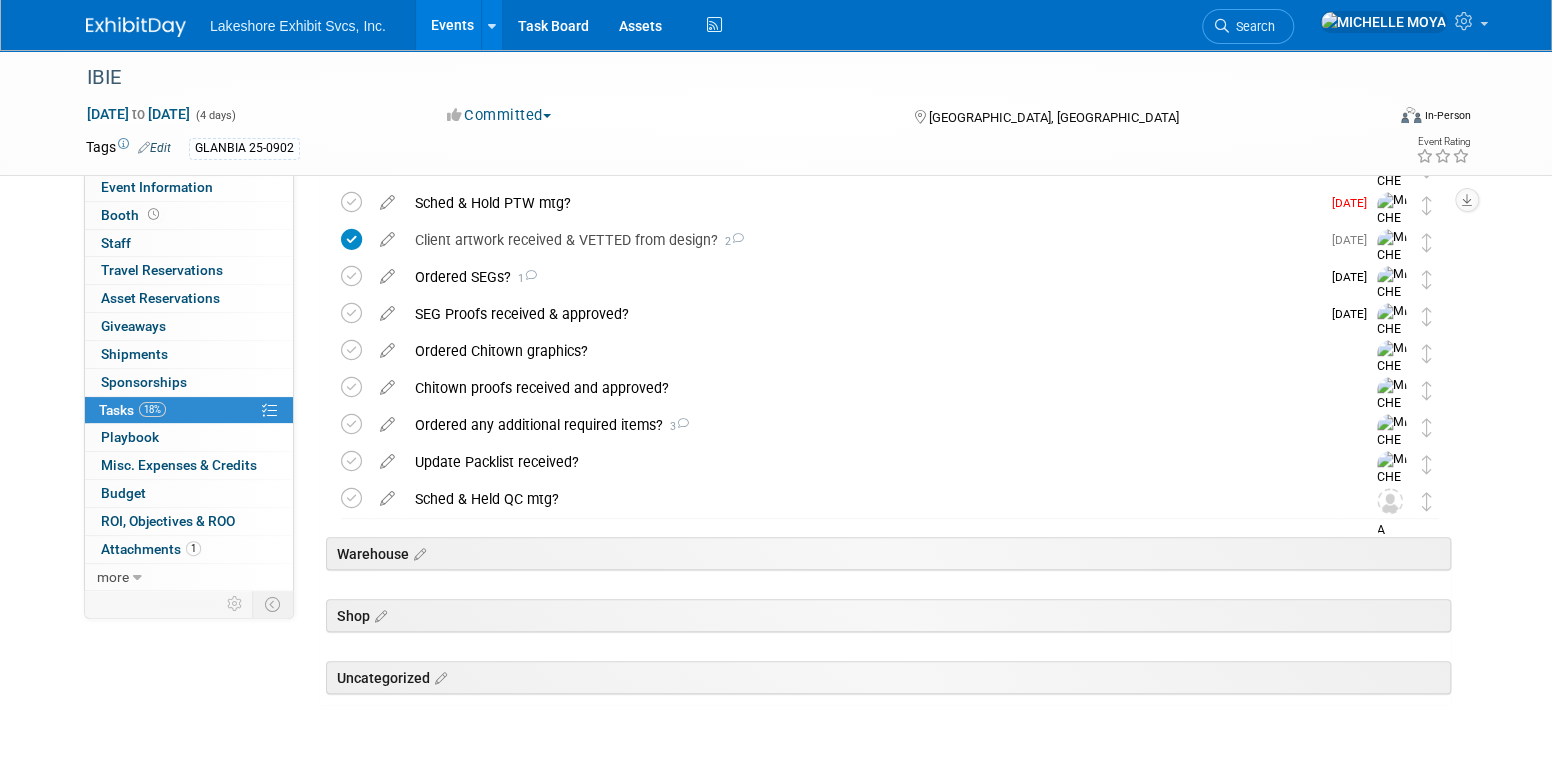 click on "Events" at bounding box center [452, 25] 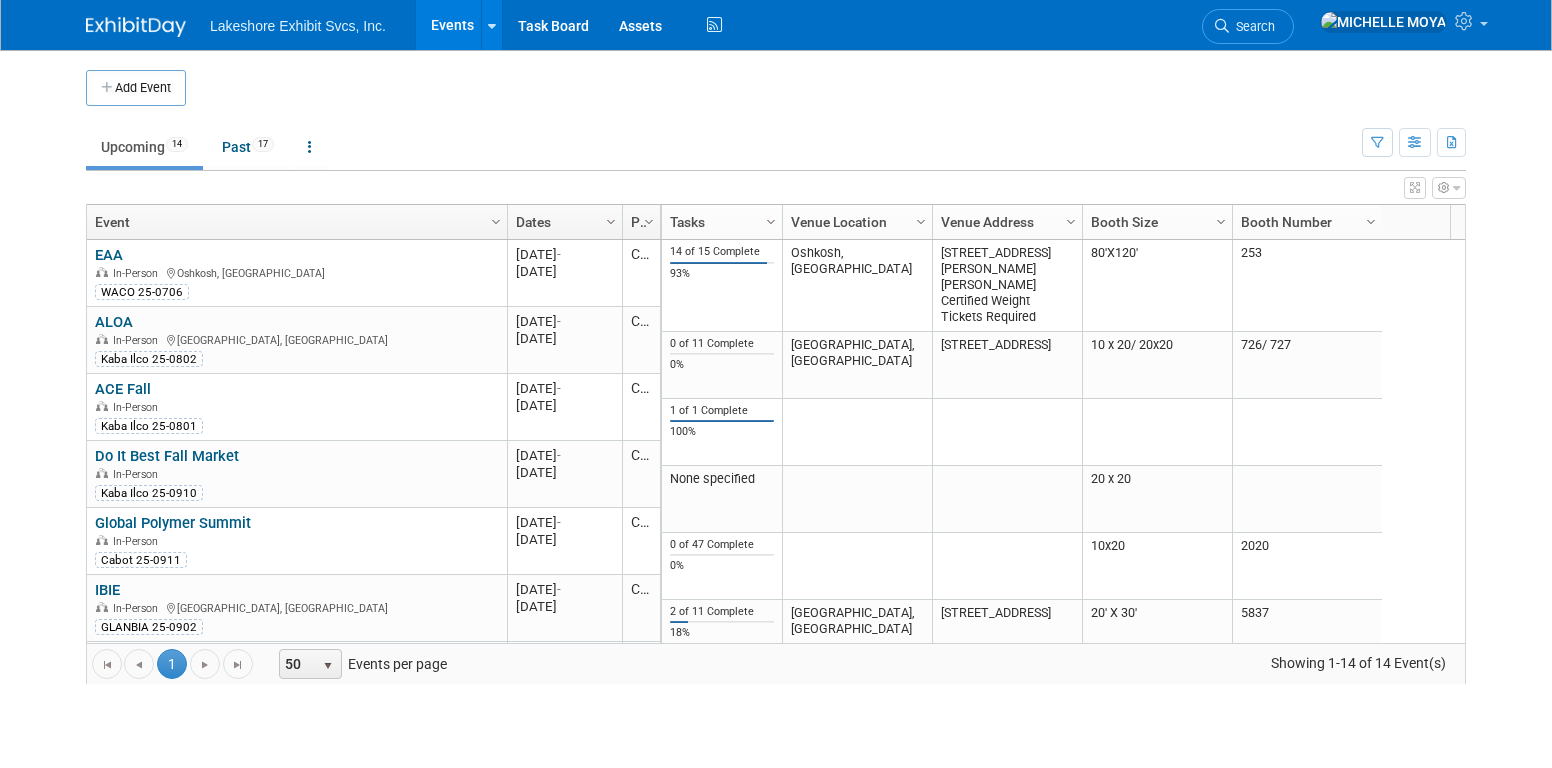 scroll, scrollTop: 0, scrollLeft: 0, axis: both 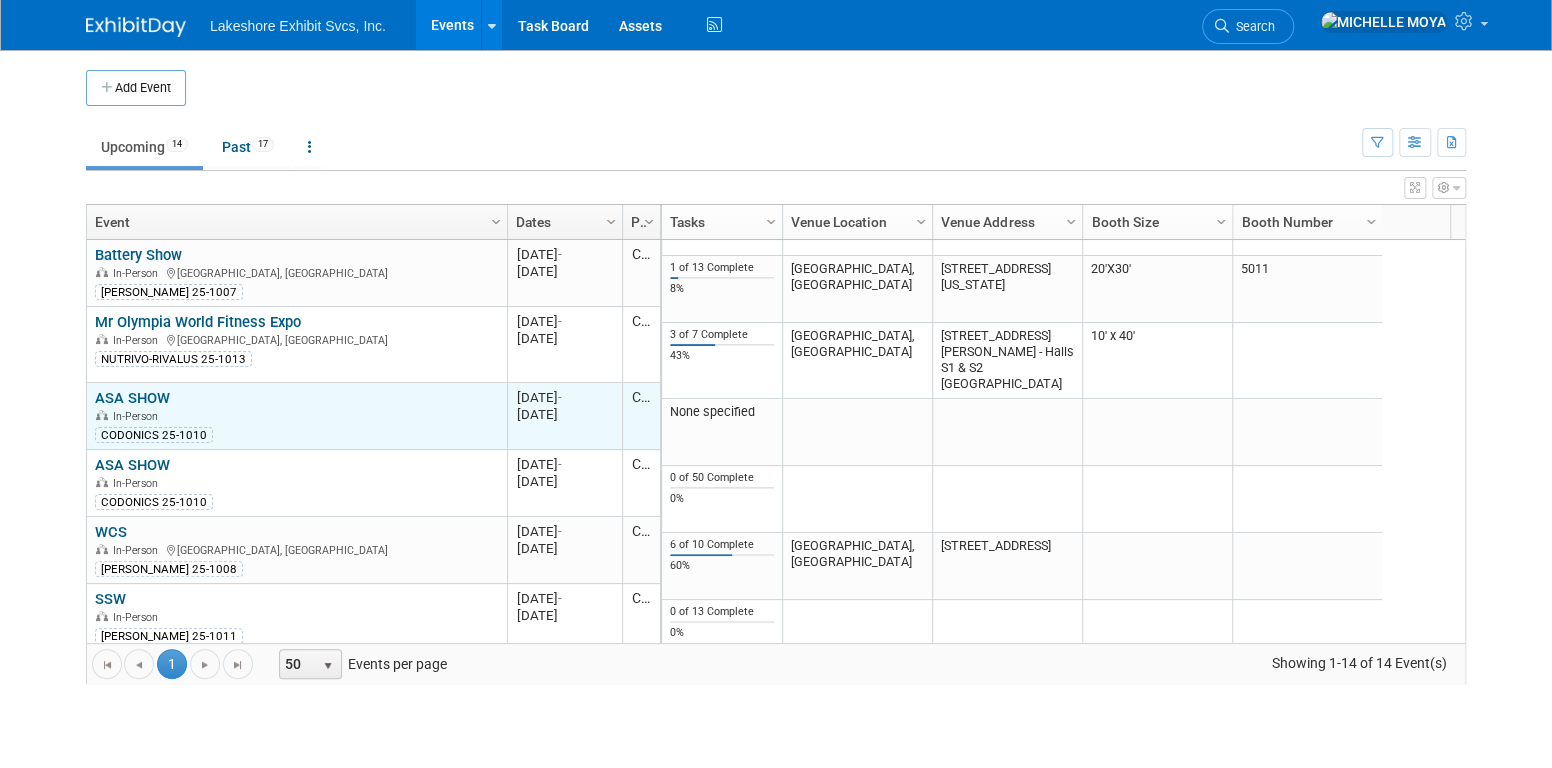 click on "ASA SHOW" at bounding box center [132, 398] 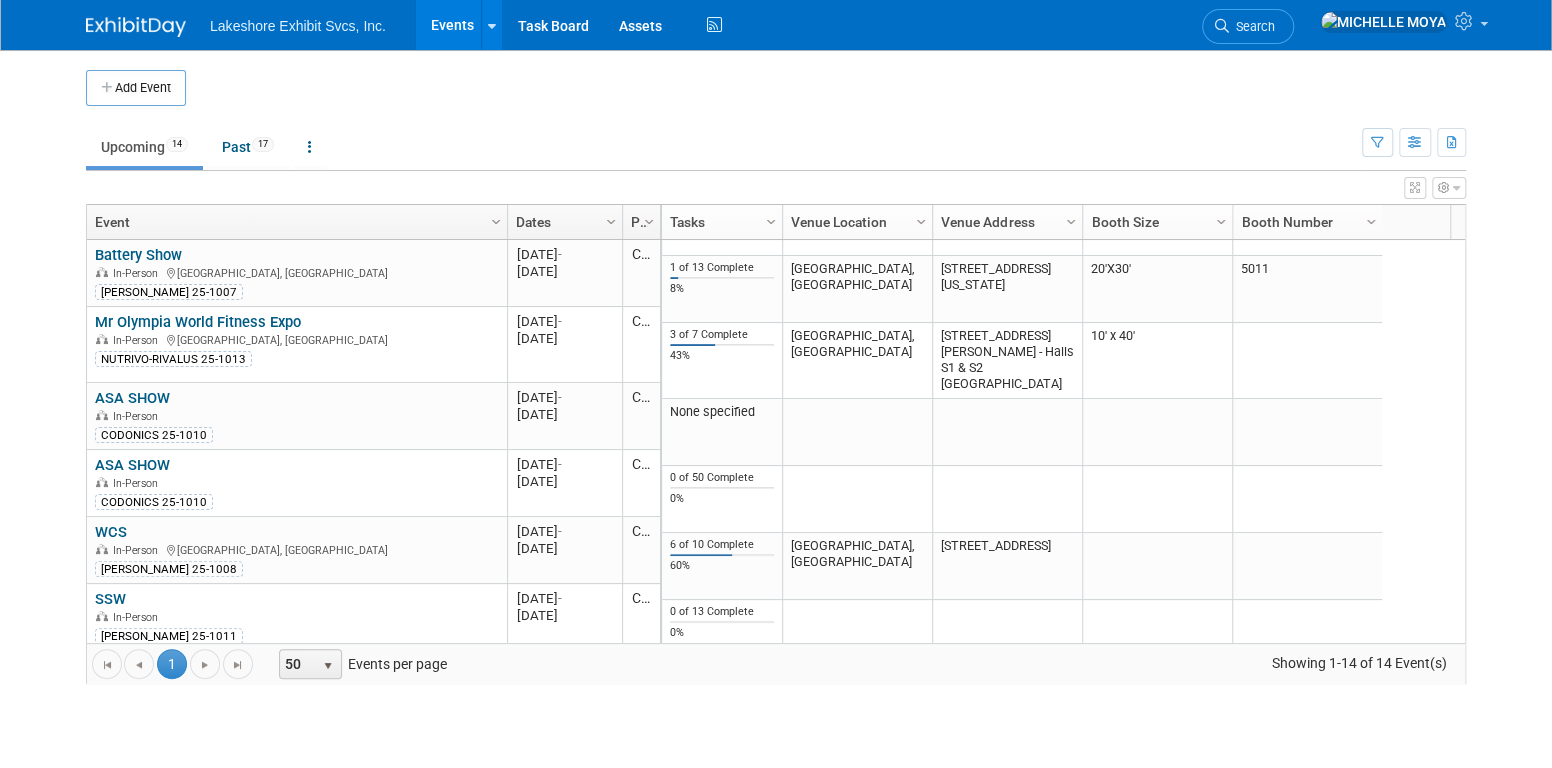 click on "ASA SHOW" at bounding box center (132, 465) 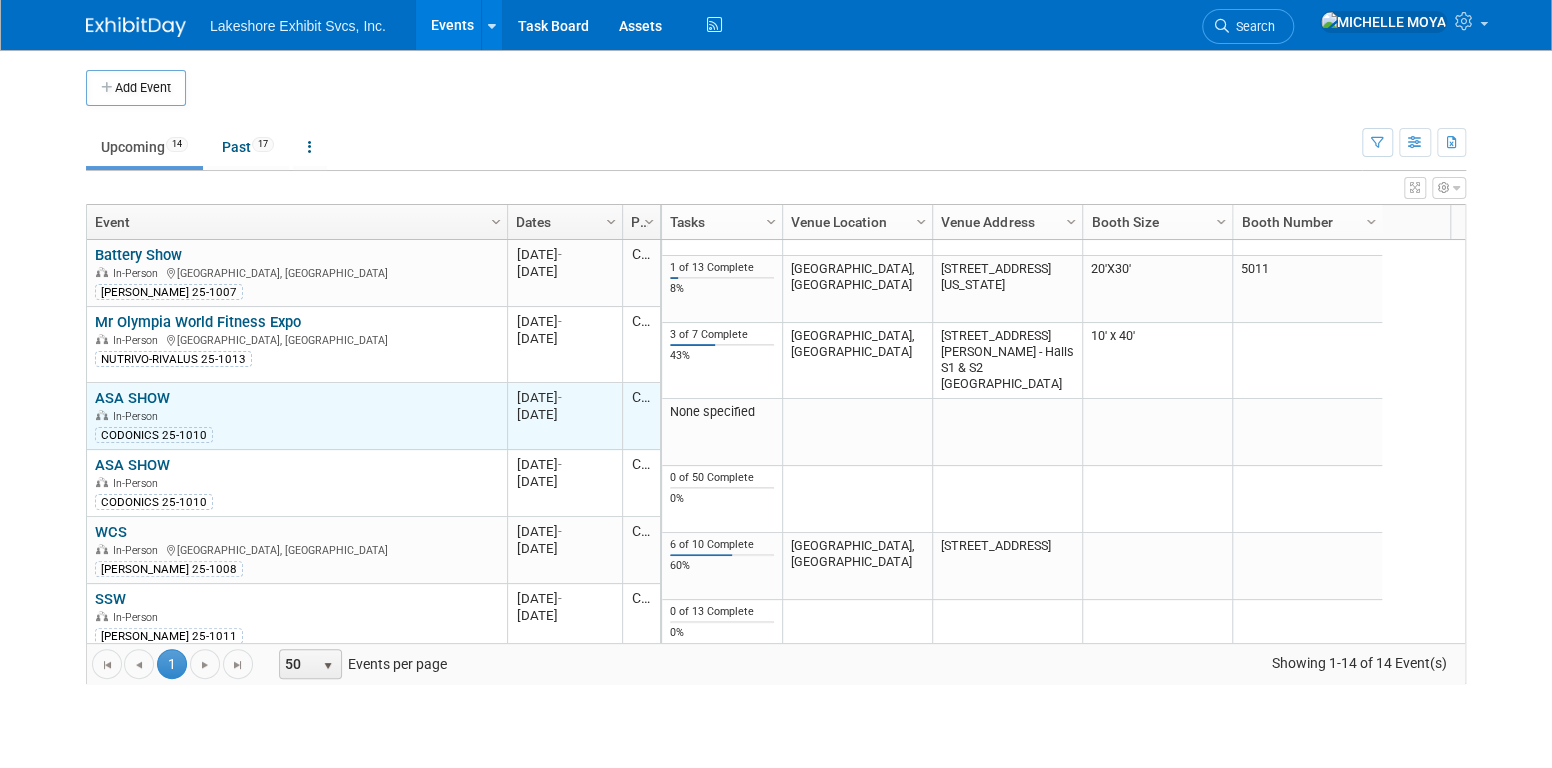 click on "ASA SHOW" at bounding box center (132, 398) 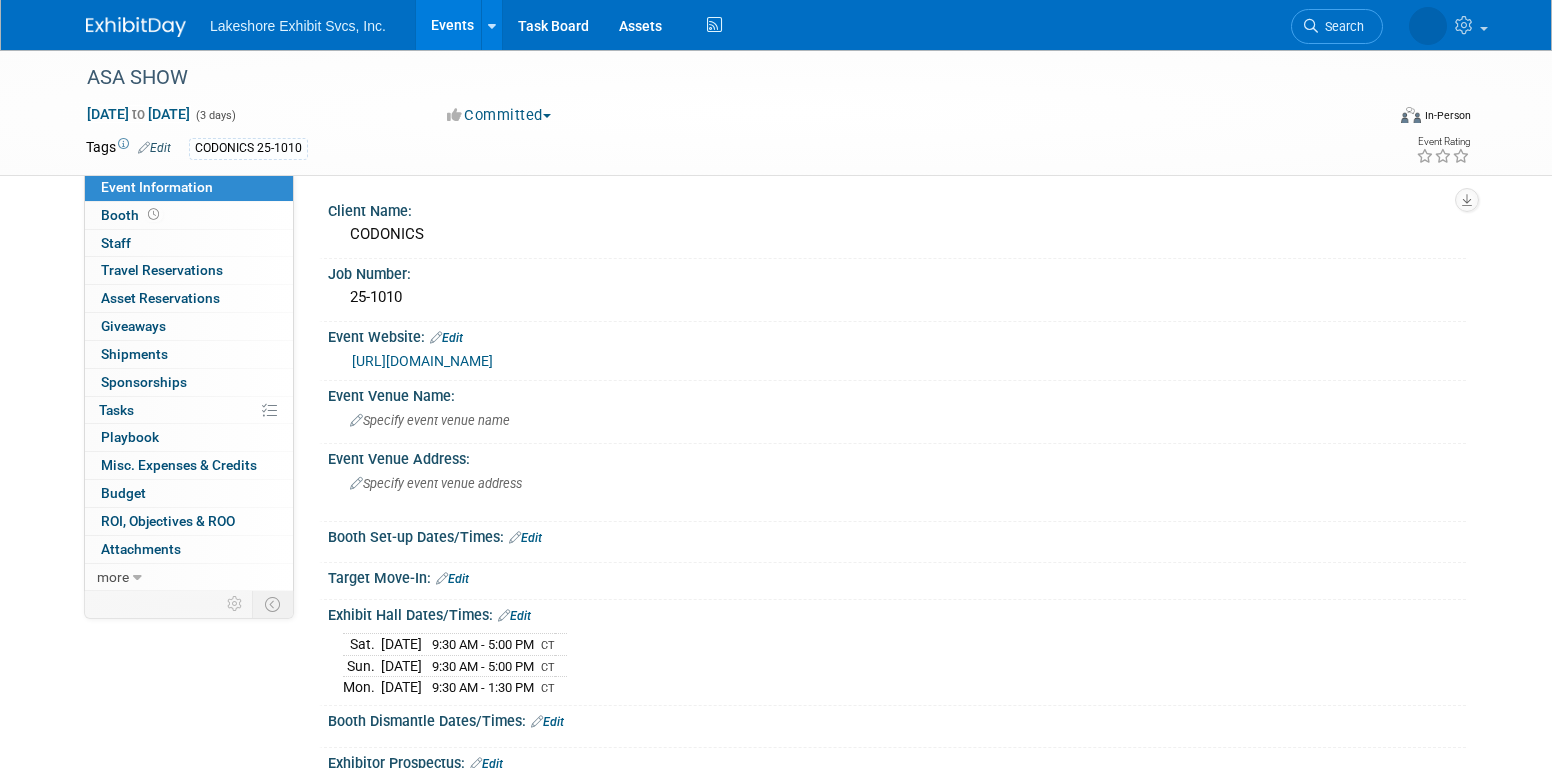 scroll, scrollTop: 0, scrollLeft: 0, axis: both 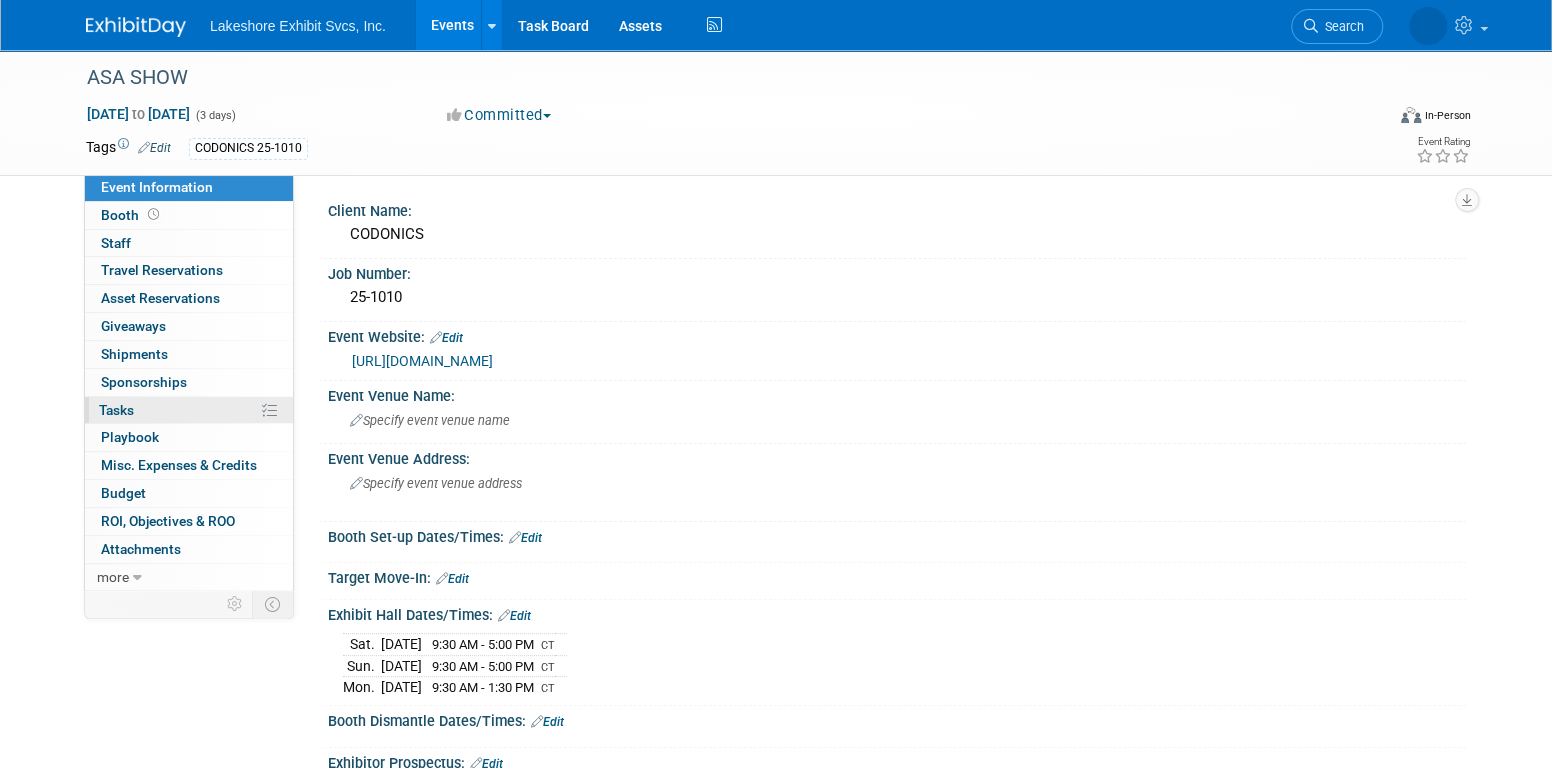 click on "0%
Tasks 0%" at bounding box center (189, 410) 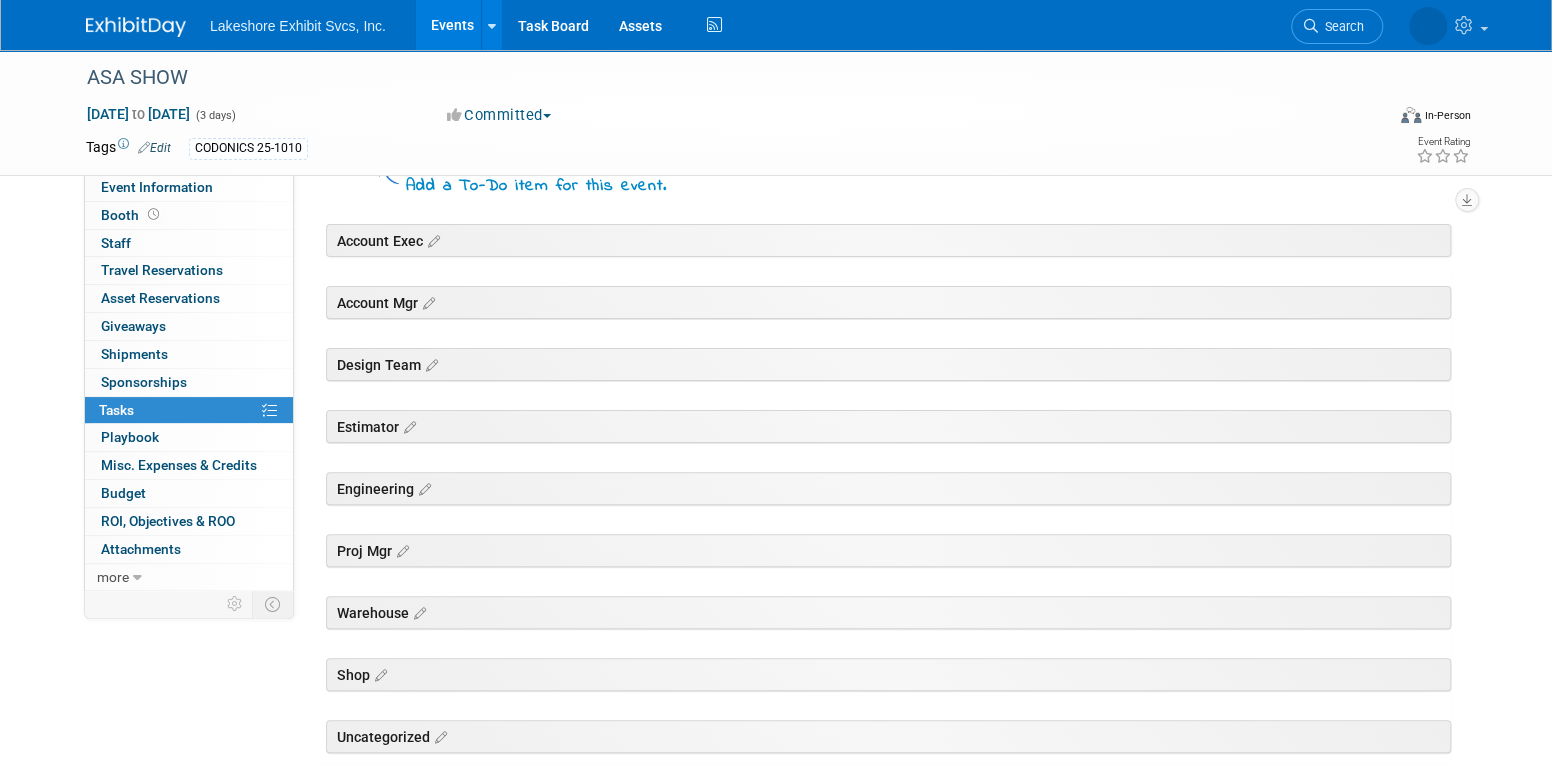 scroll, scrollTop: 0, scrollLeft: 0, axis: both 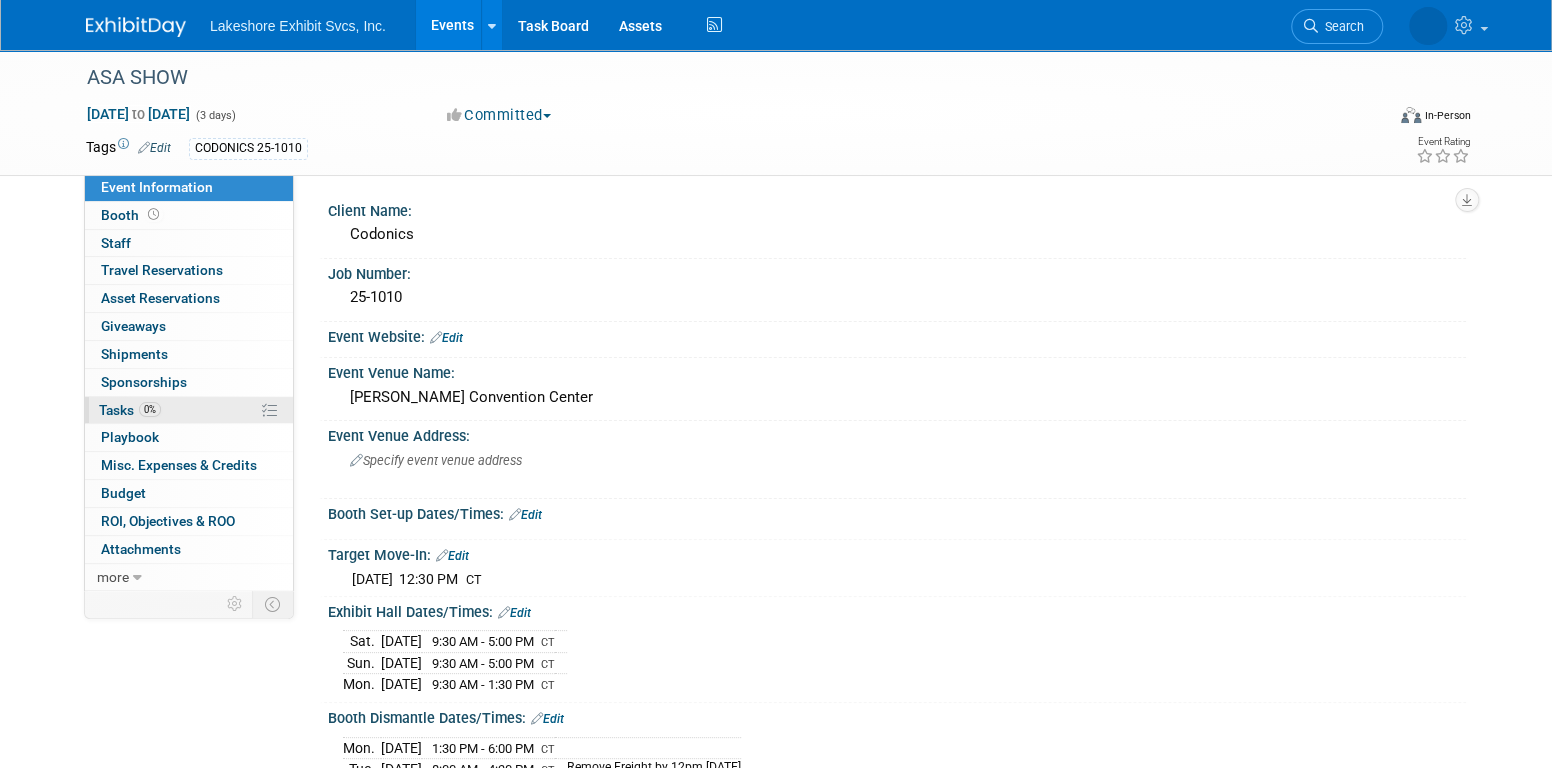 click on "0%
Tasks 0%" at bounding box center (189, 410) 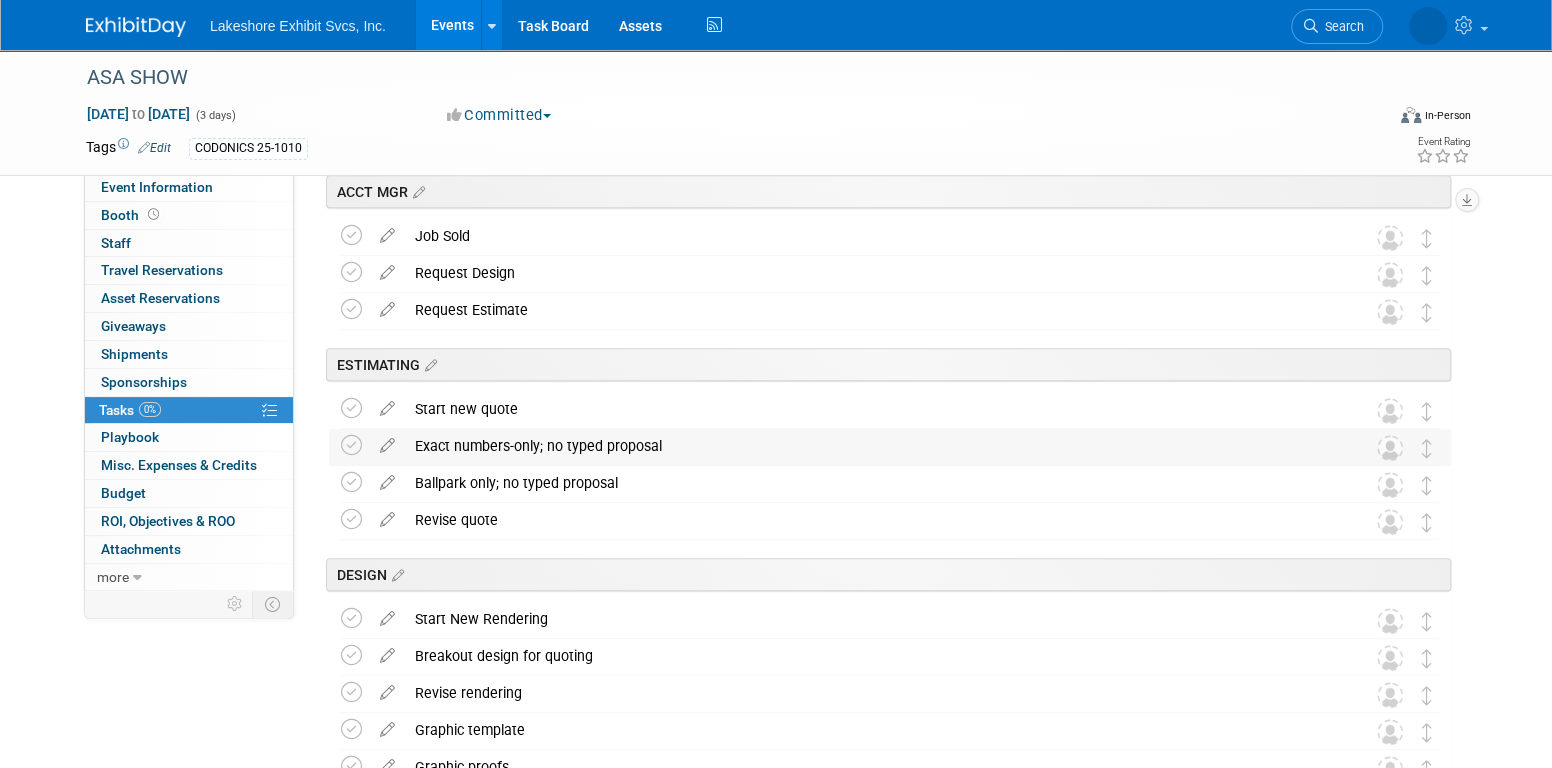 scroll, scrollTop: 600, scrollLeft: 0, axis: vertical 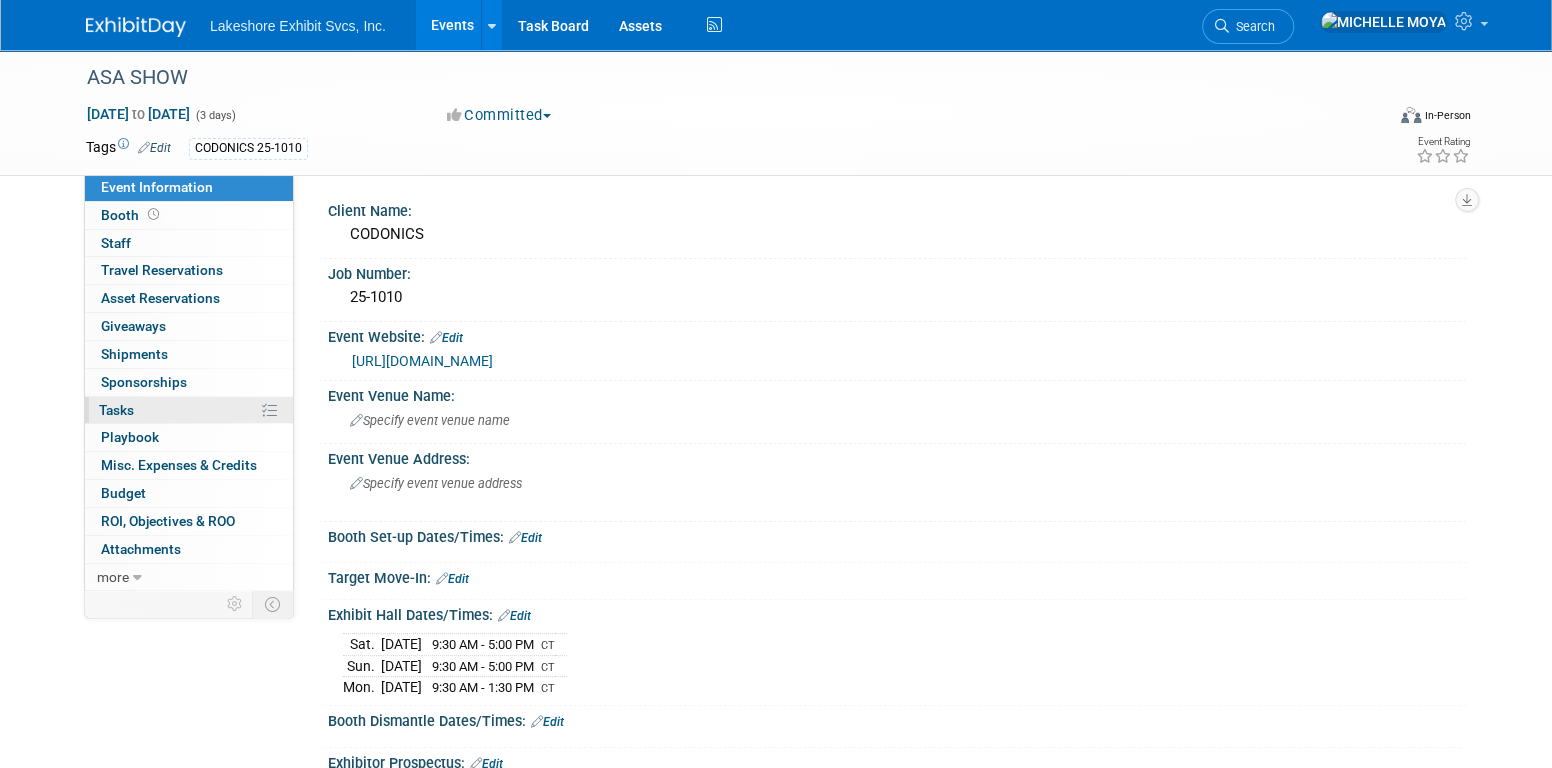 click on "0%
Tasks 0%" at bounding box center [189, 410] 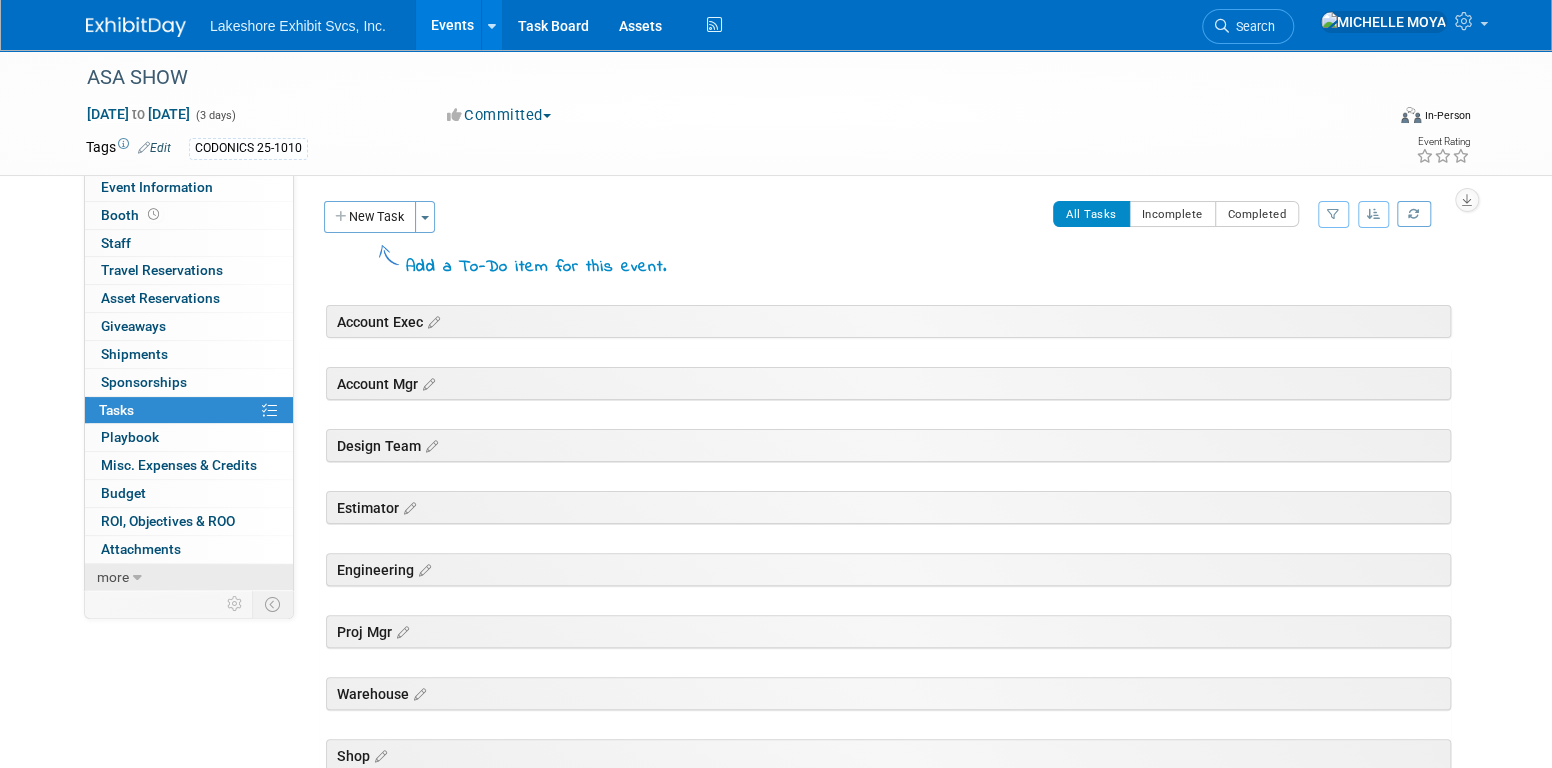 click on "more" at bounding box center (113, 577) 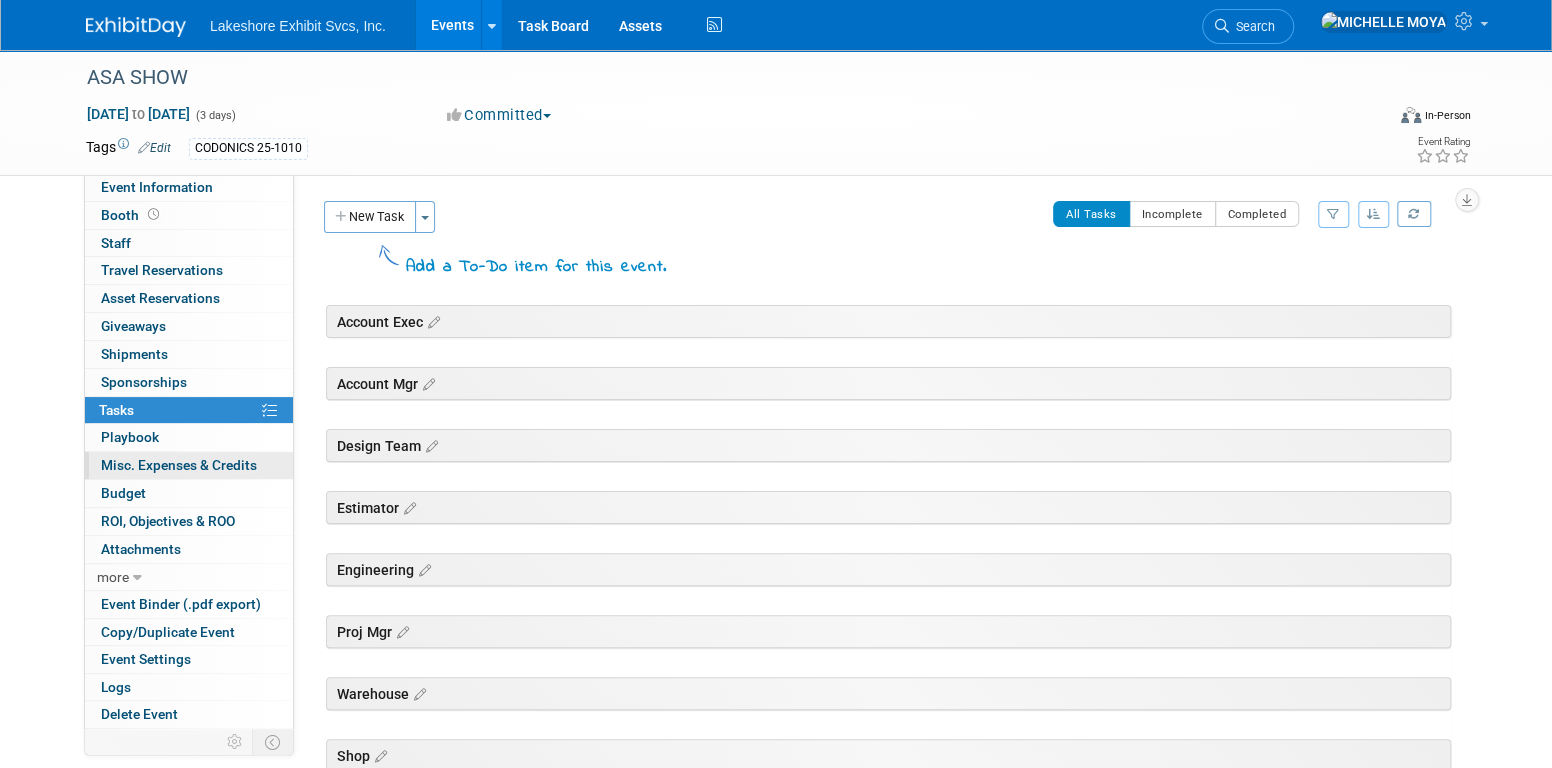 scroll, scrollTop: 10, scrollLeft: 0, axis: vertical 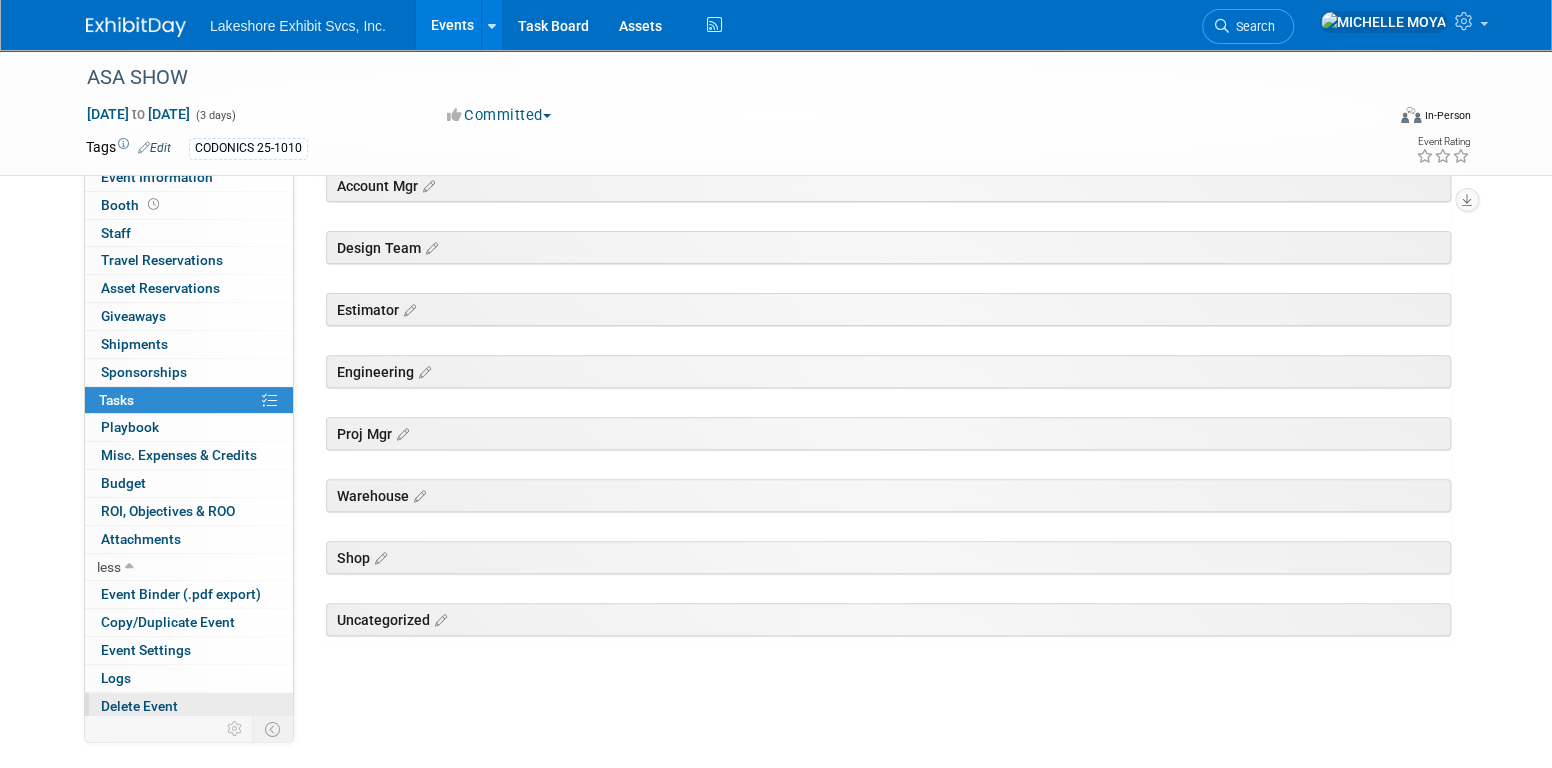 click on "Delete Event" at bounding box center [139, 706] 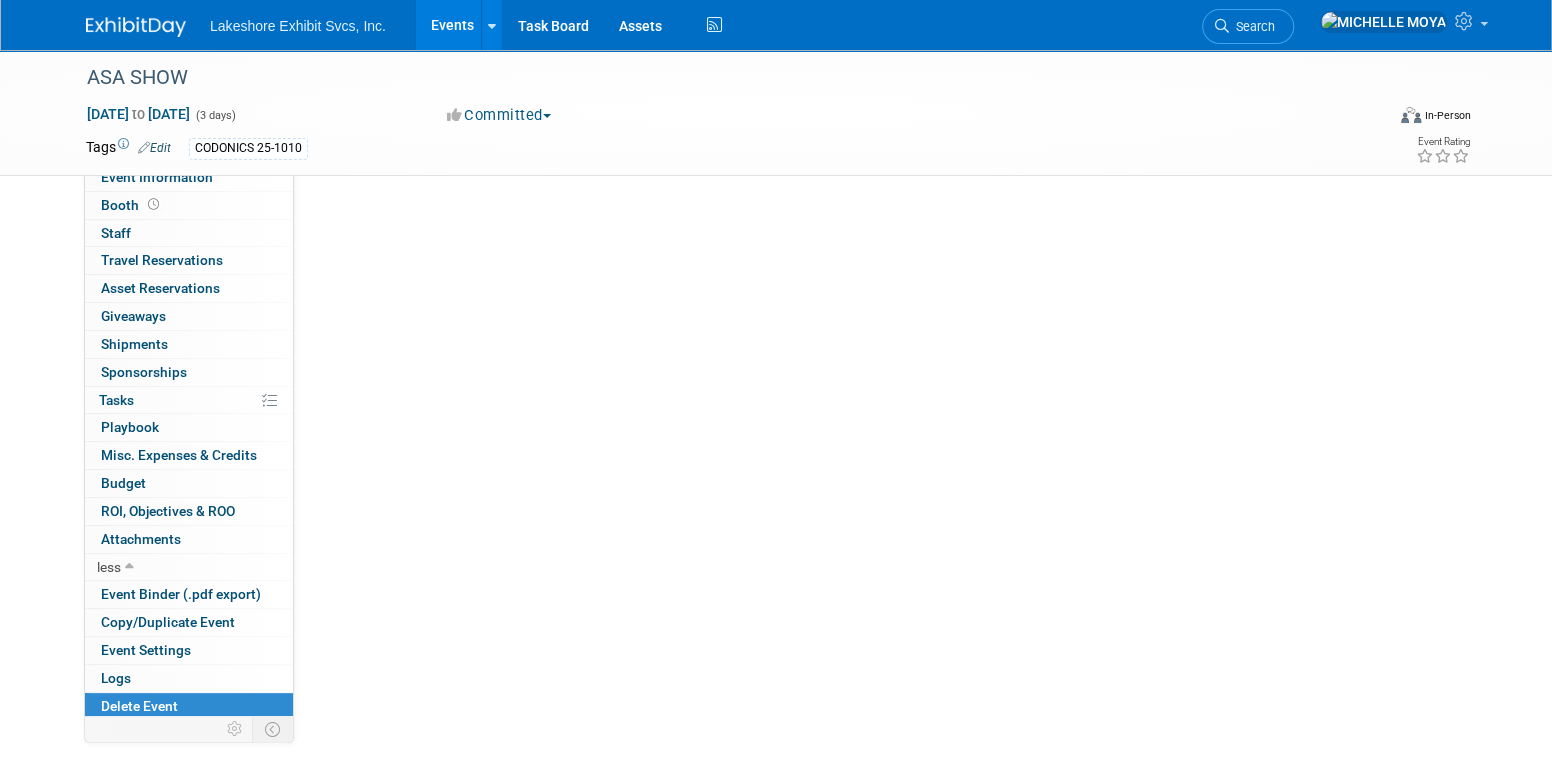 scroll, scrollTop: 0, scrollLeft: 0, axis: both 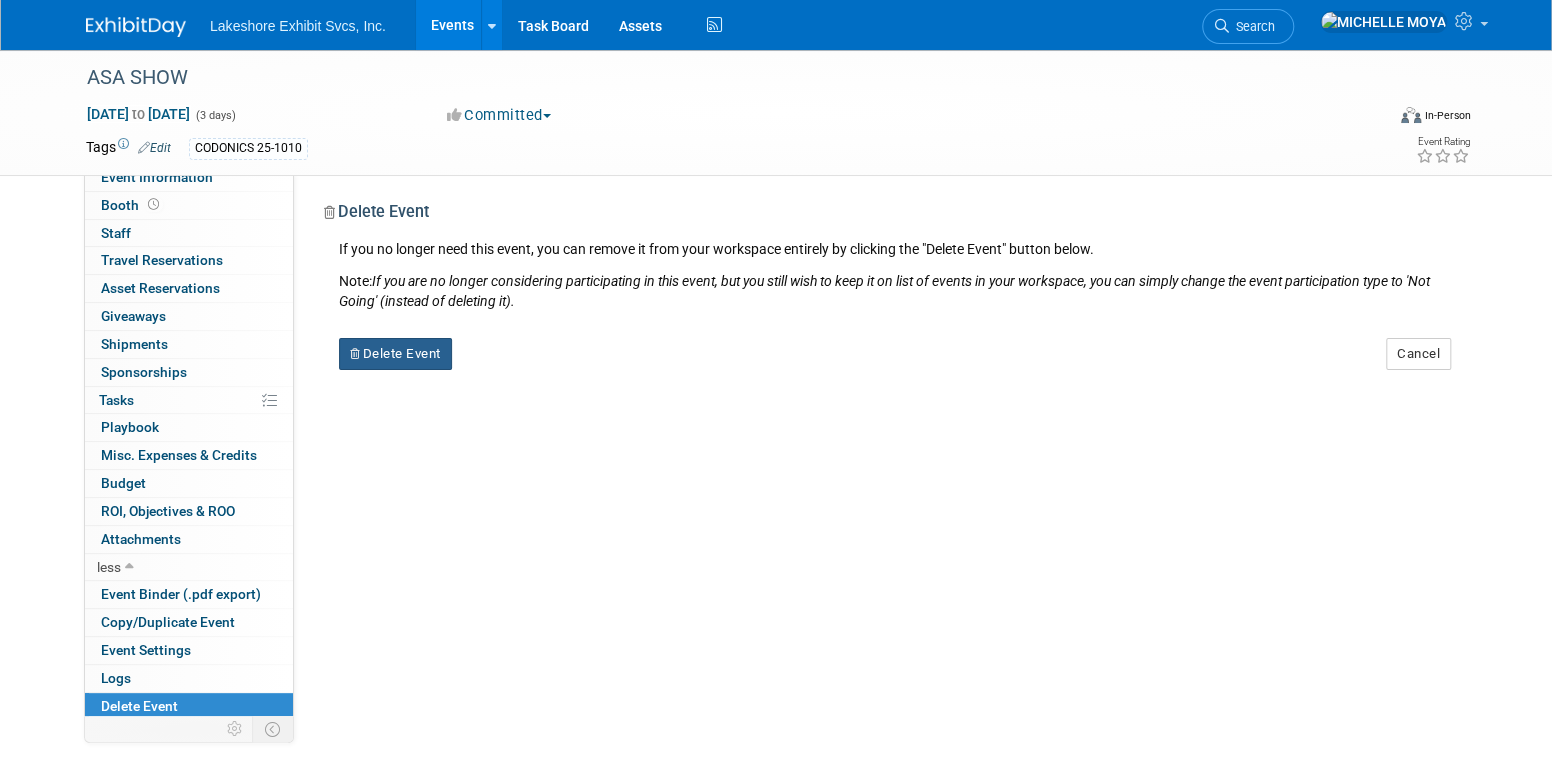 click on "Delete Event" at bounding box center (395, 354) 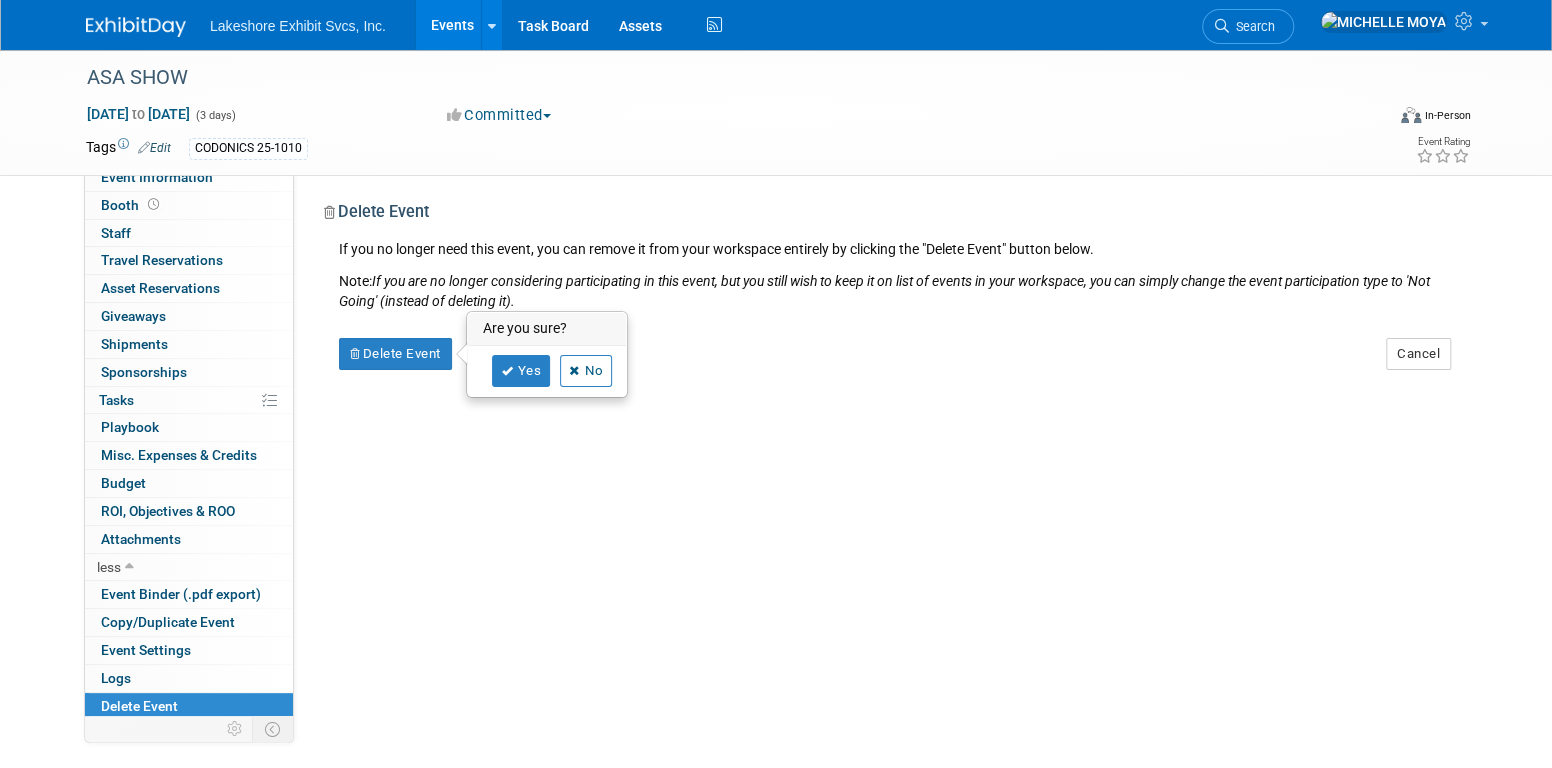 click on "Yes   No" at bounding box center [547, 371] 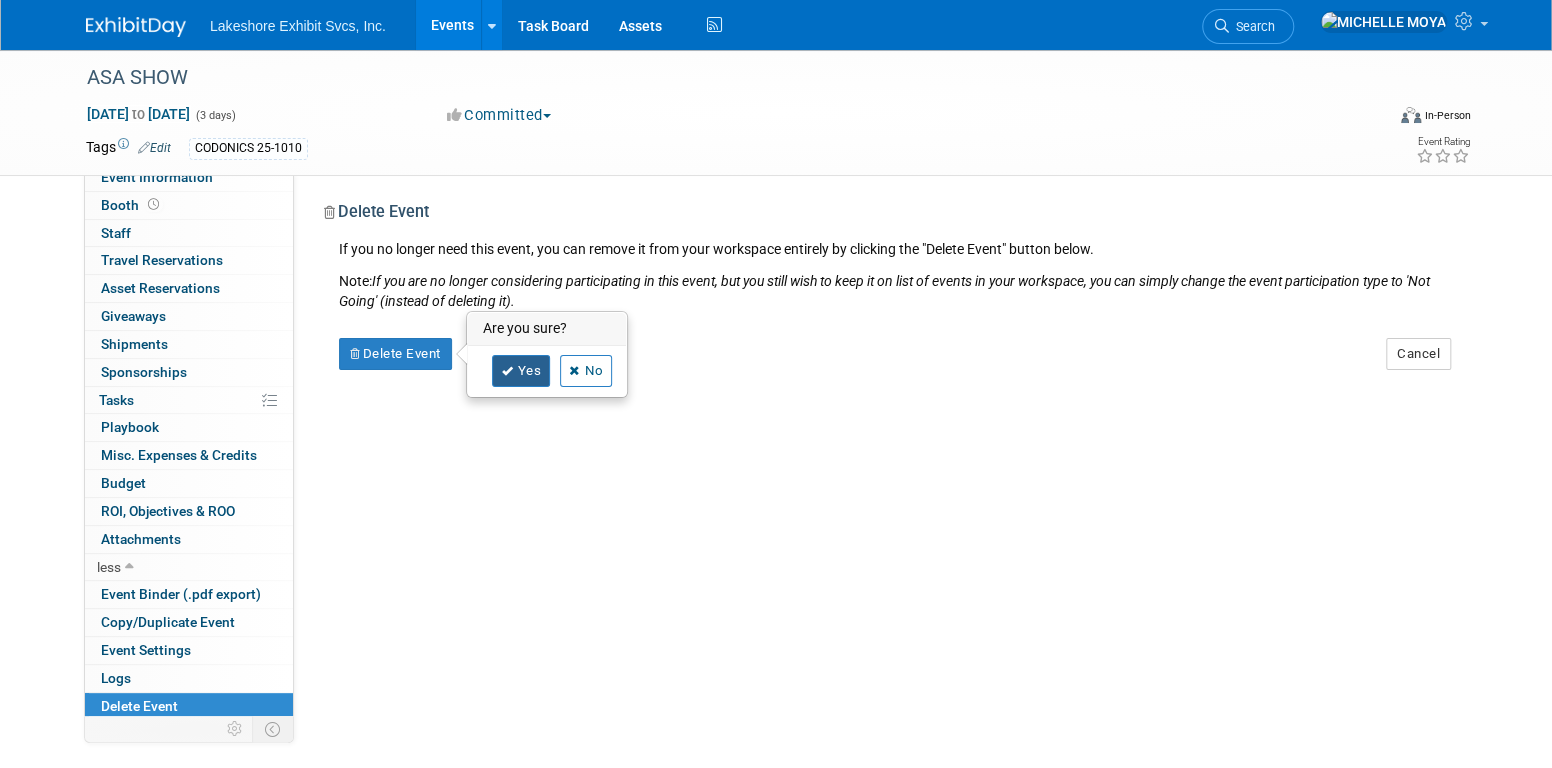 click on "Yes" at bounding box center [521, 371] 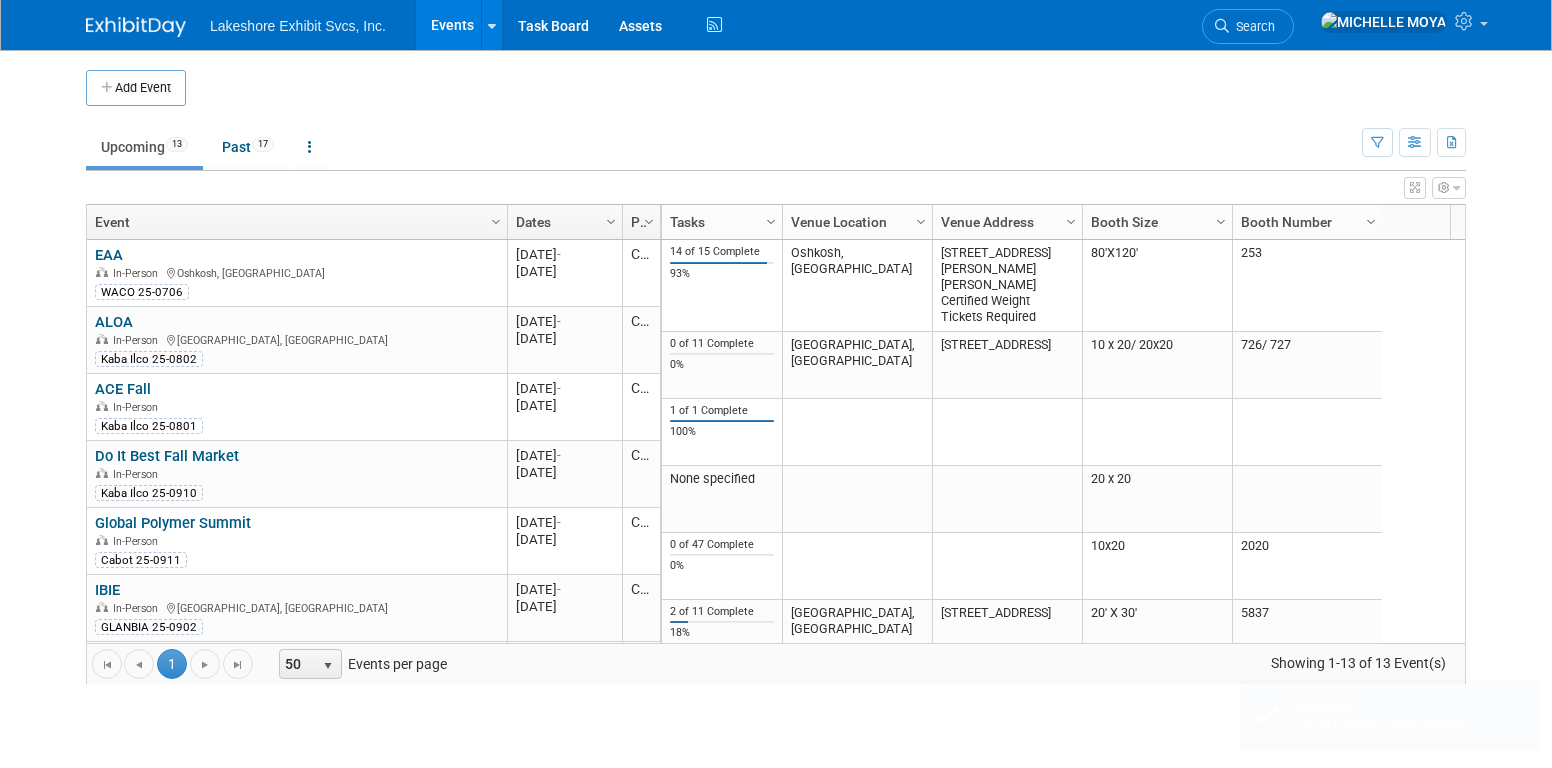 scroll, scrollTop: 0, scrollLeft: 0, axis: both 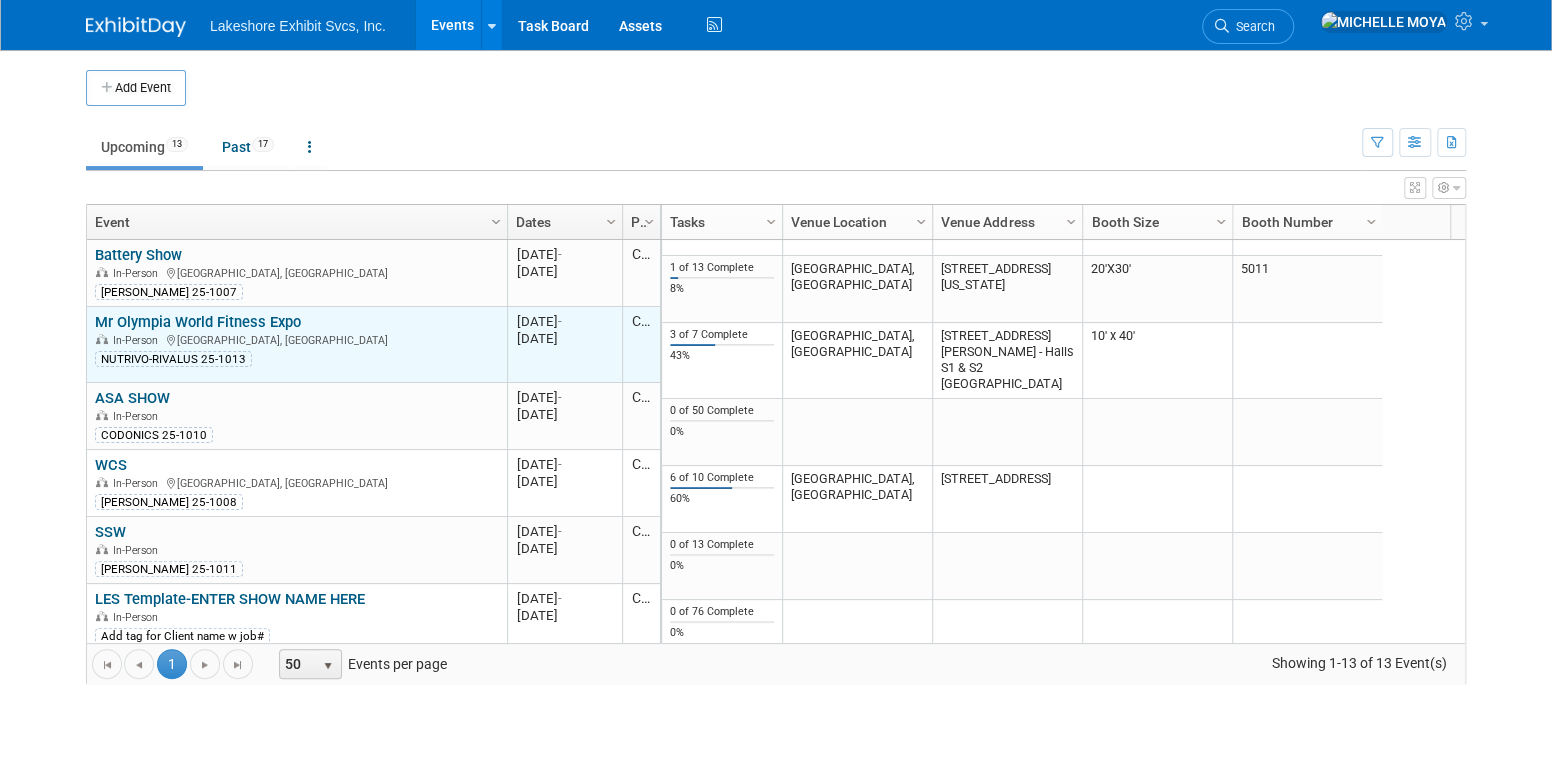 click on "Mr Olympia World Fitness Expo" at bounding box center (198, 322) 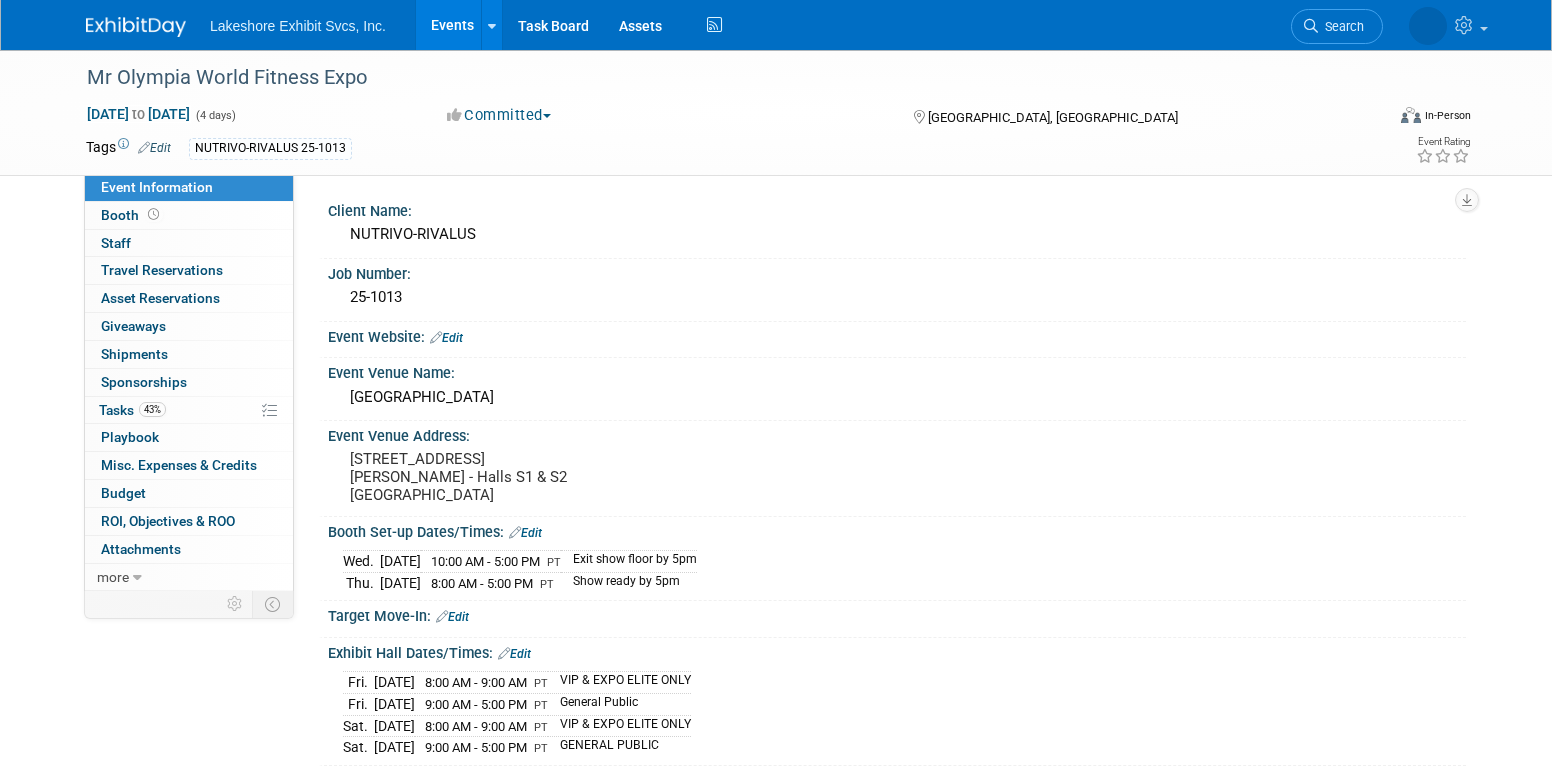 scroll, scrollTop: 0, scrollLeft: 0, axis: both 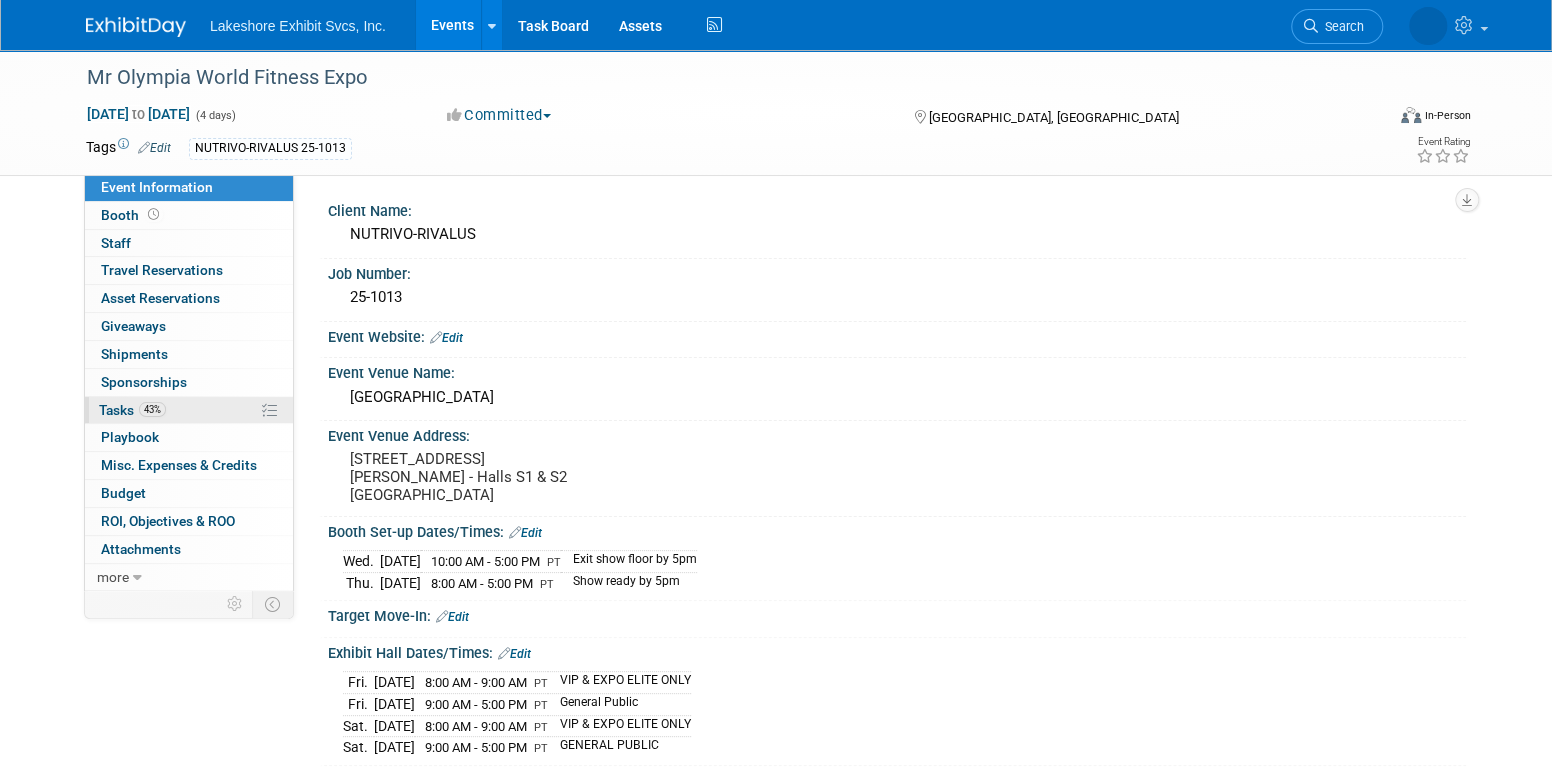 click on "43%
Tasks 43%" at bounding box center [189, 410] 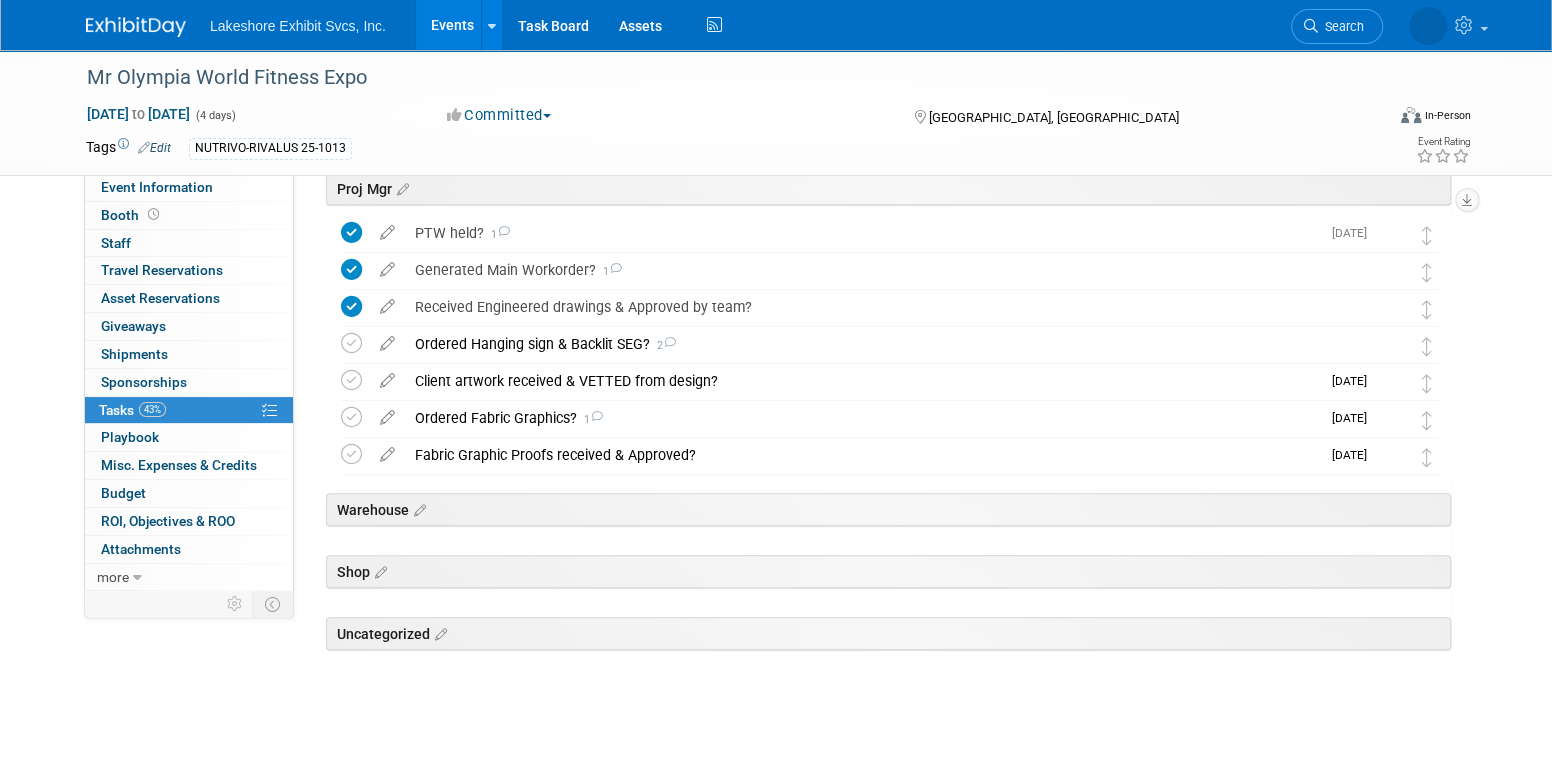 scroll, scrollTop: 400, scrollLeft: 0, axis: vertical 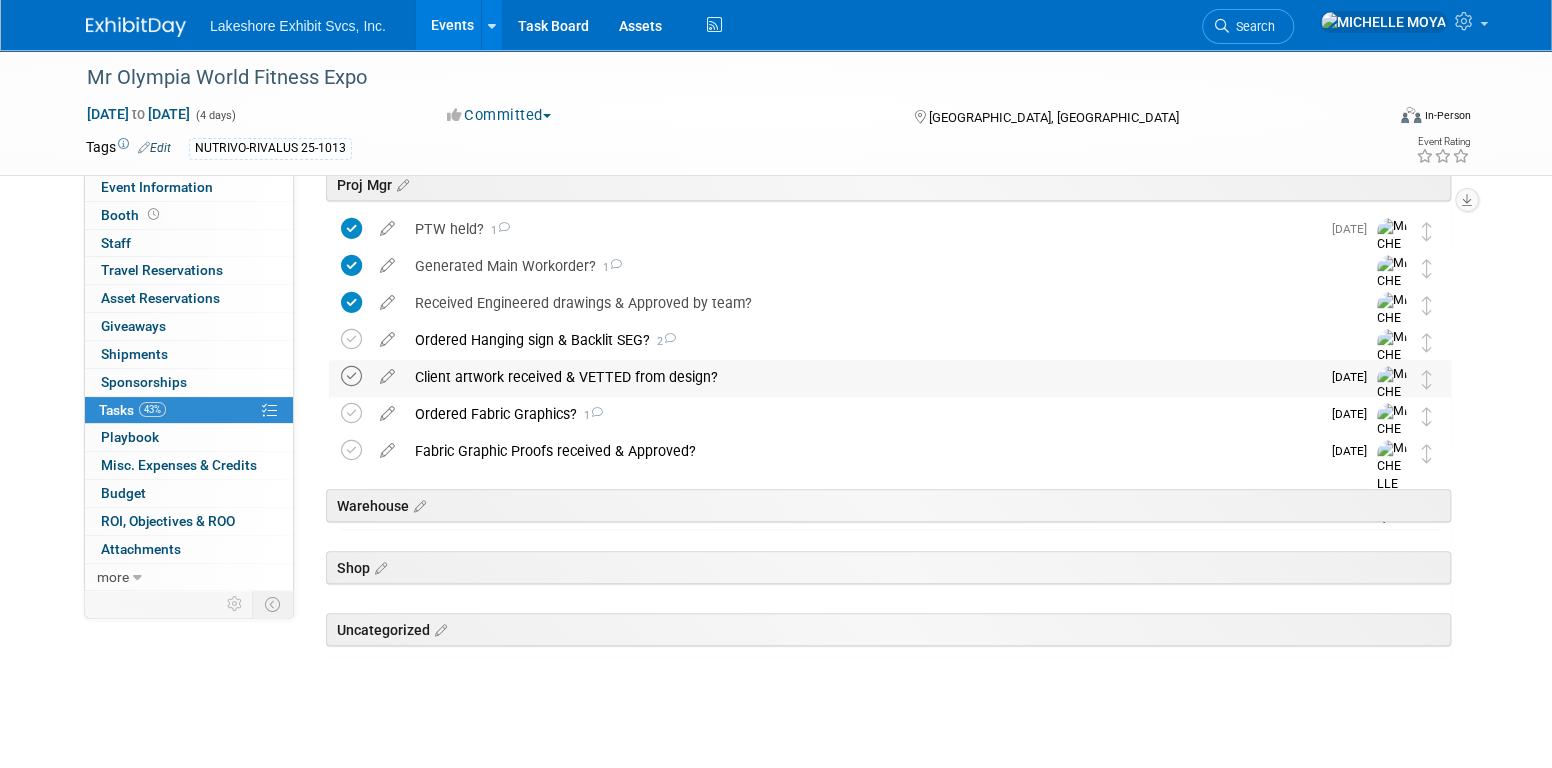 click at bounding box center (351, 376) 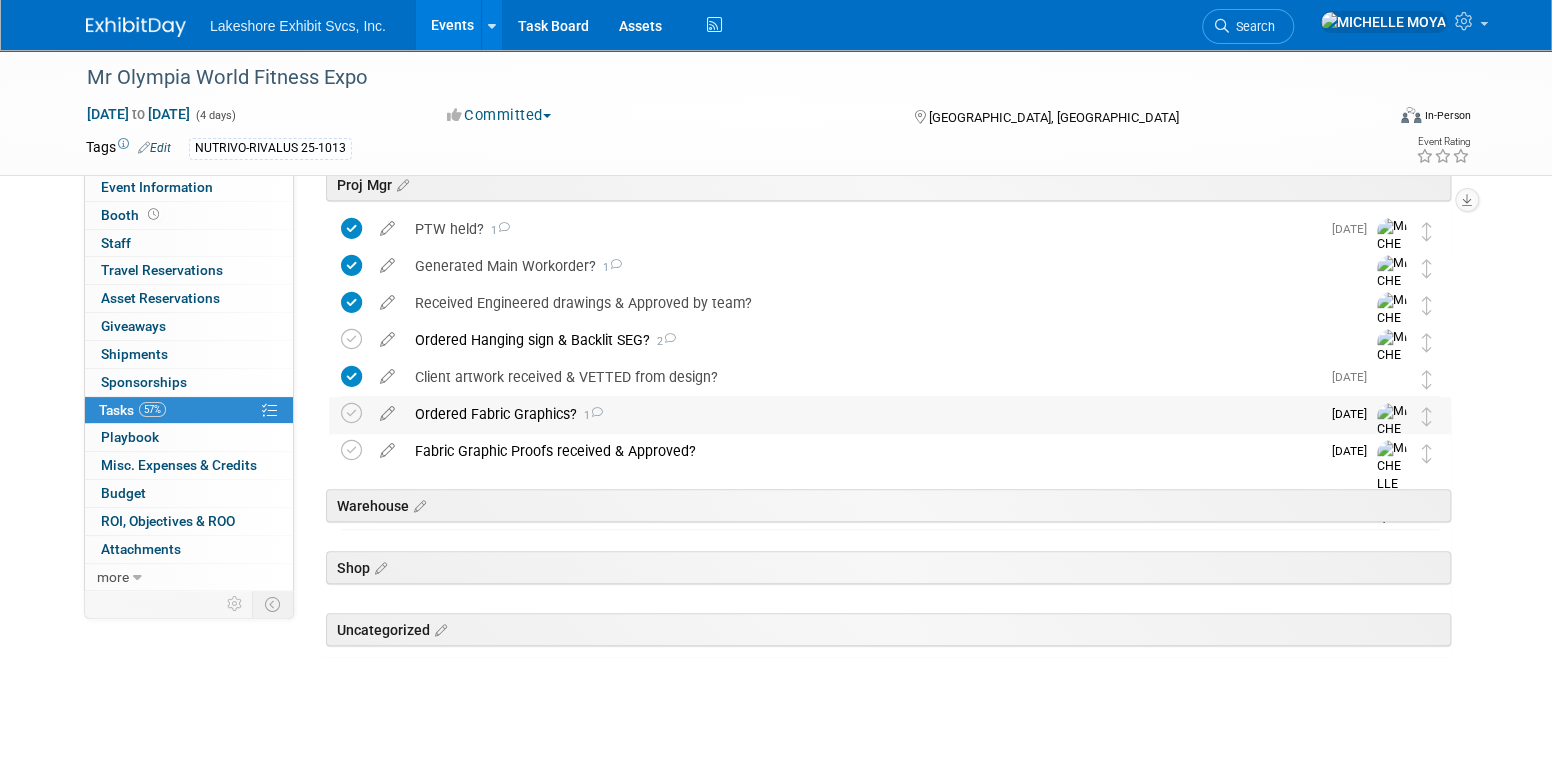 click on "Ordered Fabric Graphics?
1" at bounding box center (862, 414) 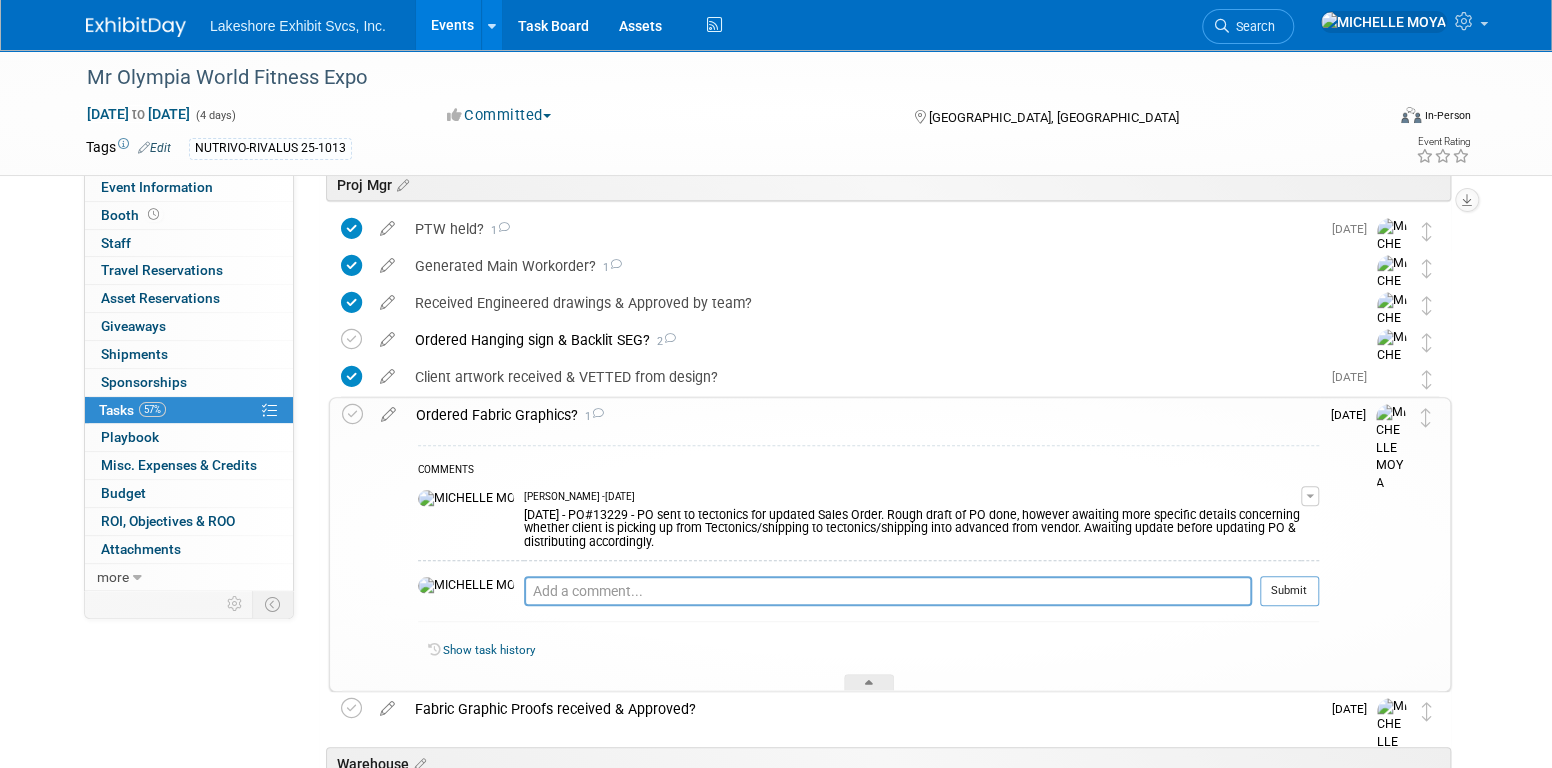 click on "Ordered Fabric Graphics?
1" at bounding box center (862, 415) 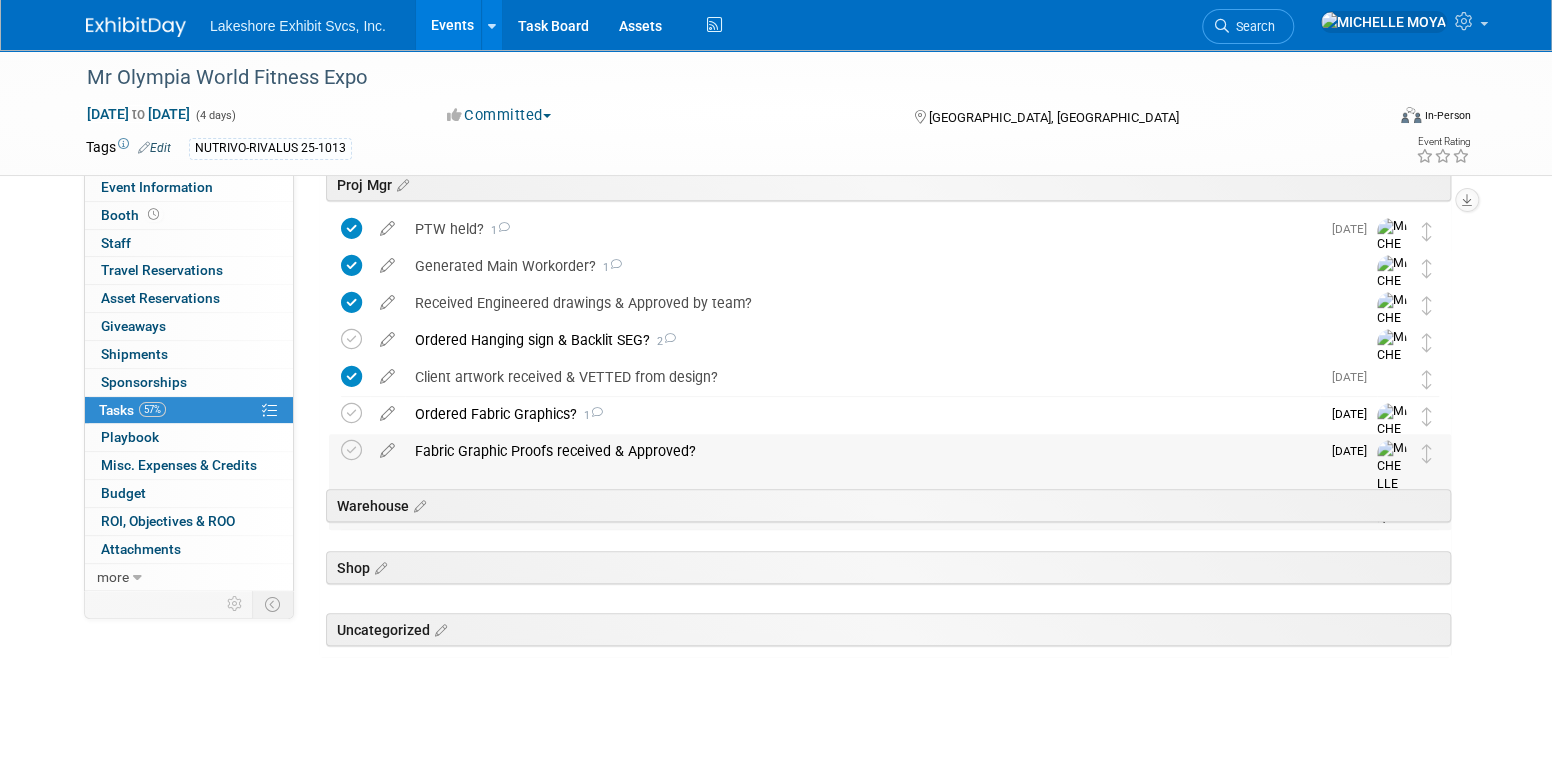 click on "Fabric Graphic Proofs received & Approved?" at bounding box center [862, 451] 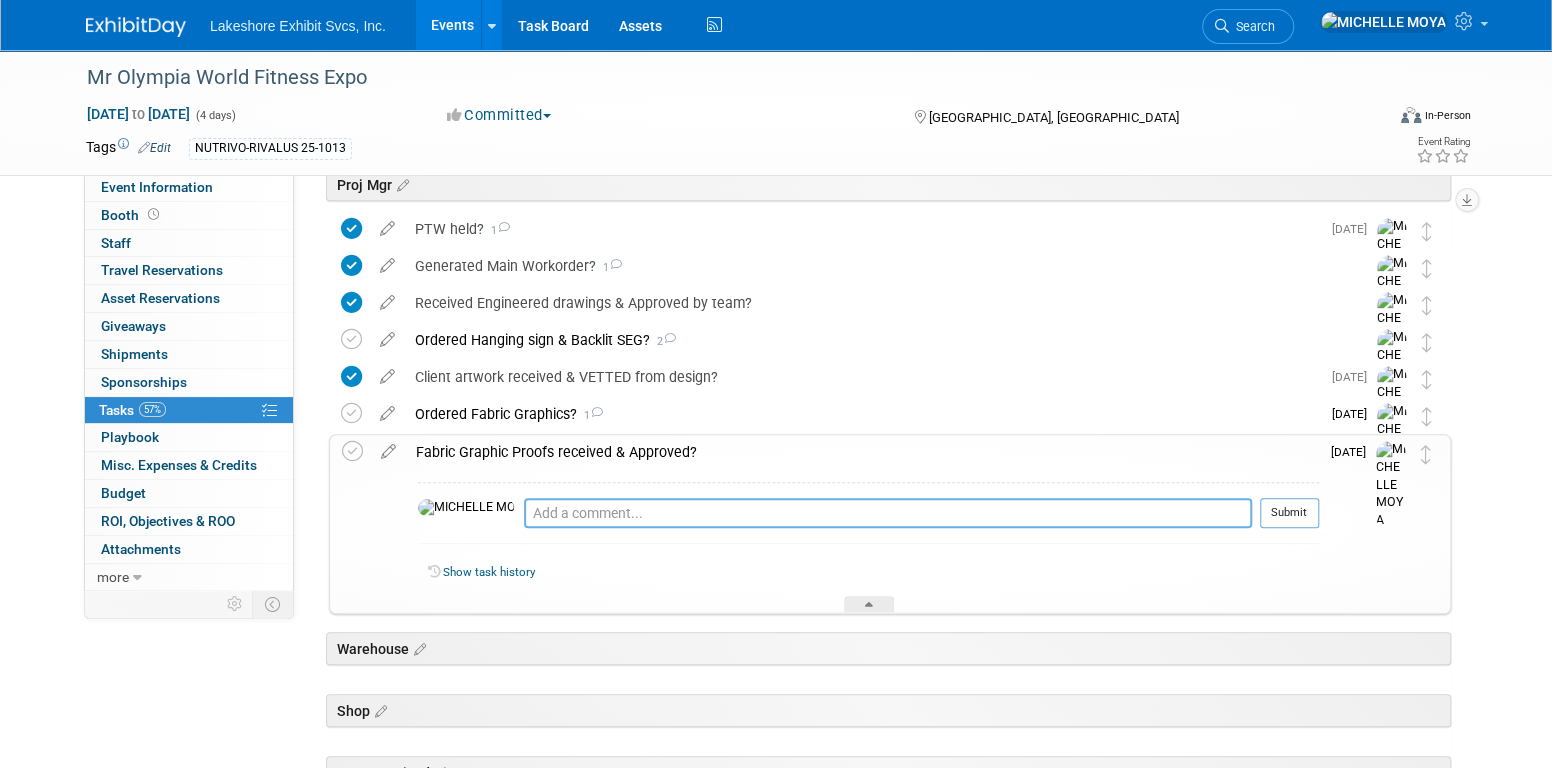 click at bounding box center (888, 513) 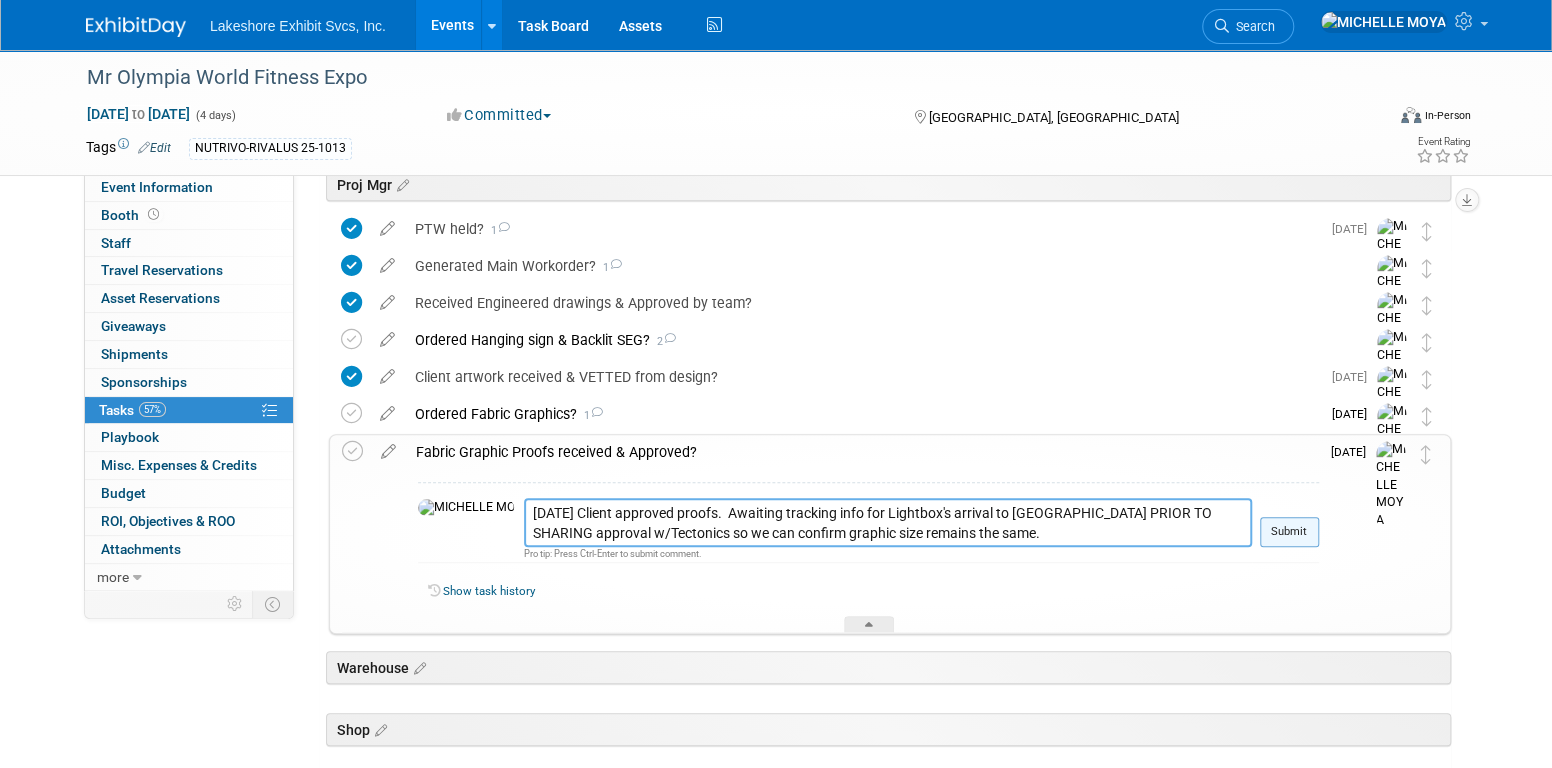 type on "7.18.25 Client approved proofs.  Awaiting tracking info for Lightbox's arrival to Tectonics PRIOR TO SHARING approval w/Tectonics so we can confirm graphic size remains the same." 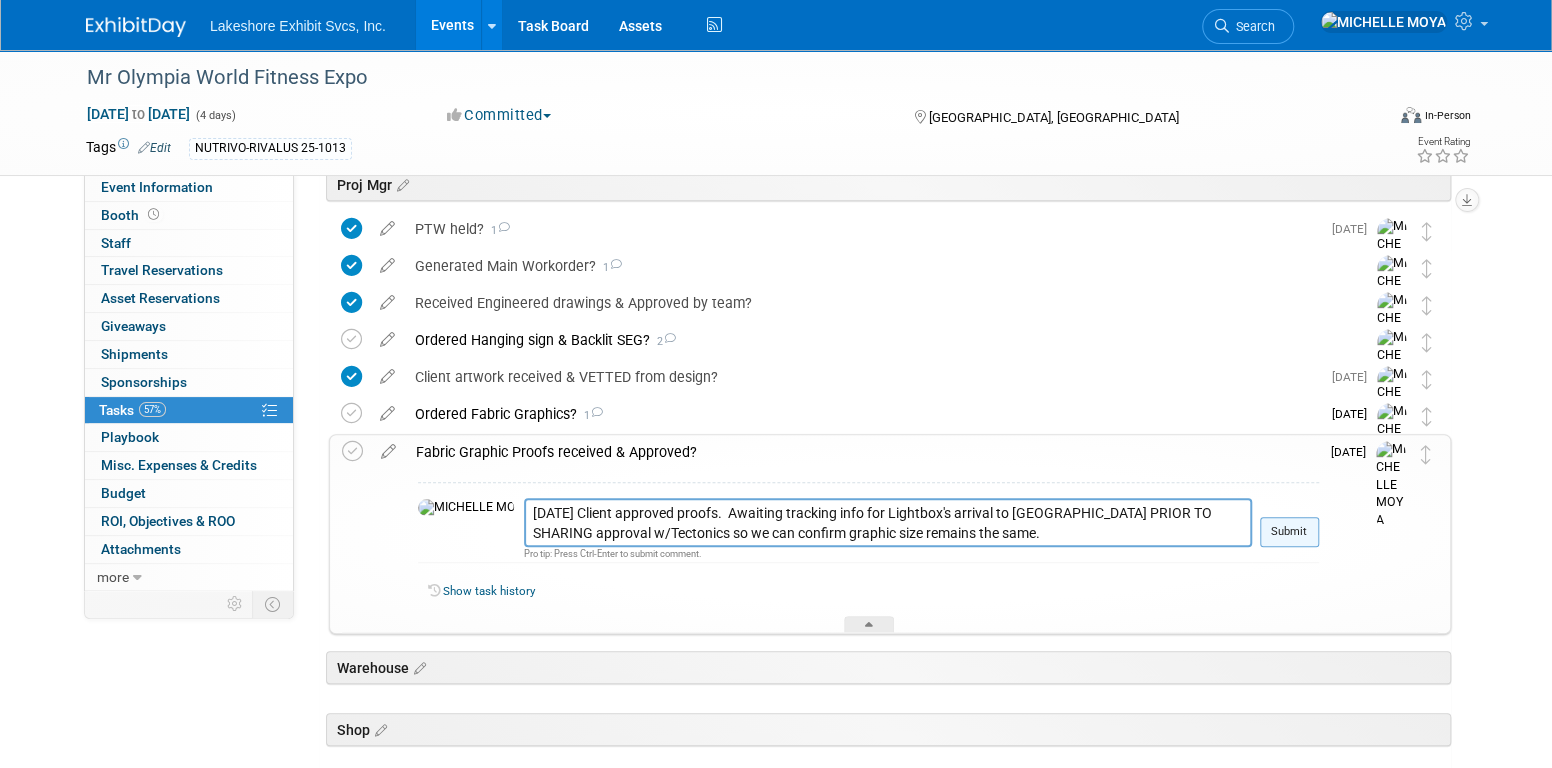 click on "Submit" at bounding box center (1289, 532) 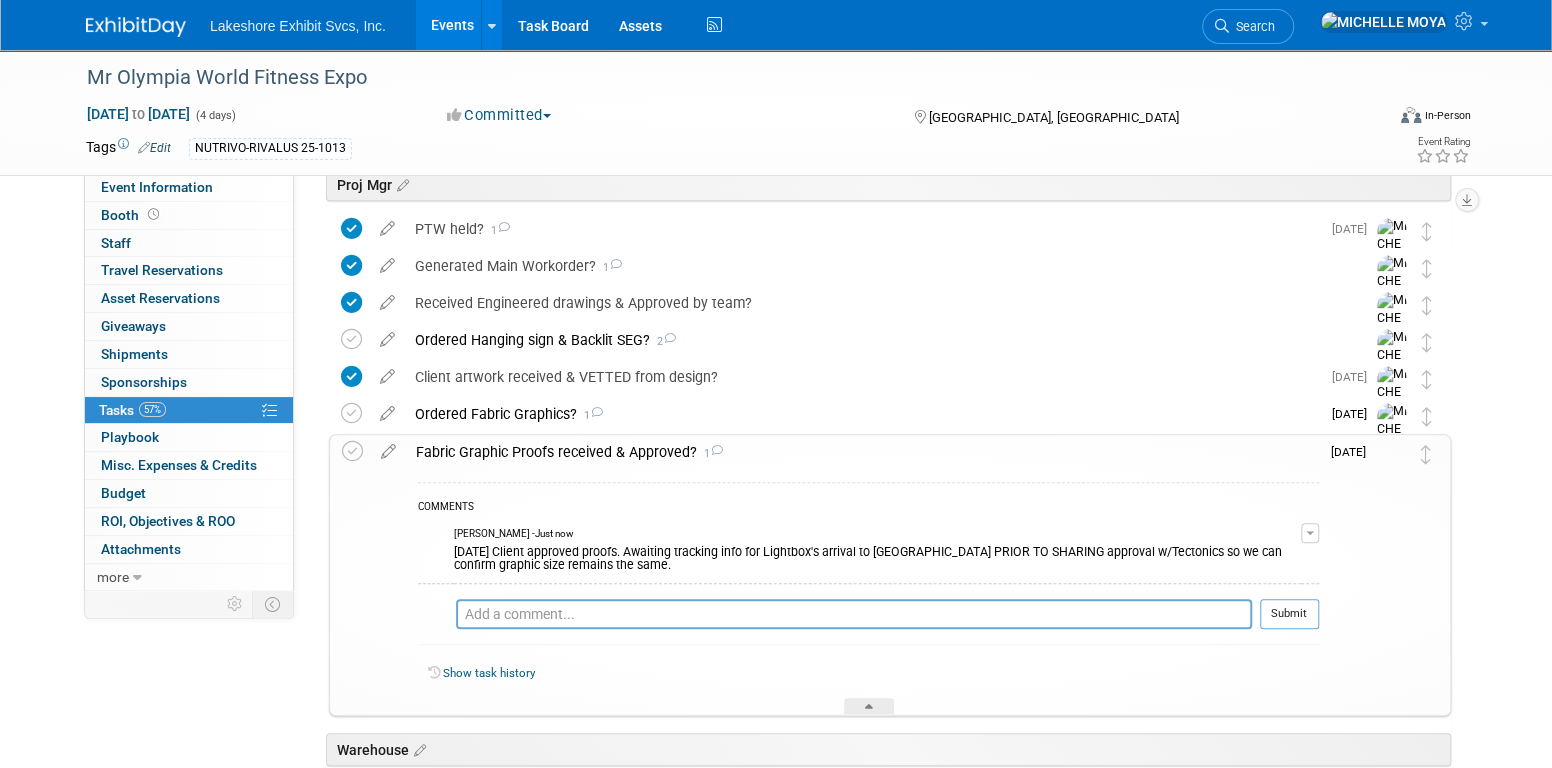 click on "Fabric Graphic Proofs received & Approved?
1" at bounding box center (862, 452) 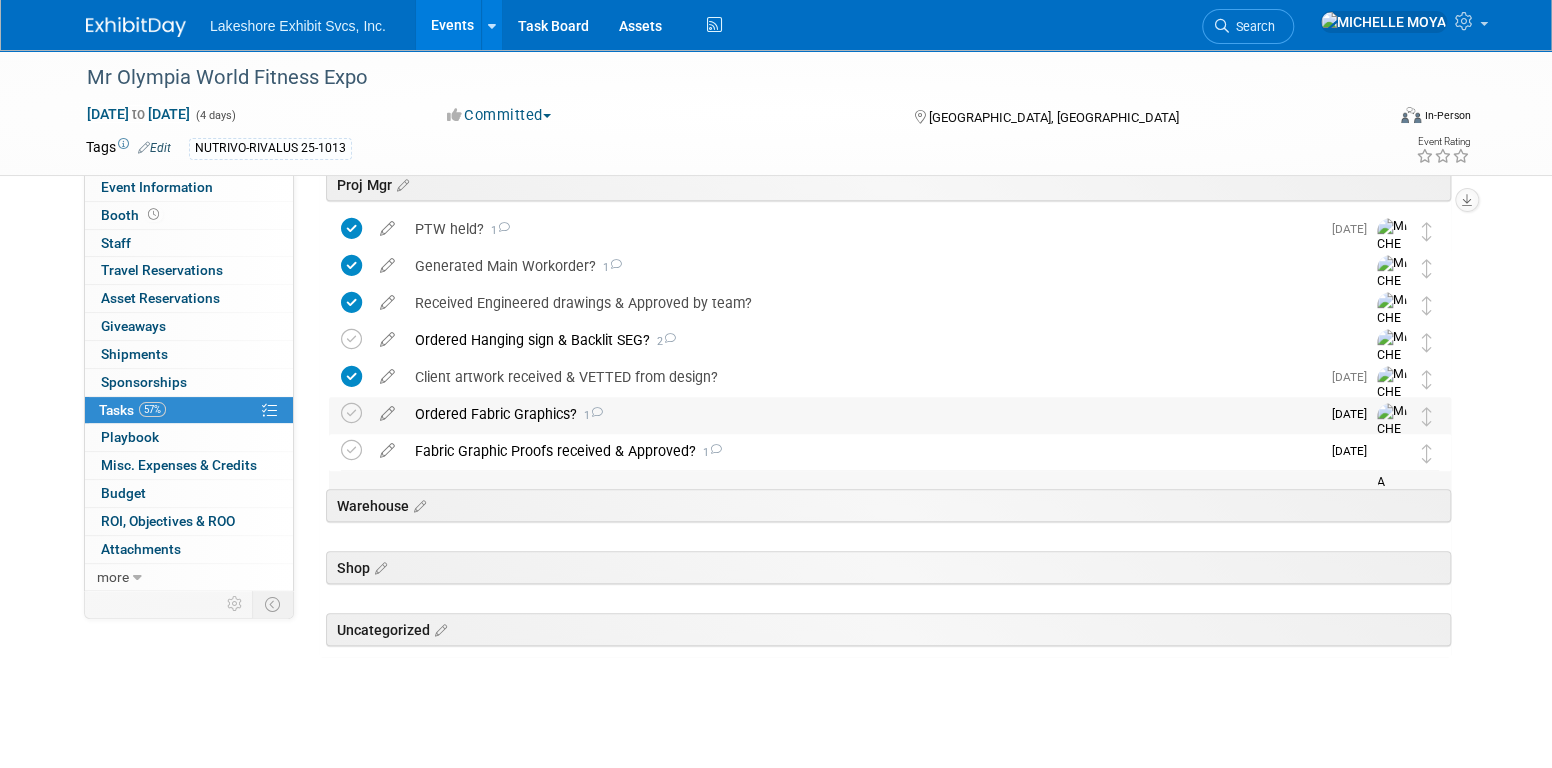 click on "Ordered Fabric Graphics?
1" at bounding box center [862, 414] 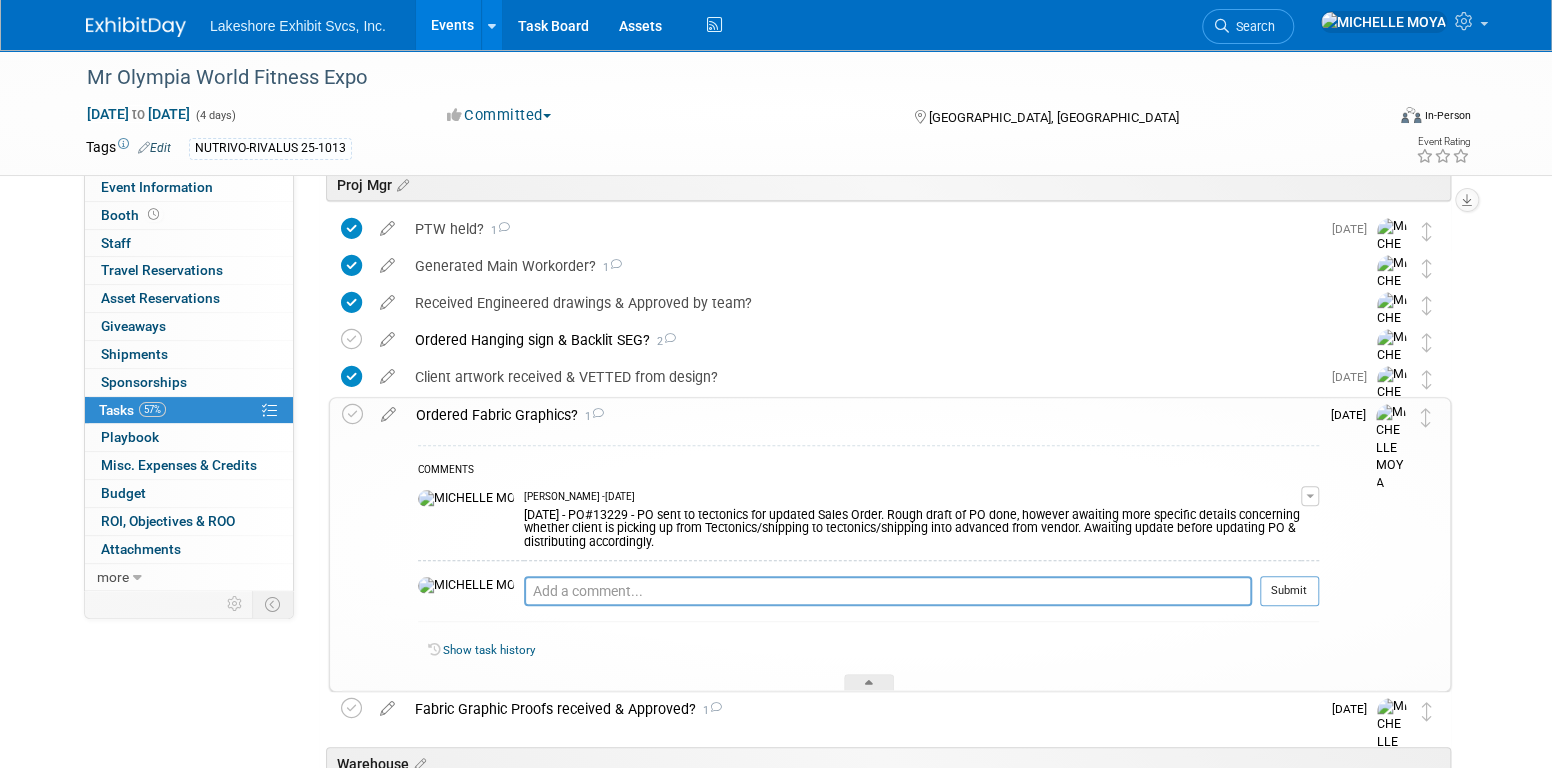 click on "Ordered Fabric Graphics?
1" at bounding box center (862, 415) 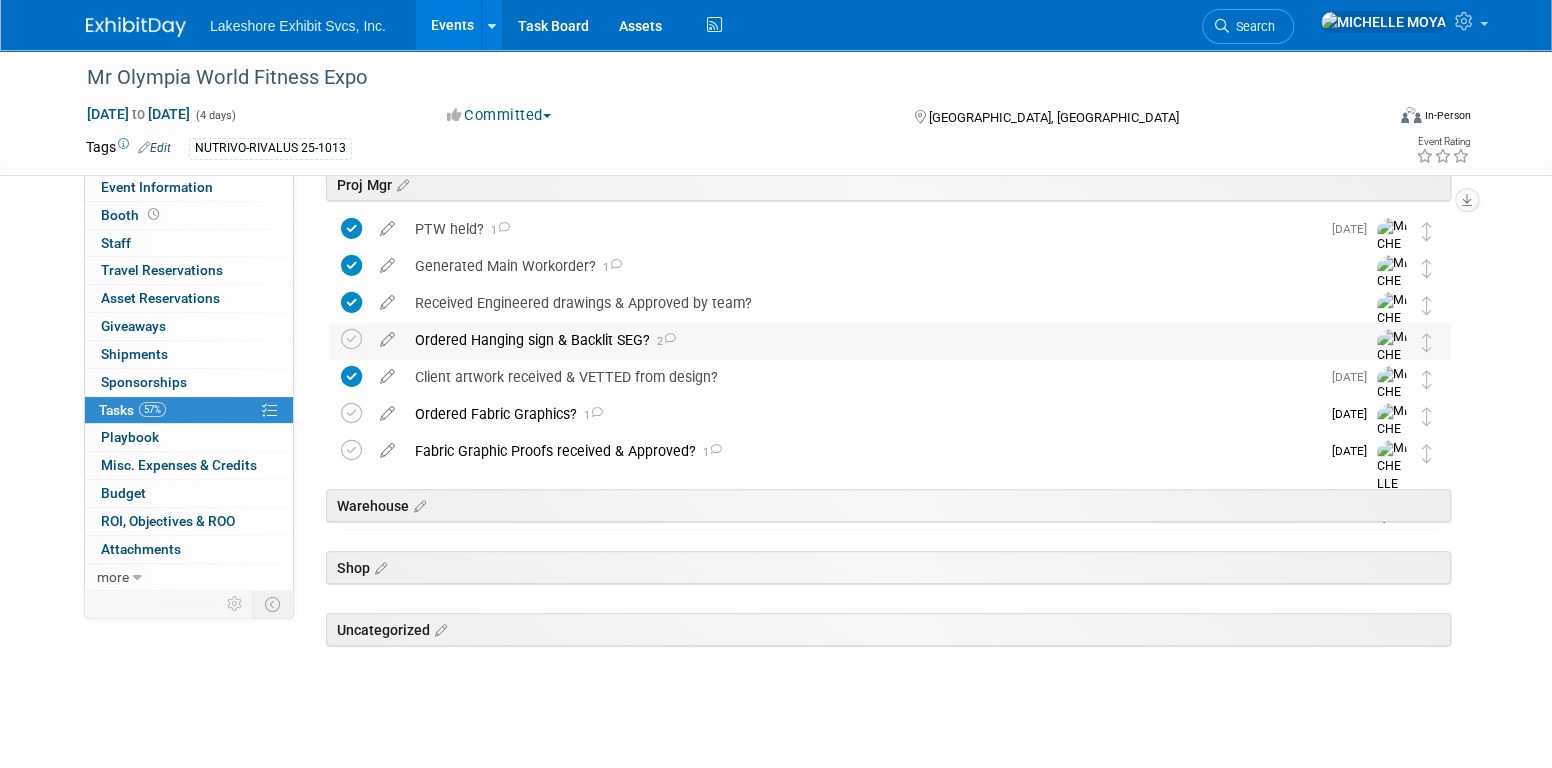 click on "Ordered Hanging sign & Backlit SEG?
2" at bounding box center (871, 340) 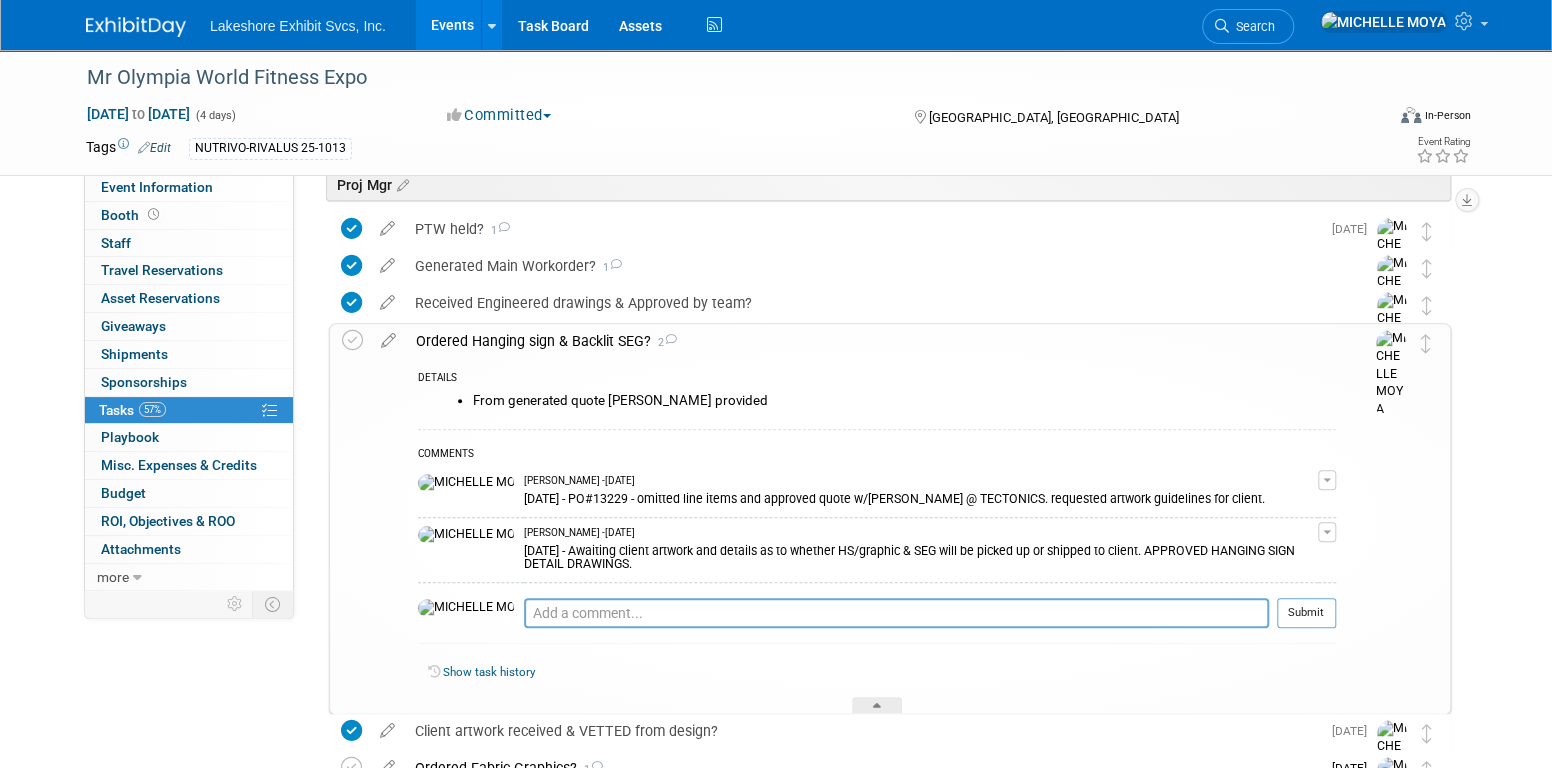 click on "Ordered Hanging sign & Backlit SEG?
2" at bounding box center (871, 341) 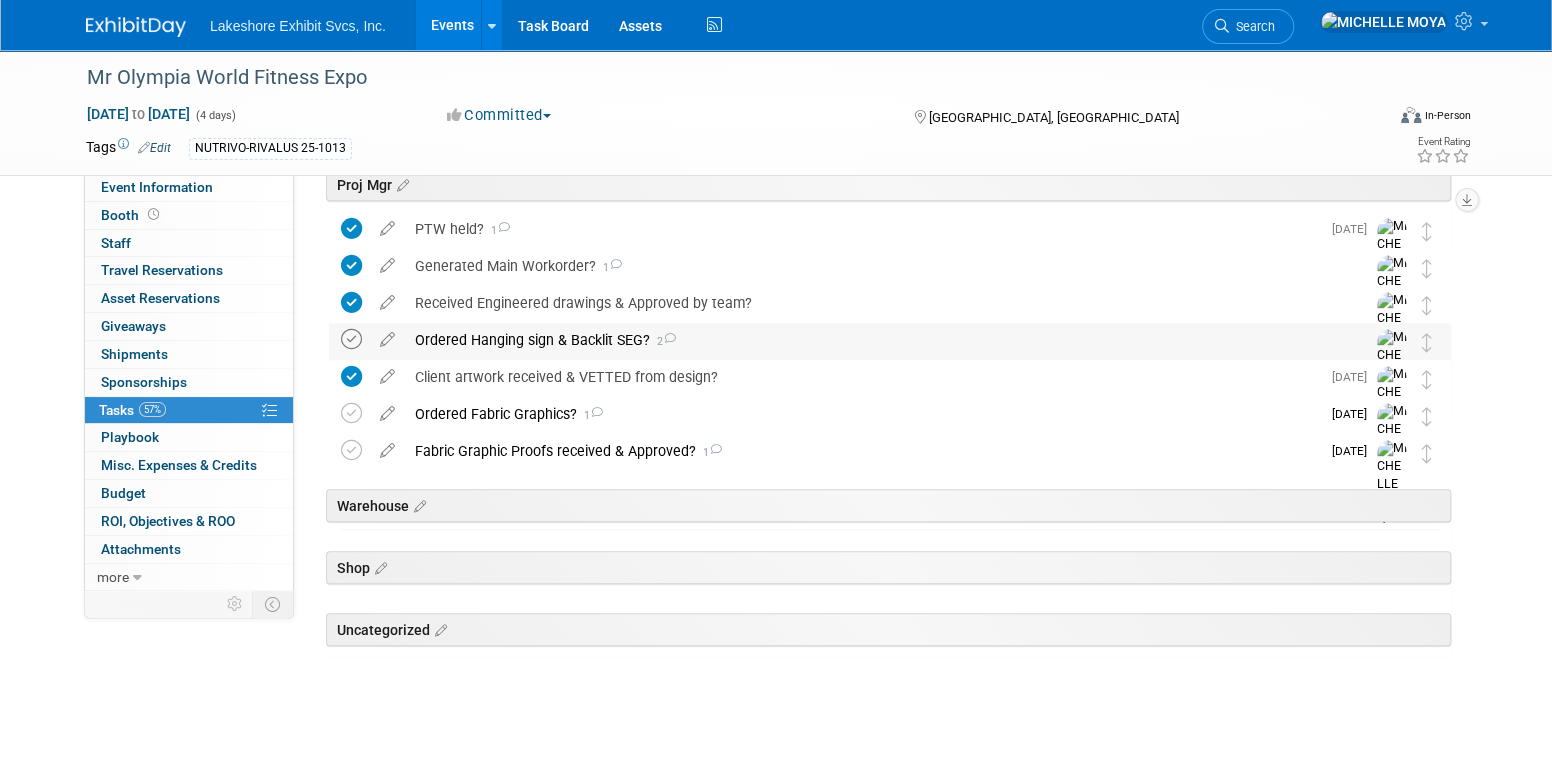 click at bounding box center (351, 339) 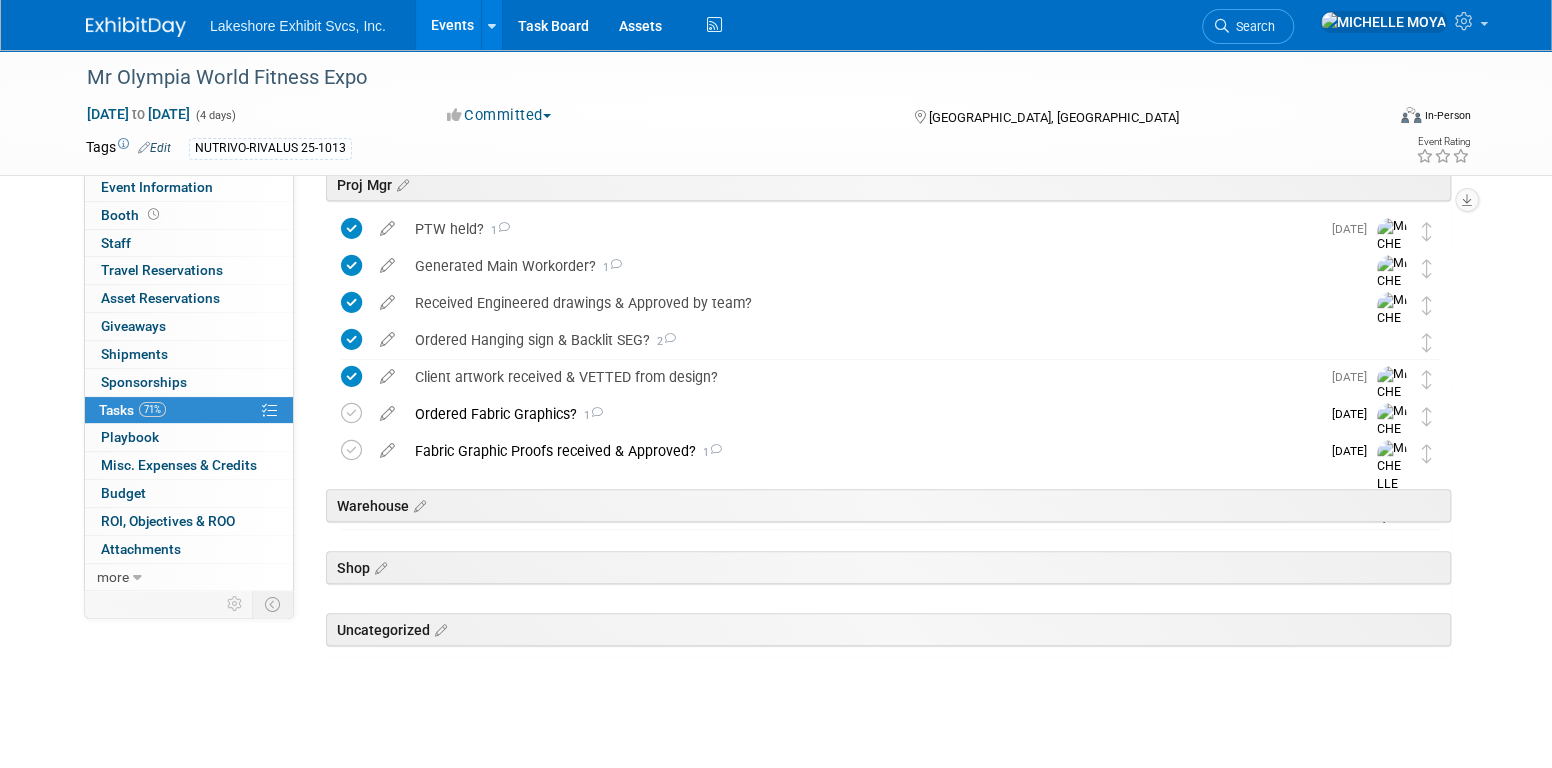 click on "Events" at bounding box center (452, 25) 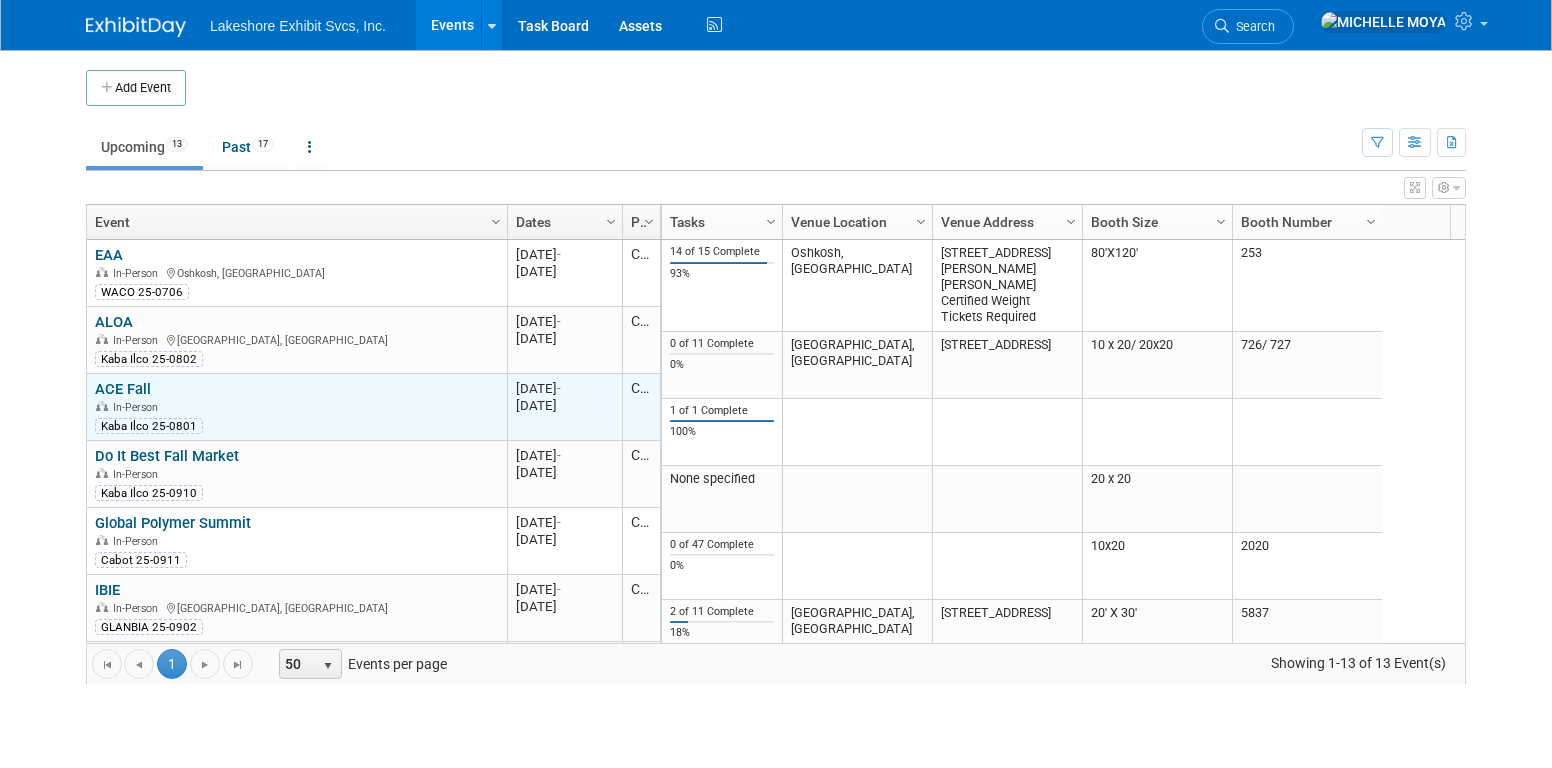 scroll, scrollTop: 0, scrollLeft: 0, axis: both 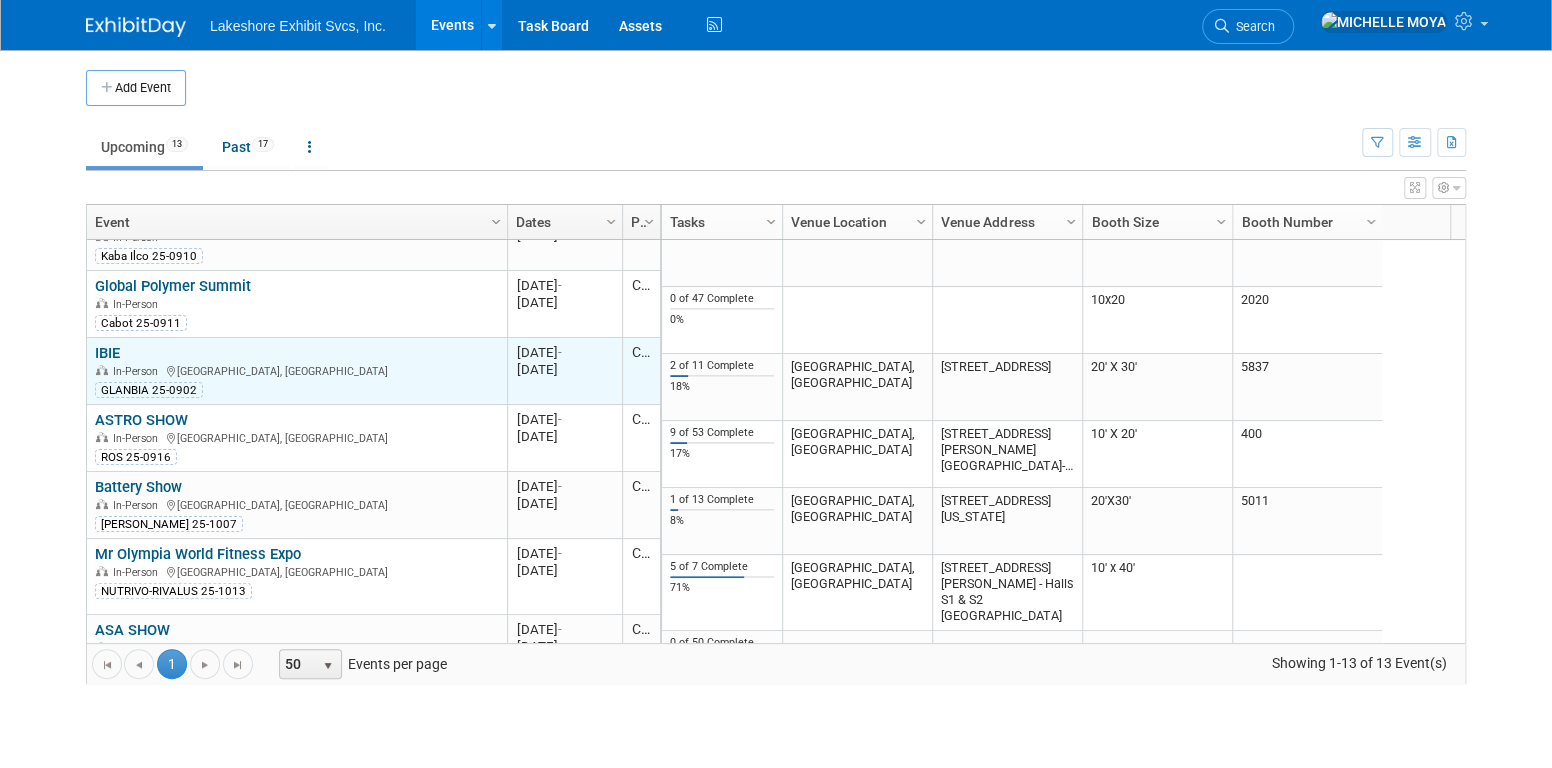 click on "IBIE" at bounding box center (107, 353) 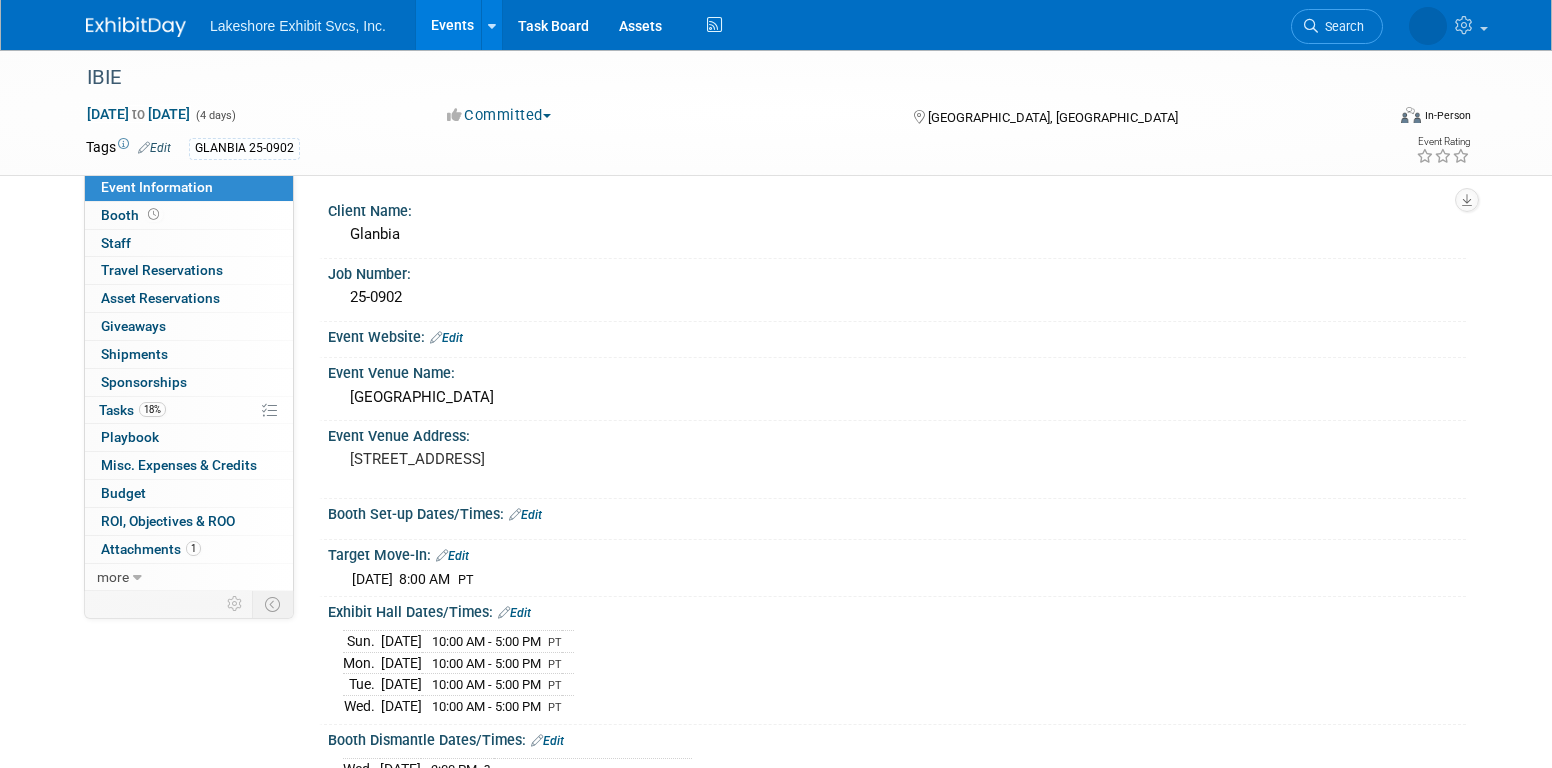 scroll, scrollTop: 0, scrollLeft: 0, axis: both 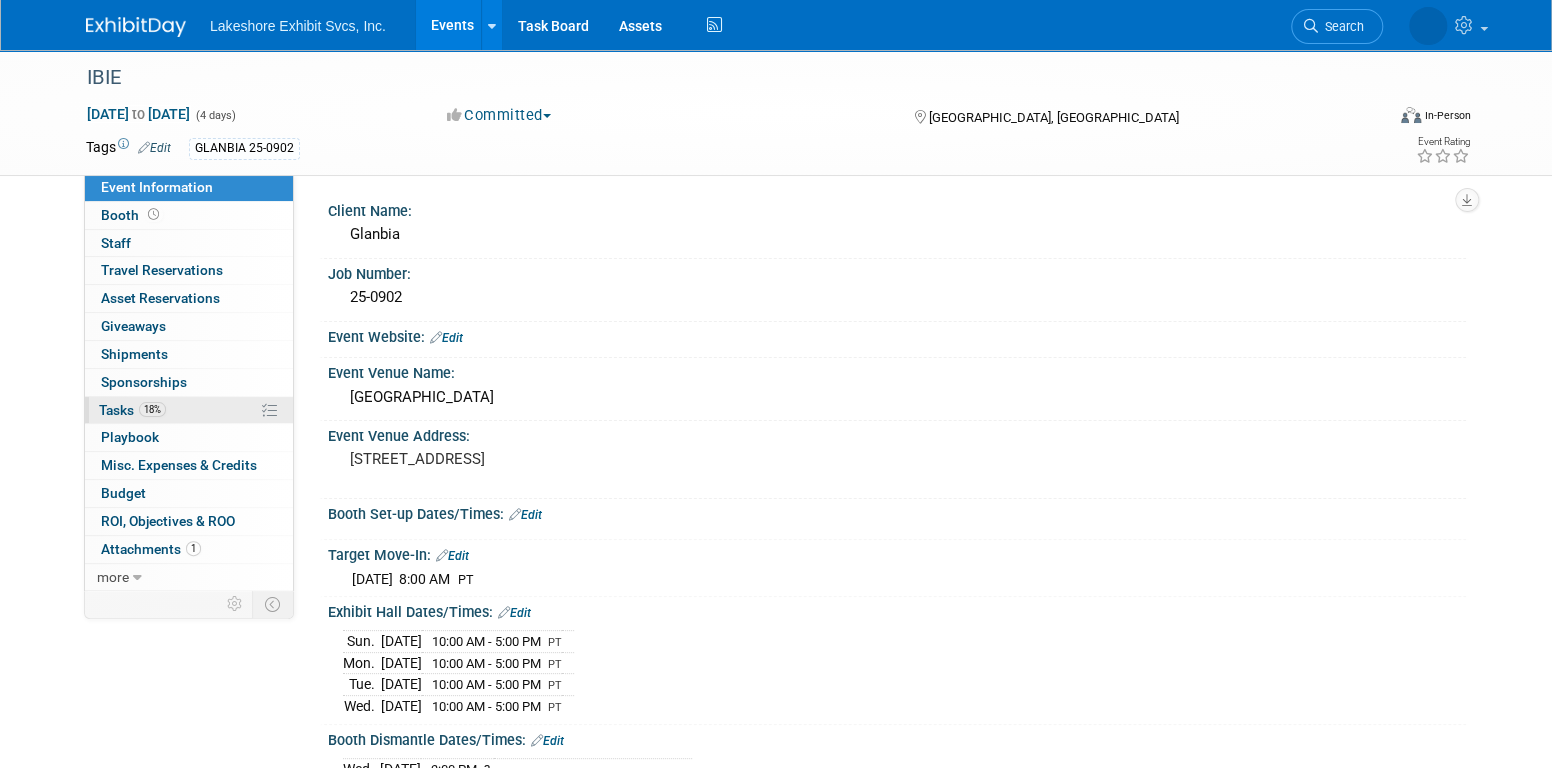 click on "18%" at bounding box center [152, 409] 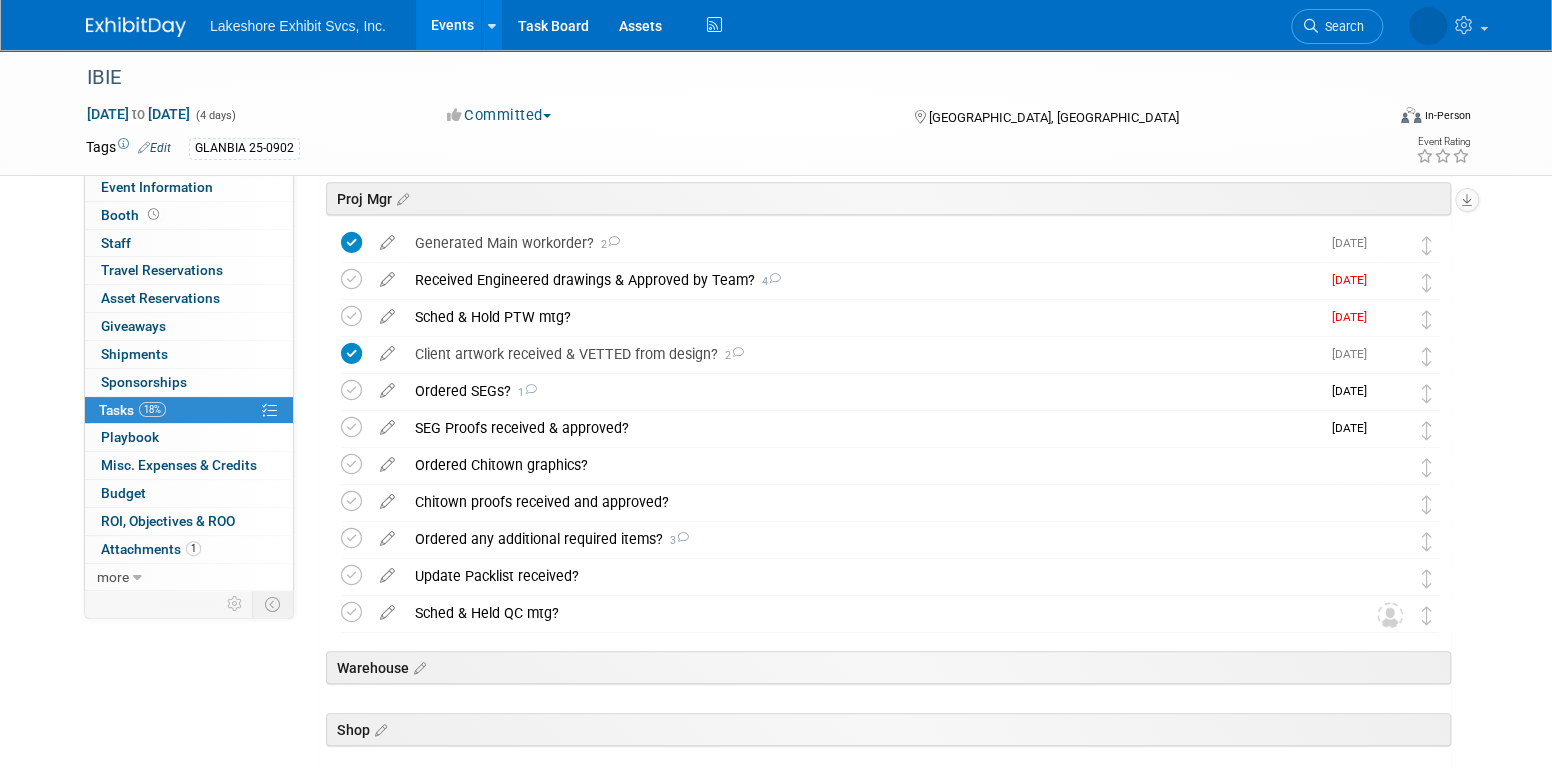 scroll, scrollTop: 400, scrollLeft: 0, axis: vertical 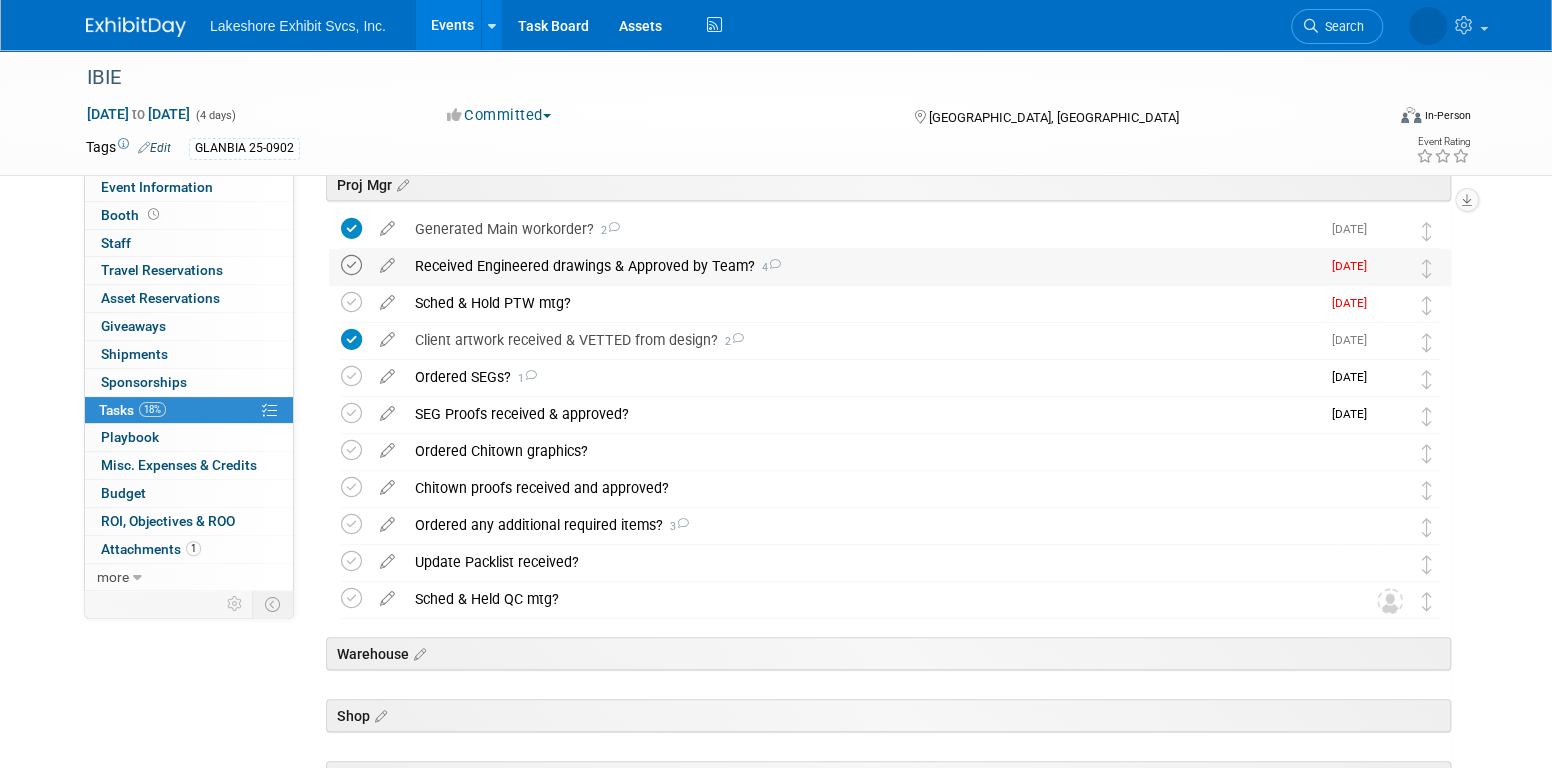 click at bounding box center (351, 265) 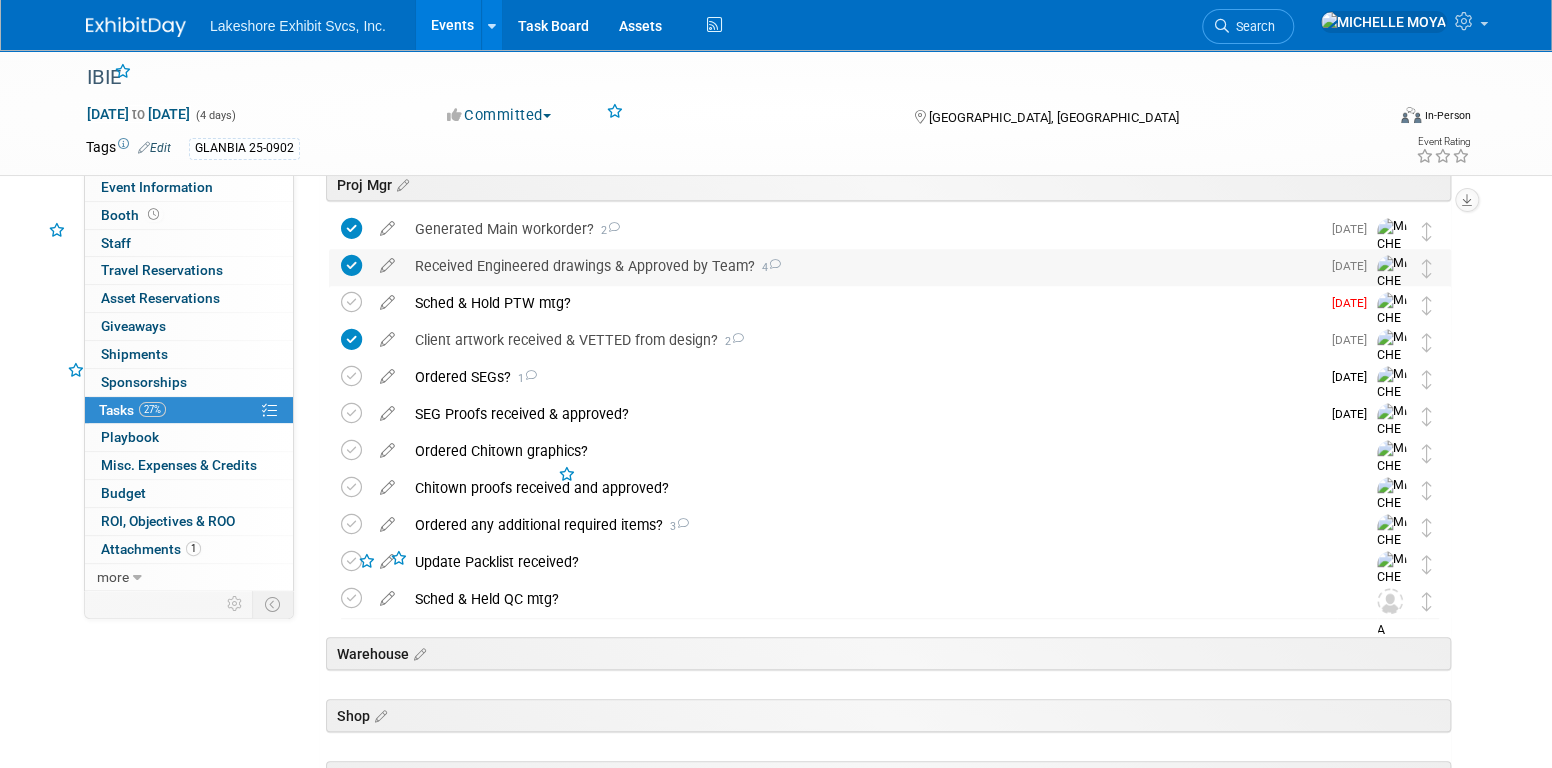 click on "Received Engineered drawings & Approved by Team?
4" at bounding box center [862, 266] 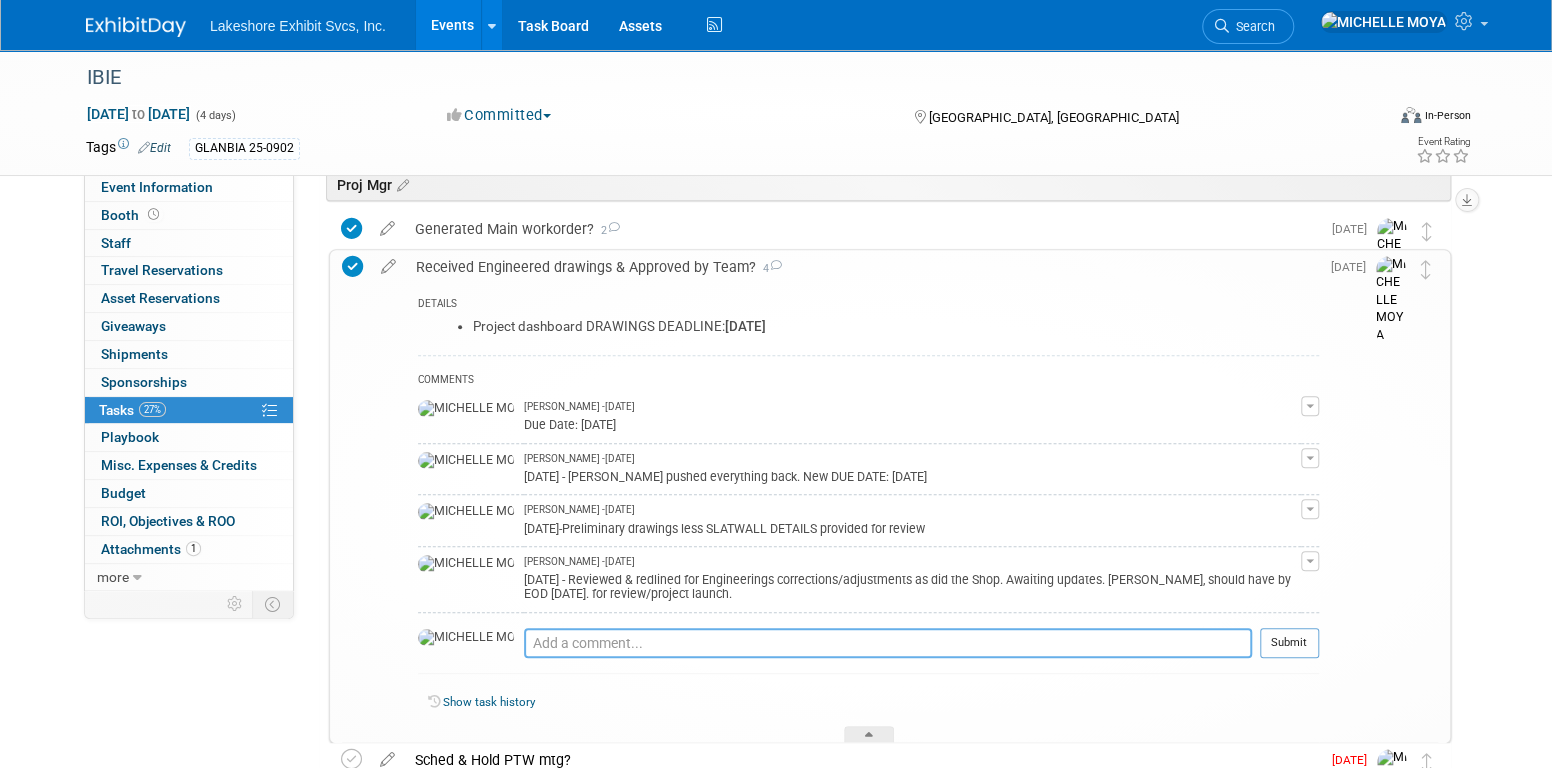 click at bounding box center [888, 643] 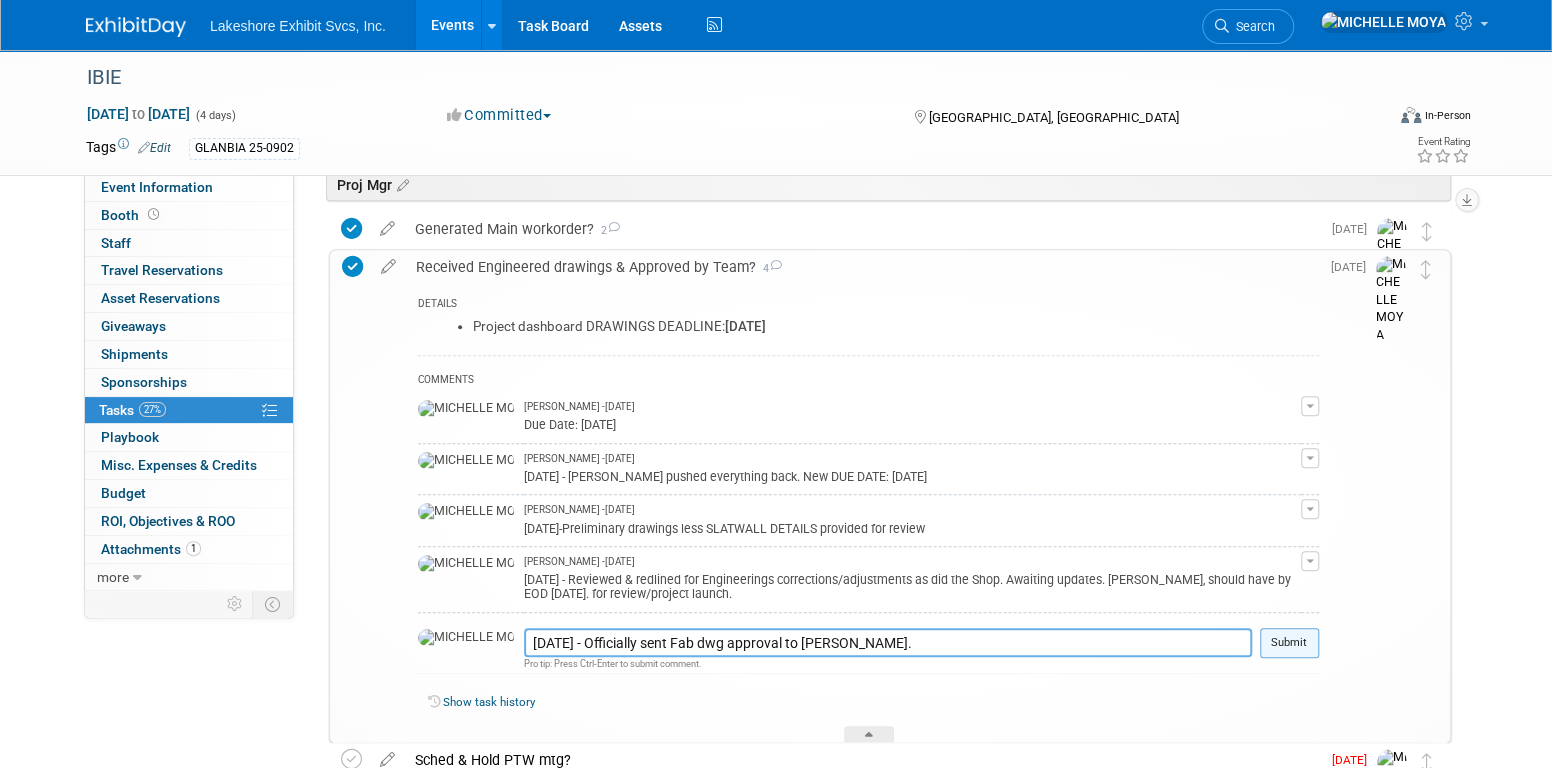 type on "7.18.25 - Officially sent Fab dwg approval to David." 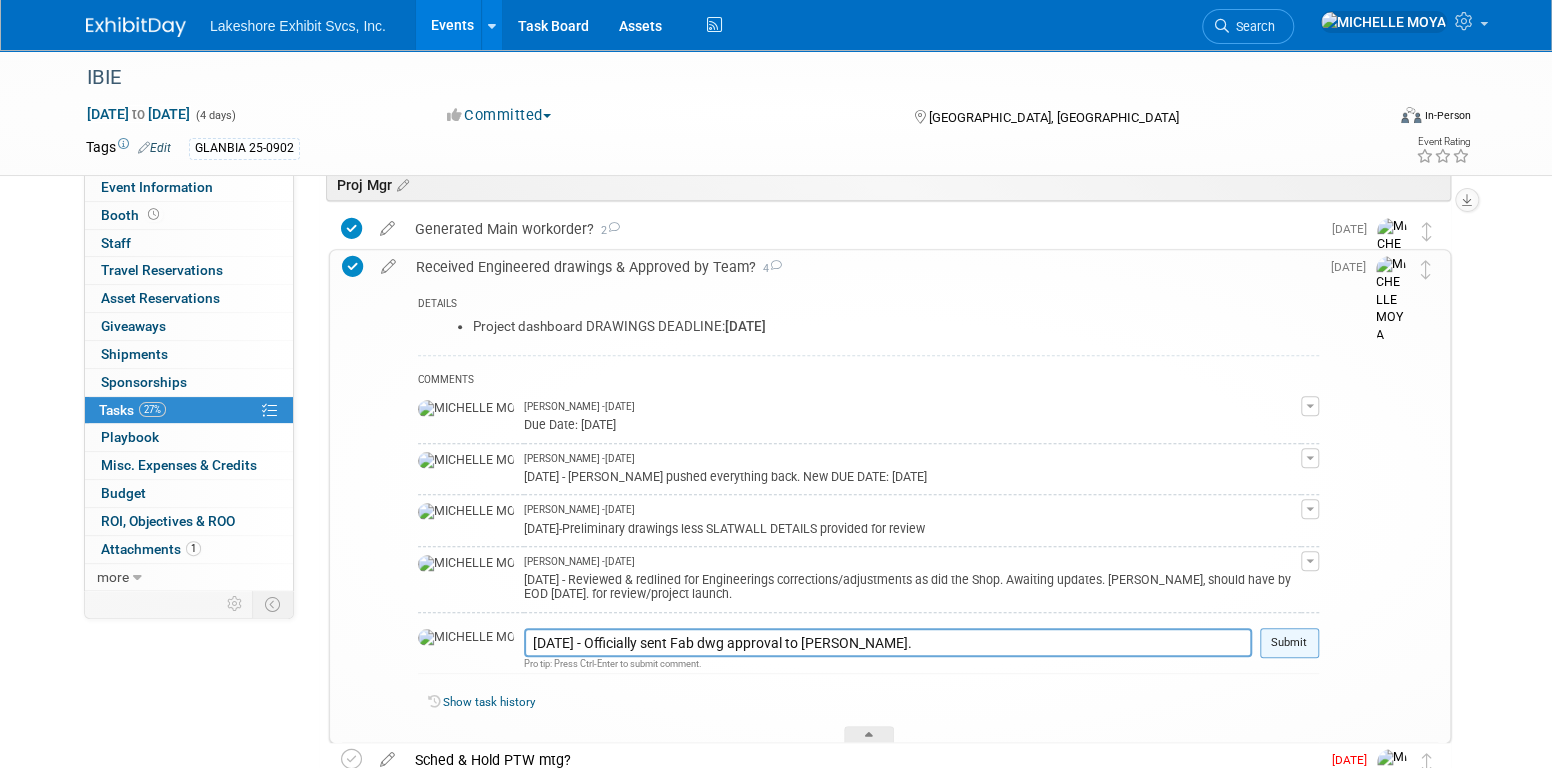 click on "Submit" at bounding box center [1289, 643] 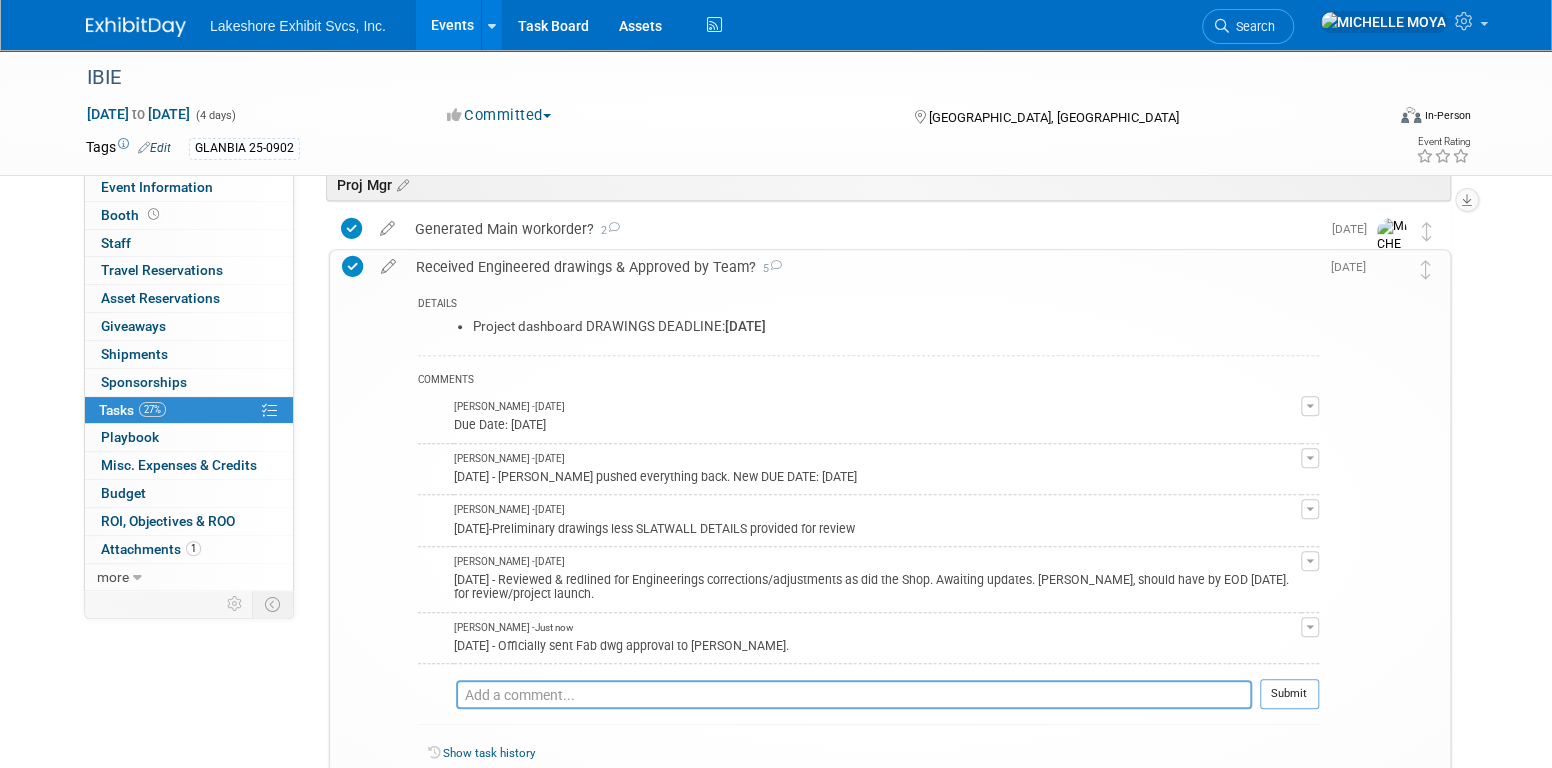 click on "Received Engineered drawings & Approved by Team?
5" at bounding box center (862, 267) 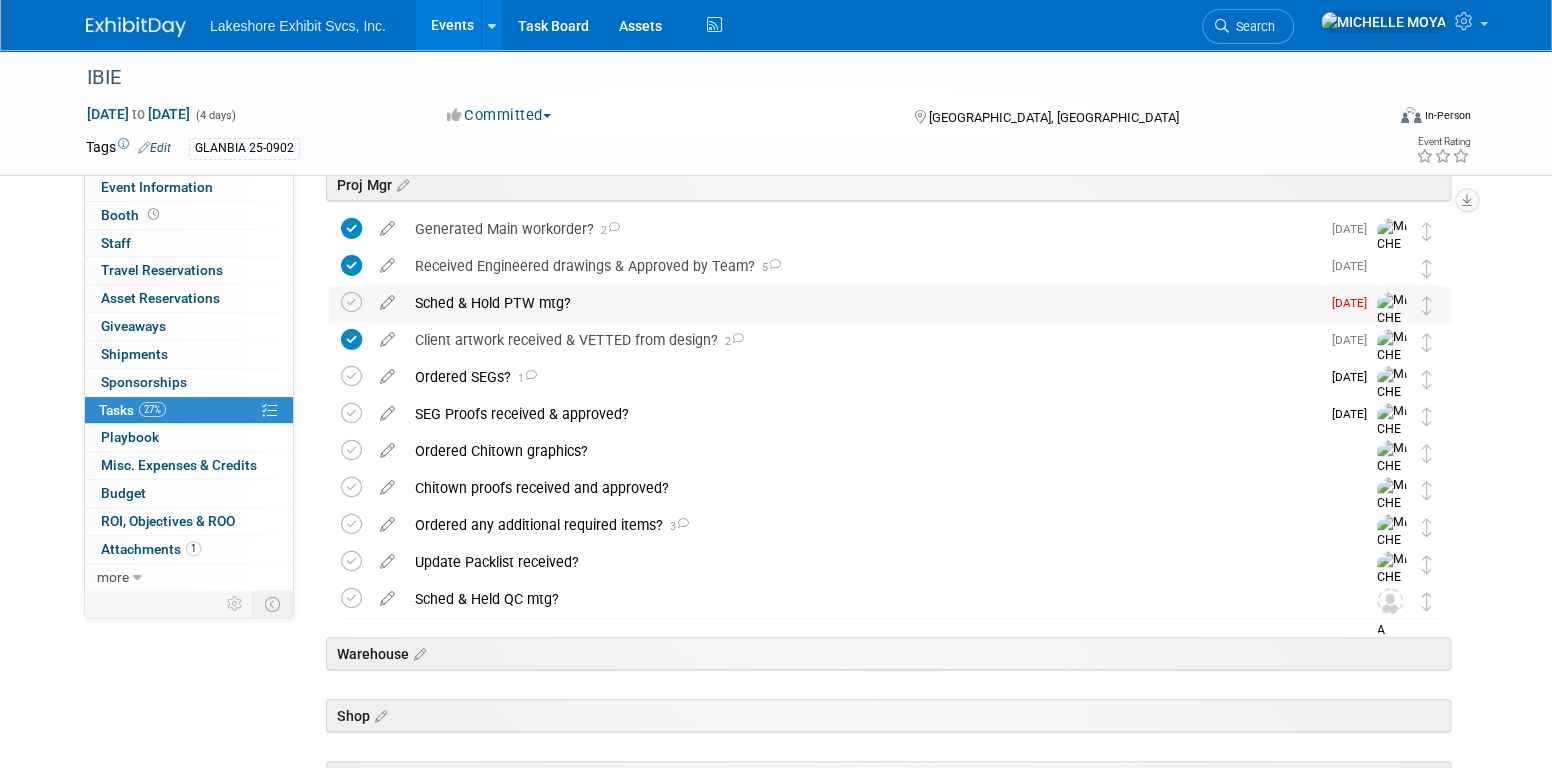 click on "Sched & Hold PTW mtg?" at bounding box center [862, 303] 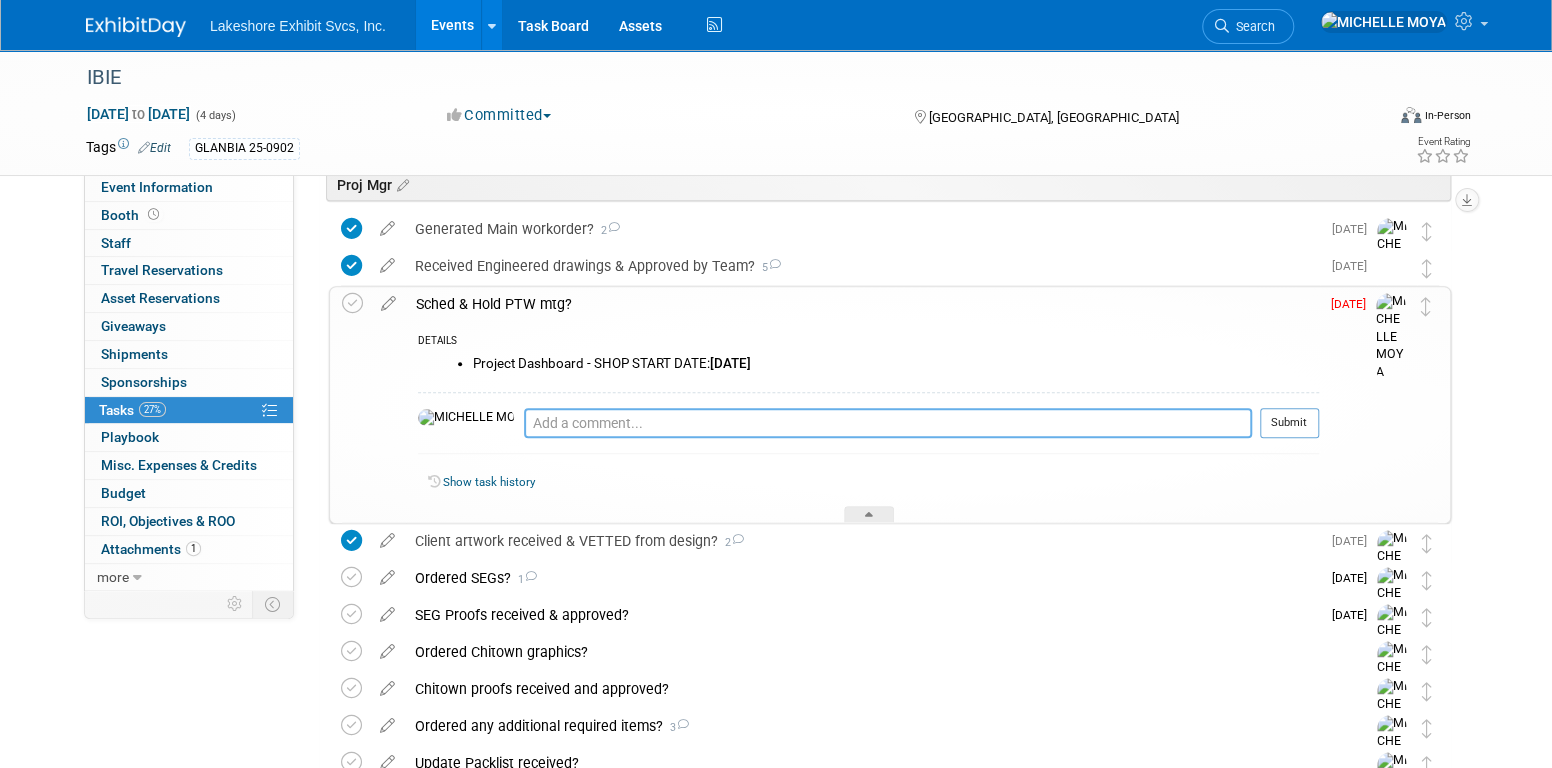 click at bounding box center [888, 423] 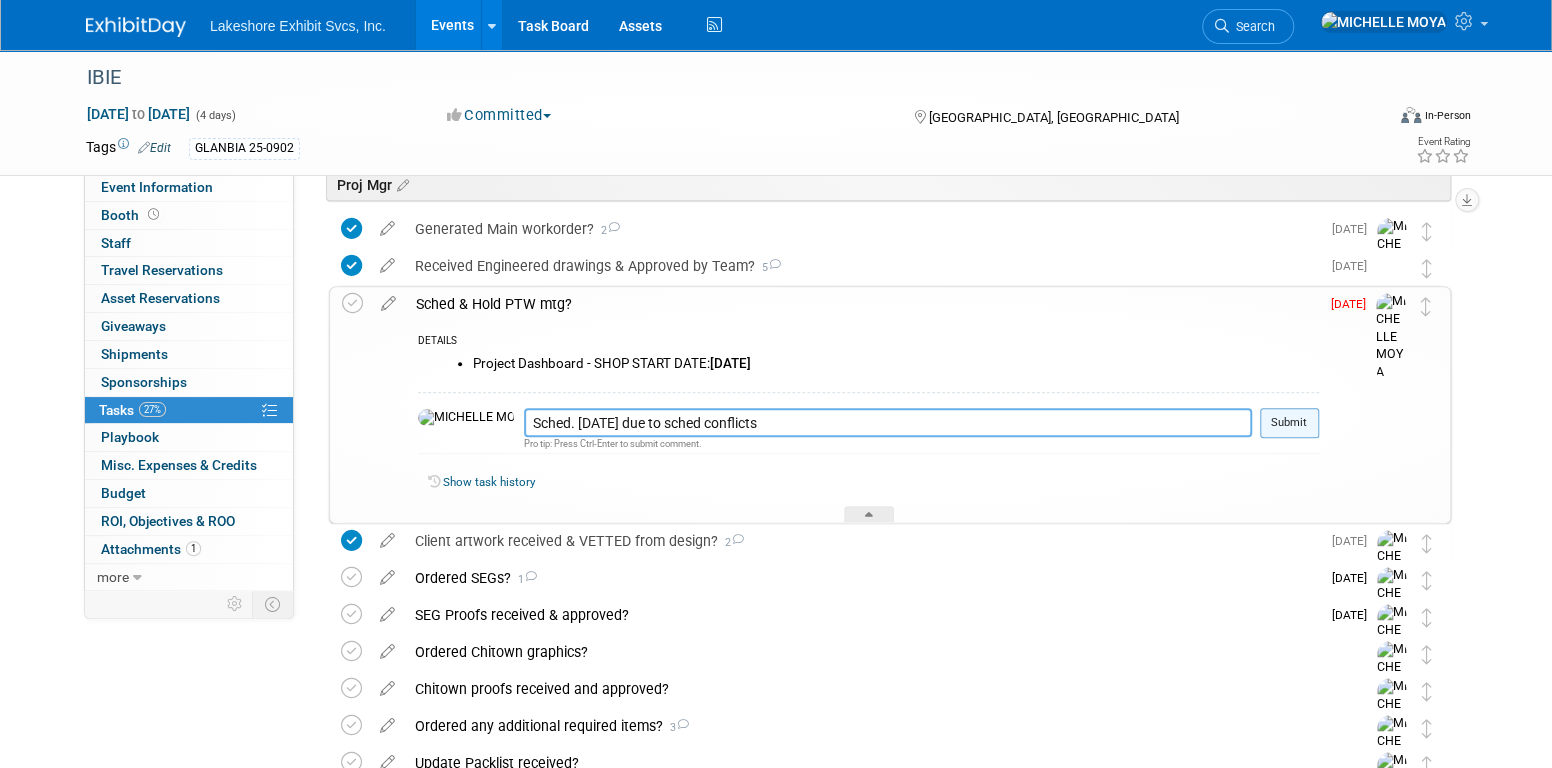 type on "Sched. Tues. 07.22.25 due to sched conflicts" 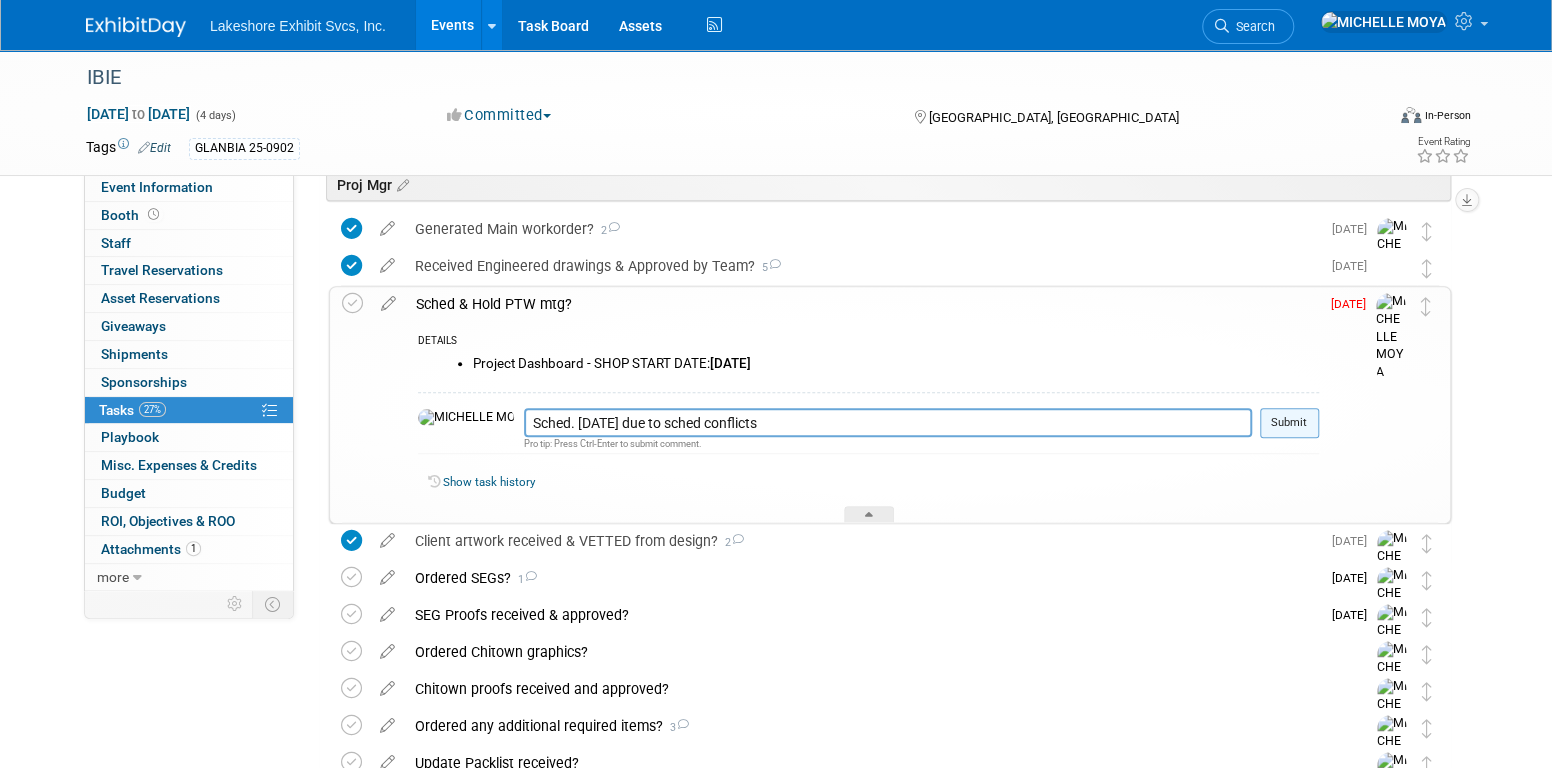 click on "Submit" at bounding box center [1289, 423] 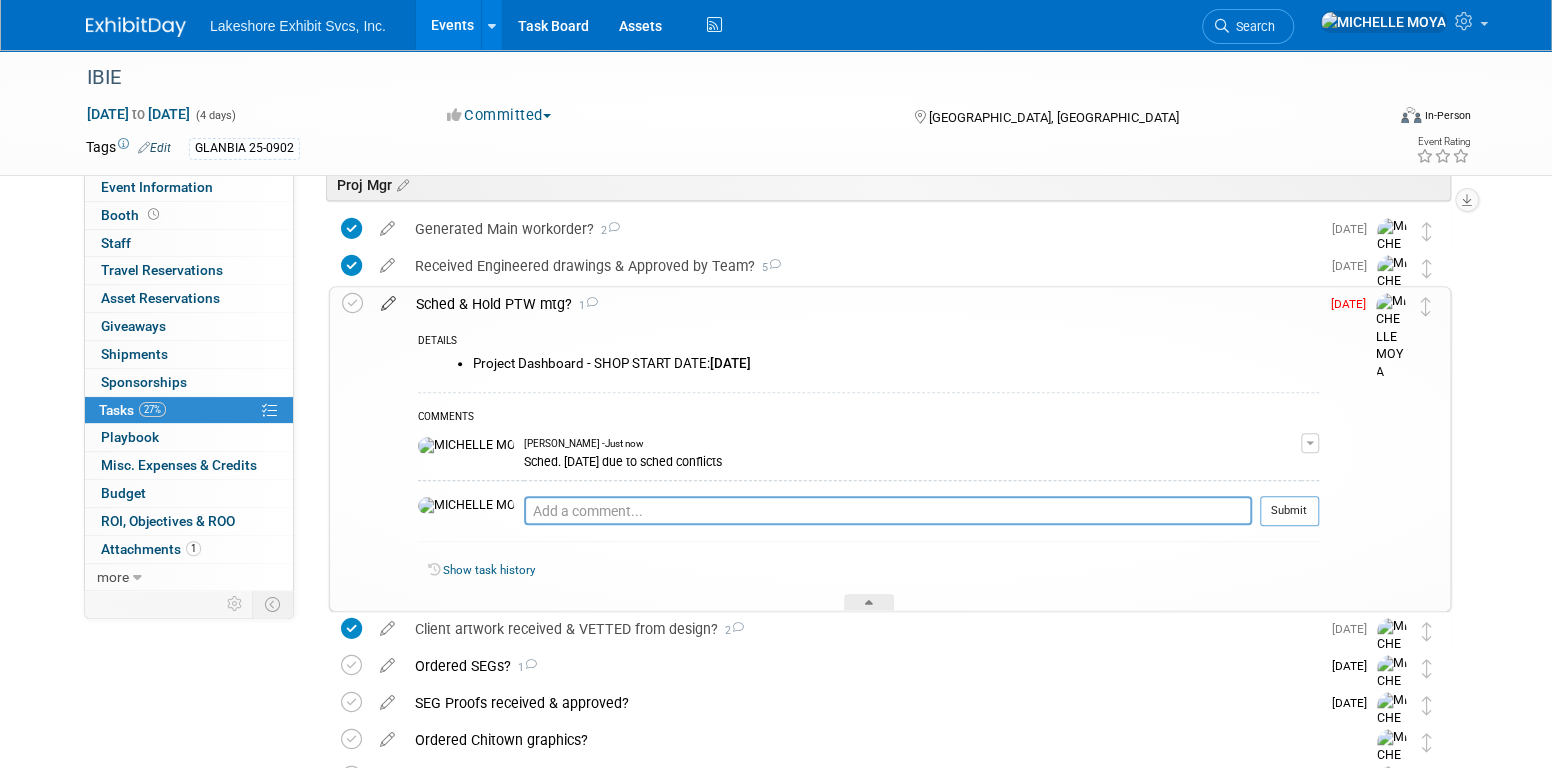 click at bounding box center [388, 299] 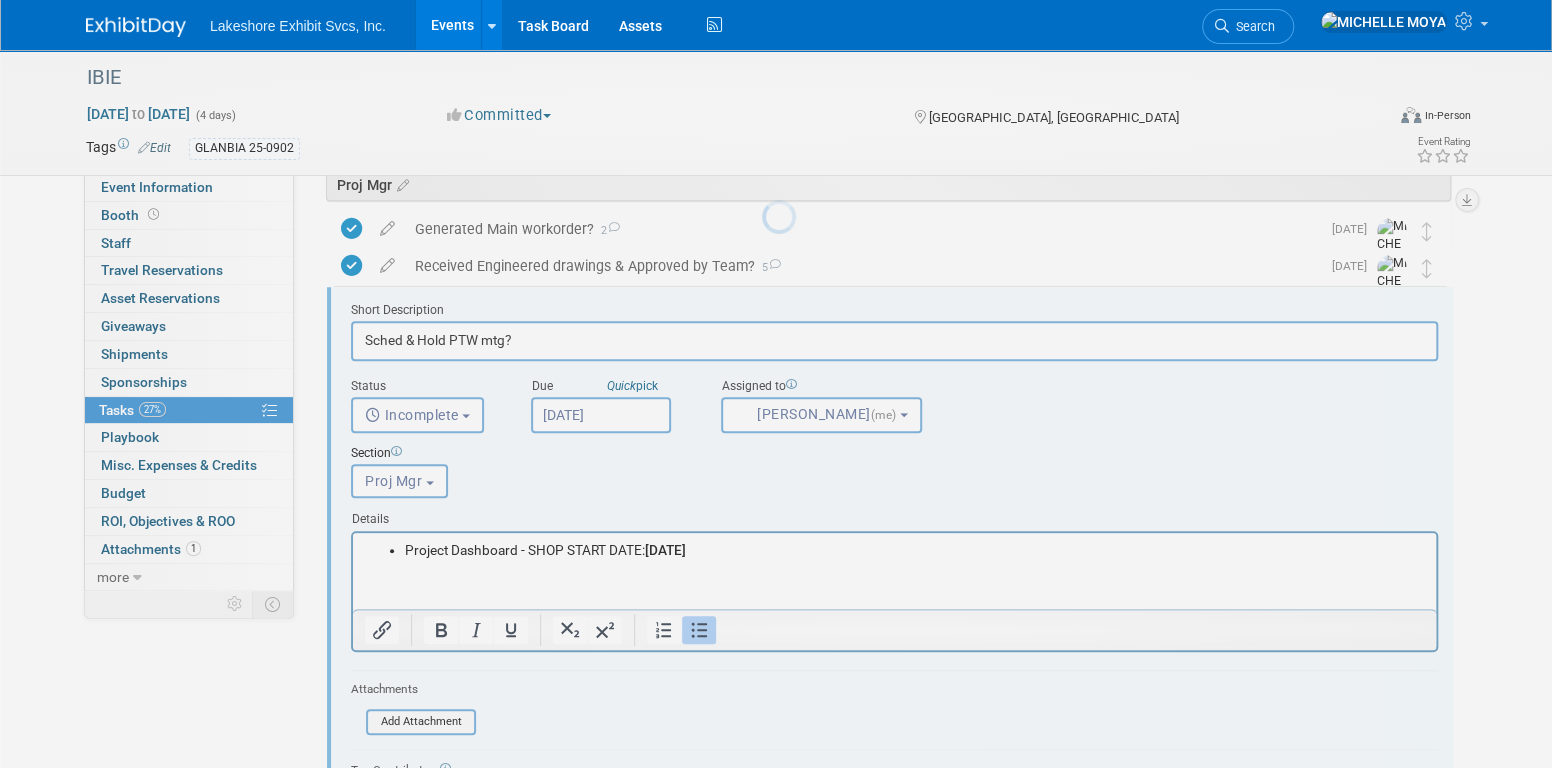scroll, scrollTop: 394, scrollLeft: 0, axis: vertical 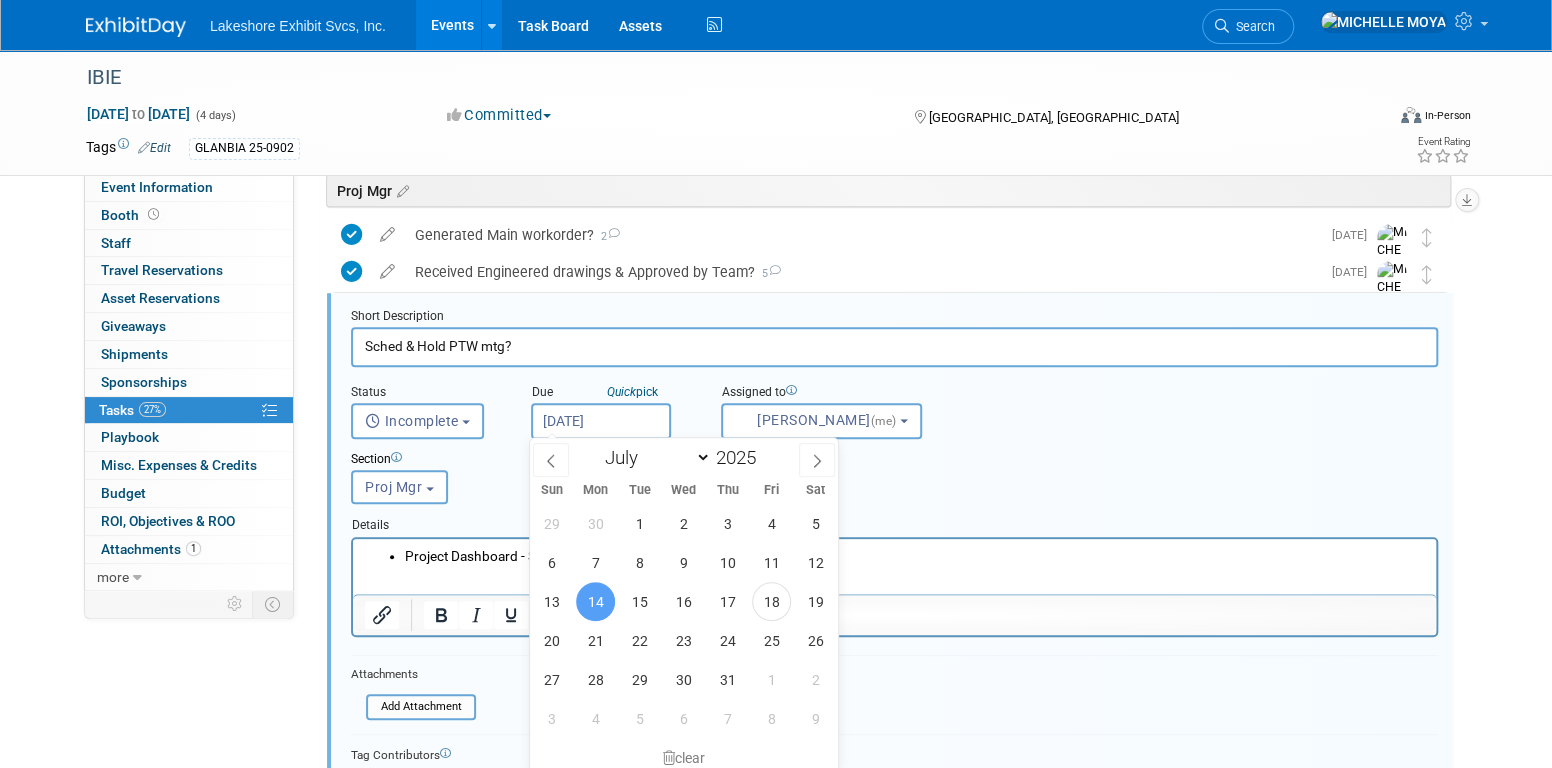 click on "Jul 14, 2025" at bounding box center [601, 421] 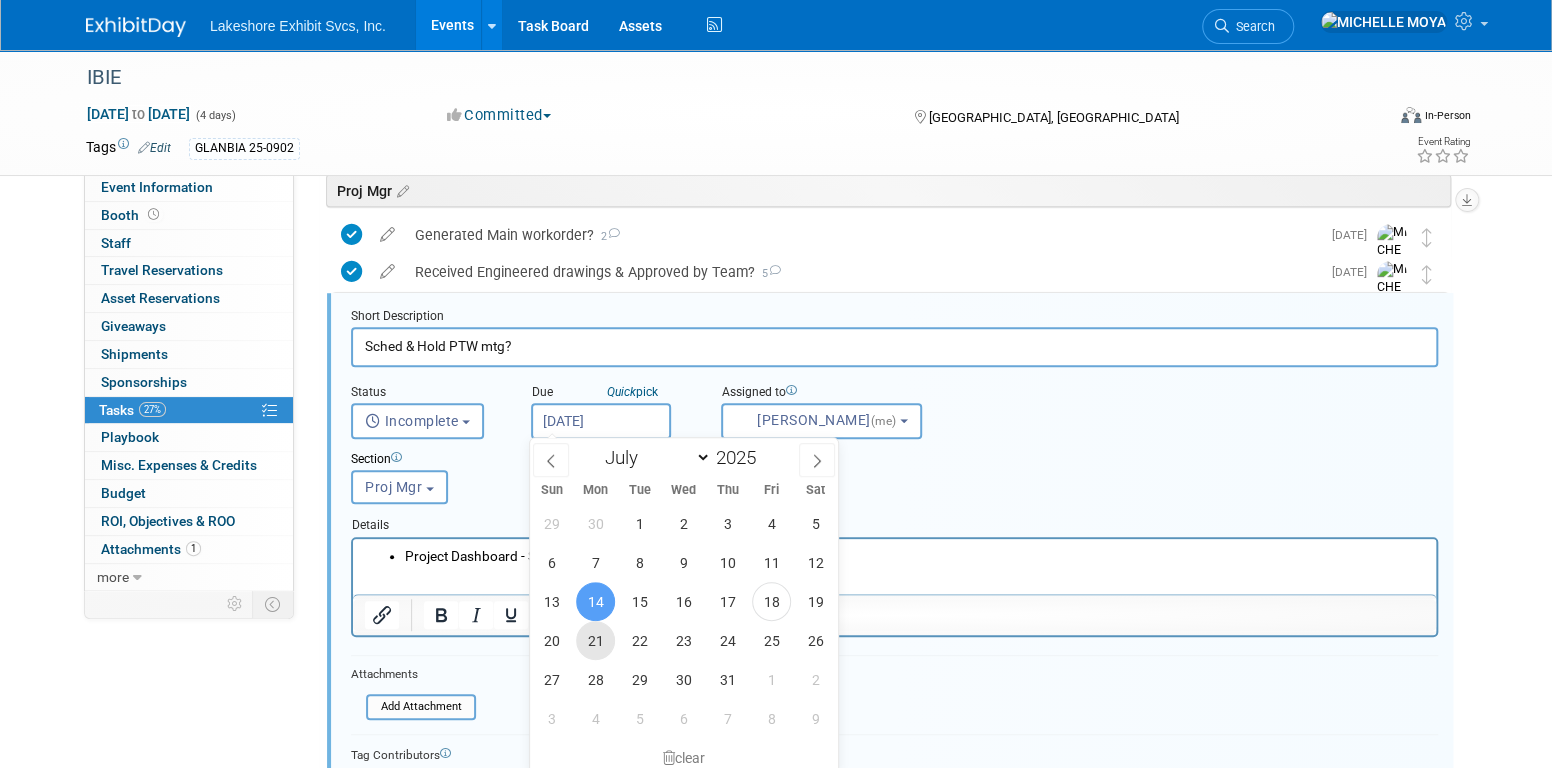 click on "21" at bounding box center [595, 640] 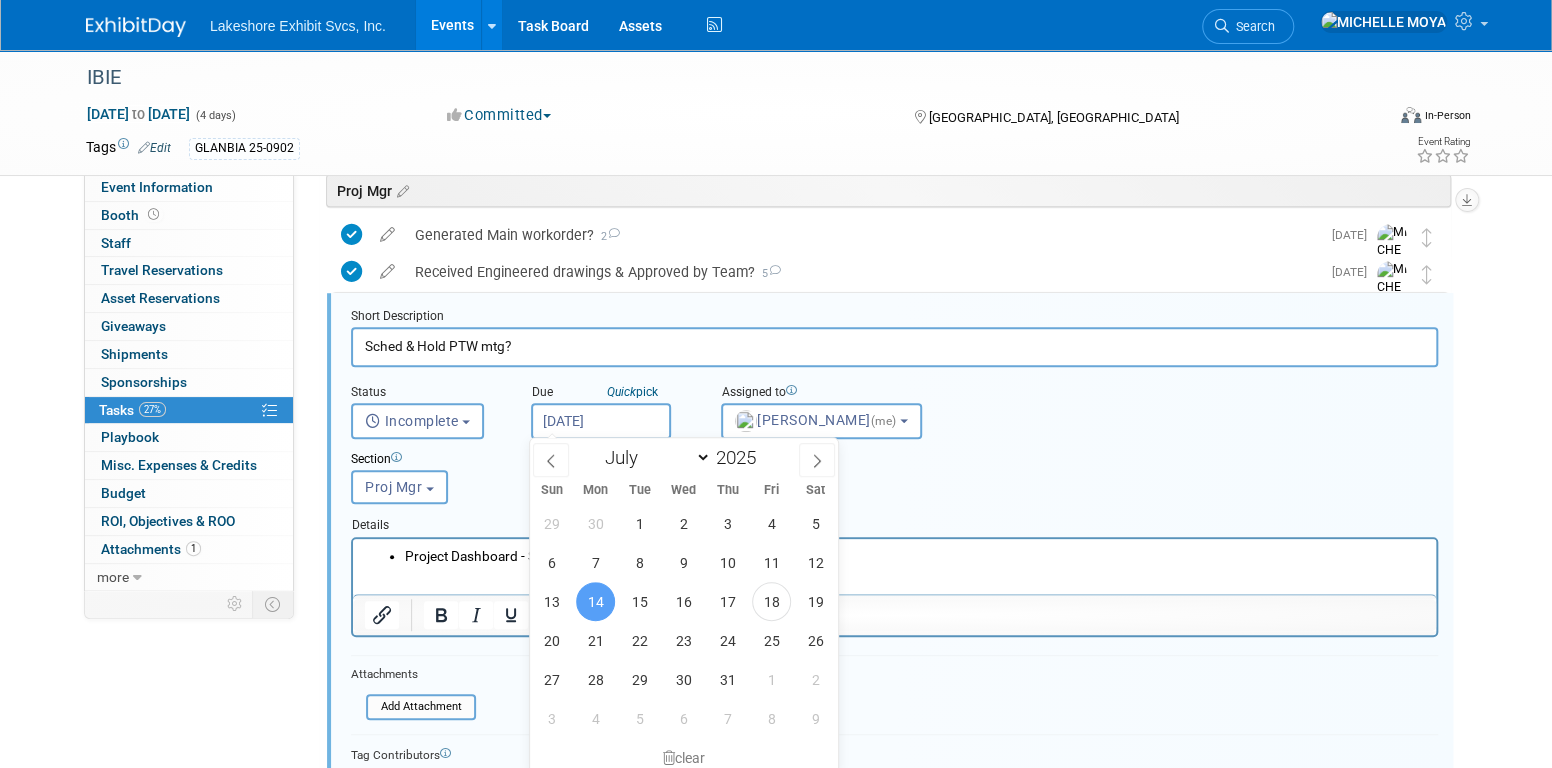 type on "[DATE]" 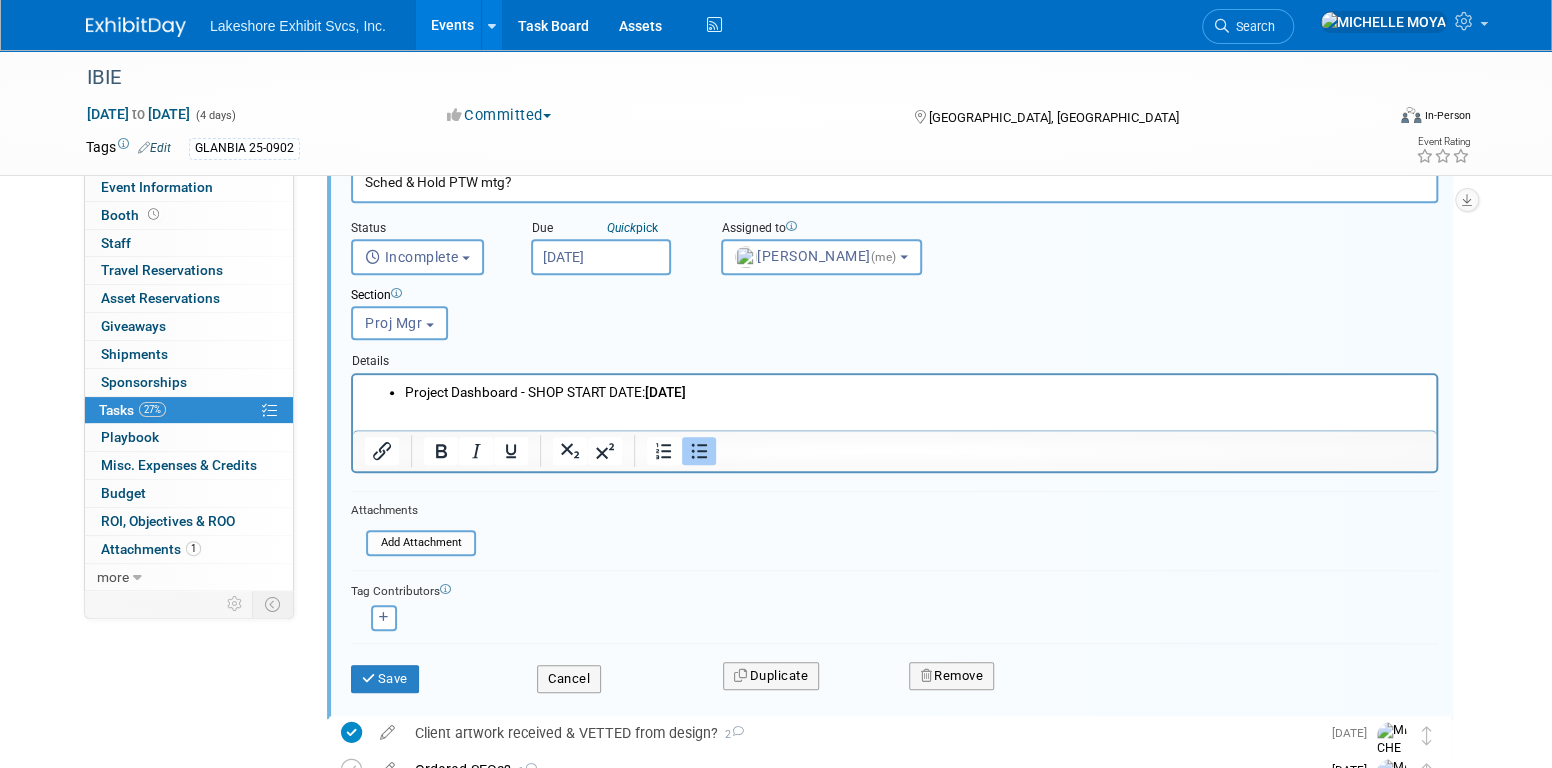 scroll, scrollTop: 694, scrollLeft: 0, axis: vertical 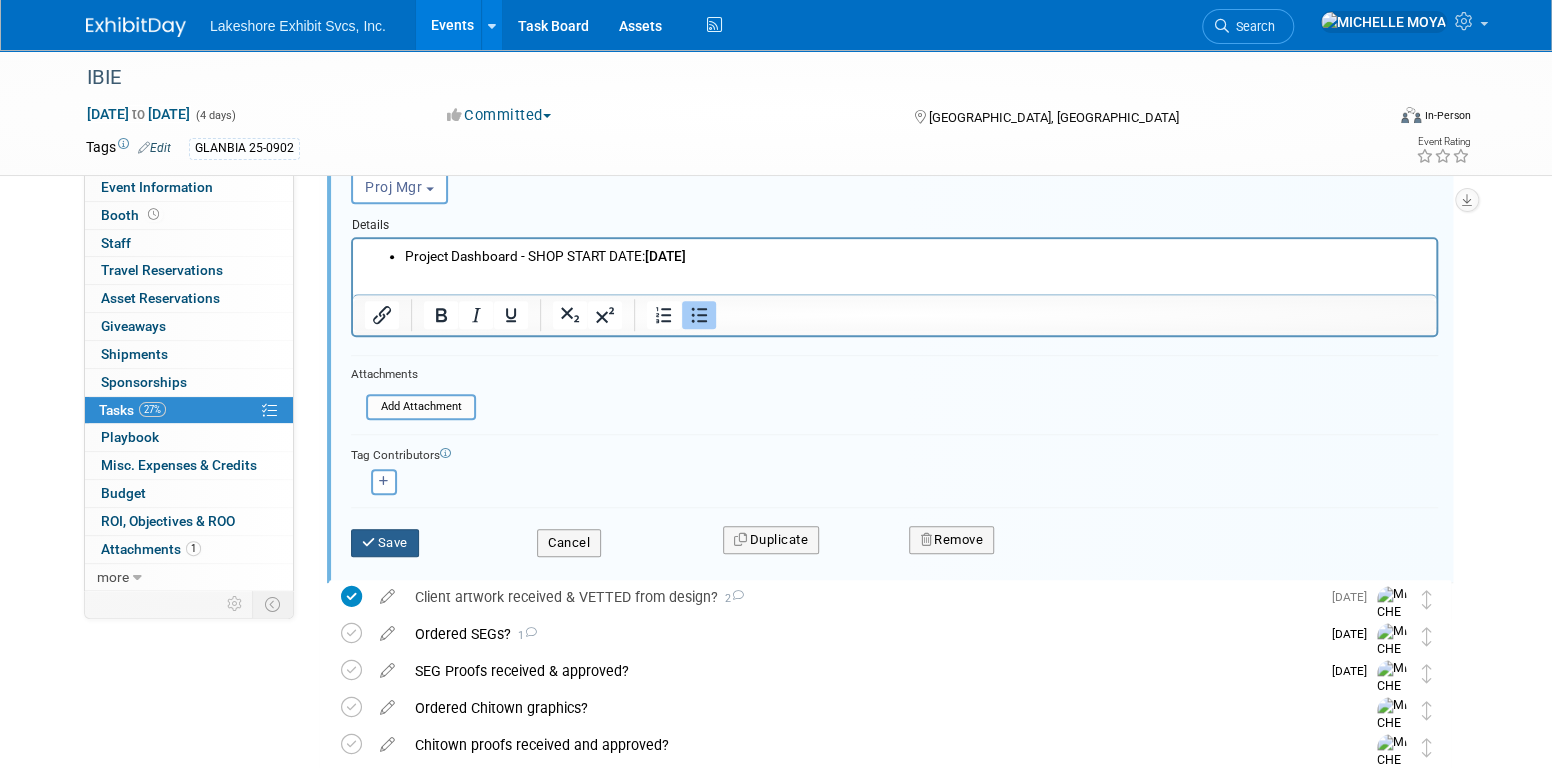 click on "Save" at bounding box center (385, 543) 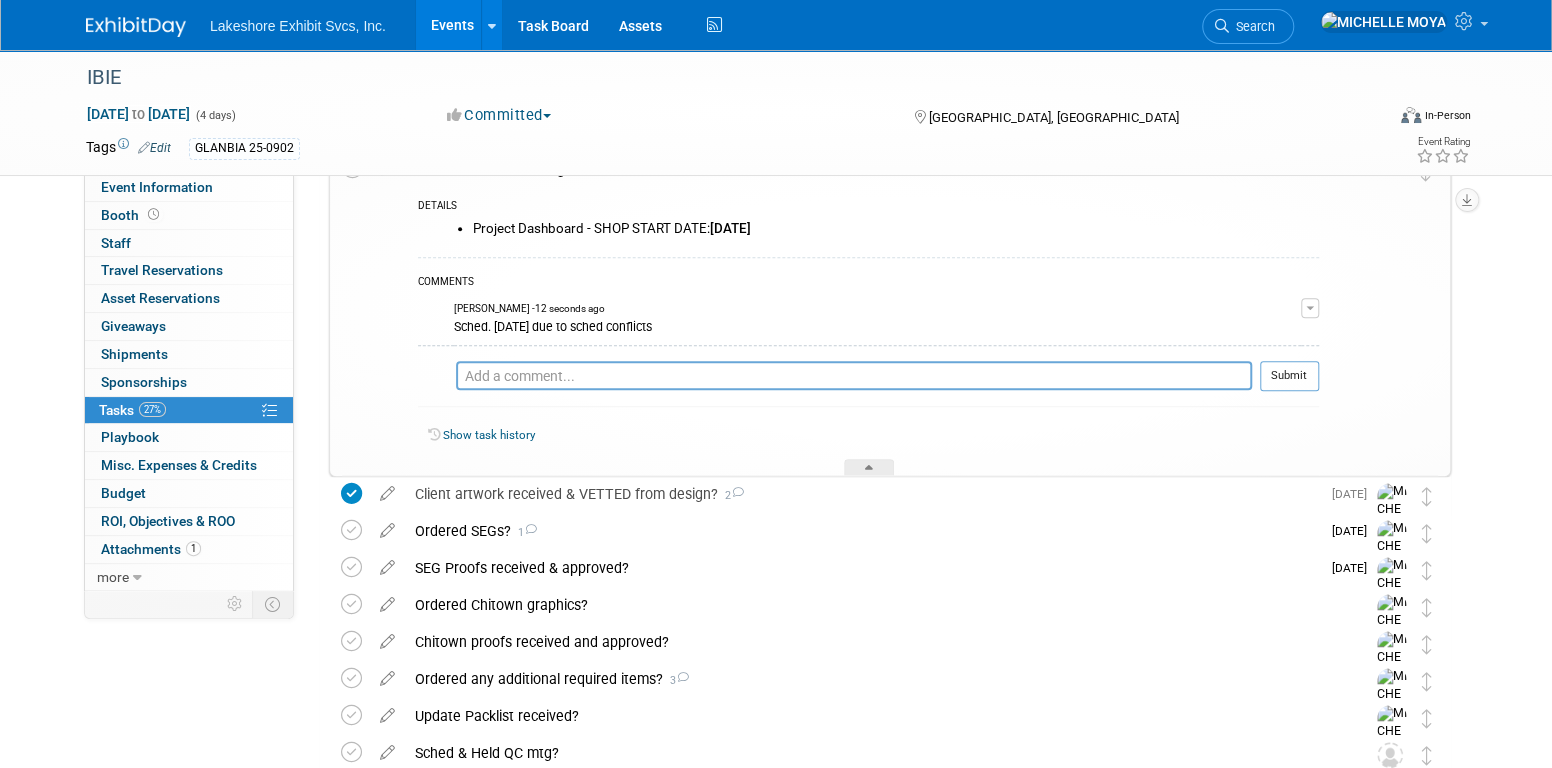 scroll, scrollTop: 294, scrollLeft: 0, axis: vertical 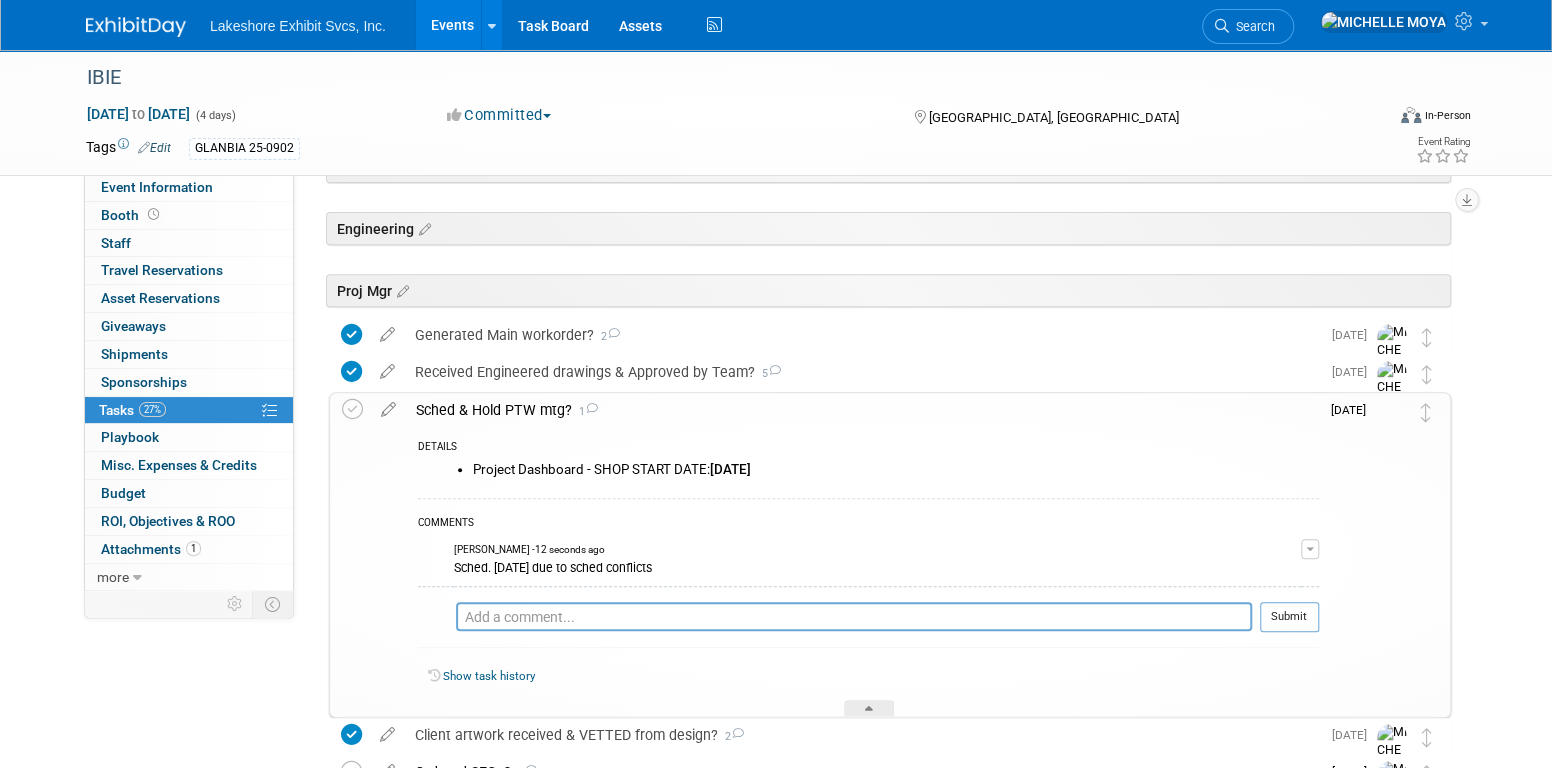 click on "Sched & Hold PTW mtg?
1" at bounding box center (862, 410) 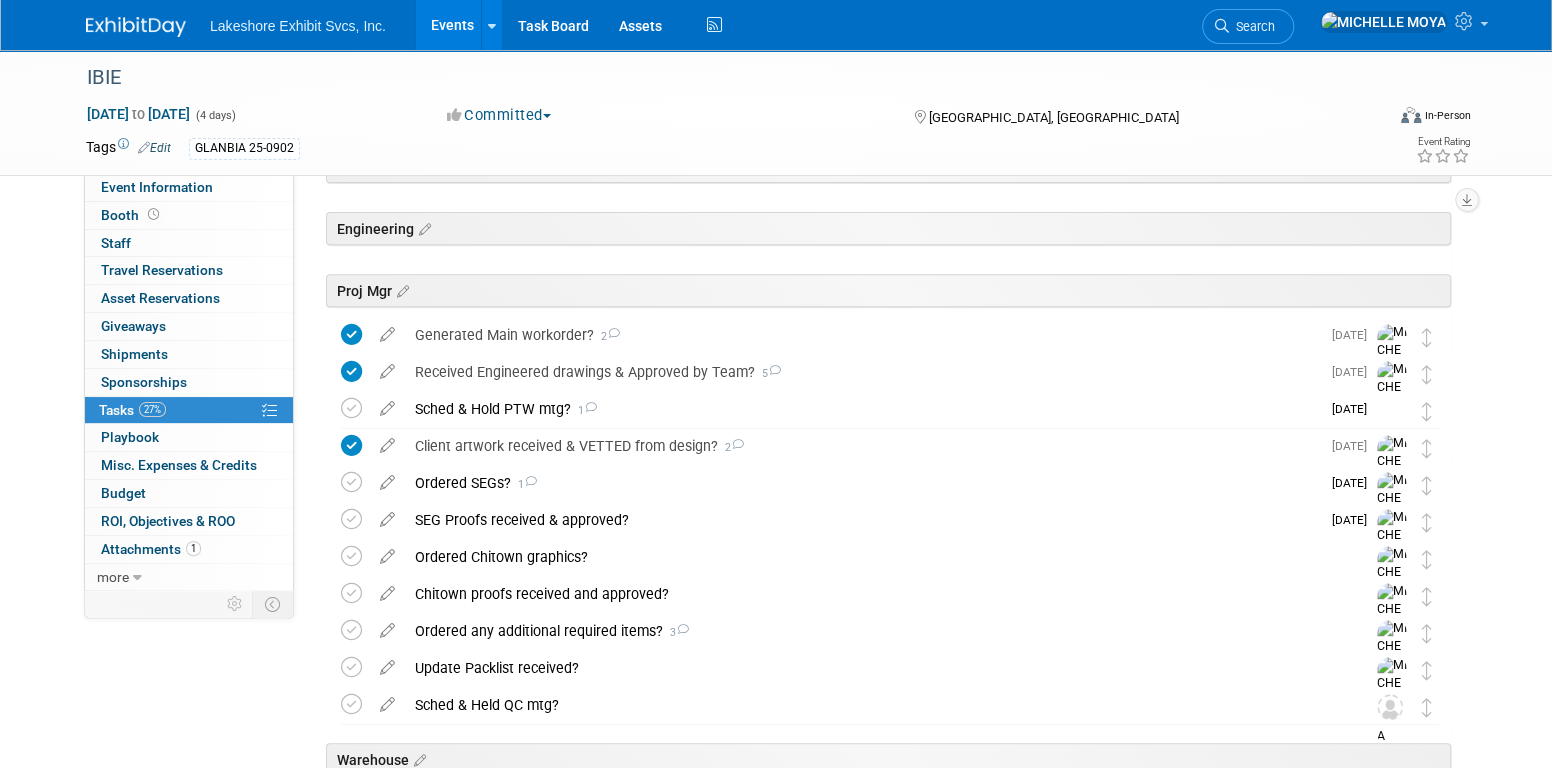 click on "Sched & Hold PTW mtg?
1" at bounding box center [862, 409] 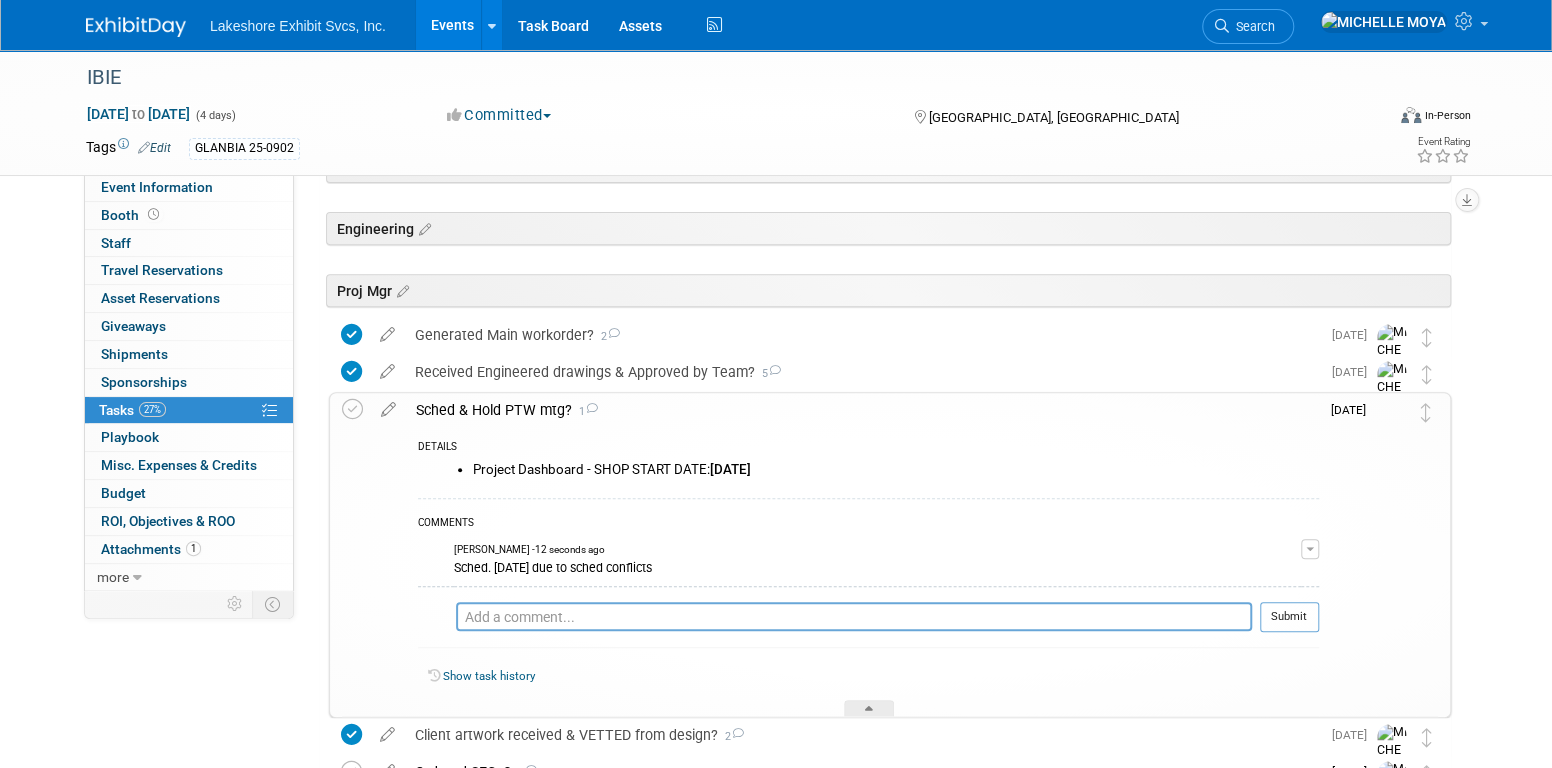 click on "Sched & Hold PTW mtg?
1" at bounding box center [862, 410] 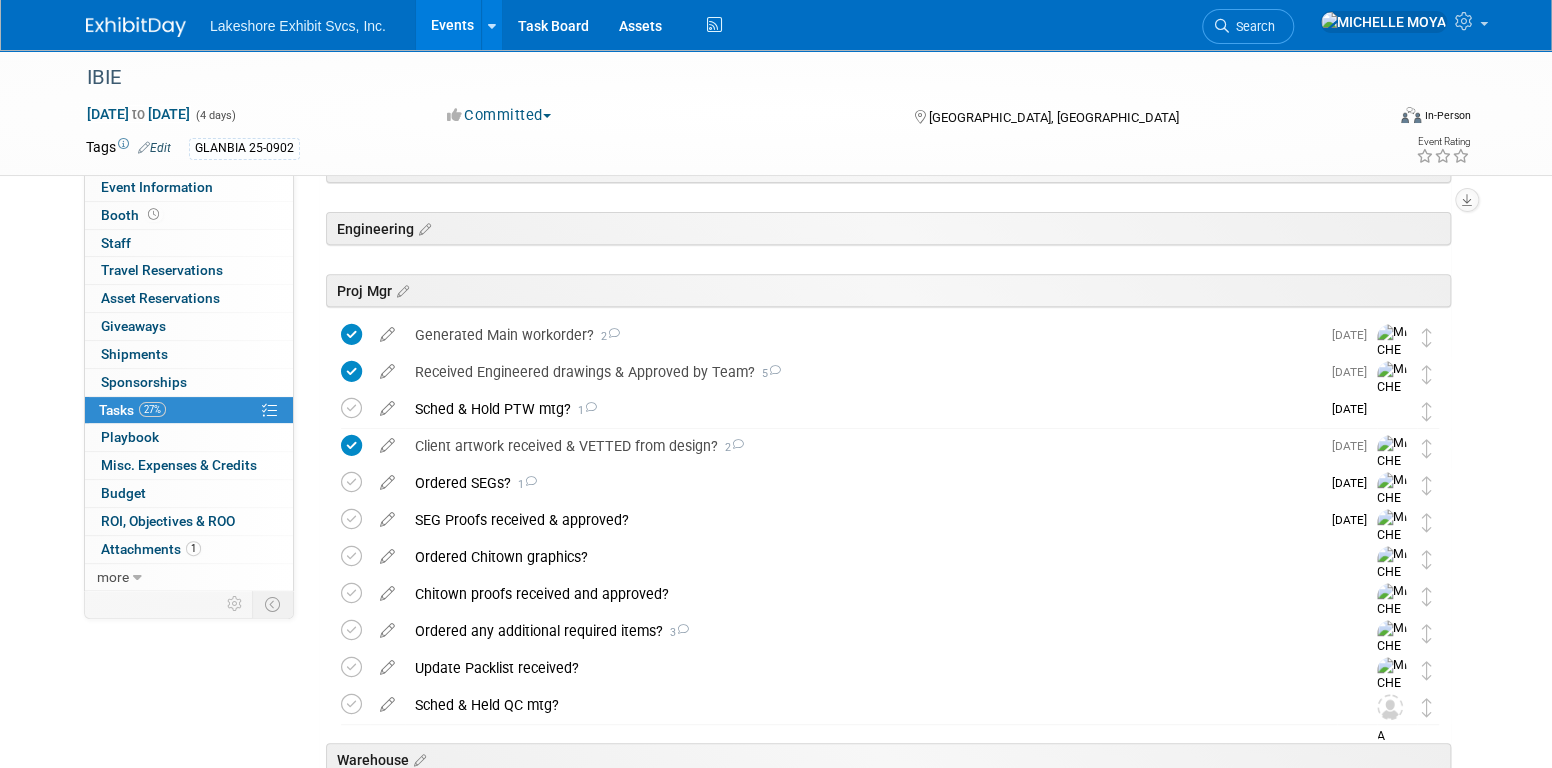 scroll, scrollTop: 394, scrollLeft: 0, axis: vertical 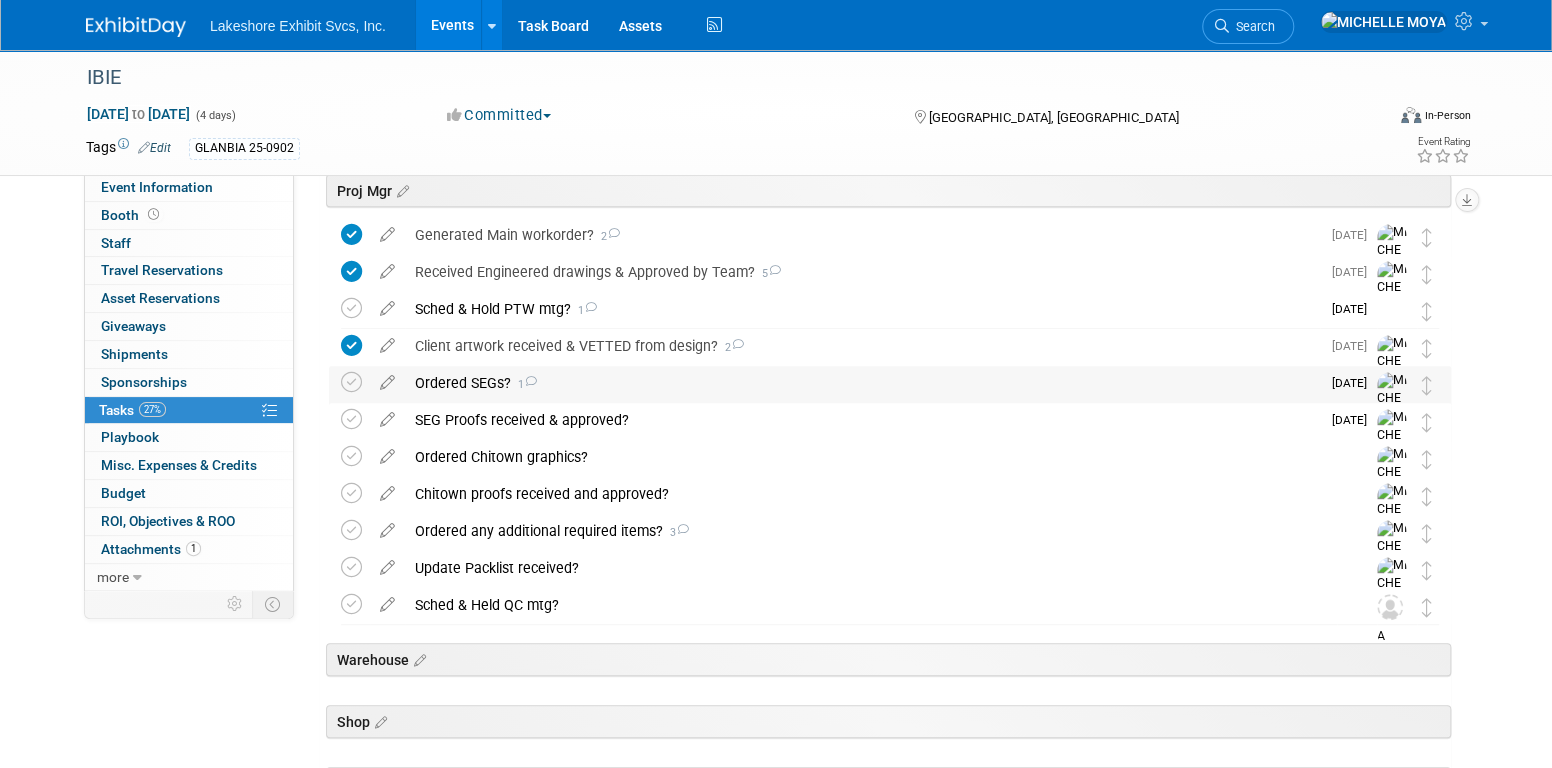 click on "Ordered SEGs?
1" at bounding box center [862, 383] 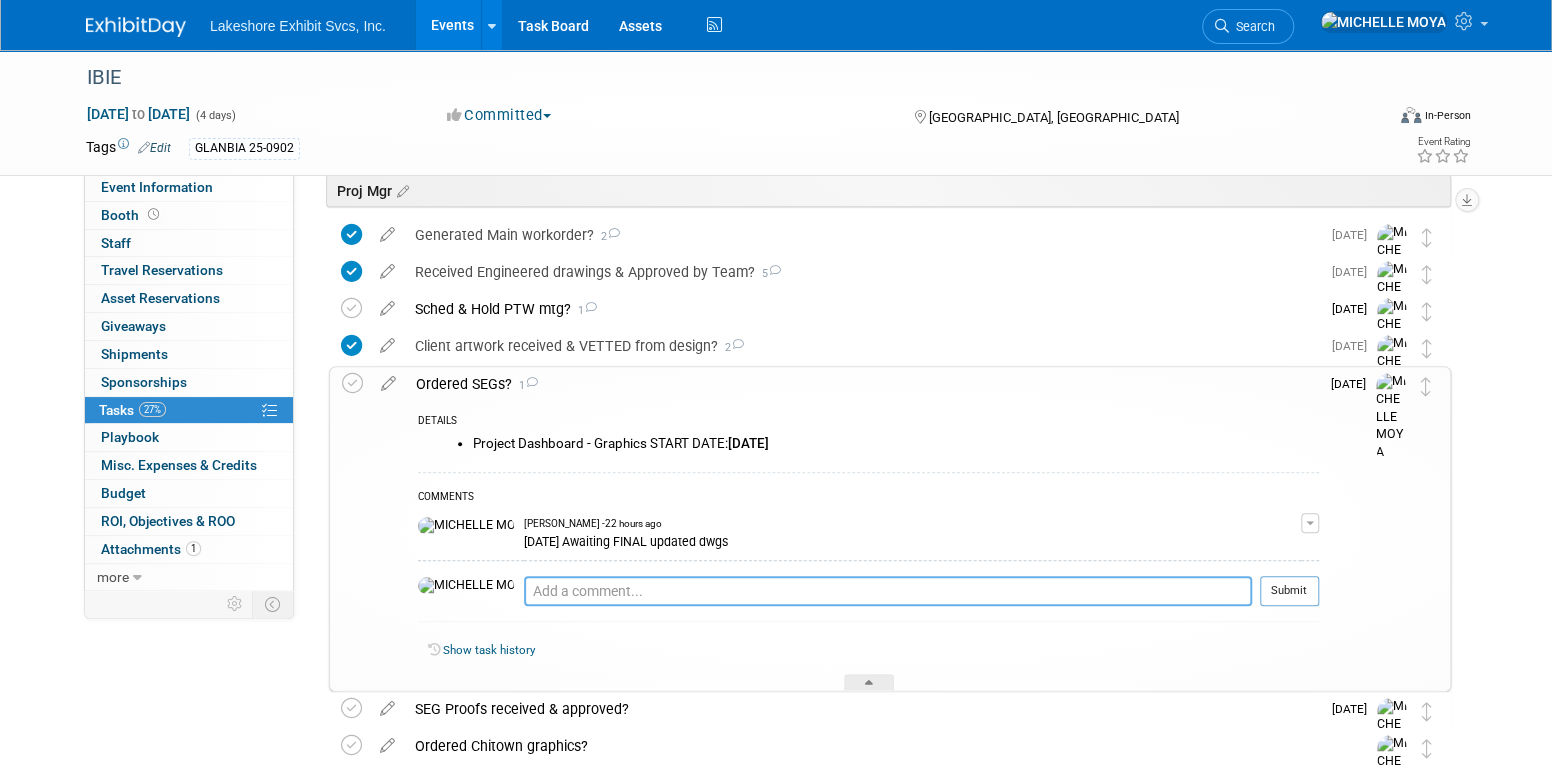 click at bounding box center (888, 591) 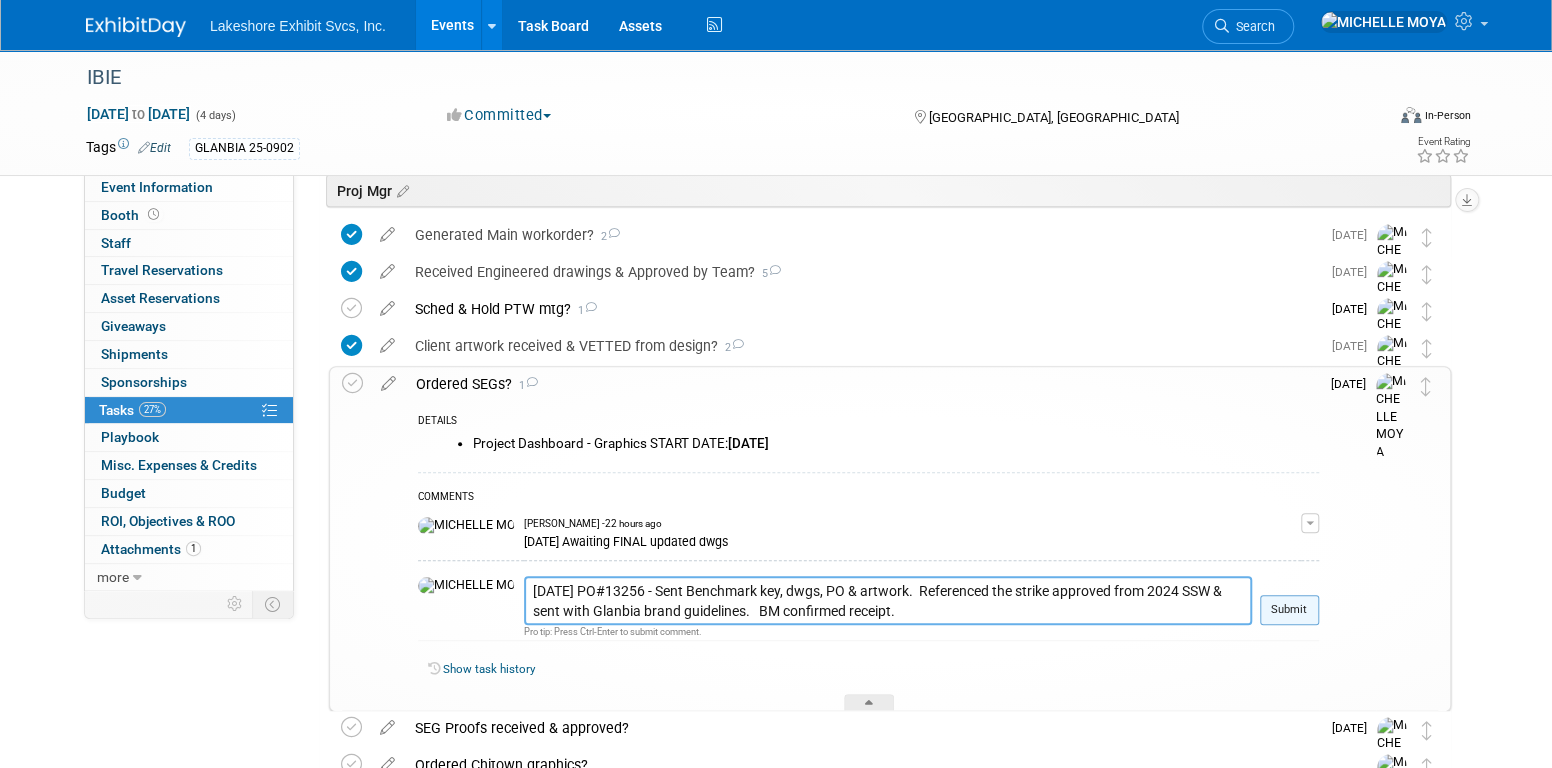 type on "7.18.25 PO#13256 - Sent Benchmark key, dwgs, PO & artwork.  Referenced the strike approved from 2024 SSW & sent with Glanbia brand guidelines.   BM confirmed receipt." 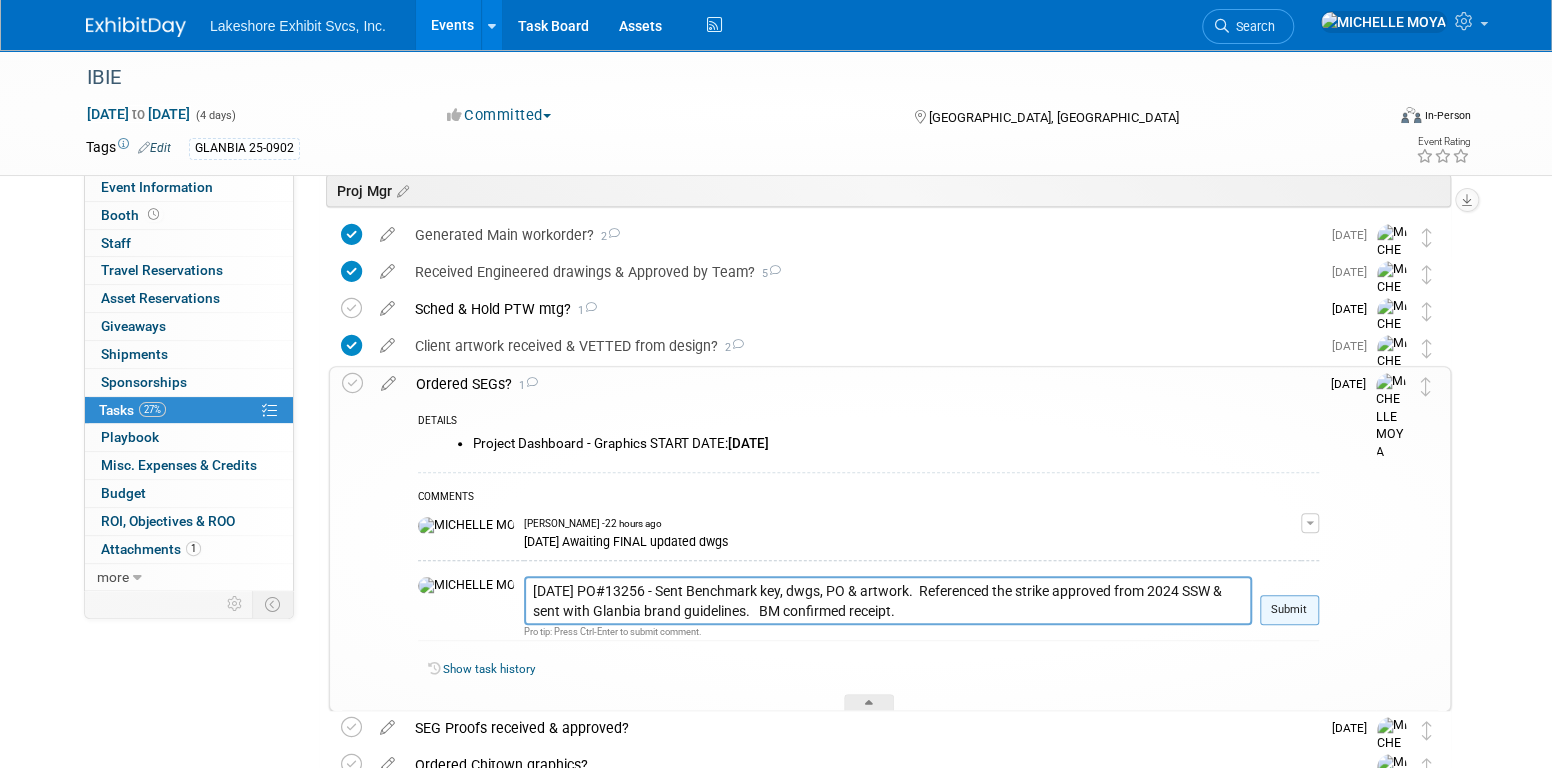 click on "Submit" at bounding box center [1289, 610] 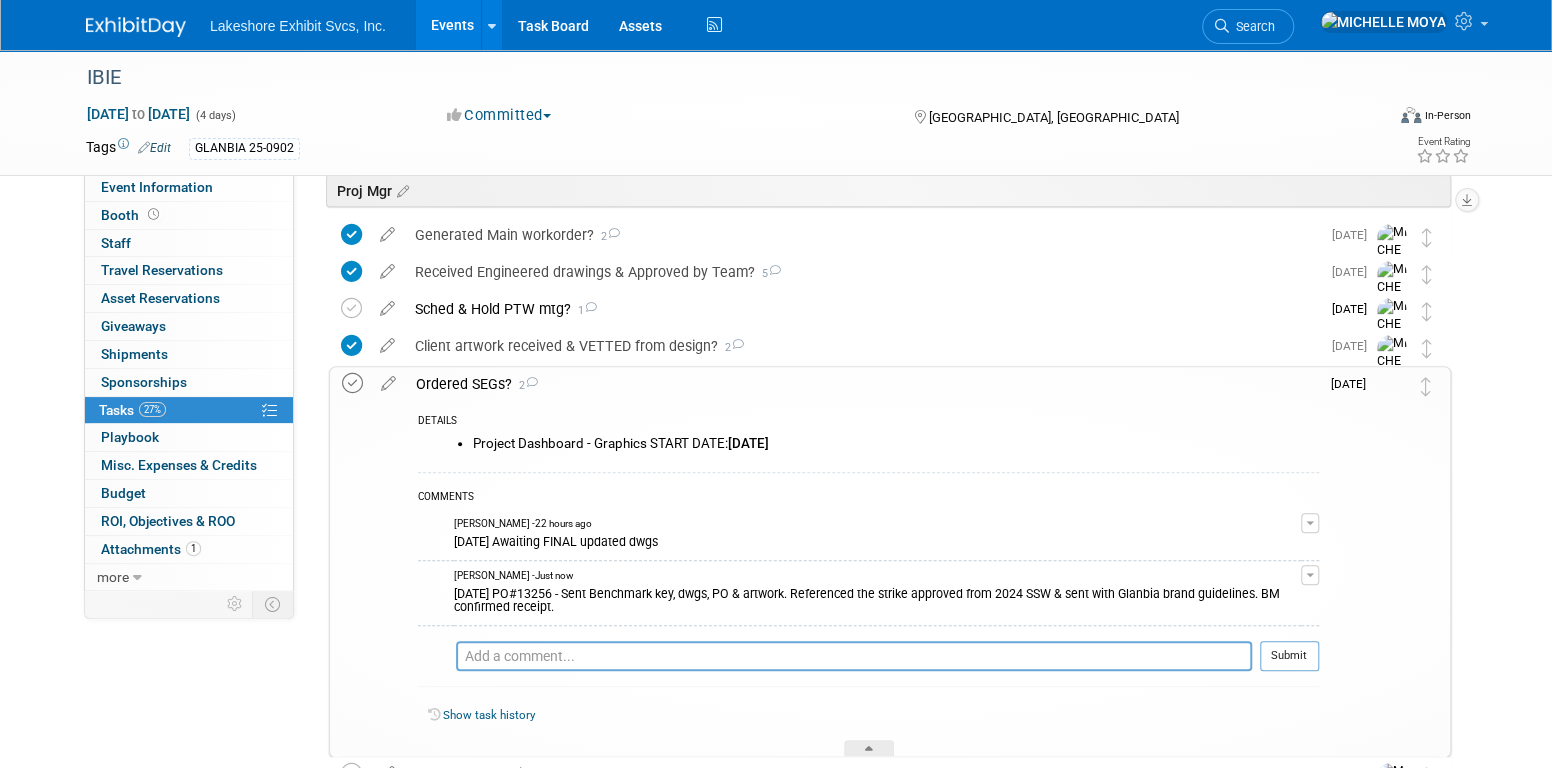 click at bounding box center [352, 383] 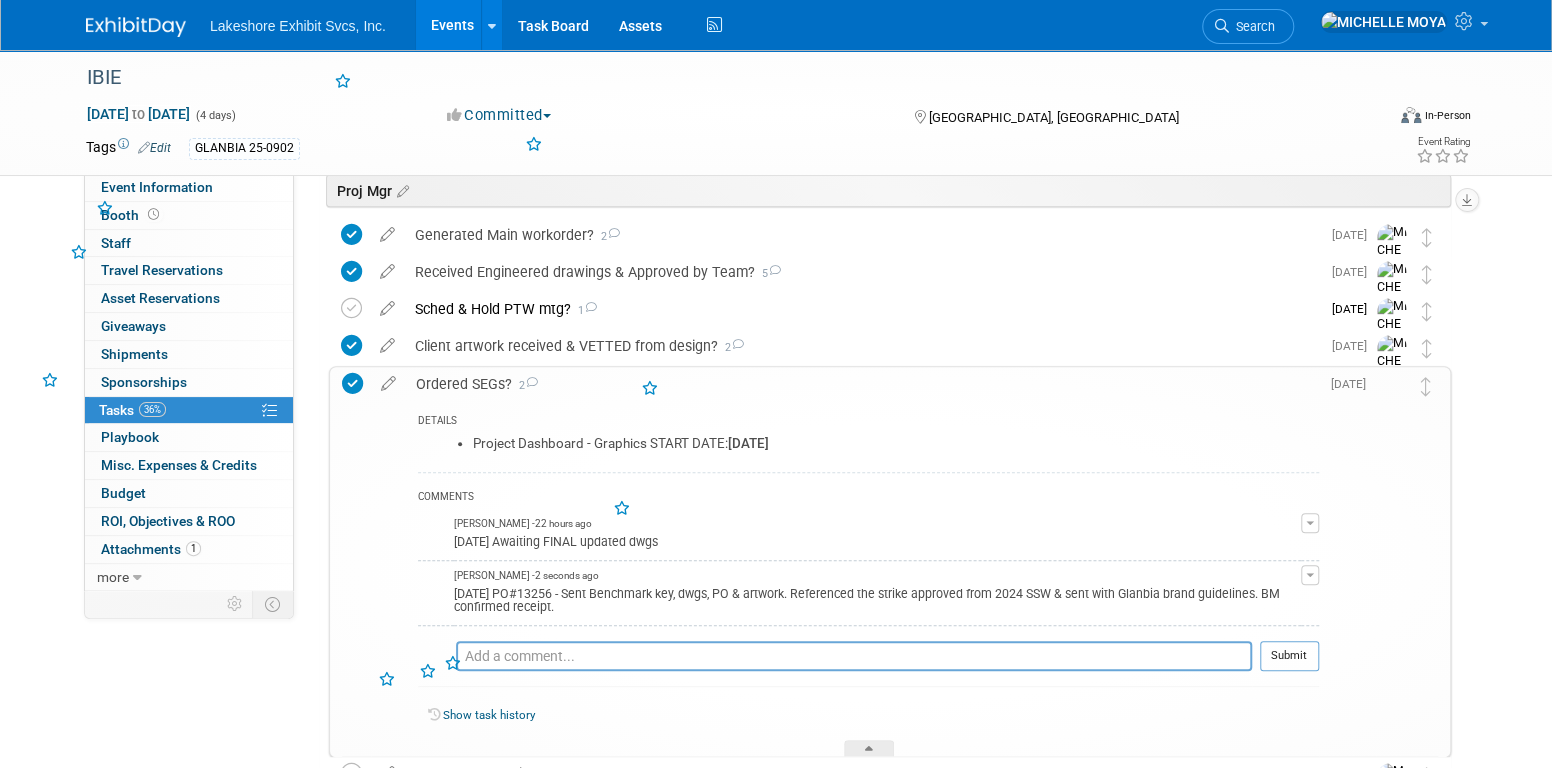 click on "Ordered SEGs?
2" at bounding box center [862, 384] 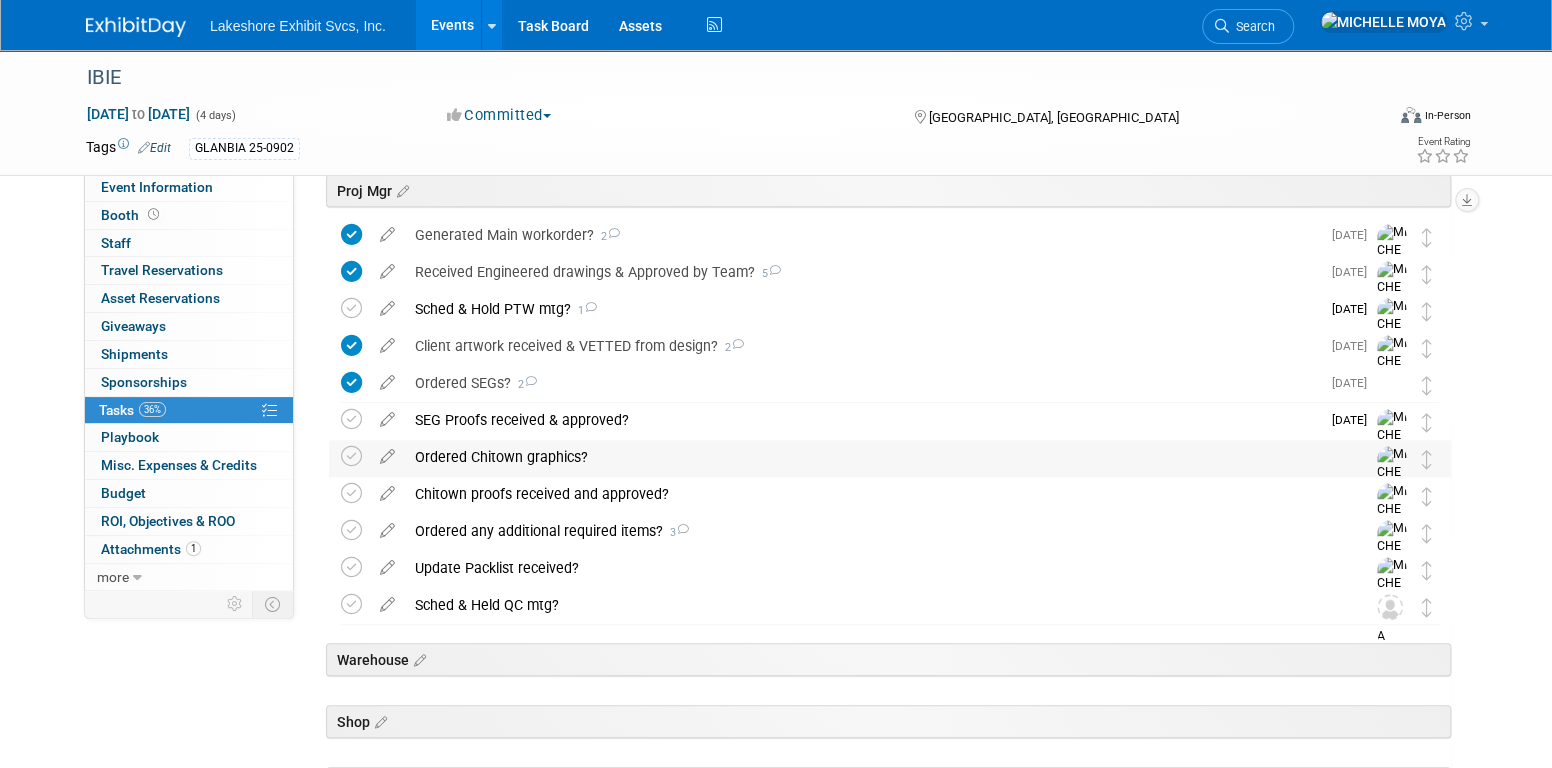 click on "Ordered Chitown graphics?" at bounding box center [871, 457] 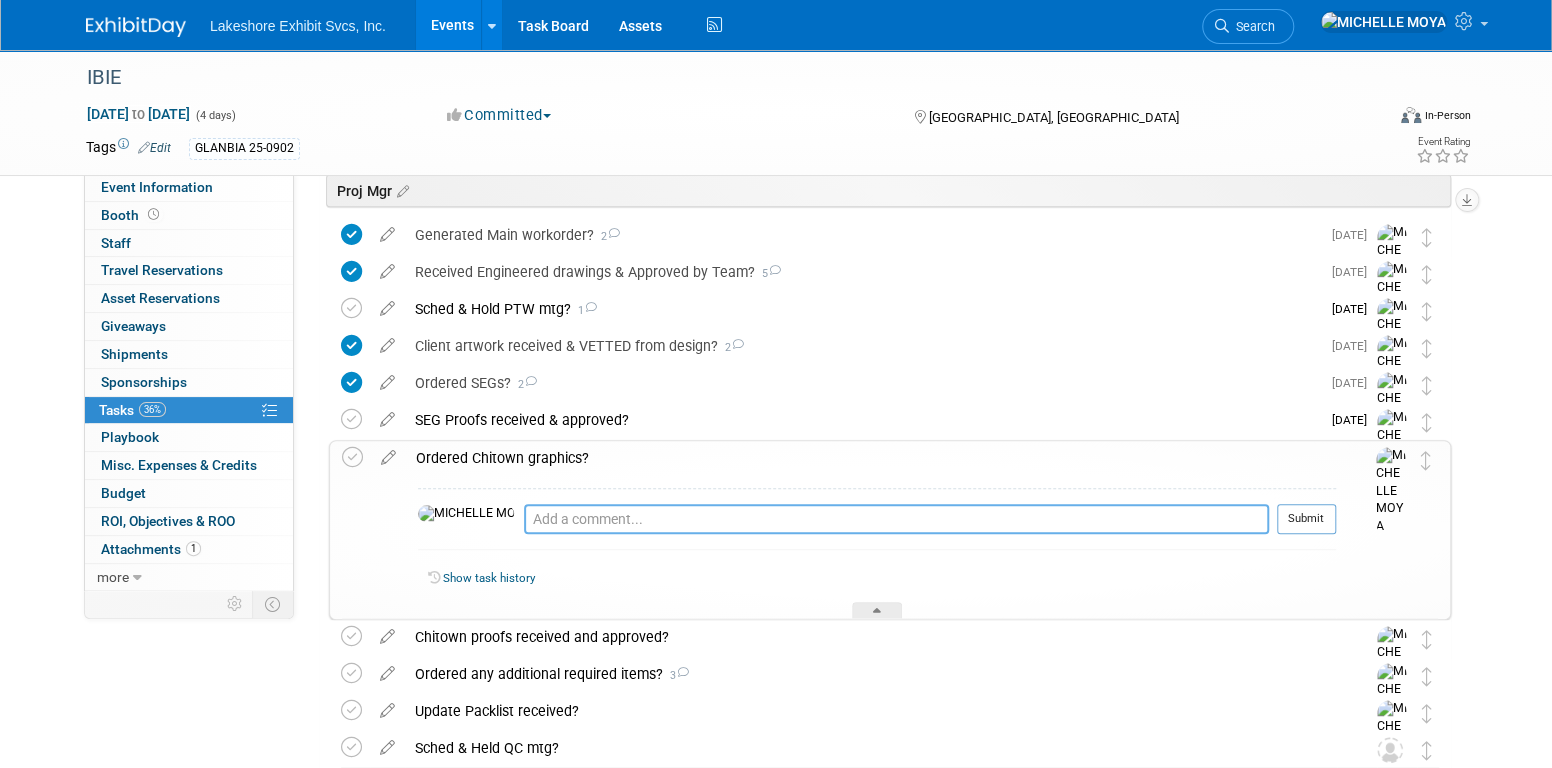 click at bounding box center (896, 519) 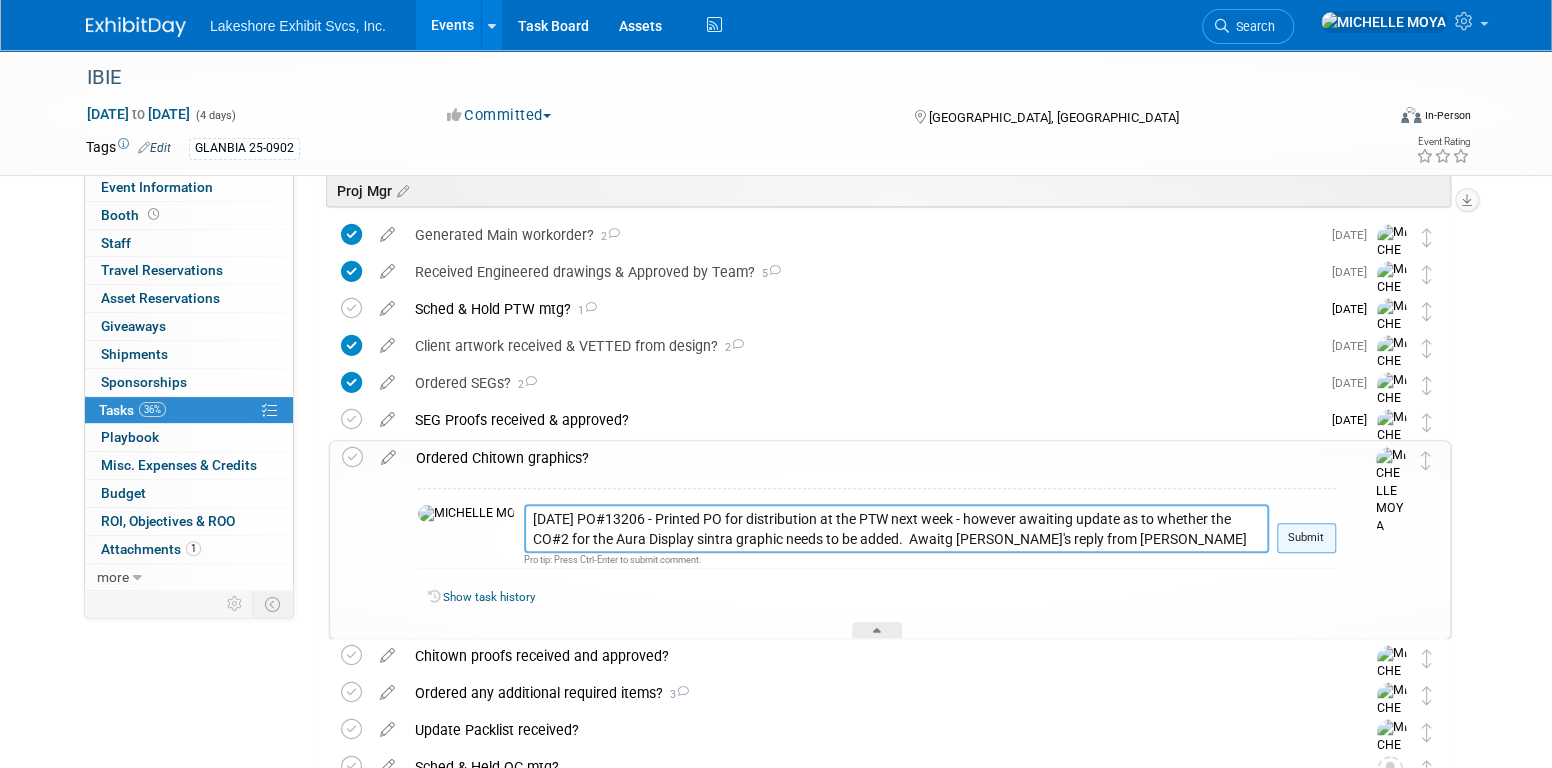 type on "7.18.25 PO#13206 - Printed PO for distribution at the PTW next week - however awaiting update as to whether the CO#2 for the Aura Display sintra graphic needs to be added.  Awaitg Ed's reply from Layne's email to confirm" 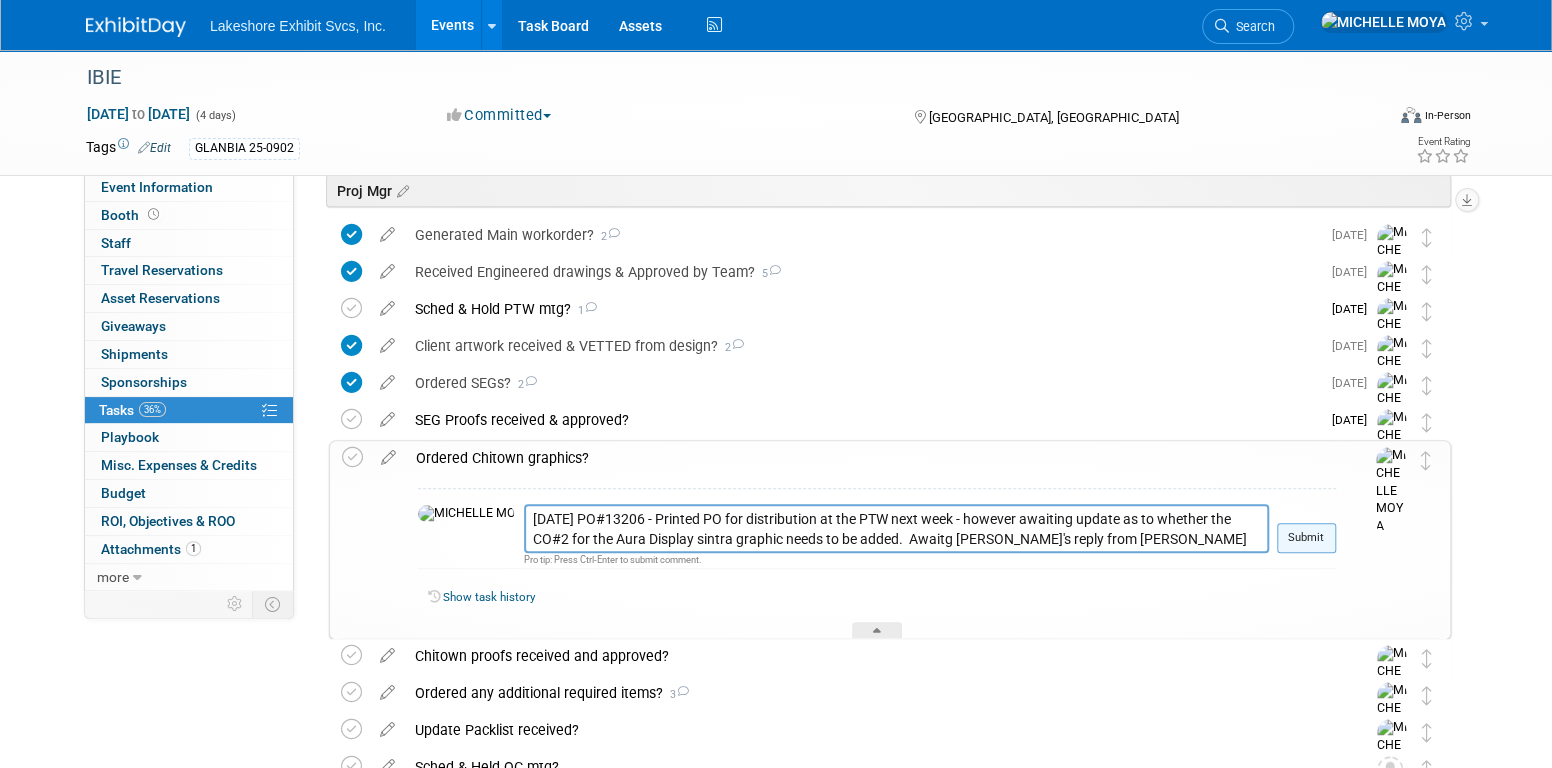 click on "Submit" at bounding box center (1306, 538) 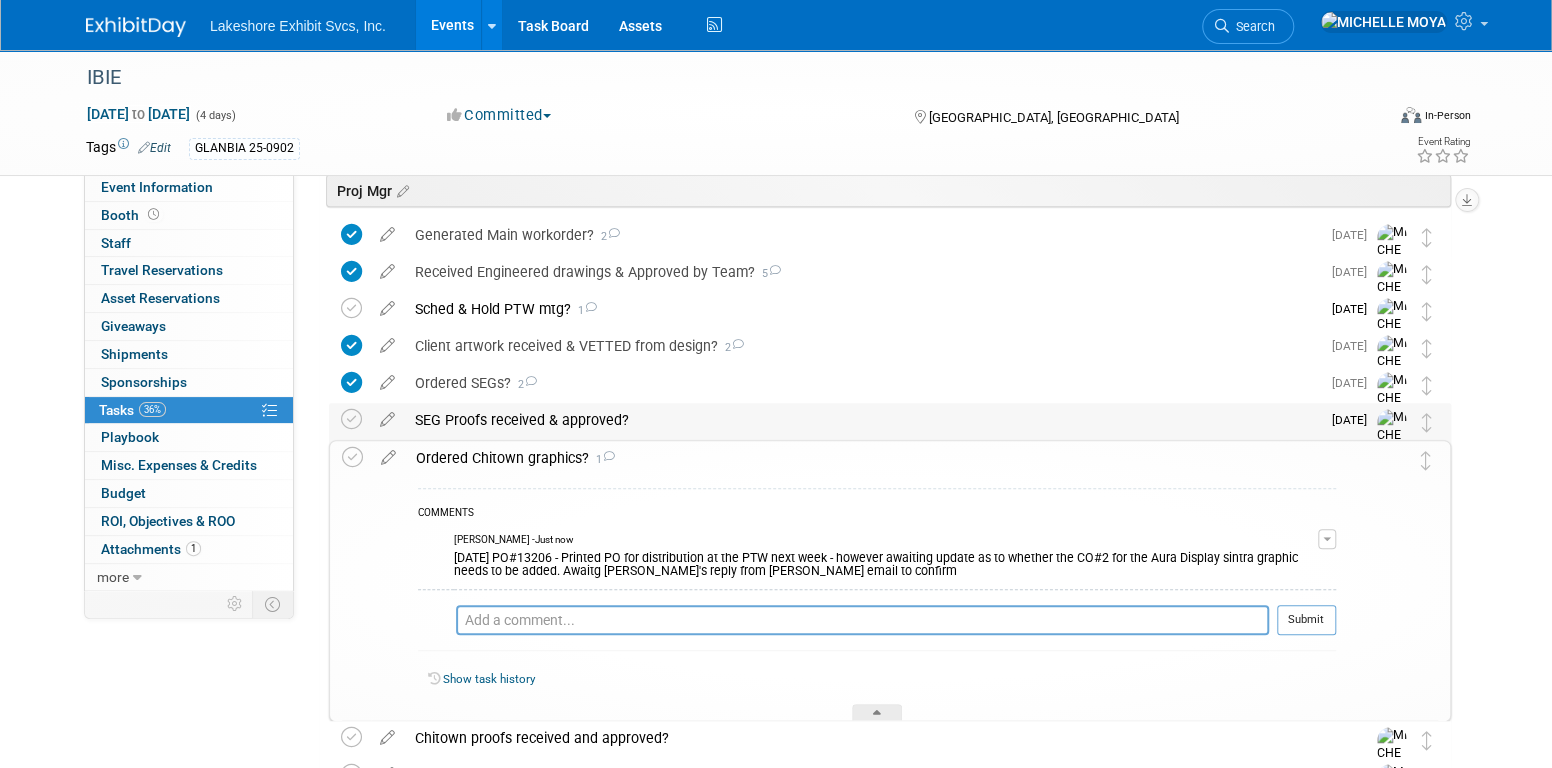 click on "SEG Proofs received & approved?" at bounding box center (862, 420) 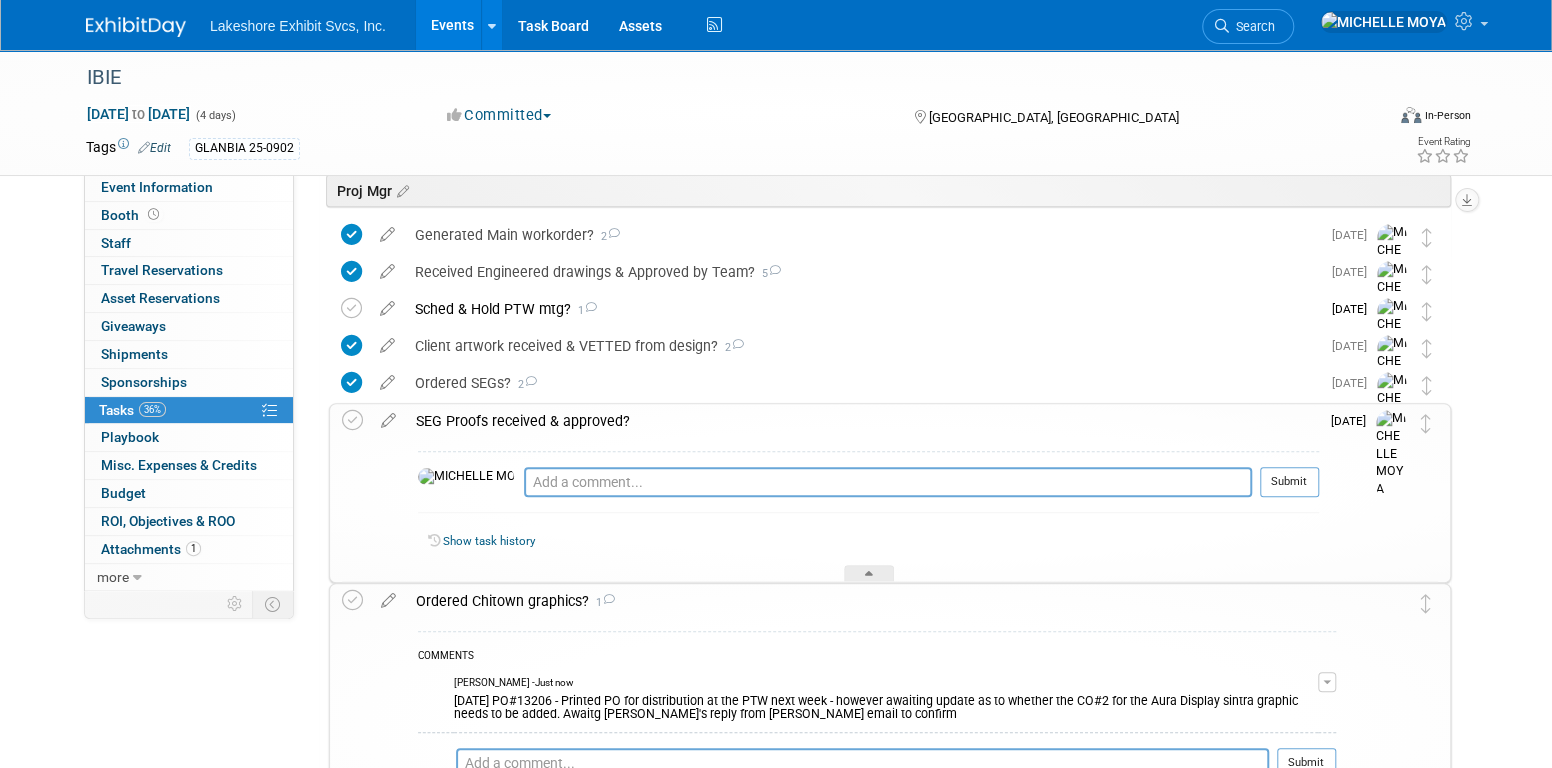 click on "SEG Proofs received & approved?" at bounding box center (862, 421) 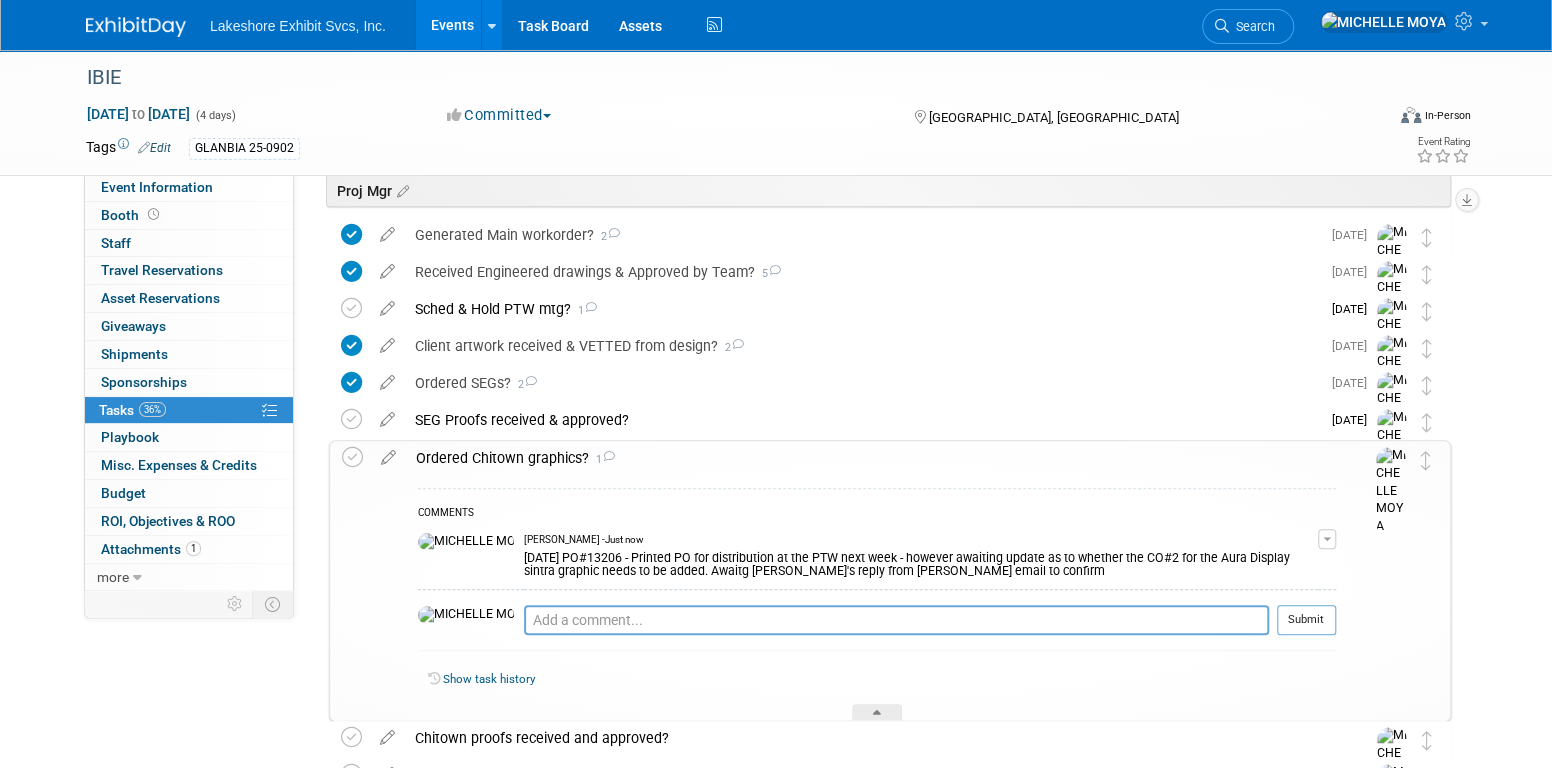 click on "Ordered Chitown graphics?
1" at bounding box center (871, 458) 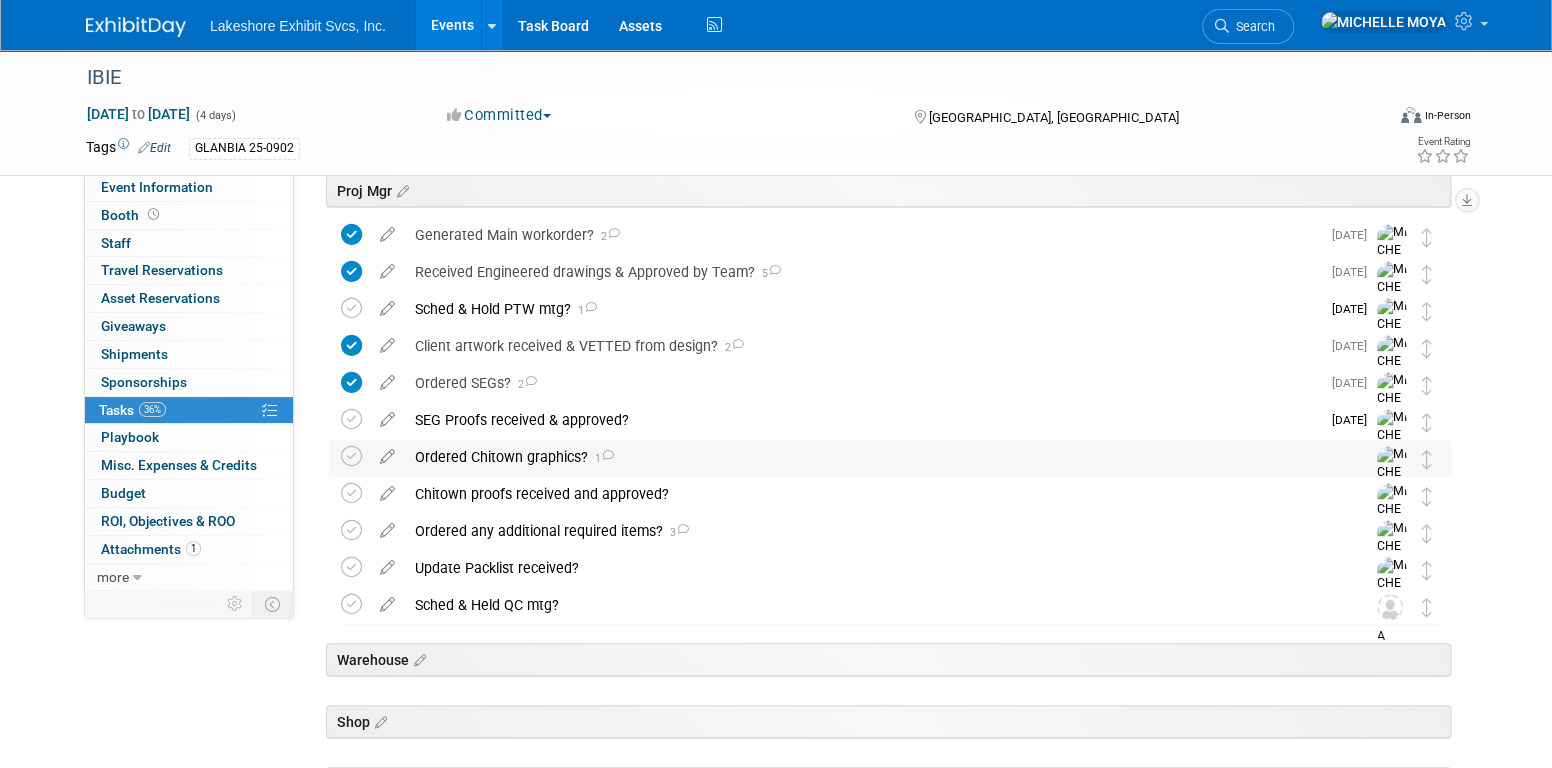 click on "Ordered Chitown graphics?
1" at bounding box center (871, 457) 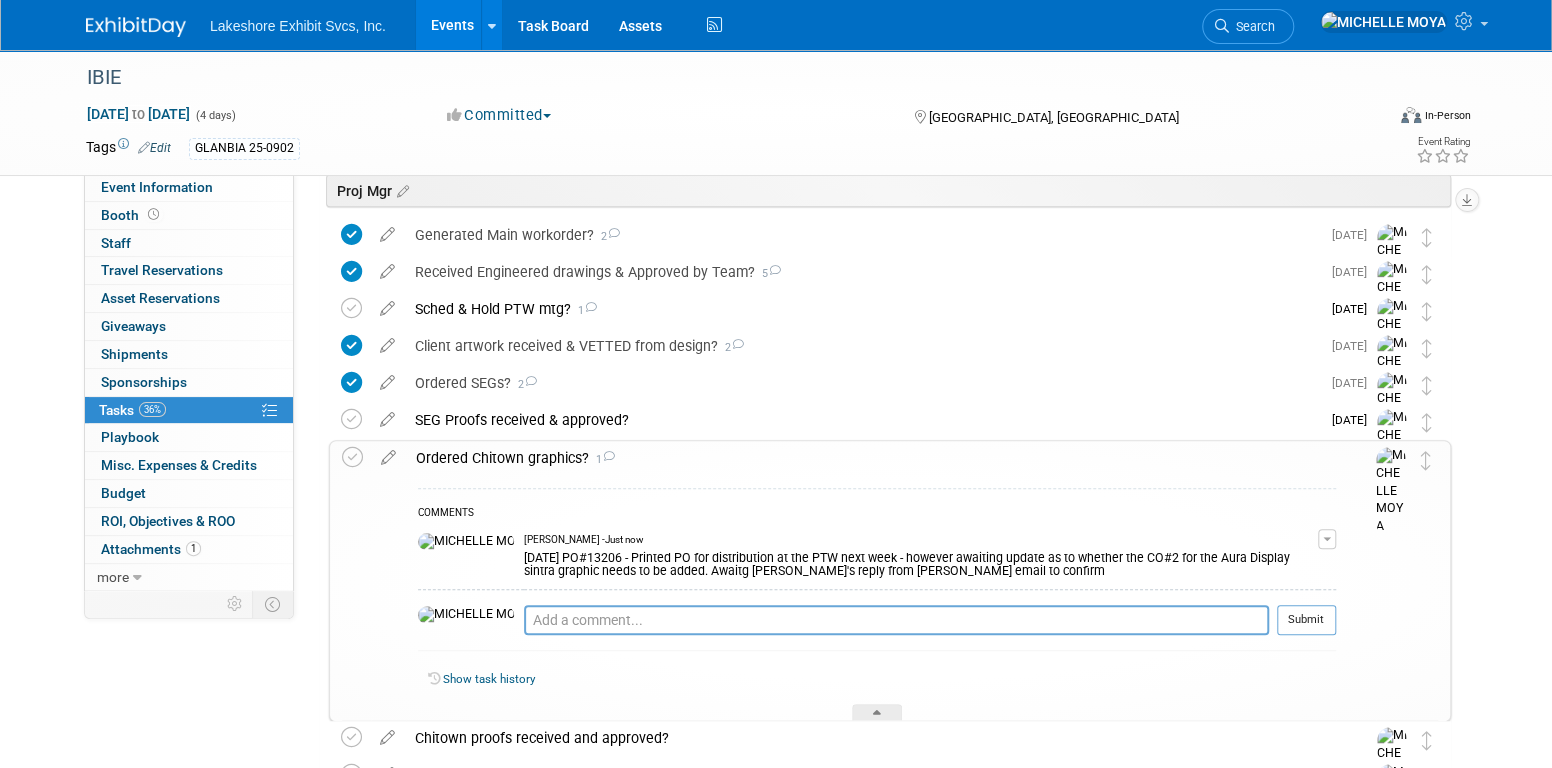 drag, startPoint x: 533, startPoint y: 457, endPoint x: 513, endPoint y: 461, distance: 20.396078 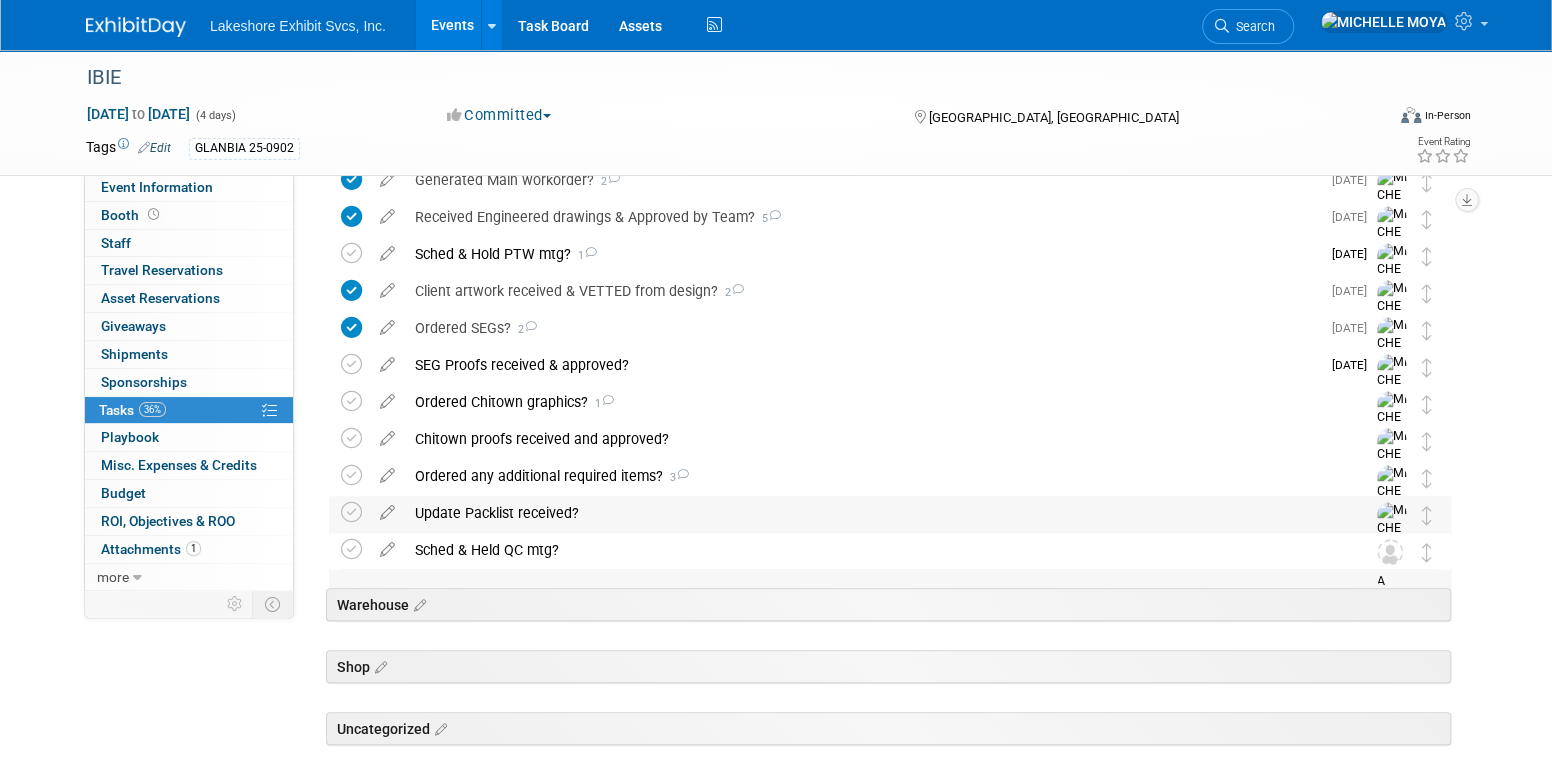 scroll, scrollTop: 494, scrollLeft: 0, axis: vertical 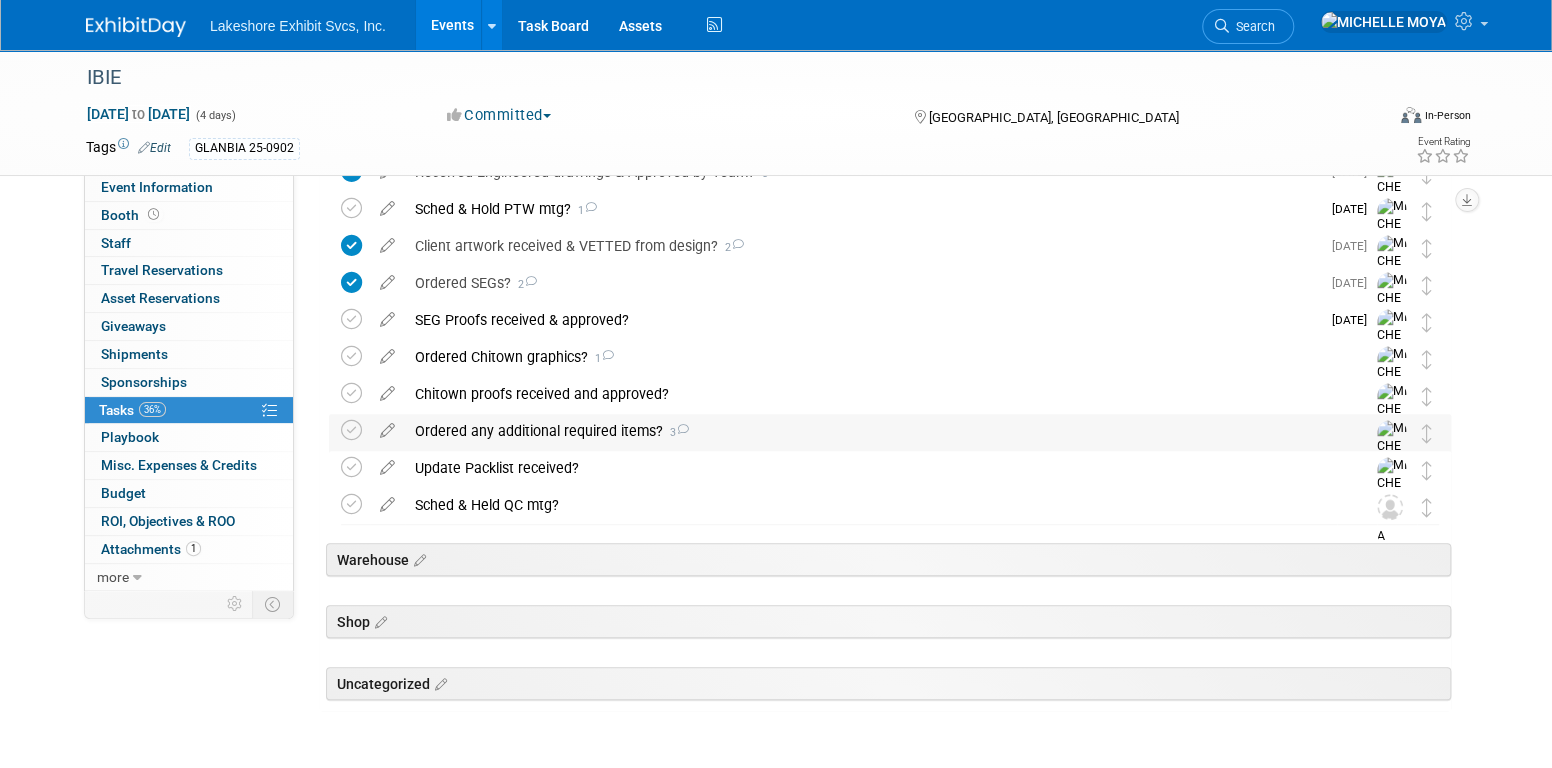 click on "Ordered any additional required items?
3" at bounding box center (871, 431) 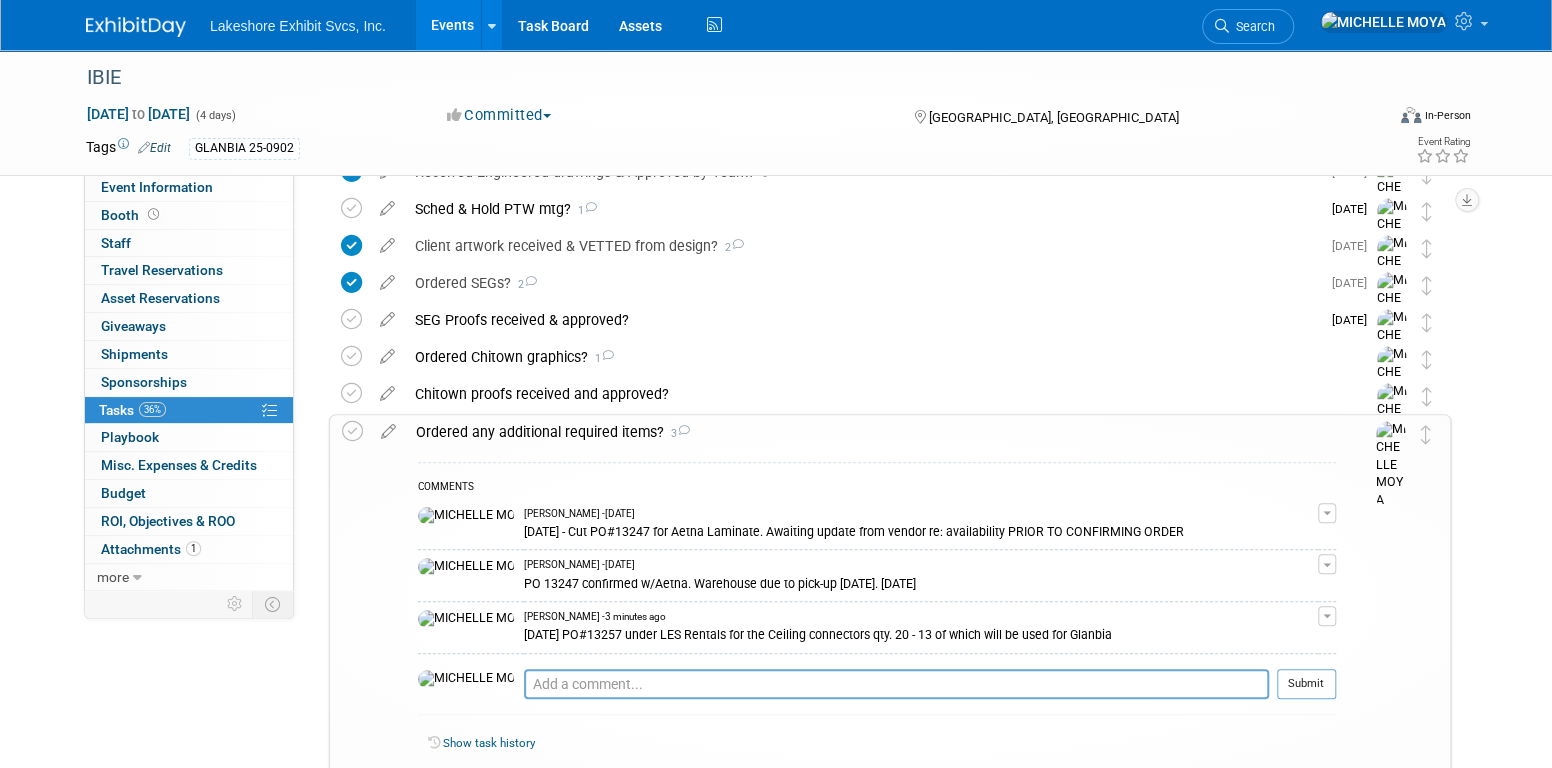 click on "Ordered any additional required items?
3" at bounding box center [871, 432] 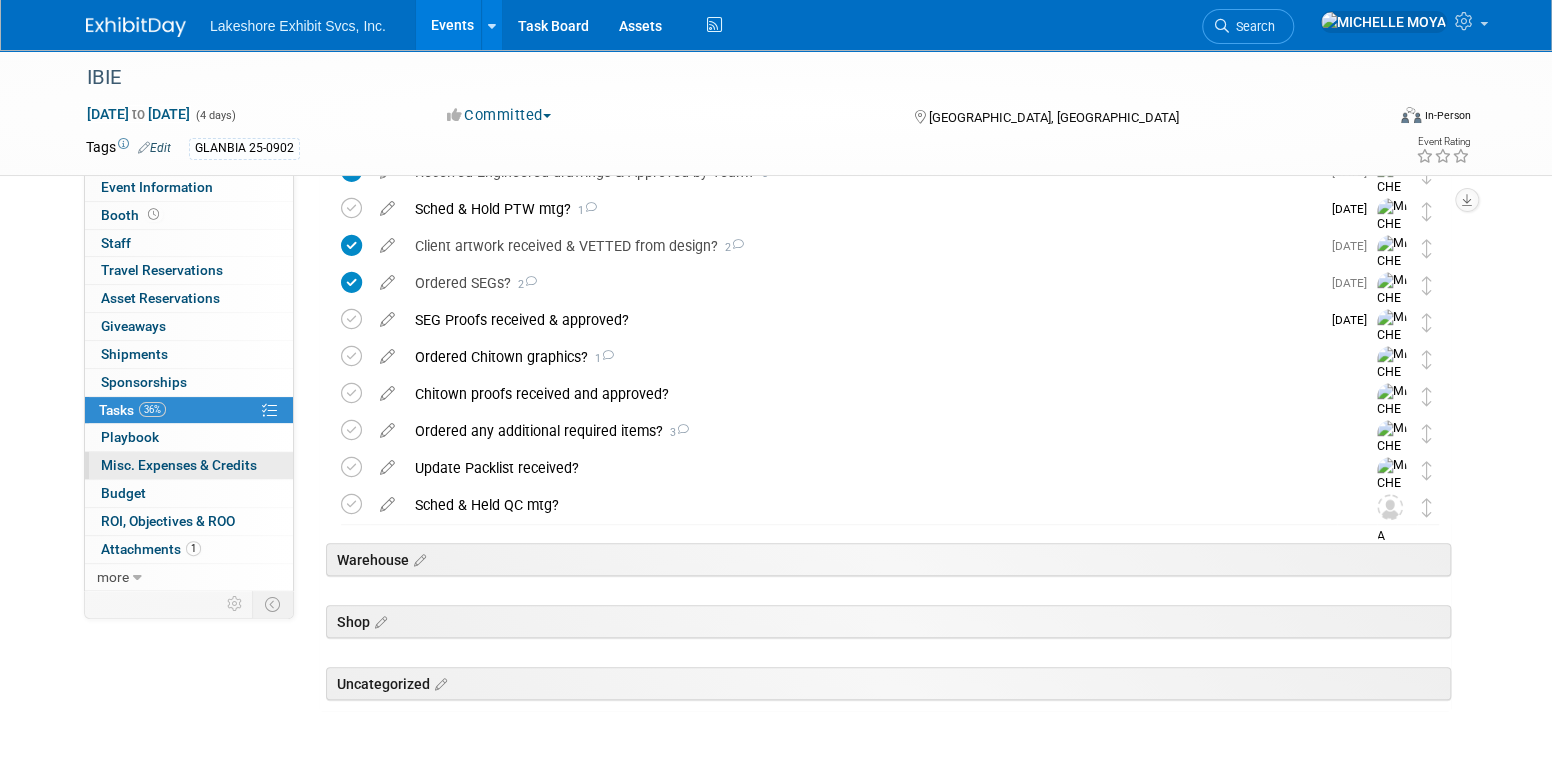 click on "Misc. Expenses & Credits 0" at bounding box center [179, 465] 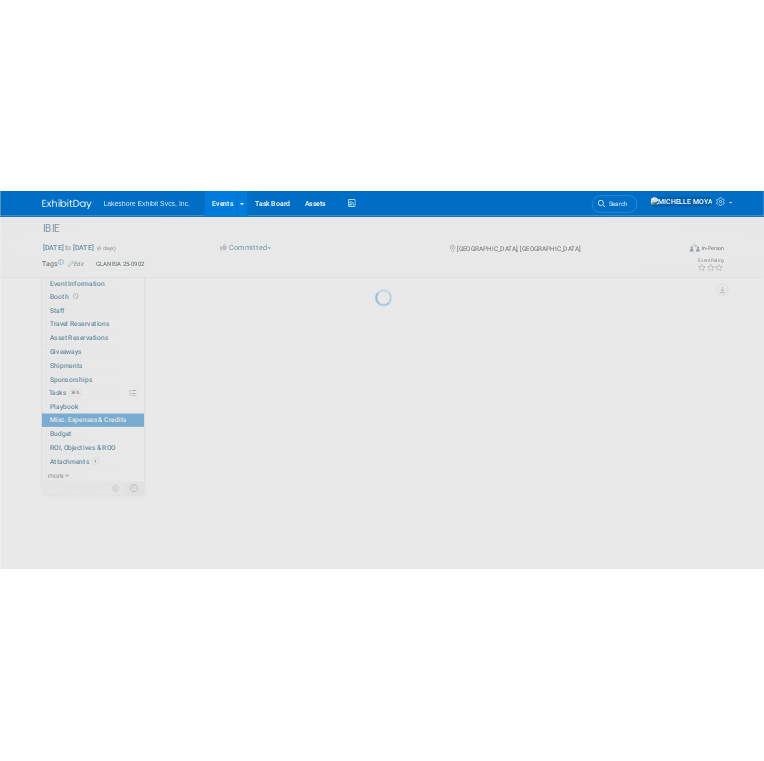 scroll, scrollTop: 0, scrollLeft: 0, axis: both 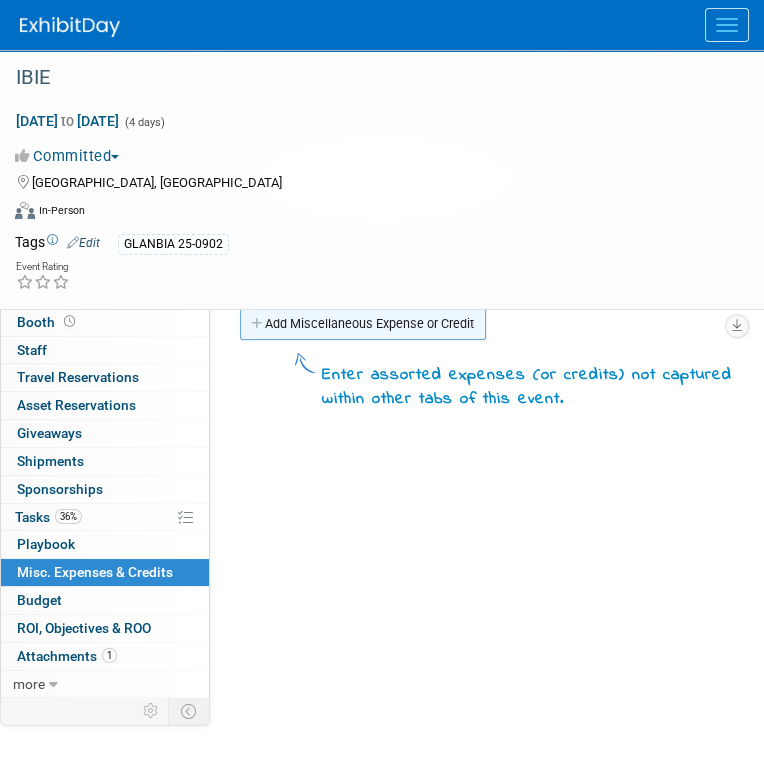click on "Add Miscellaneous Expense or Credit" at bounding box center [363, 324] 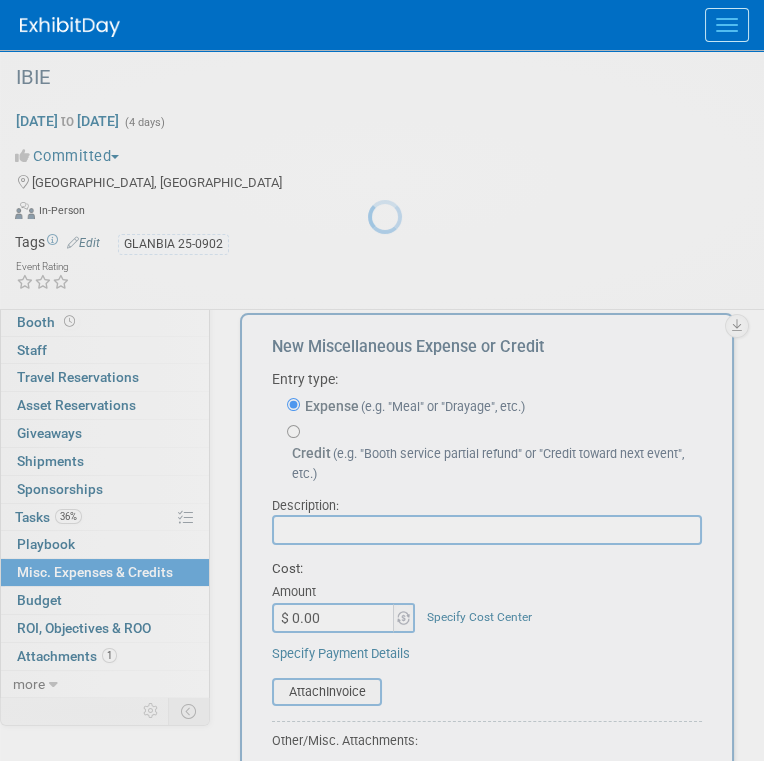 scroll, scrollTop: 0, scrollLeft: 0, axis: both 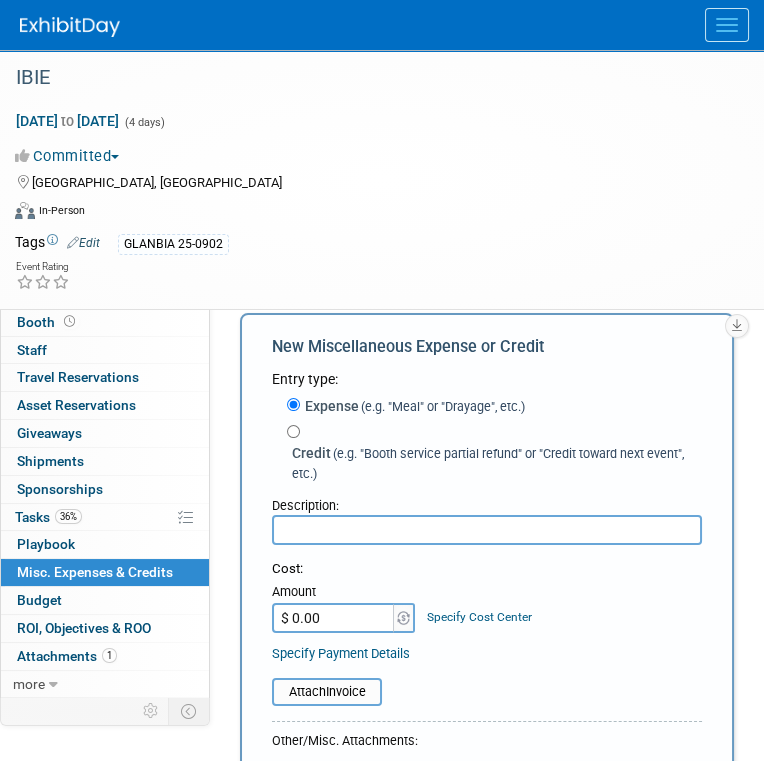 click at bounding box center [487, 530] 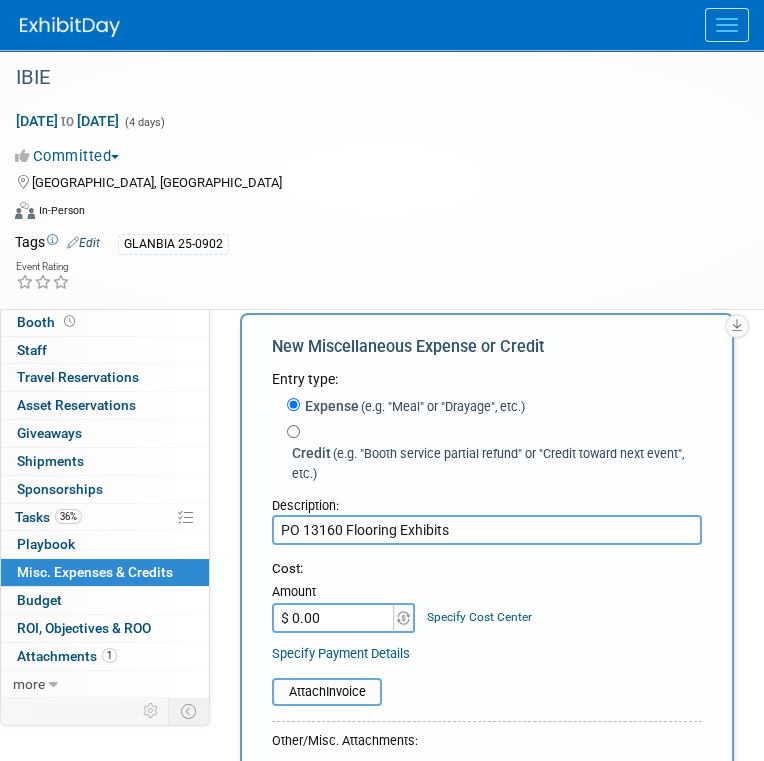 type on "PO 13160 Flooring Exhibits" 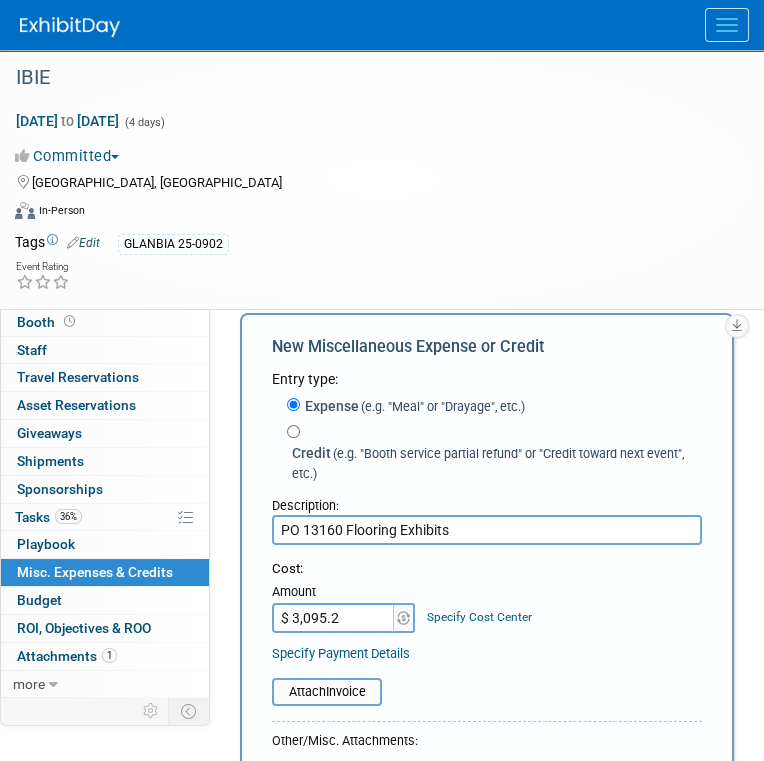 type on "$ 3,095.24" 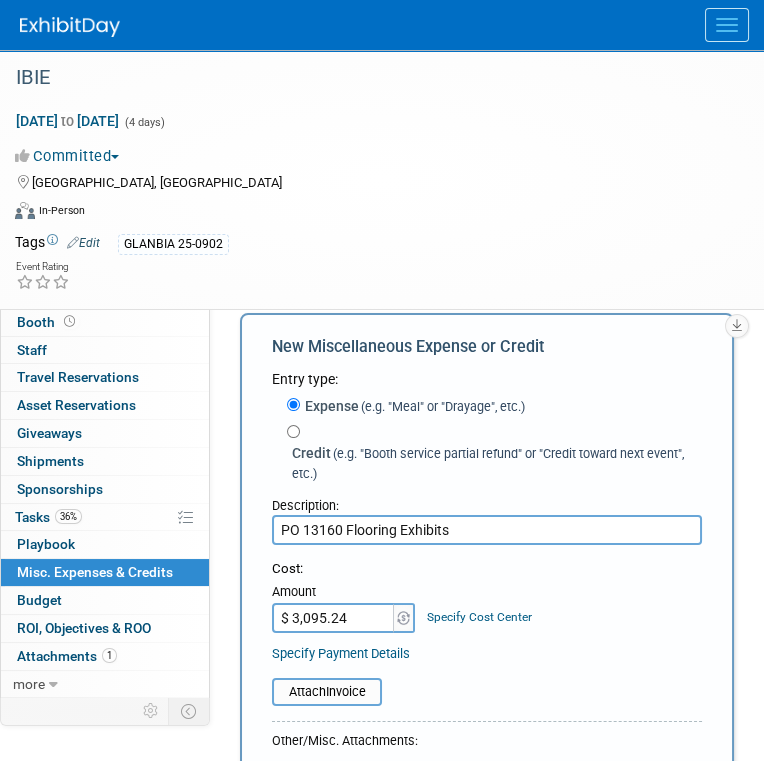click on "Specify Payment Details" at bounding box center (341, 653) 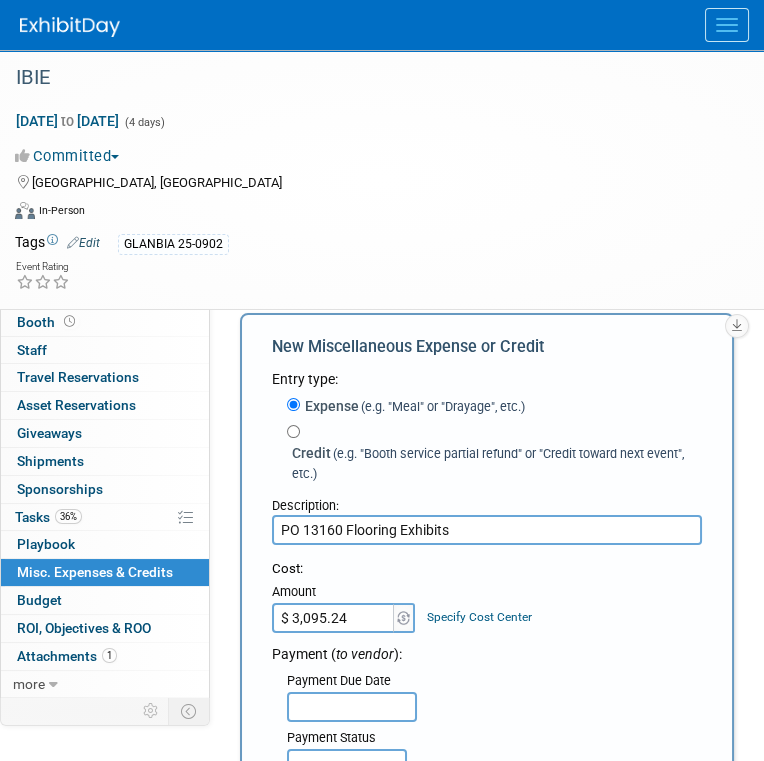 scroll, scrollTop: 200, scrollLeft: 0, axis: vertical 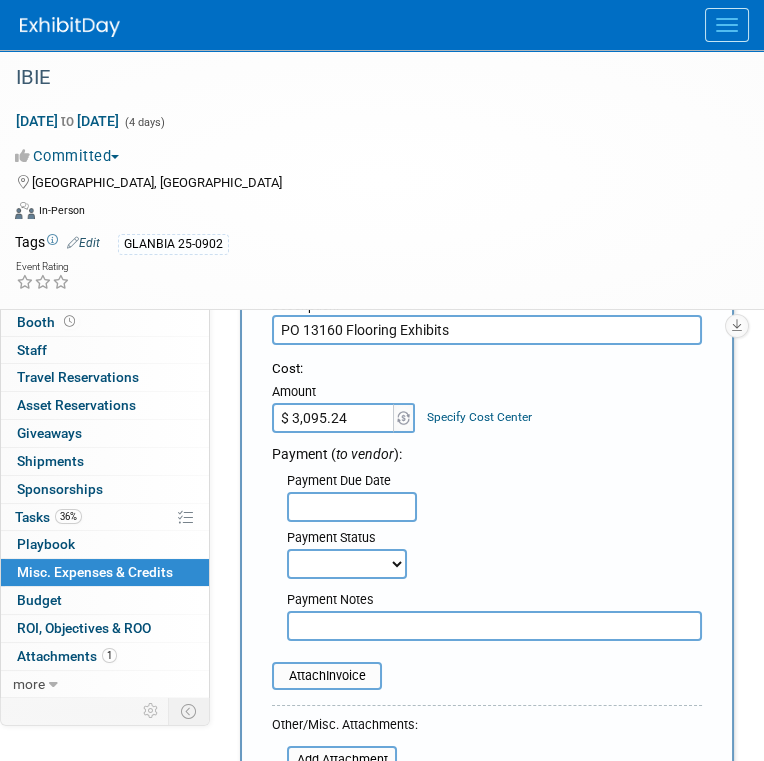 click on "Not Paid Yet
Partially Paid
Paid in Full" at bounding box center [347, 564] 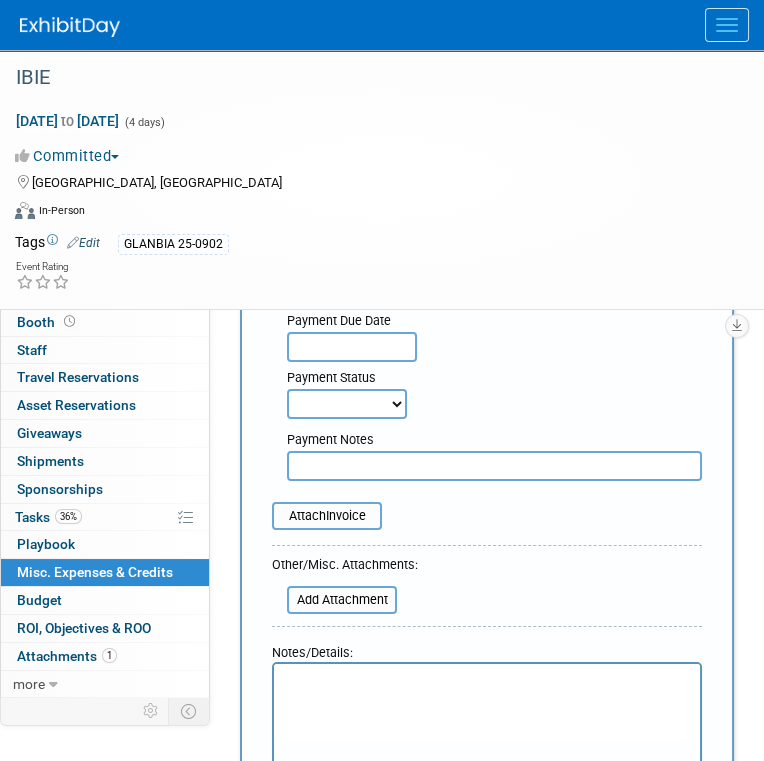 scroll, scrollTop: 400, scrollLeft: 0, axis: vertical 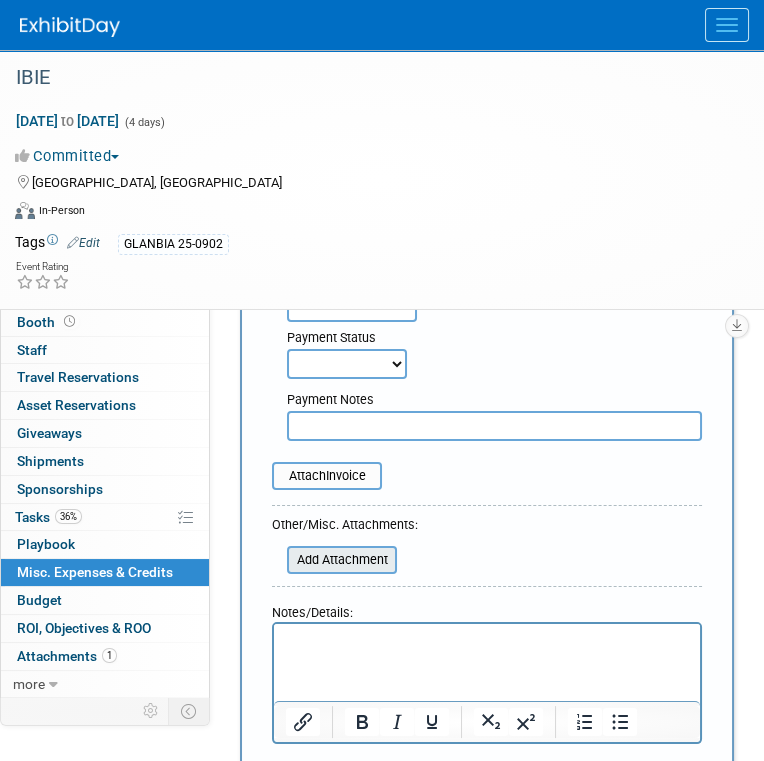 click on "Add Attachment" at bounding box center (342, 560) 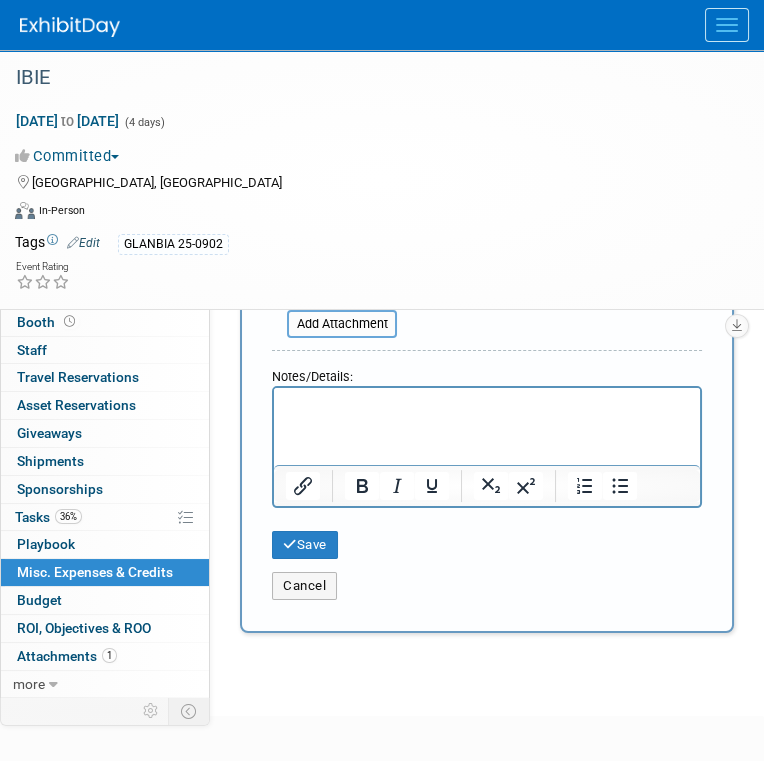 scroll, scrollTop: 700, scrollLeft: 0, axis: vertical 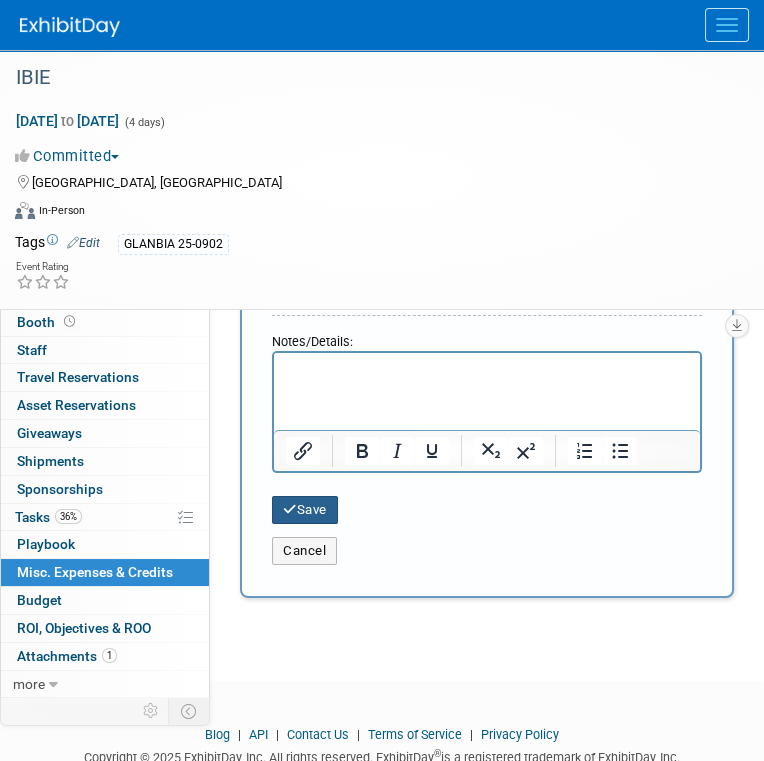click on "Save" at bounding box center (305, 510) 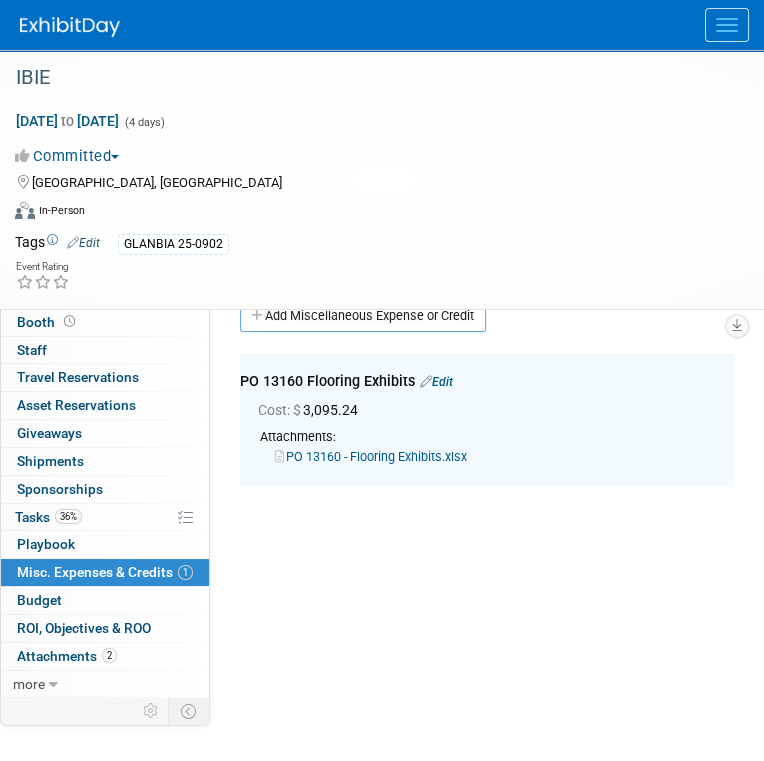 scroll, scrollTop: 0, scrollLeft: 0, axis: both 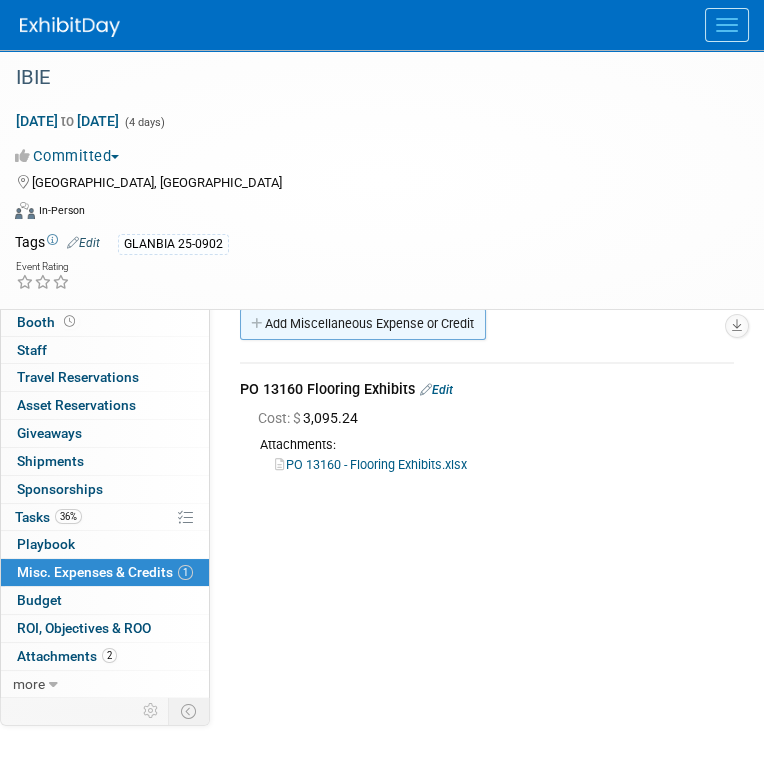 click on "Add Miscellaneous Expense or Credit" at bounding box center [363, 324] 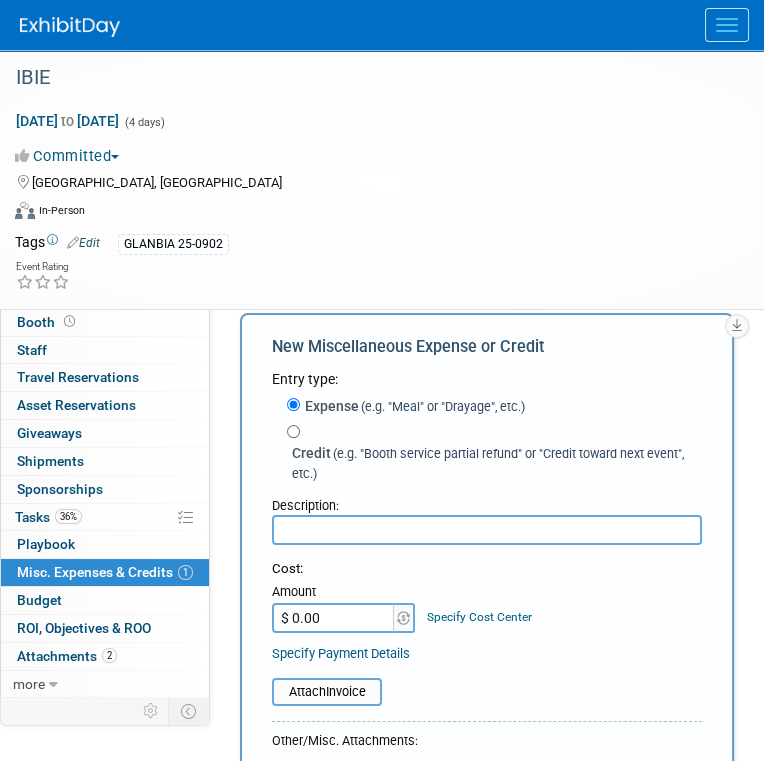 scroll, scrollTop: 0, scrollLeft: 0, axis: both 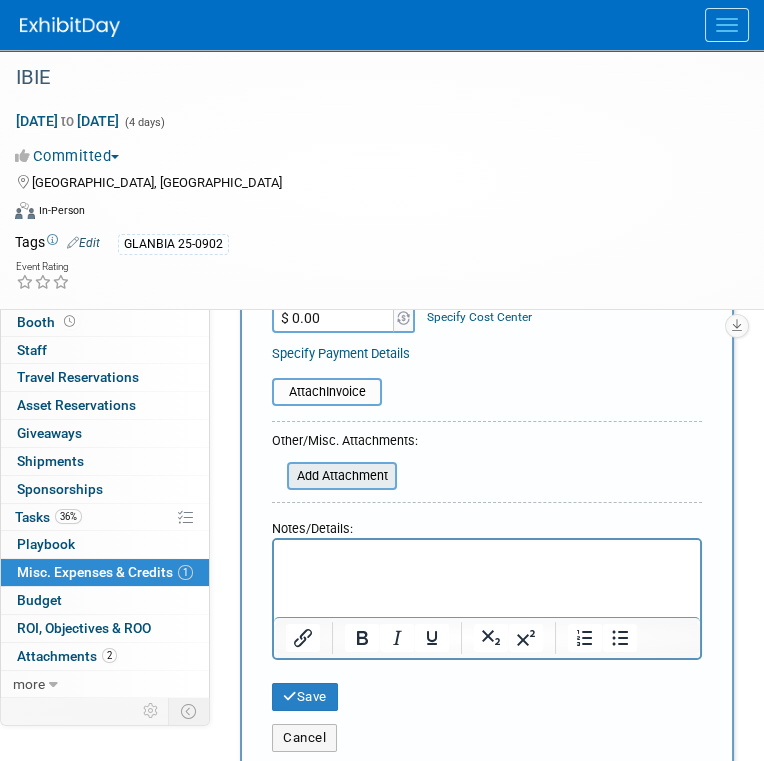 type on "PO 13161 AOD Furniture" 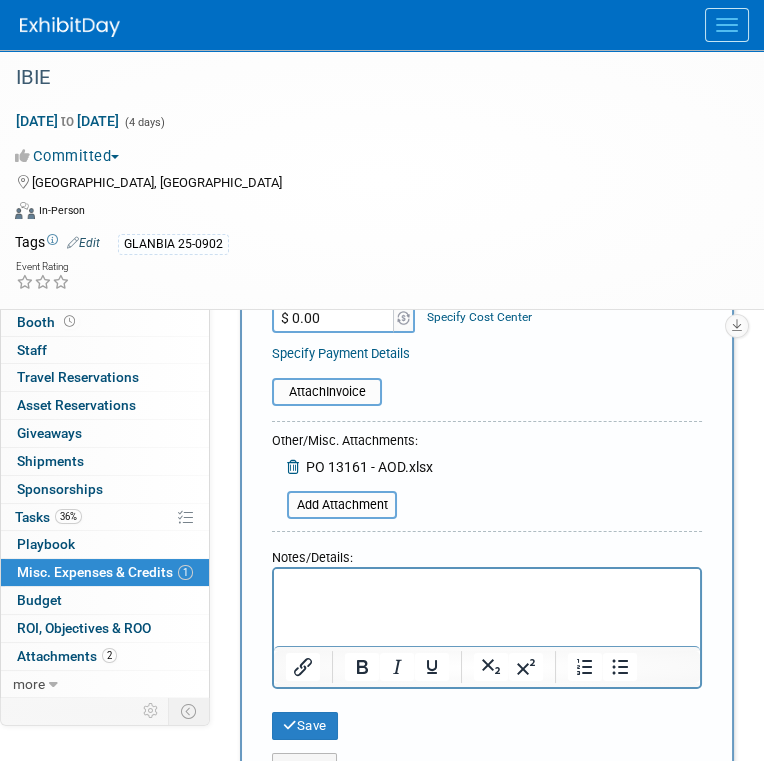 click on "$ 0.00" at bounding box center (334, 318) 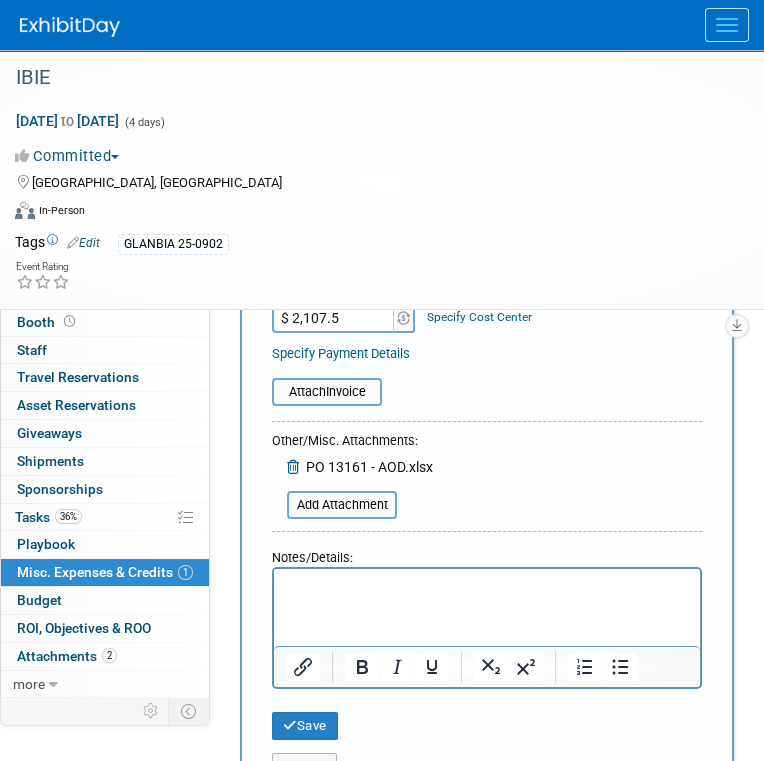 type on "$ 2,107.50" 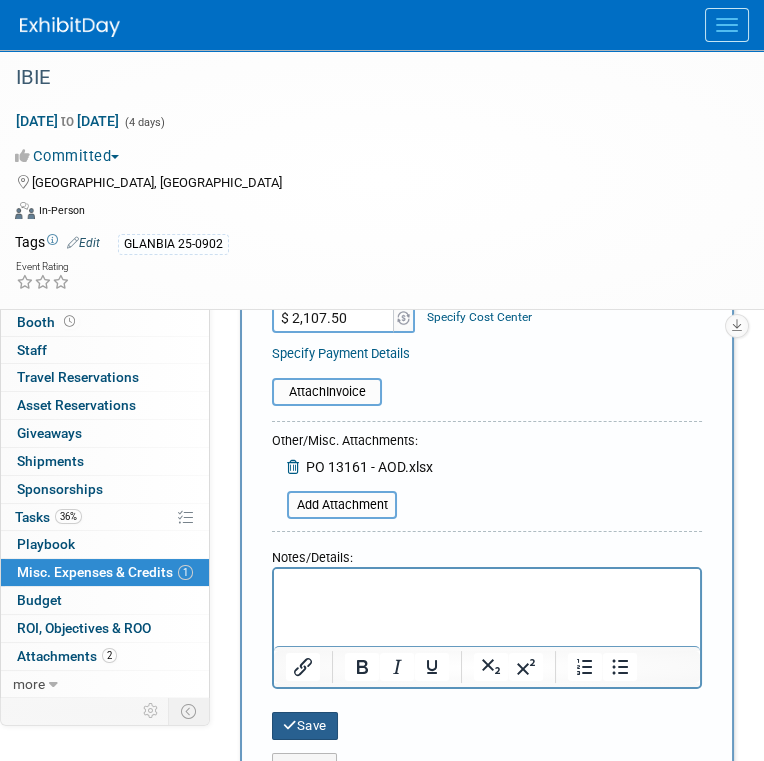 click on "Save" at bounding box center [305, 726] 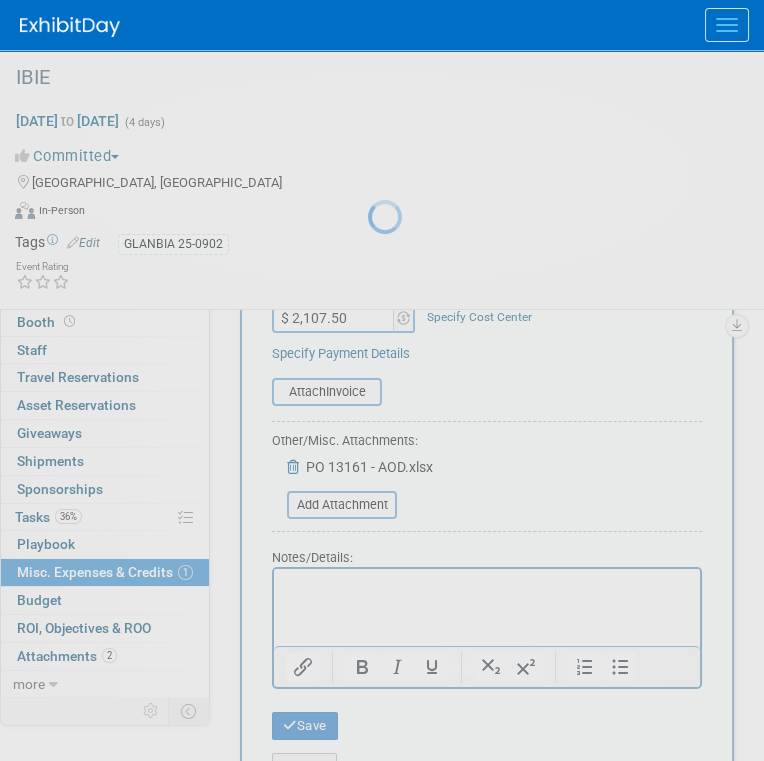 scroll, scrollTop: 150, scrollLeft: 0, axis: vertical 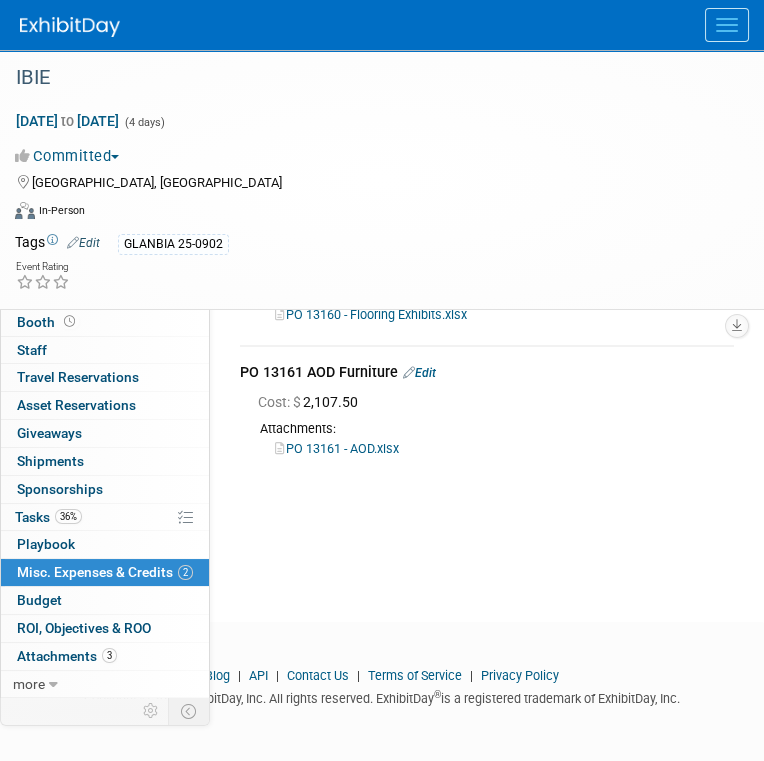 click on "[GEOGRAPHIC_DATA], [GEOGRAPHIC_DATA]" at bounding box center (369, 181) 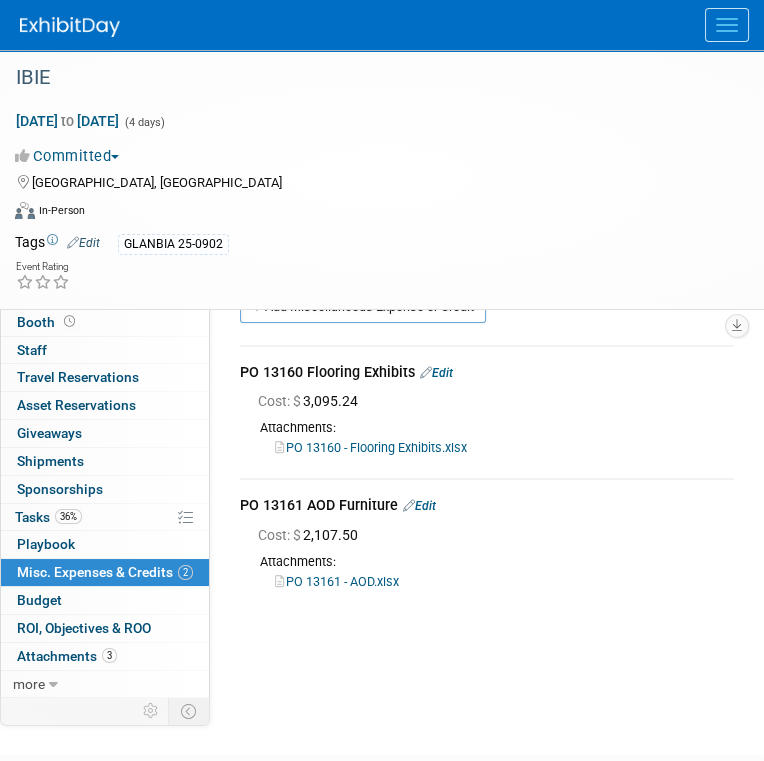 scroll, scrollTop: 0, scrollLeft: 0, axis: both 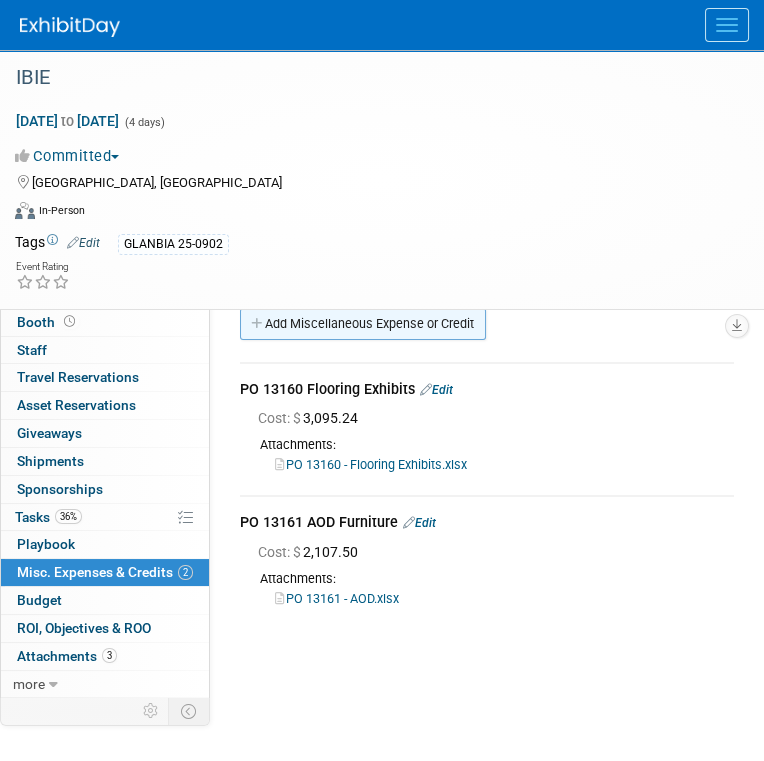 click on "Add Miscellaneous Expense or Credit" at bounding box center (363, 324) 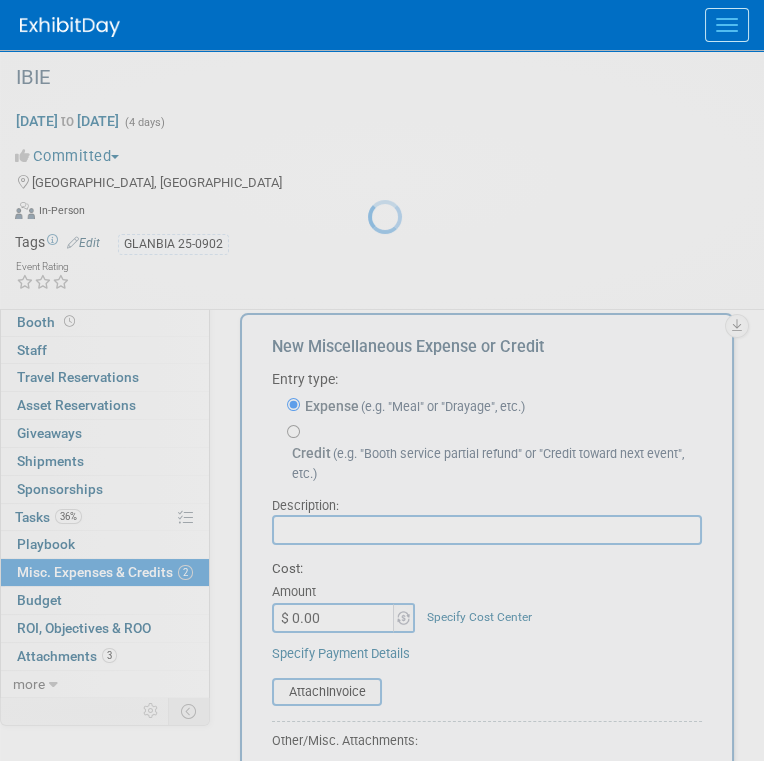 scroll, scrollTop: 0, scrollLeft: 0, axis: both 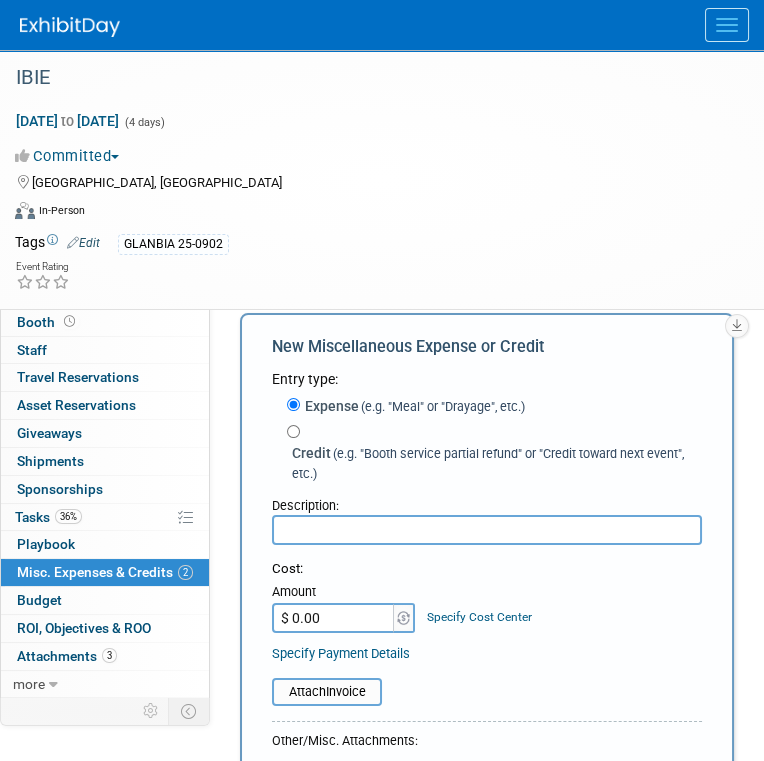 click at bounding box center [487, 530] 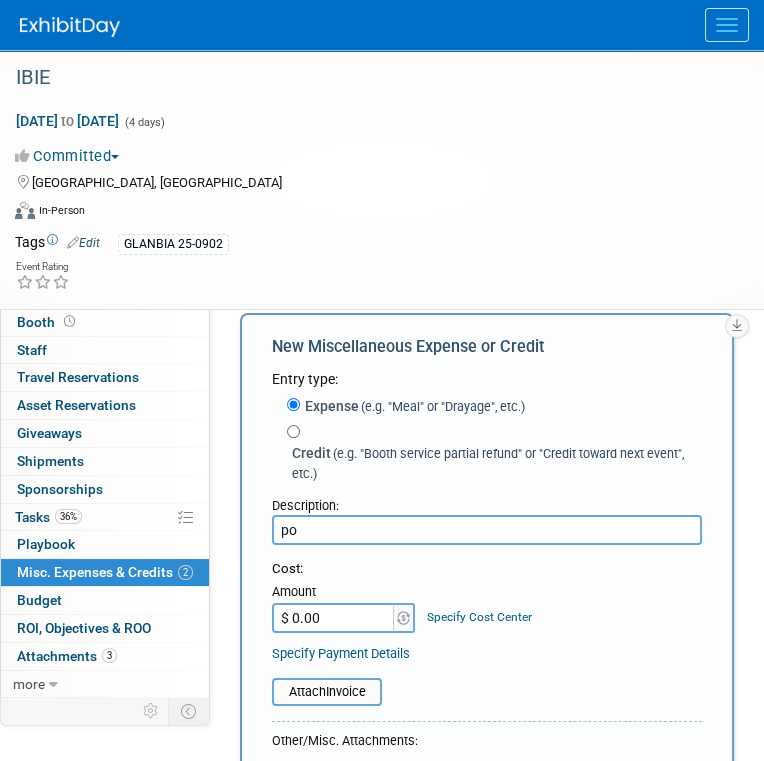 type on "p" 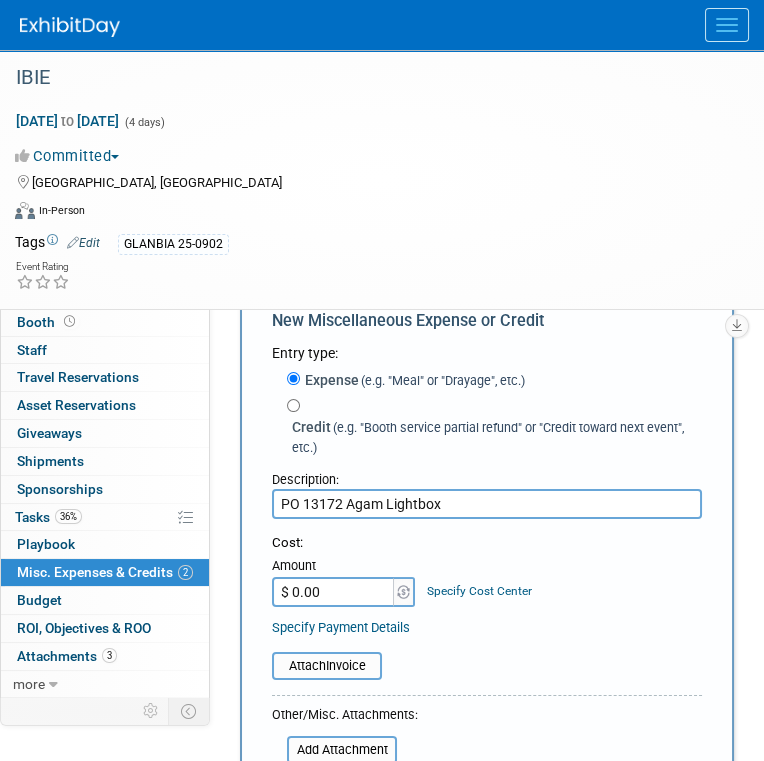 scroll, scrollTop: 100, scrollLeft: 0, axis: vertical 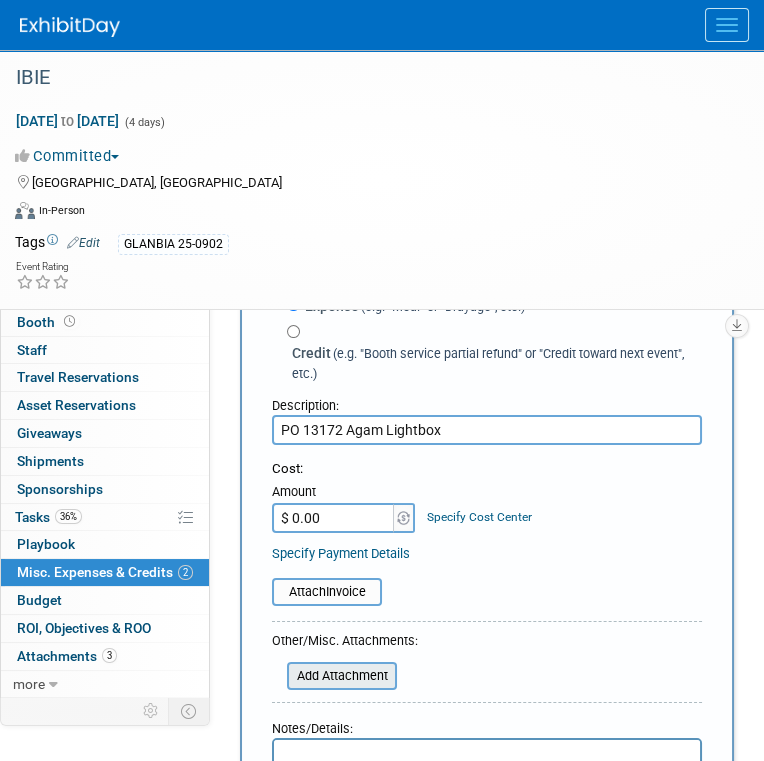 type on "PO 13172 Agam Lightbox" 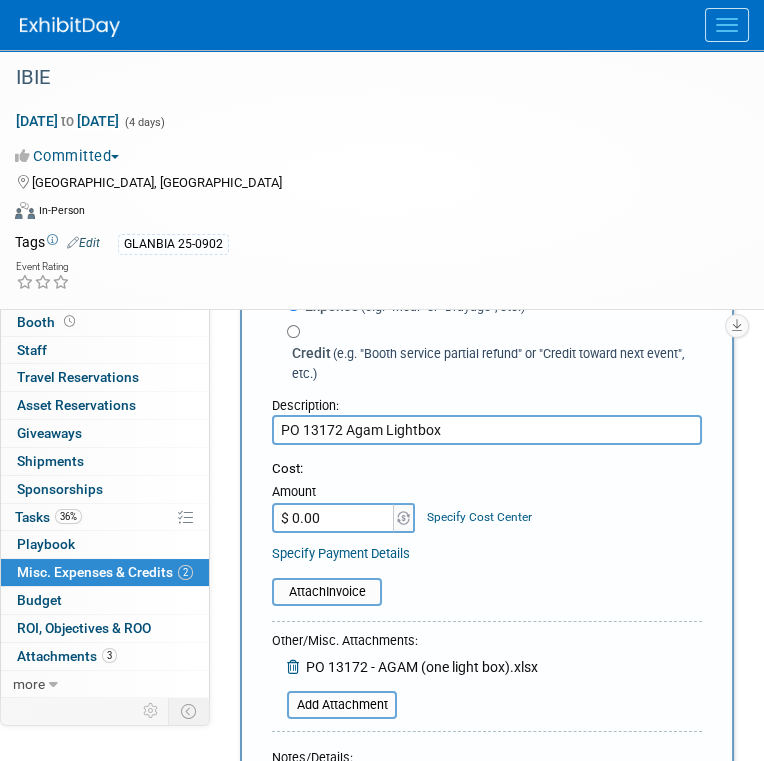 click on "$ 0.00" at bounding box center [334, 518] 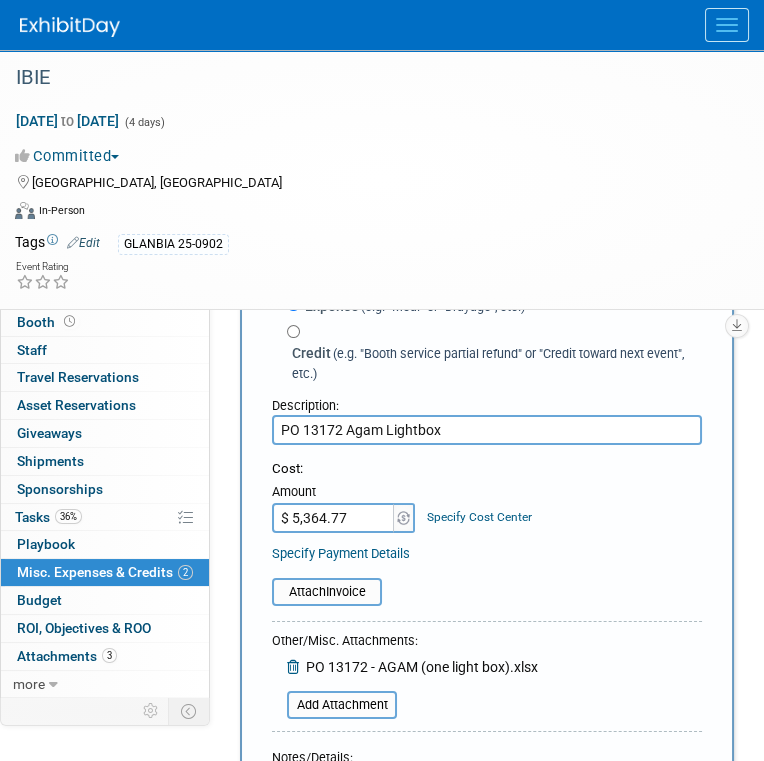 click on "$ 5,364.77" at bounding box center [334, 518] 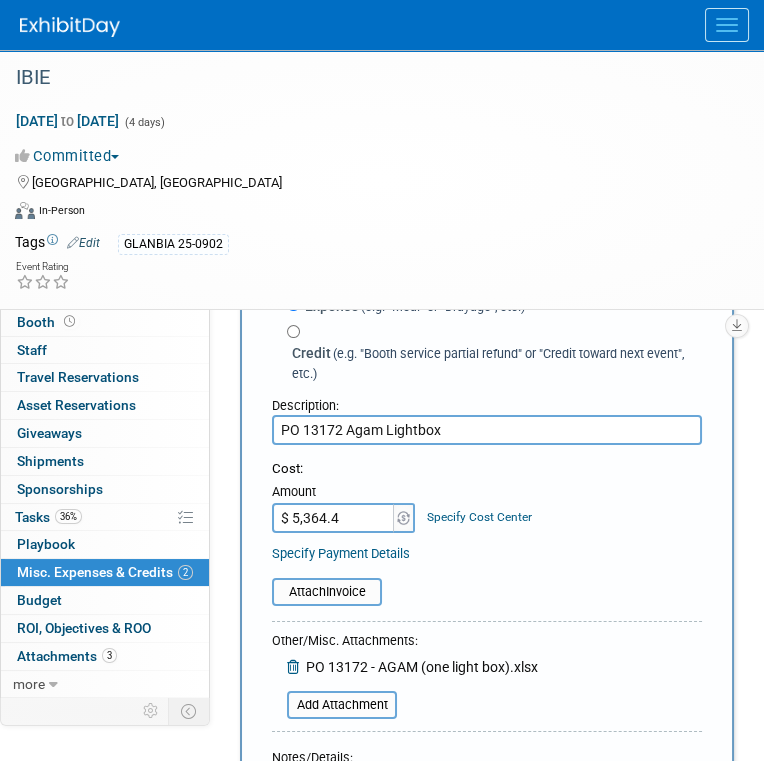 type on "$ 5,364.44" 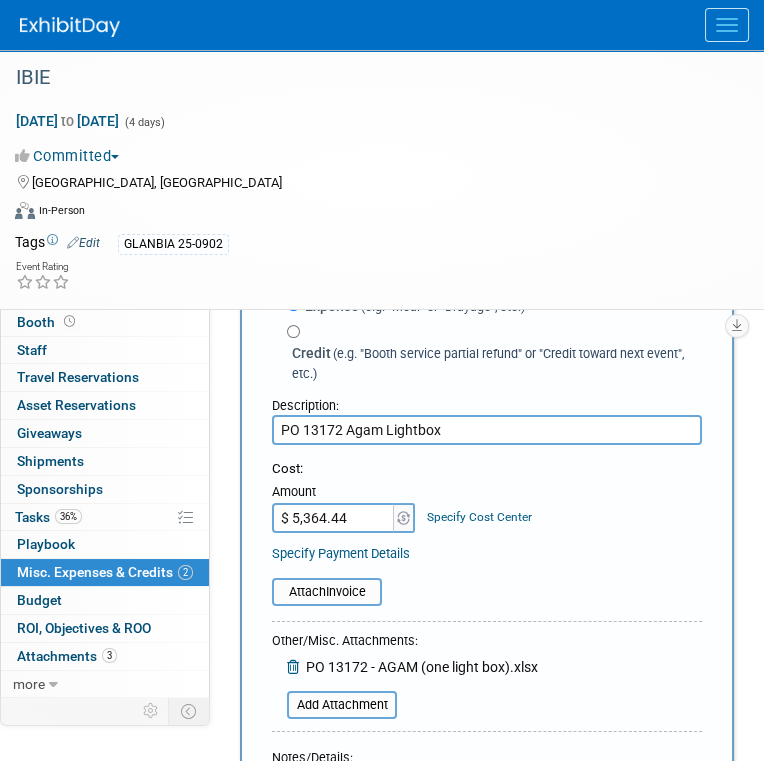 click on "Attach  Invoice" at bounding box center (487, 592) 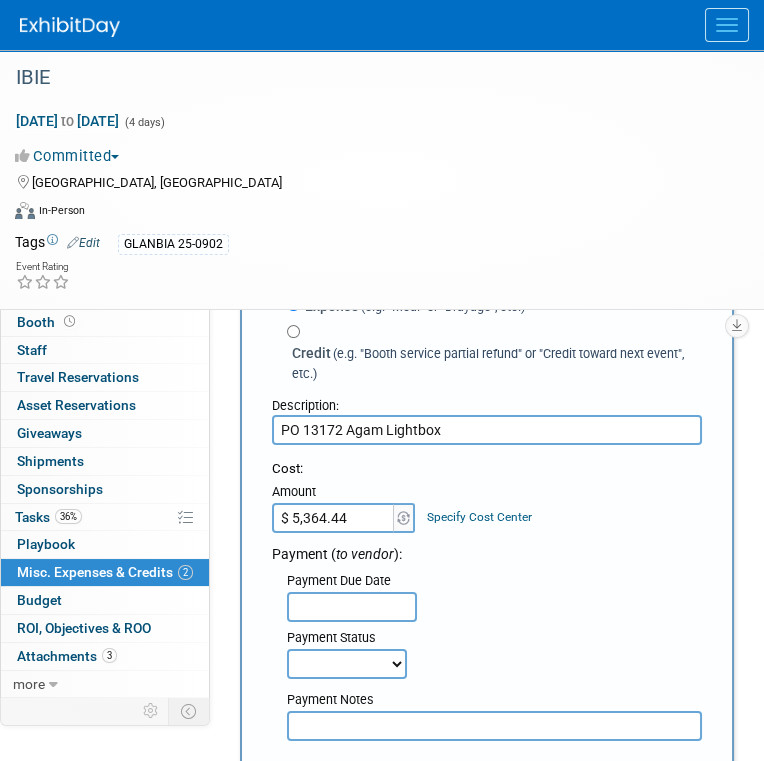 click on "Not Paid Yet
Partially Paid
Paid in Full" at bounding box center [347, 664] 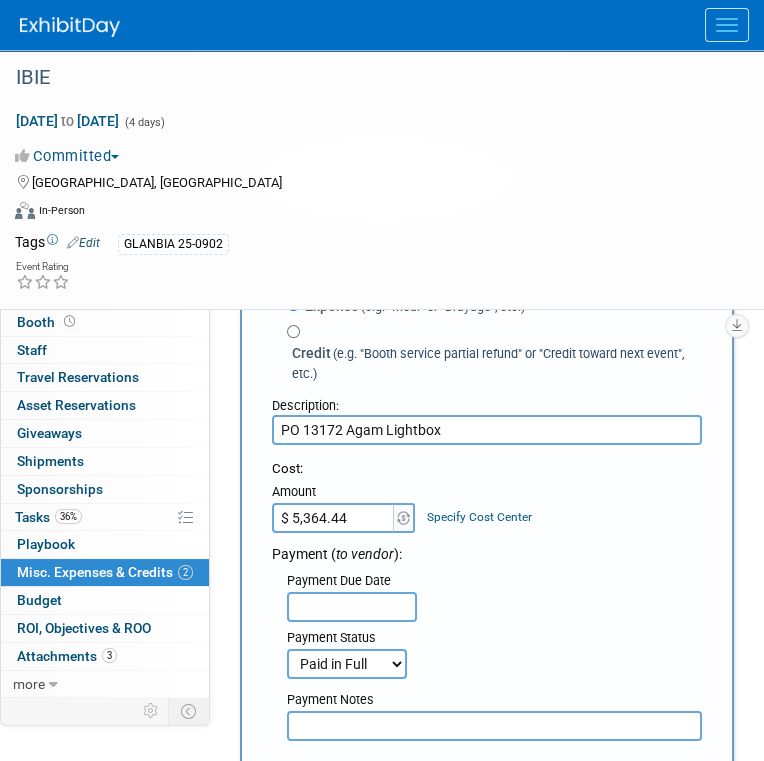 click on "Not Paid Yet
Partially Paid
Paid in Full" at bounding box center (347, 664) 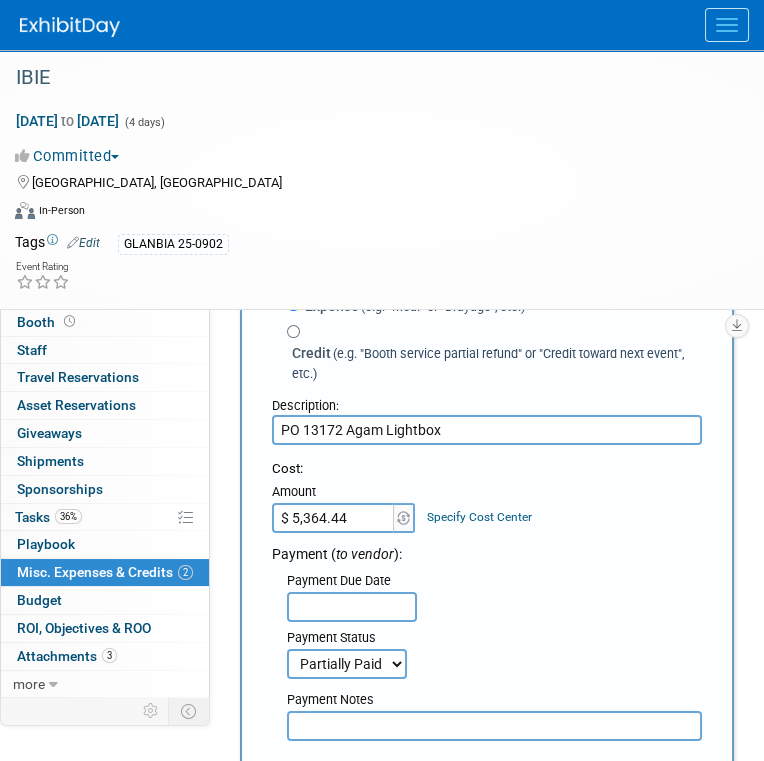 click on "Not Paid Yet
Partially Paid
Paid in Full" at bounding box center [347, 664] 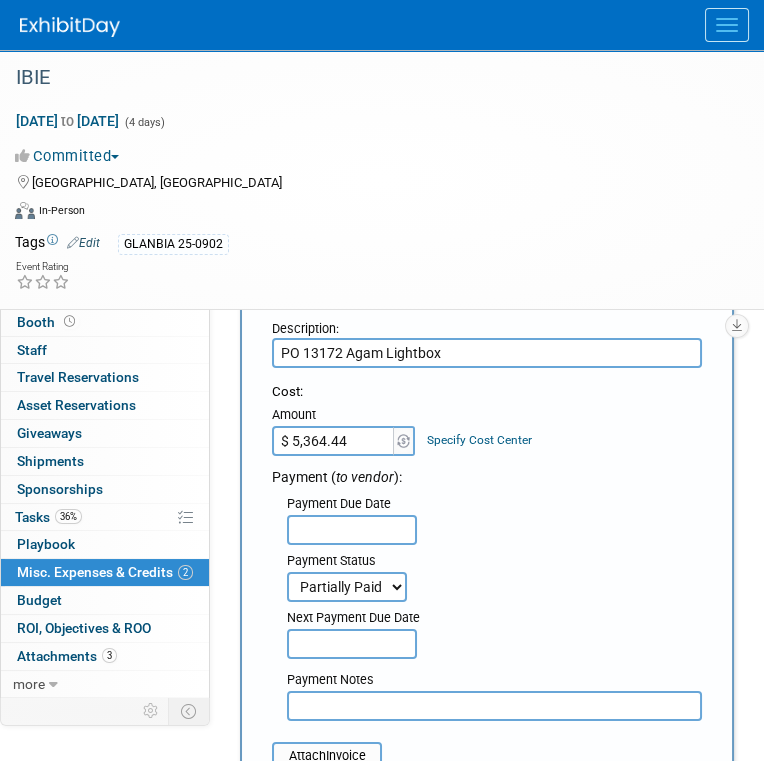 scroll, scrollTop: 300, scrollLeft: 0, axis: vertical 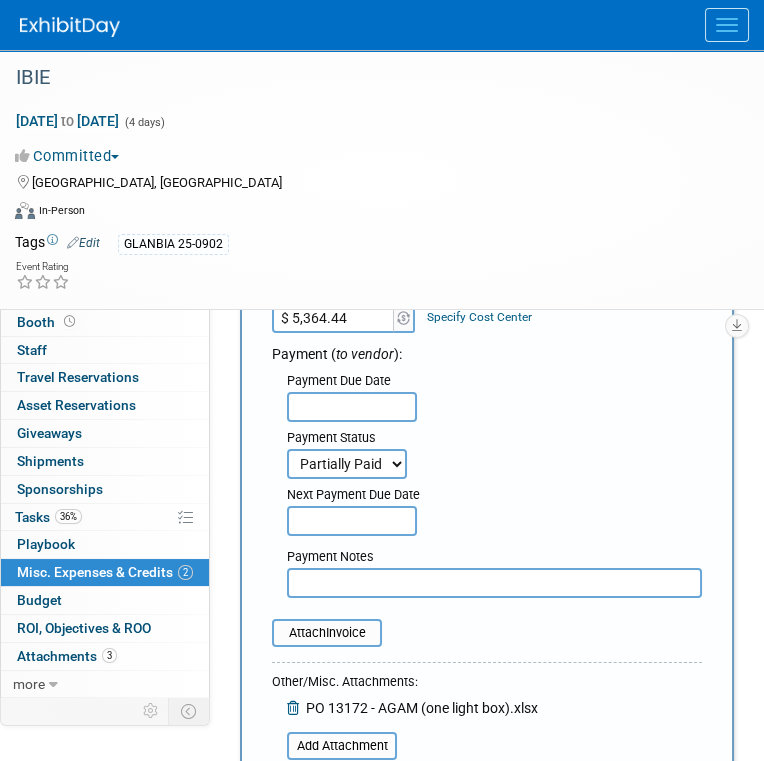 drag, startPoint x: 404, startPoint y: 584, endPoint x: 415, endPoint y: 573, distance: 15.556349 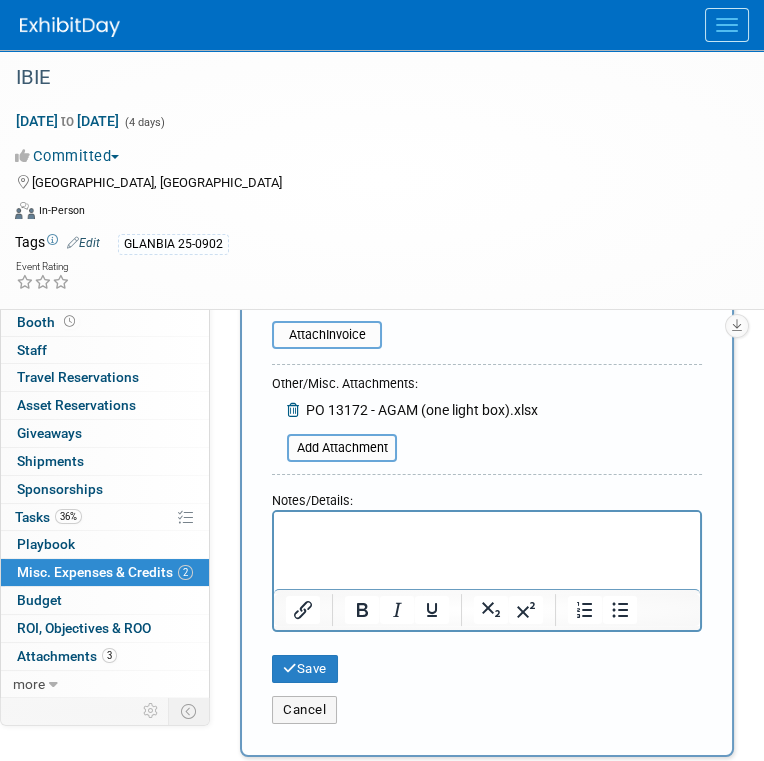 scroll, scrollTop: 600, scrollLeft: 0, axis: vertical 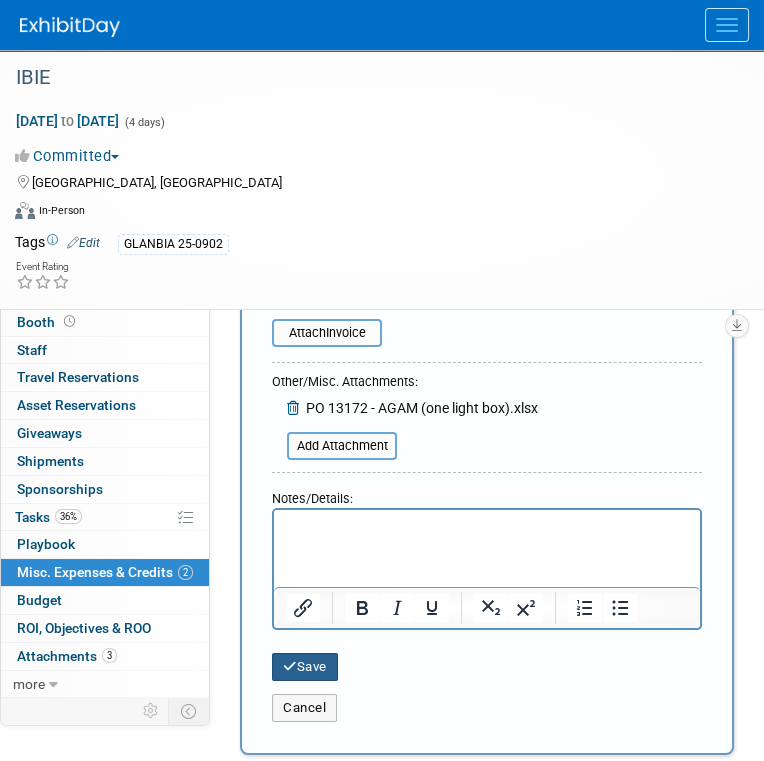 type on "50% Deposit, NET 30 Terms" 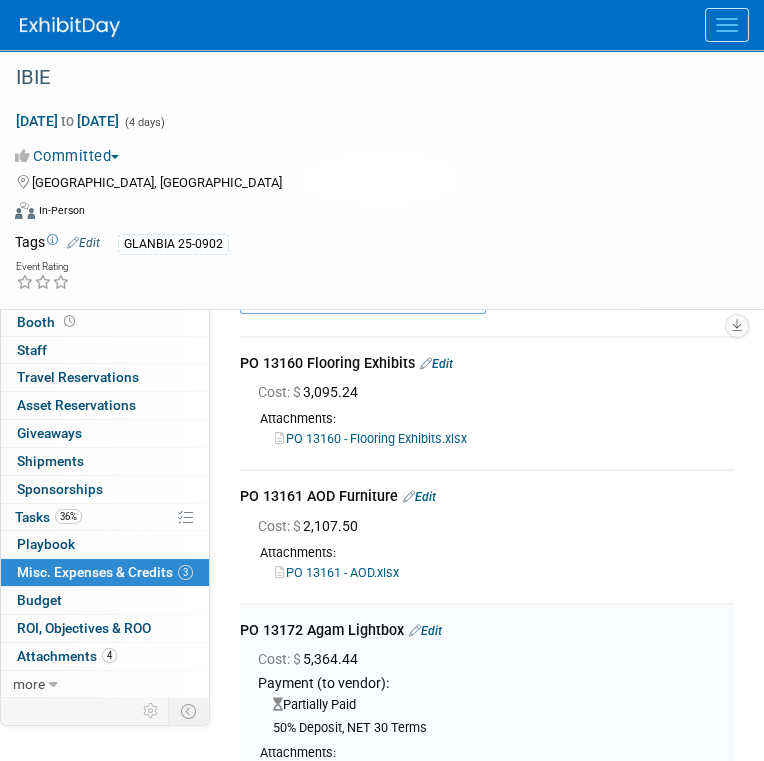 scroll, scrollTop: 0, scrollLeft: 0, axis: both 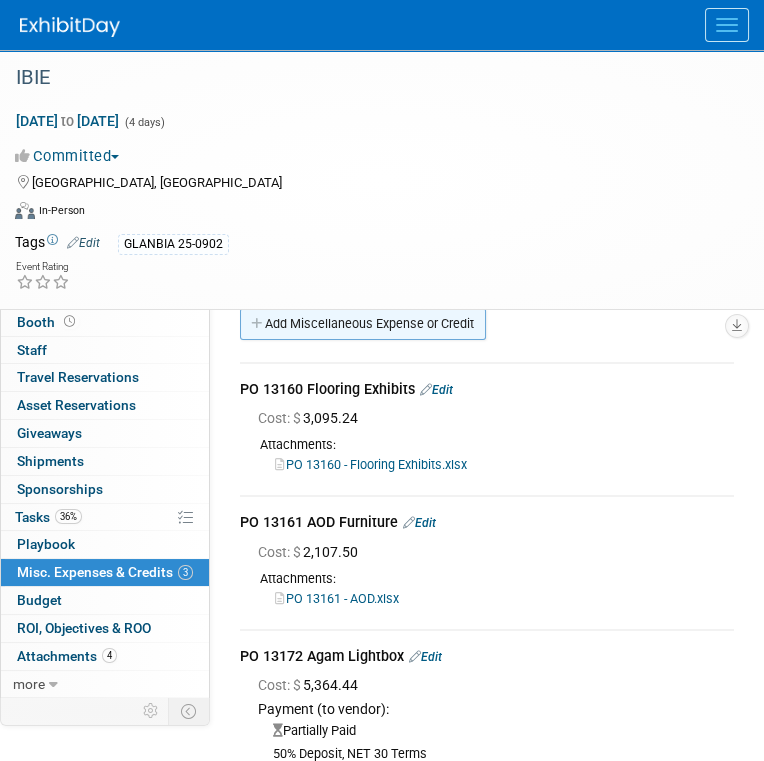 click on "Add Miscellaneous Expense or Credit" at bounding box center (363, 324) 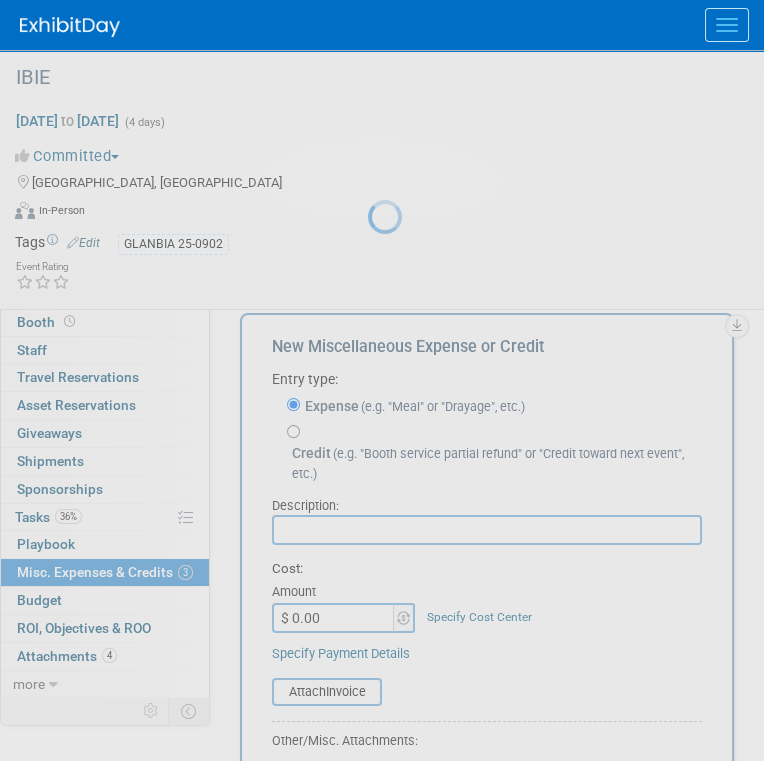 scroll, scrollTop: 0, scrollLeft: 0, axis: both 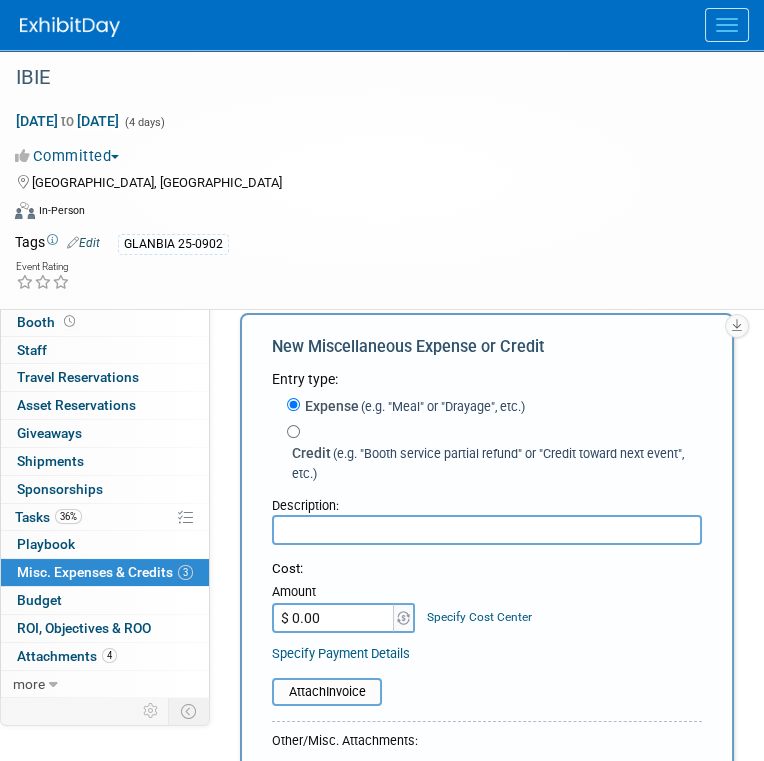 click at bounding box center (487, 530) 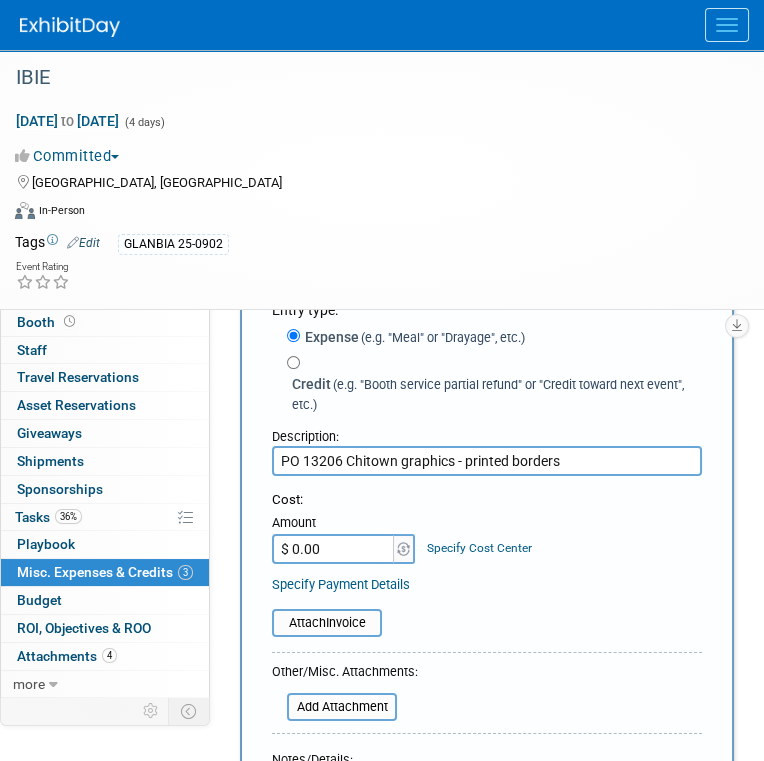 scroll, scrollTop: 200, scrollLeft: 0, axis: vertical 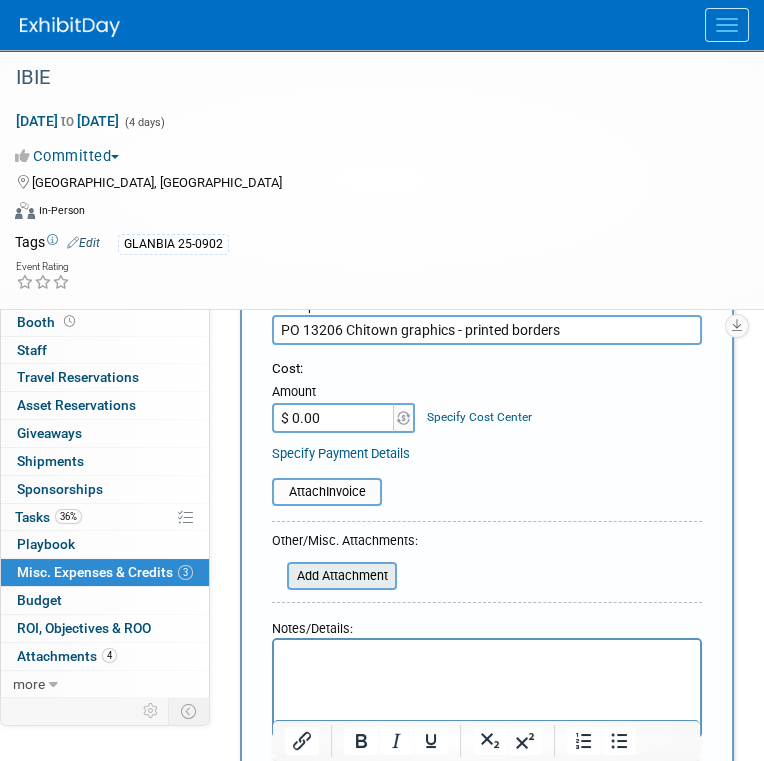 type on "PO 13206 Chitown graphics - printed borders" 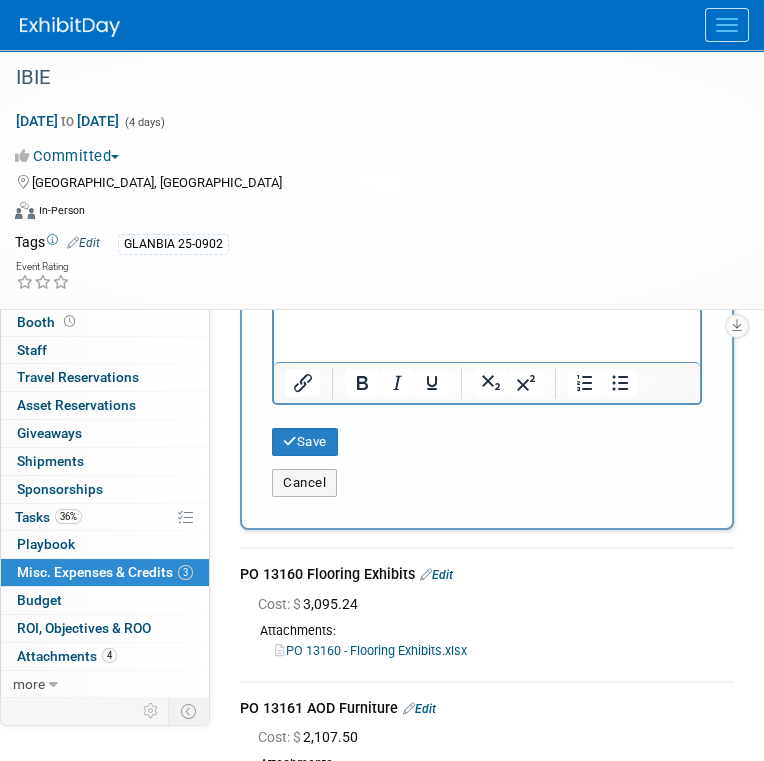 scroll, scrollTop: 600, scrollLeft: 0, axis: vertical 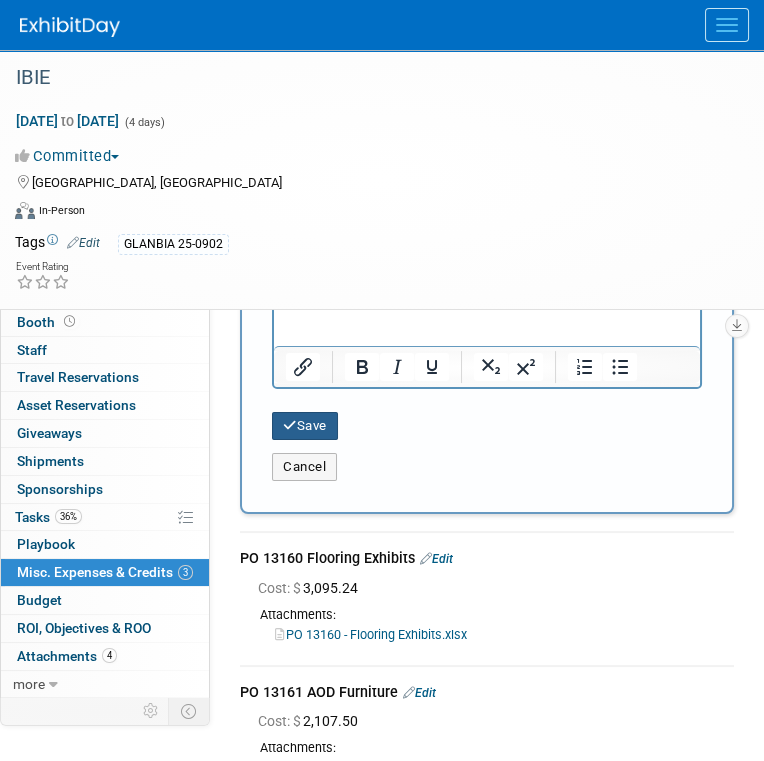 click on "Save" at bounding box center (305, 426) 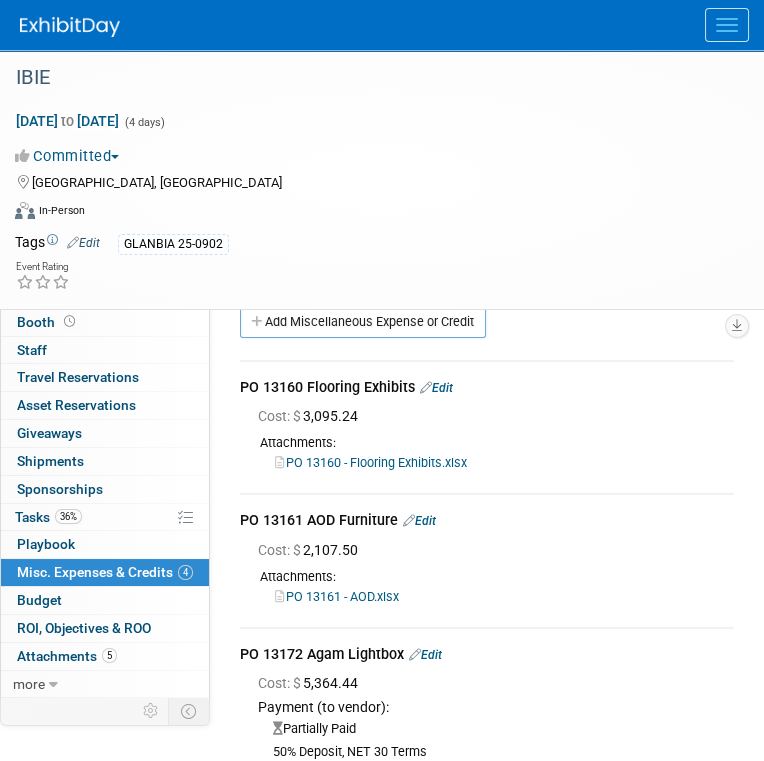 scroll, scrollTop: 0, scrollLeft: 0, axis: both 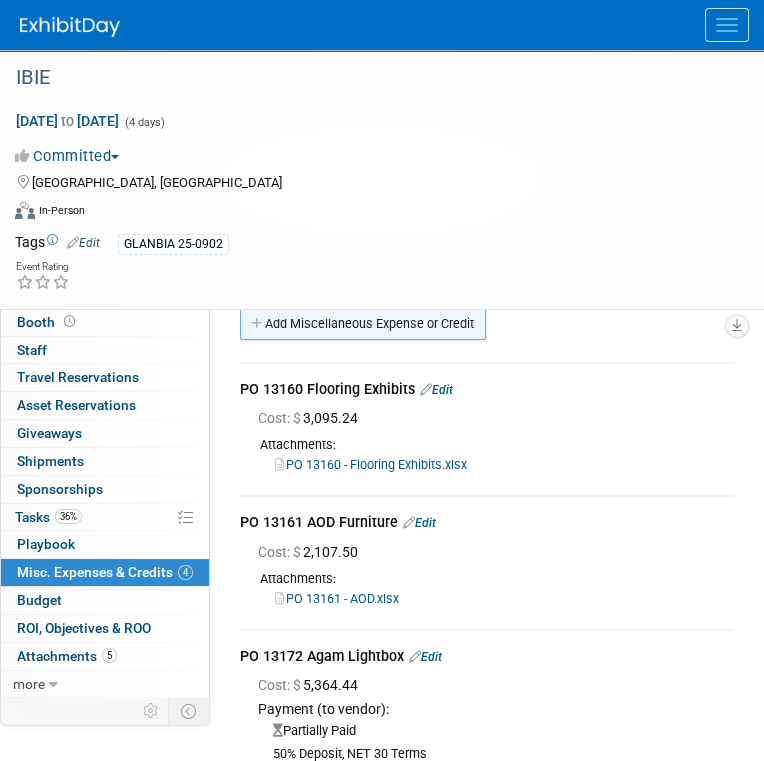 click on "Add Miscellaneous Expense or Credit" at bounding box center [363, 324] 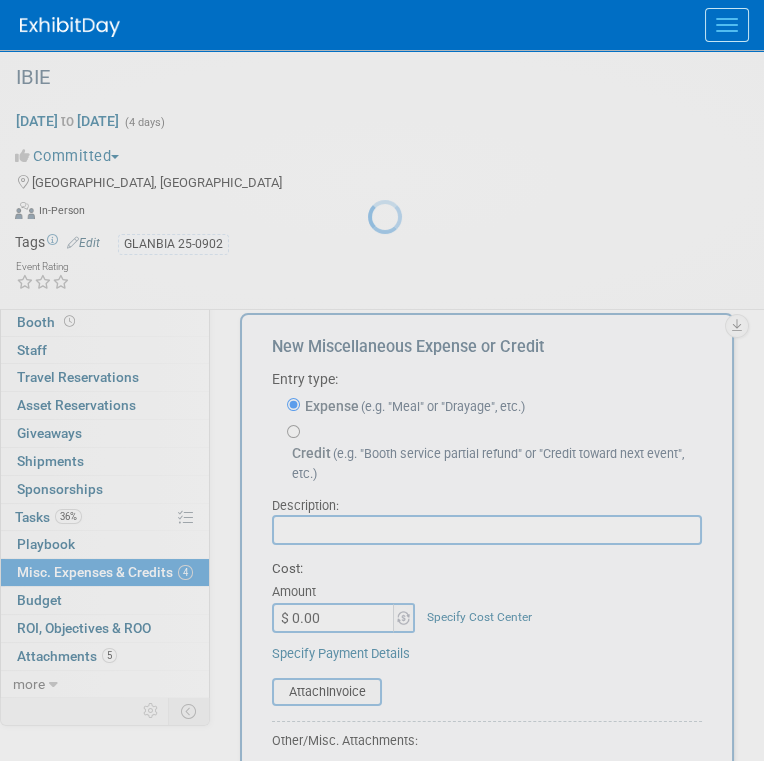 scroll, scrollTop: 0, scrollLeft: 0, axis: both 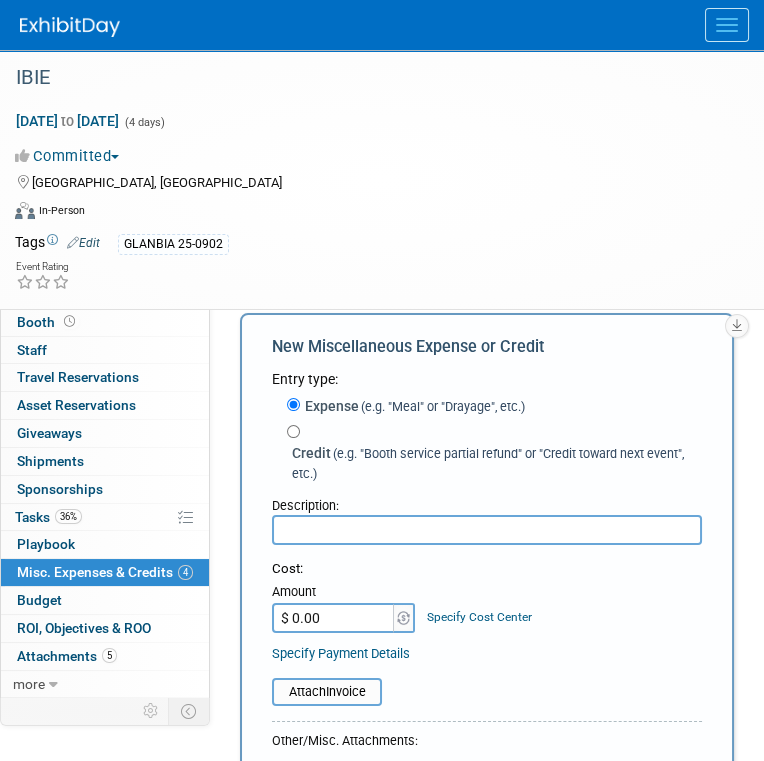 click at bounding box center (487, 530) 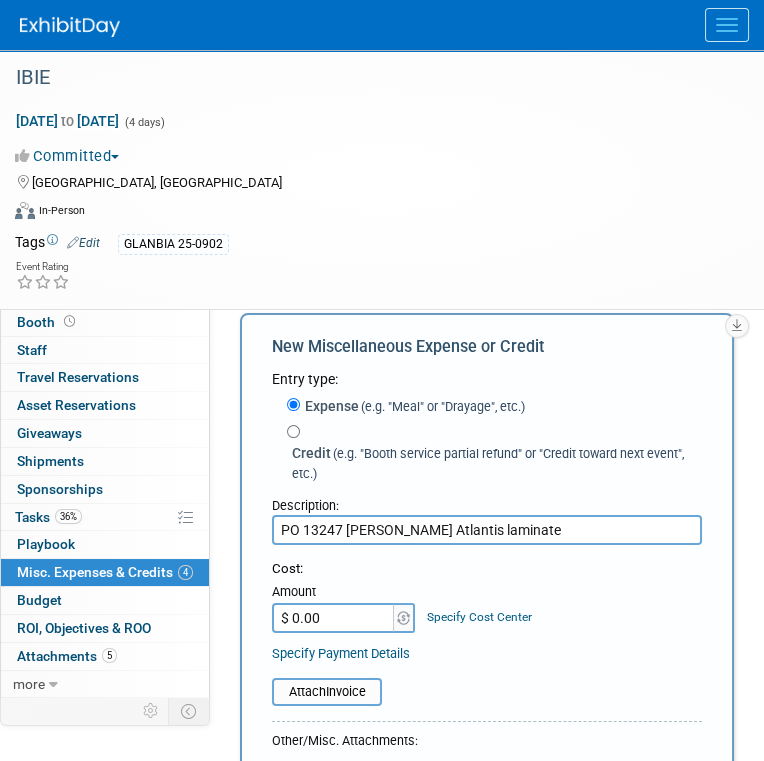 type on "PO 13247 Aetna Wilsonart Atlantis laminate" 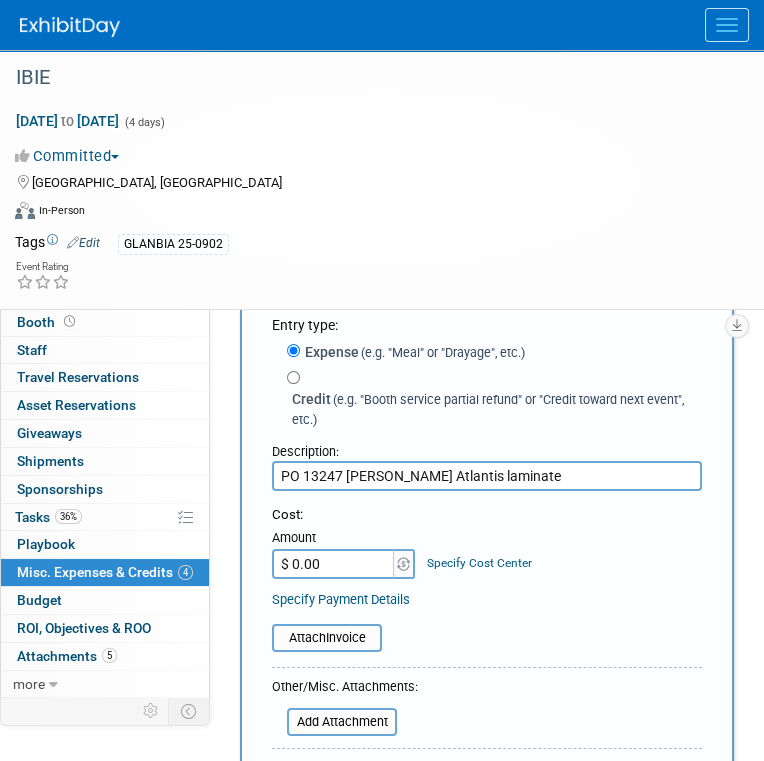 scroll, scrollTop: 100, scrollLeft: 0, axis: vertical 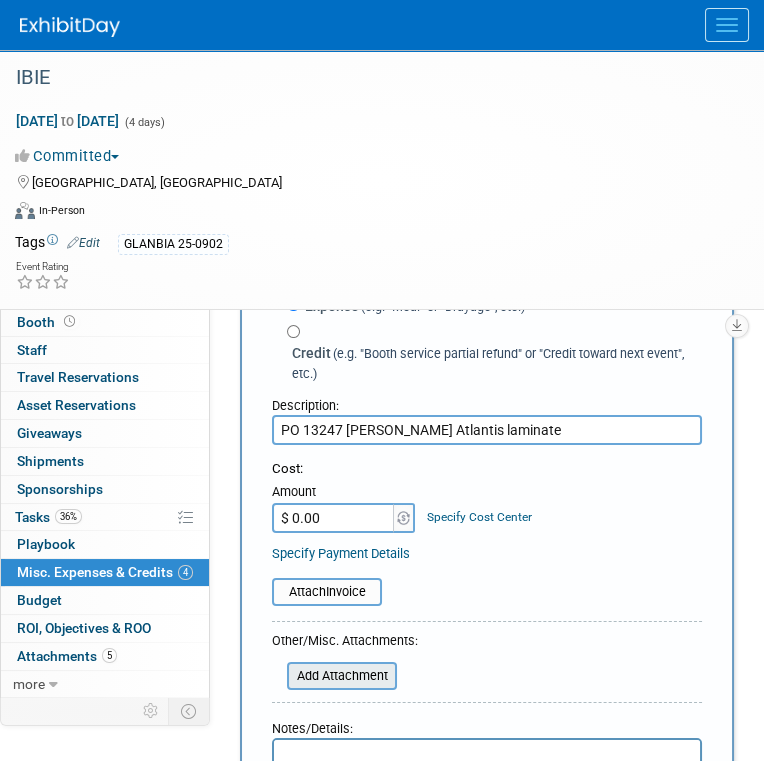 click at bounding box center (276, 676) 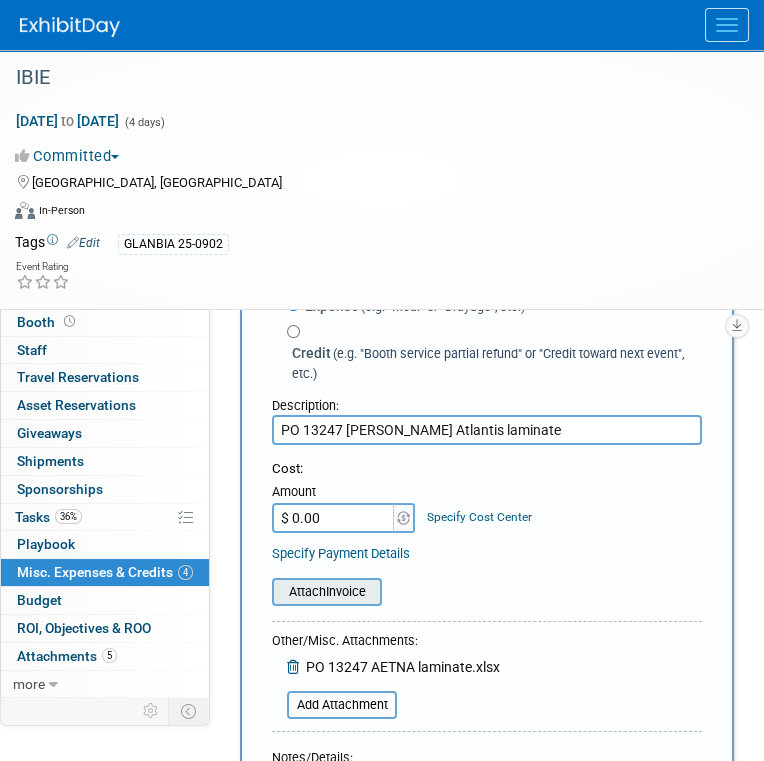 click at bounding box center (261, 592) 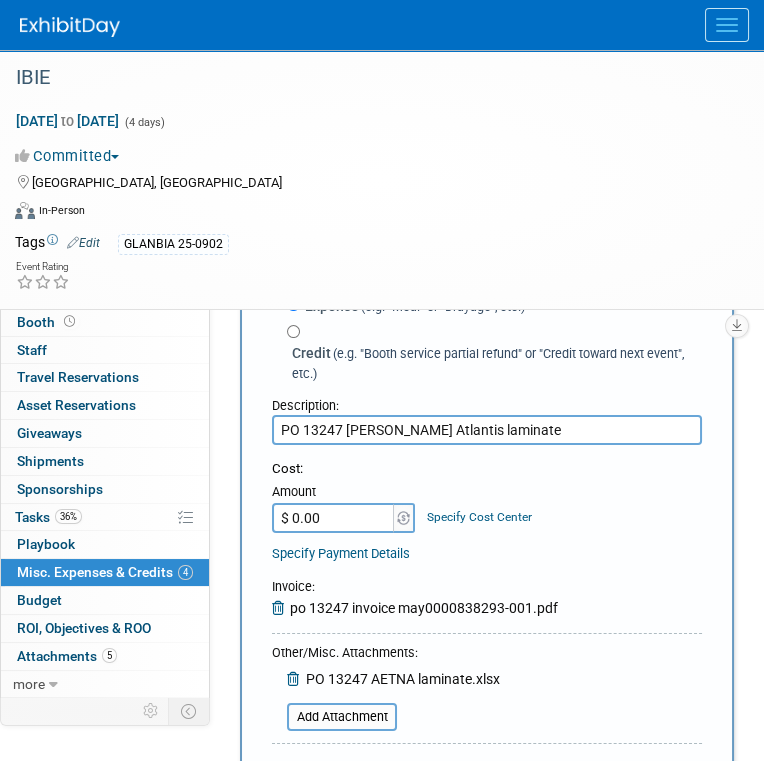 click on "$ 0.00" at bounding box center [334, 518] 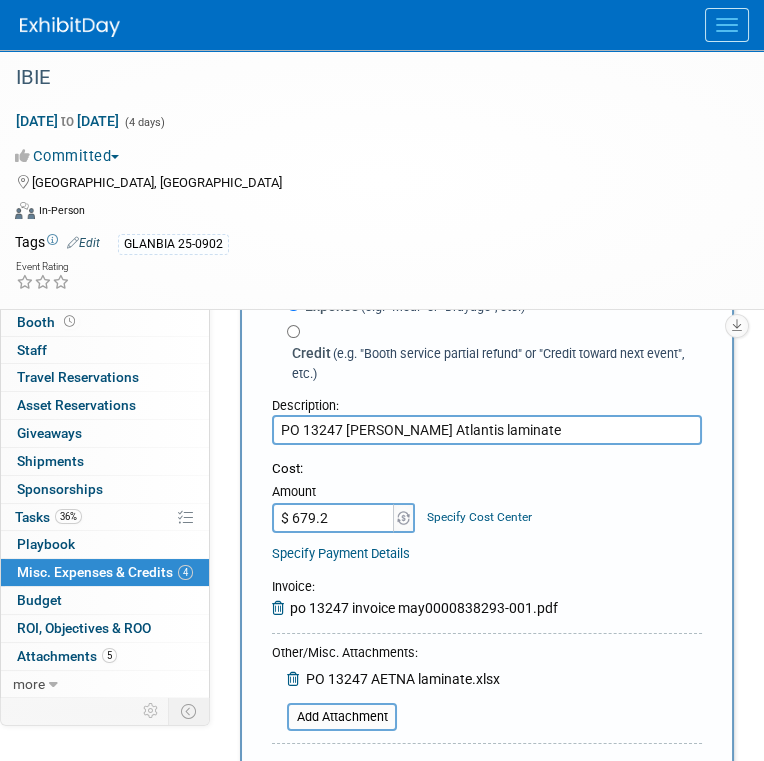 type on "$ 679.20" 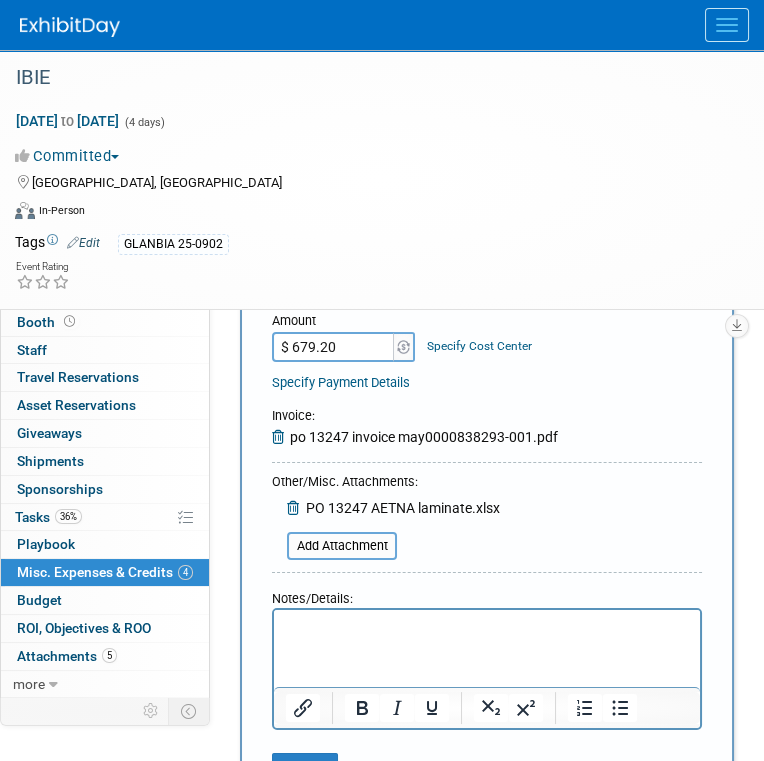 scroll, scrollTop: 300, scrollLeft: 0, axis: vertical 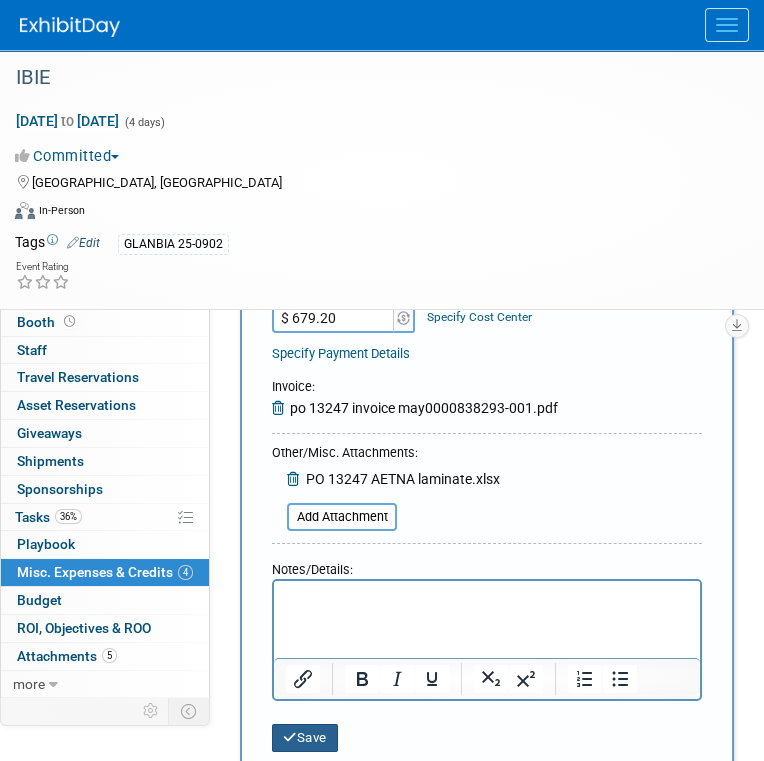 click on "Save" at bounding box center (305, 738) 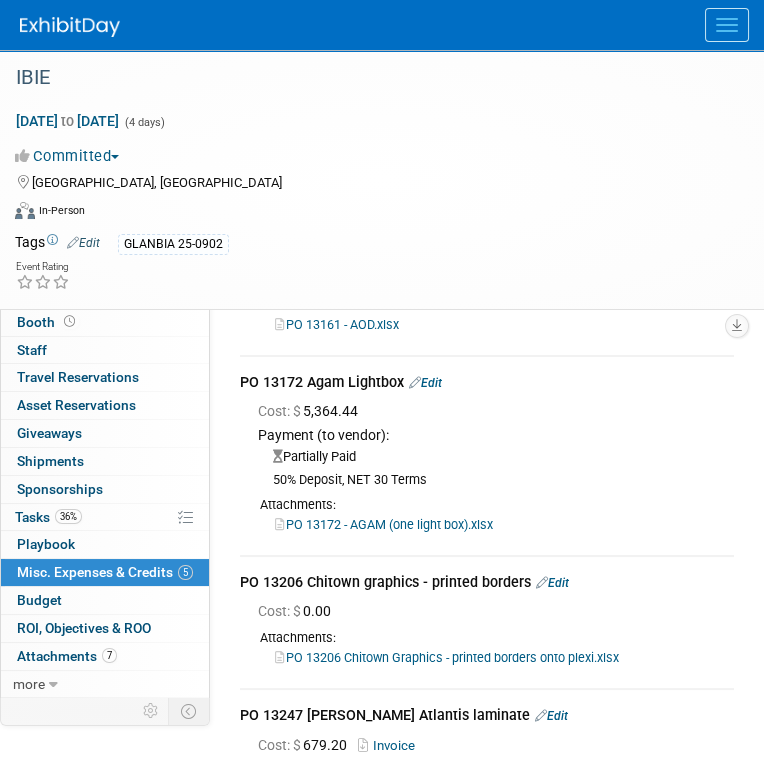 scroll, scrollTop: 0, scrollLeft: 0, axis: both 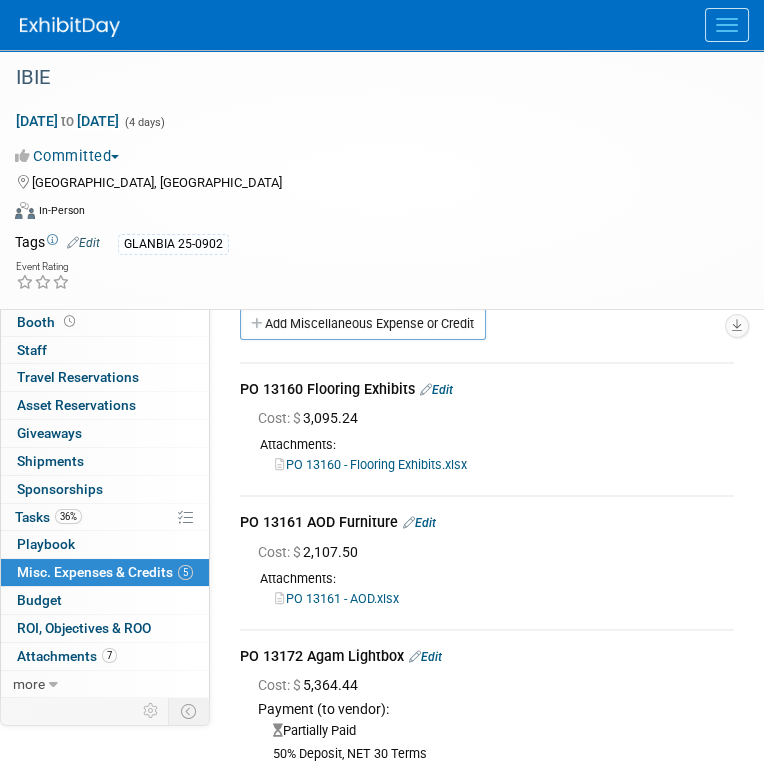 click on "Add Miscellaneous Expense or Credit" at bounding box center [363, 324] 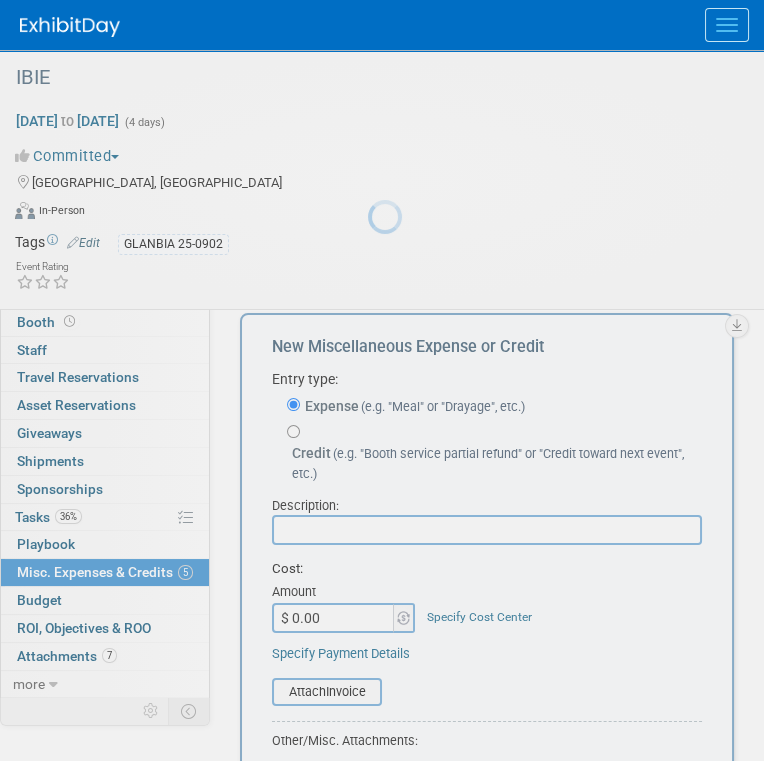 scroll, scrollTop: 0, scrollLeft: 0, axis: both 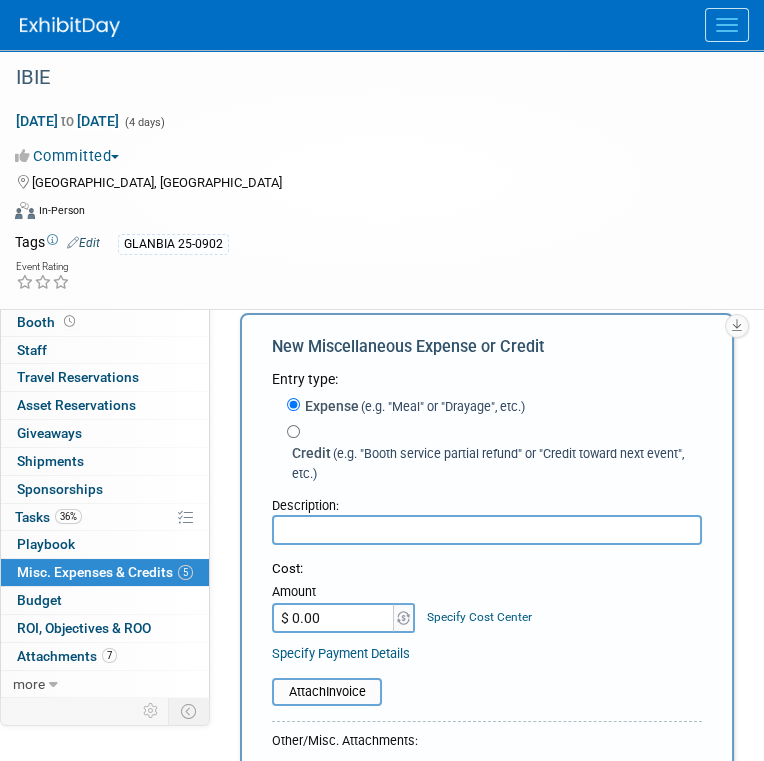 click at bounding box center (487, 530) 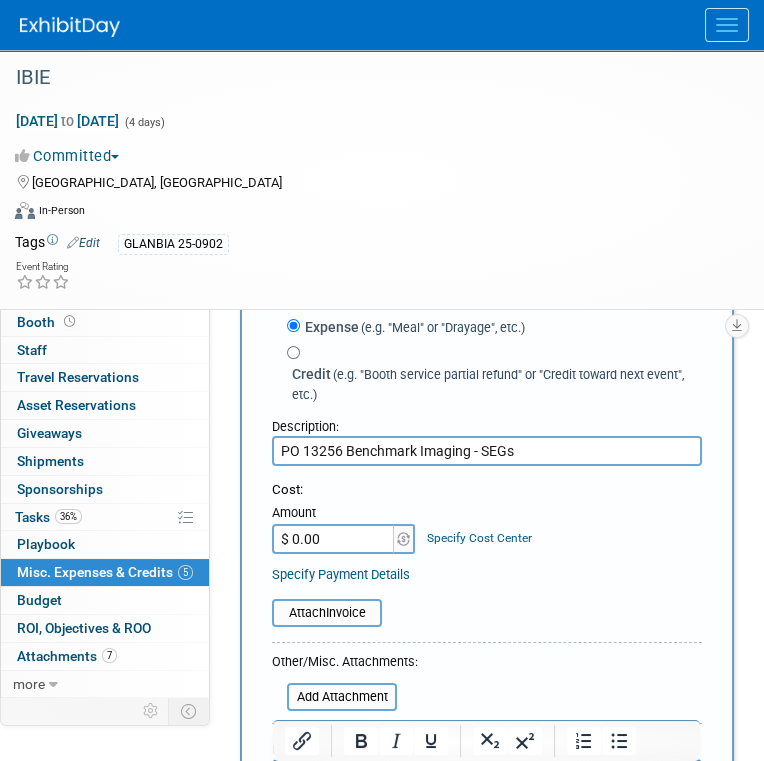 scroll, scrollTop: 200, scrollLeft: 0, axis: vertical 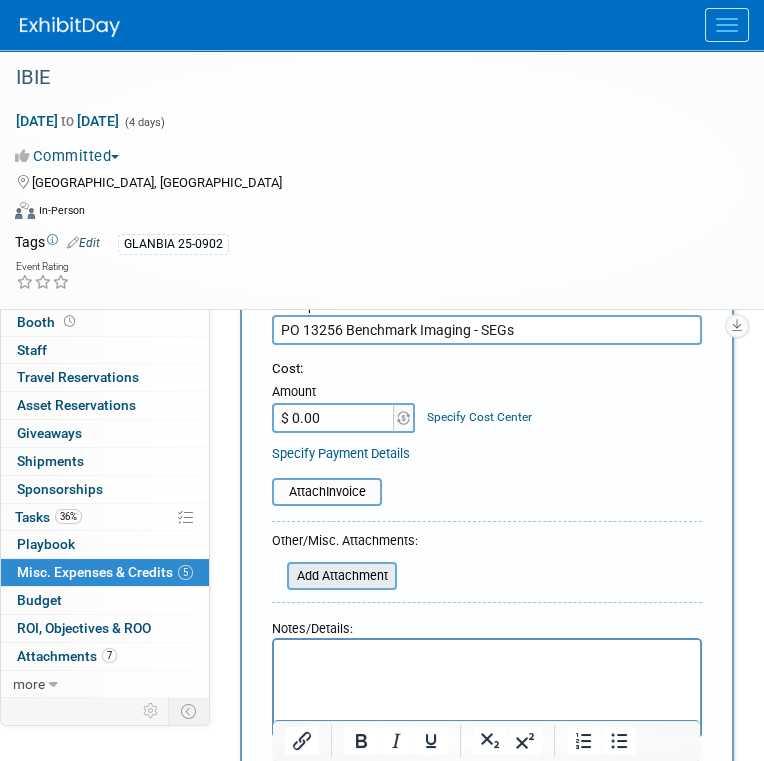 type on "PO 13256 Benchmark Imaging - SEGs" 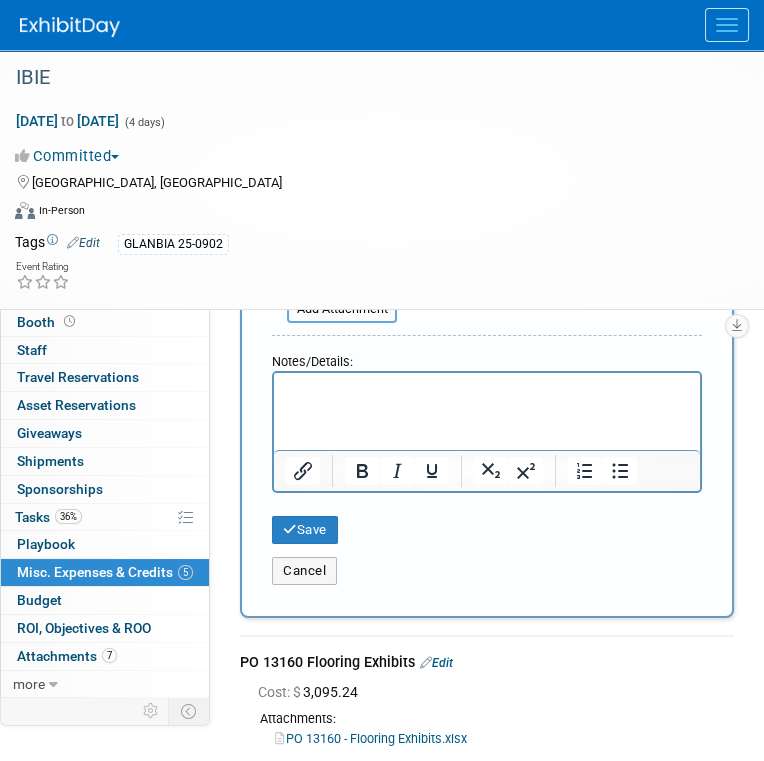 scroll, scrollTop: 500, scrollLeft: 0, axis: vertical 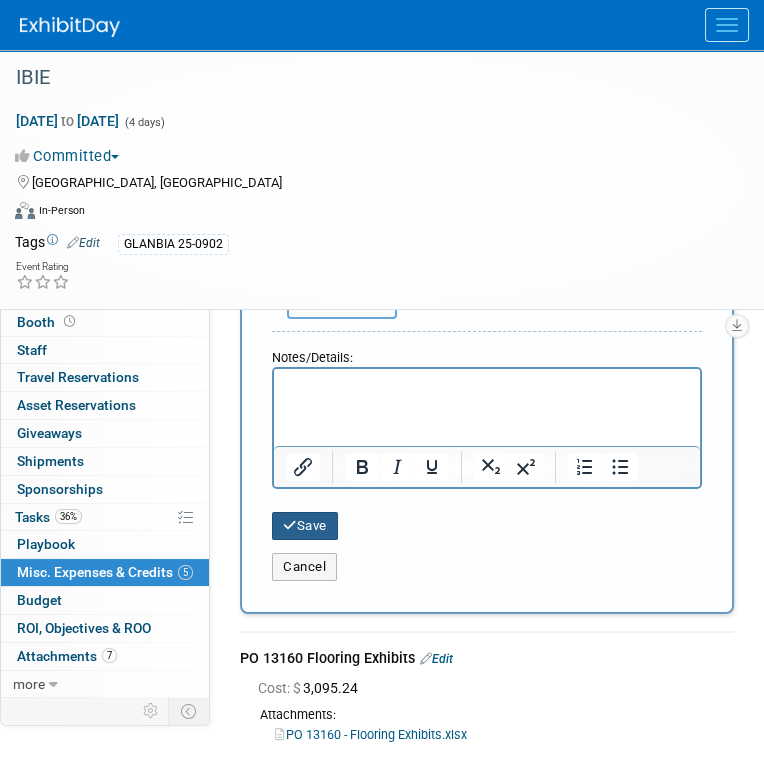 click on "Save" at bounding box center [305, 526] 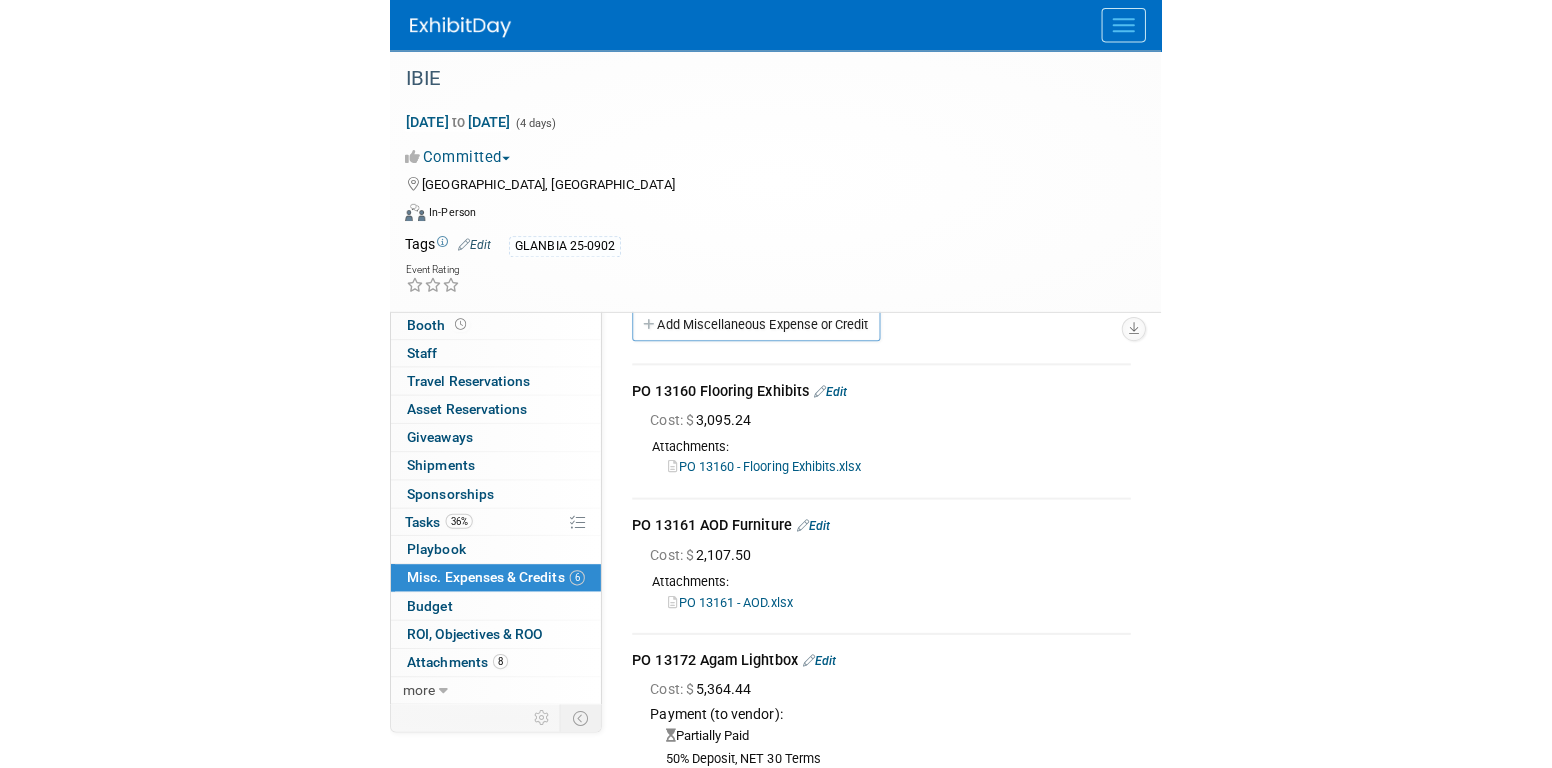 scroll, scrollTop: 0, scrollLeft: 0, axis: both 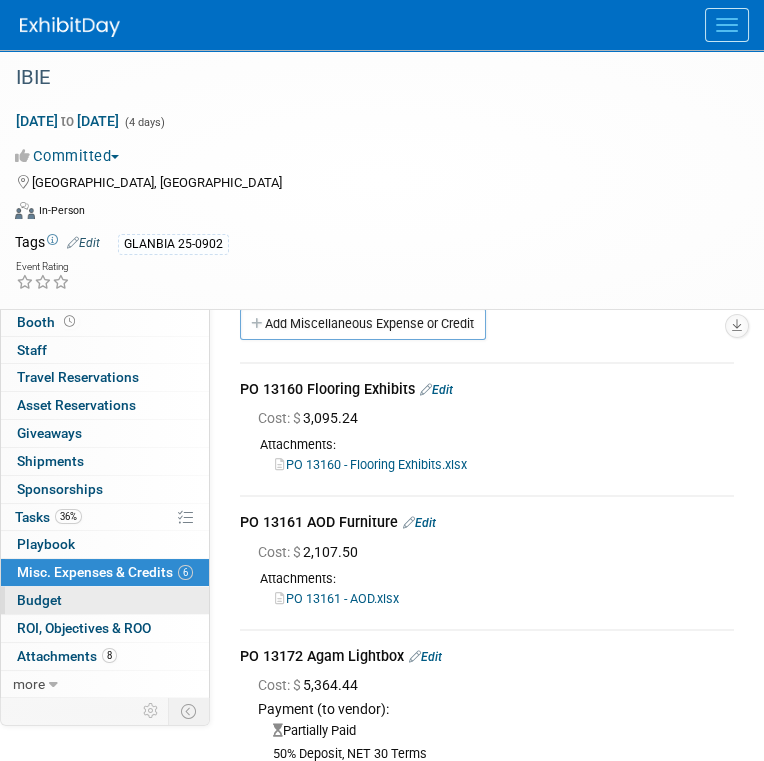 click on "Budget" at bounding box center [105, 600] 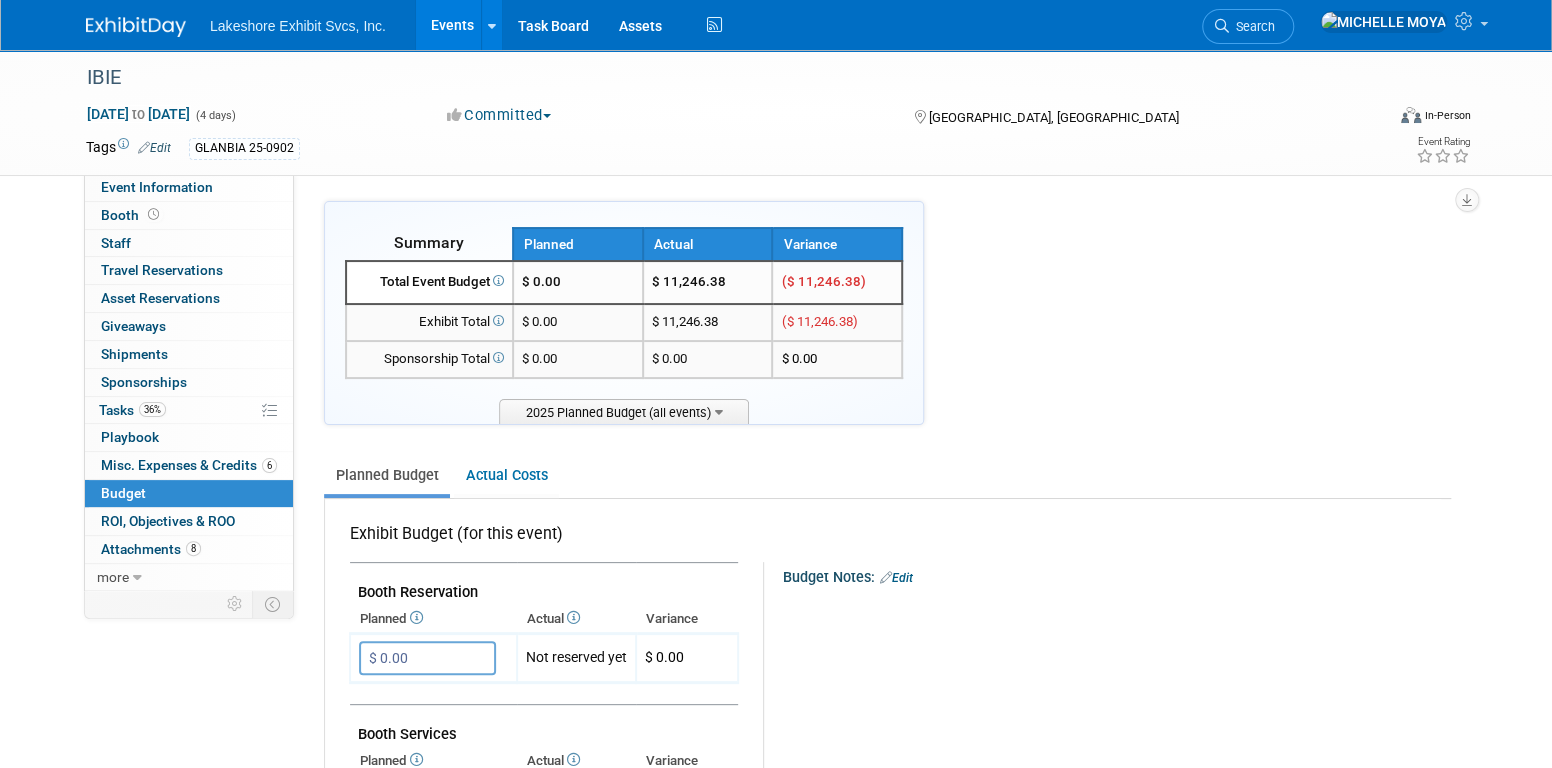 click on "$ 0.00" at bounding box center (541, 281) 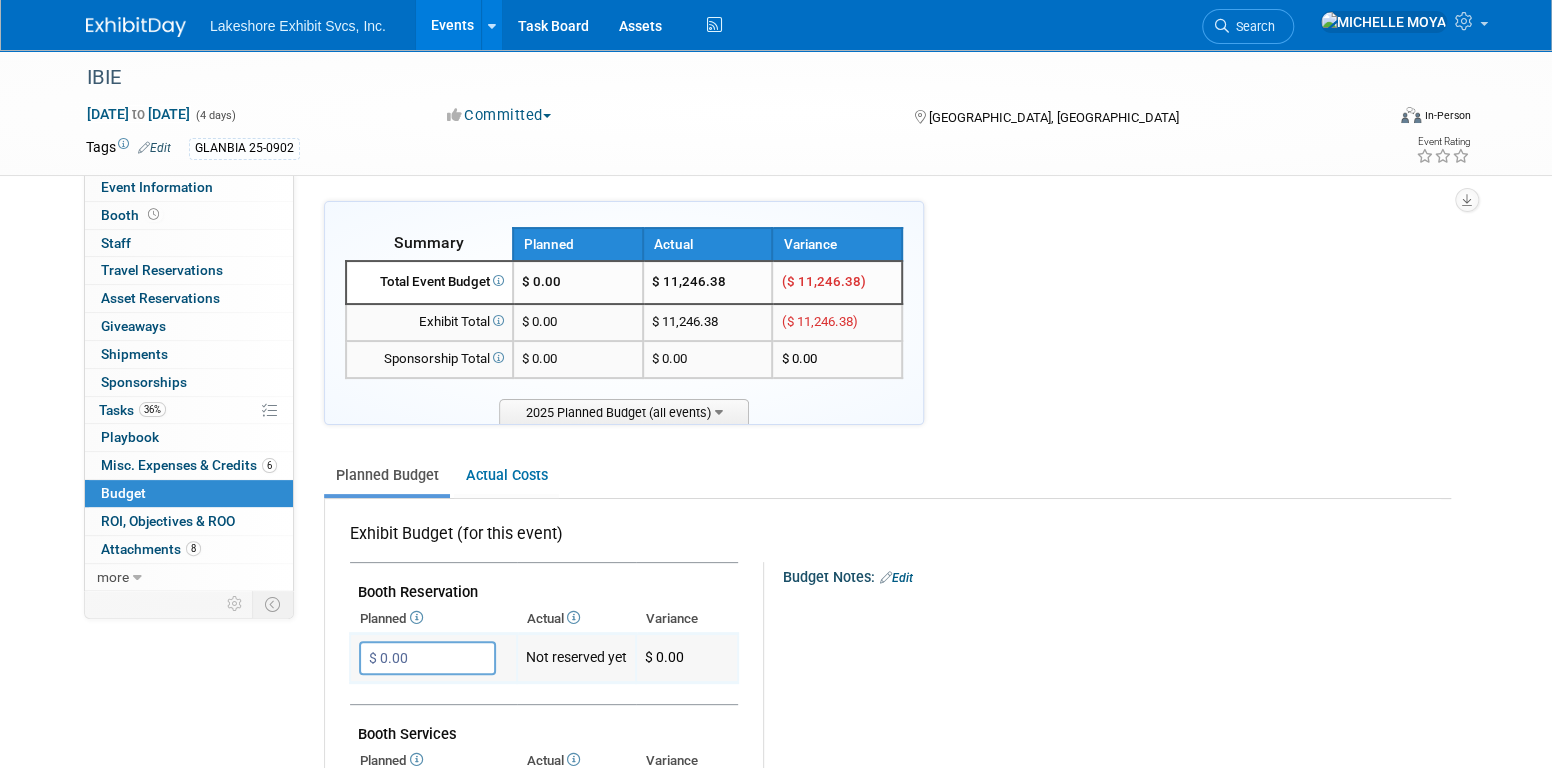 click on "$ 0.00" at bounding box center [427, 658] 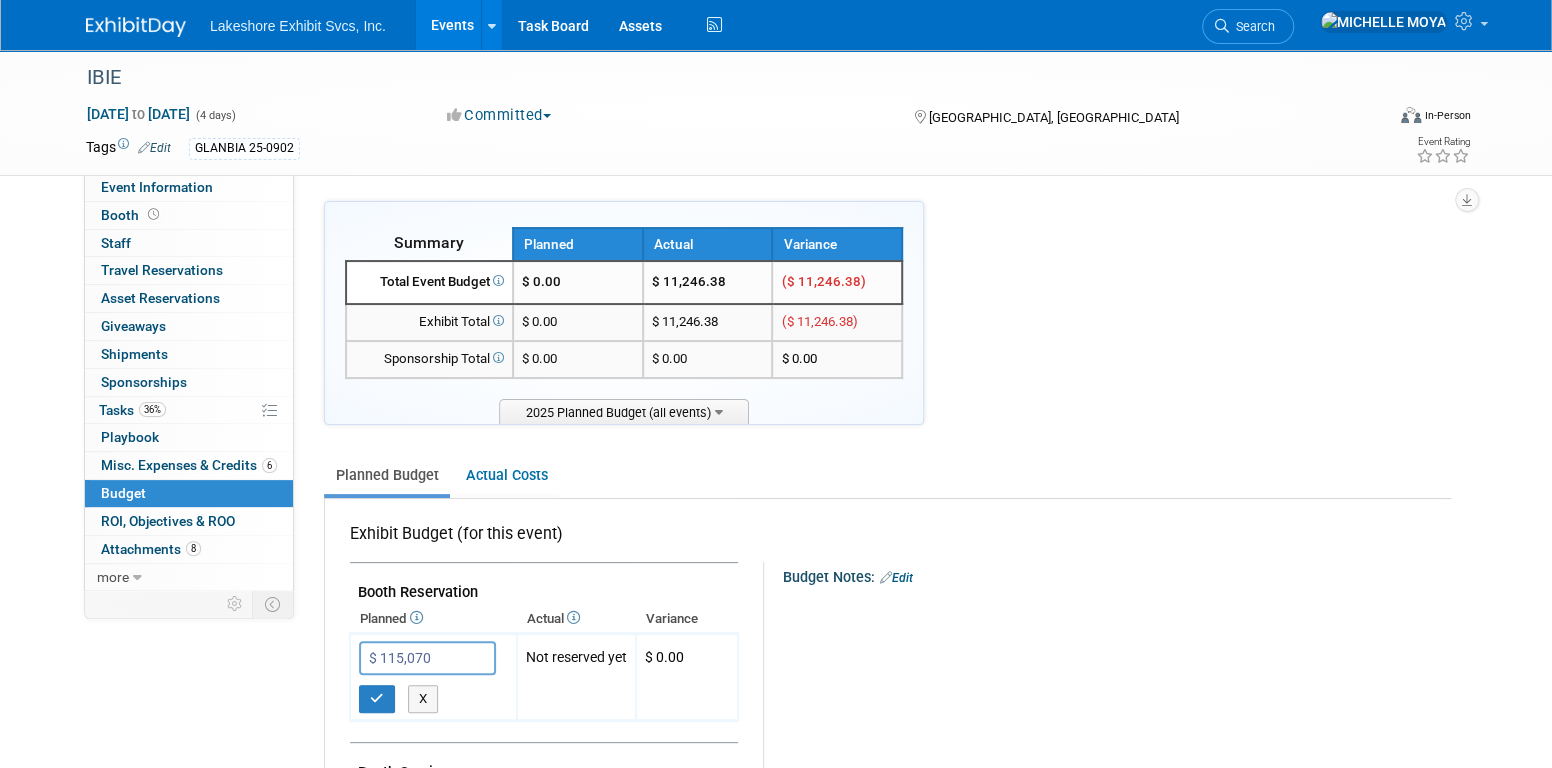 type on "$ 115,070.00" 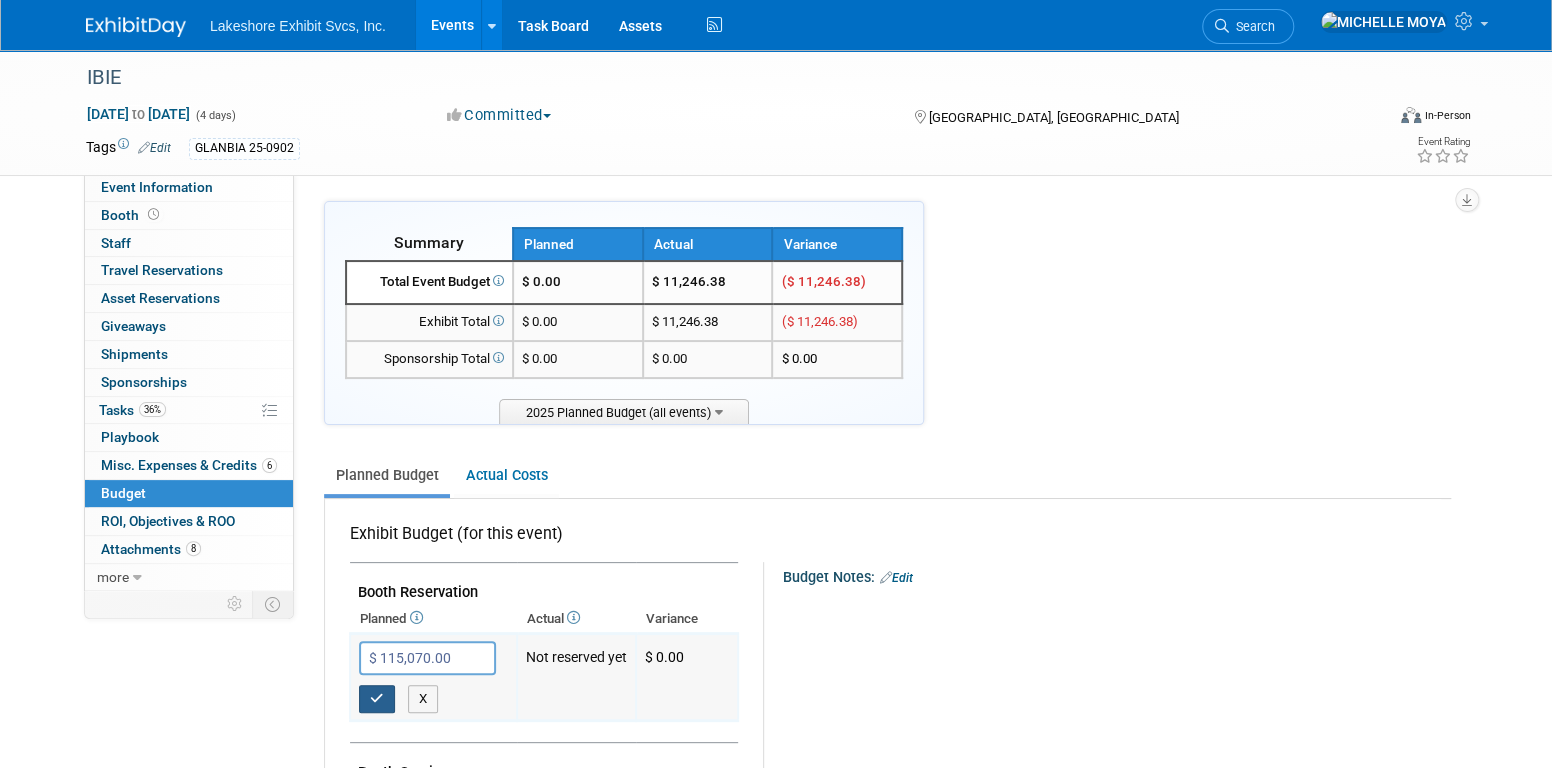 click at bounding box center (377, 699) 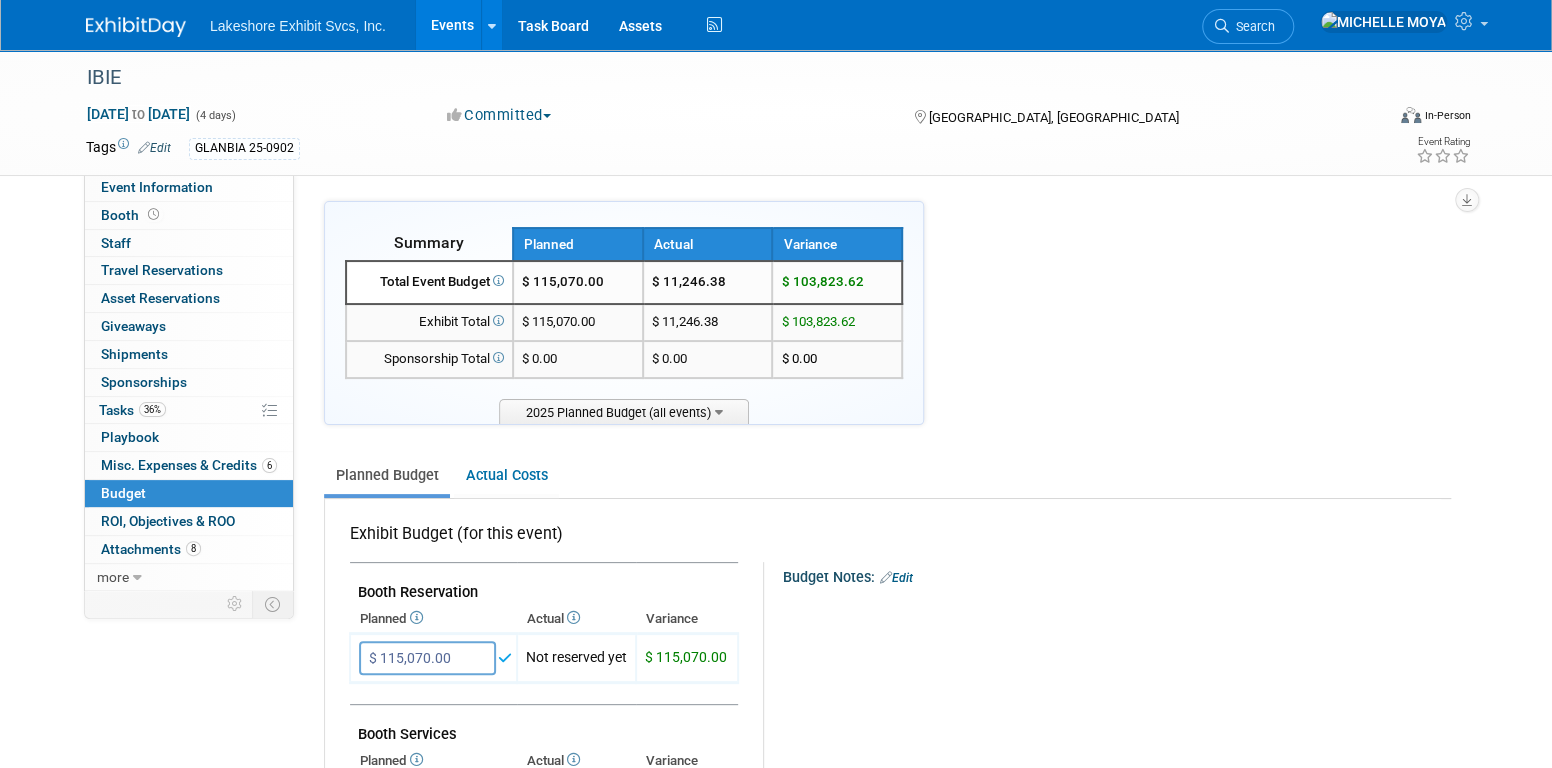 click on "Edit" at bounding box center (896, 578) 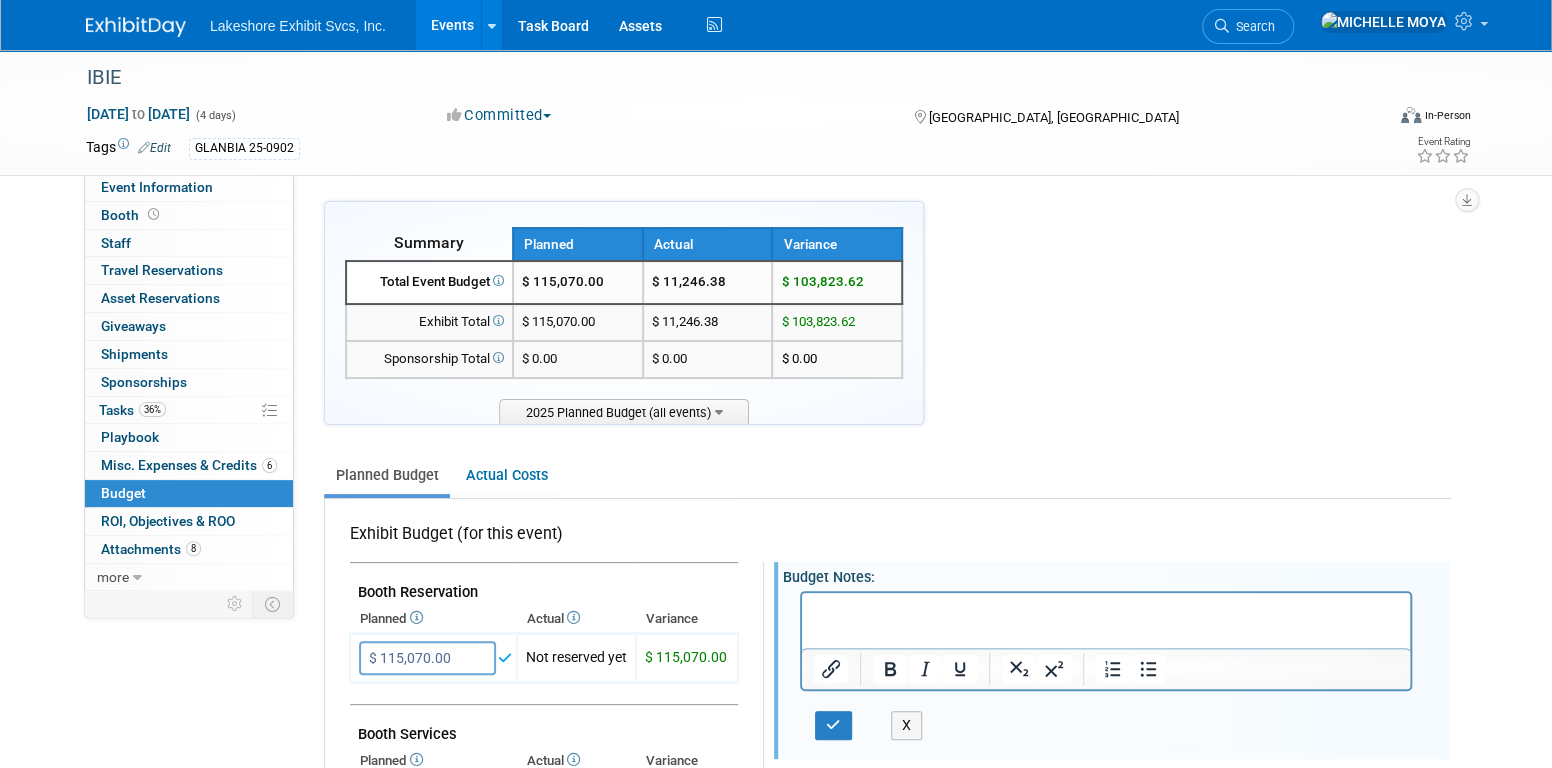 scroll, scrollTop: 0, scrollLeft: 0, axis: both 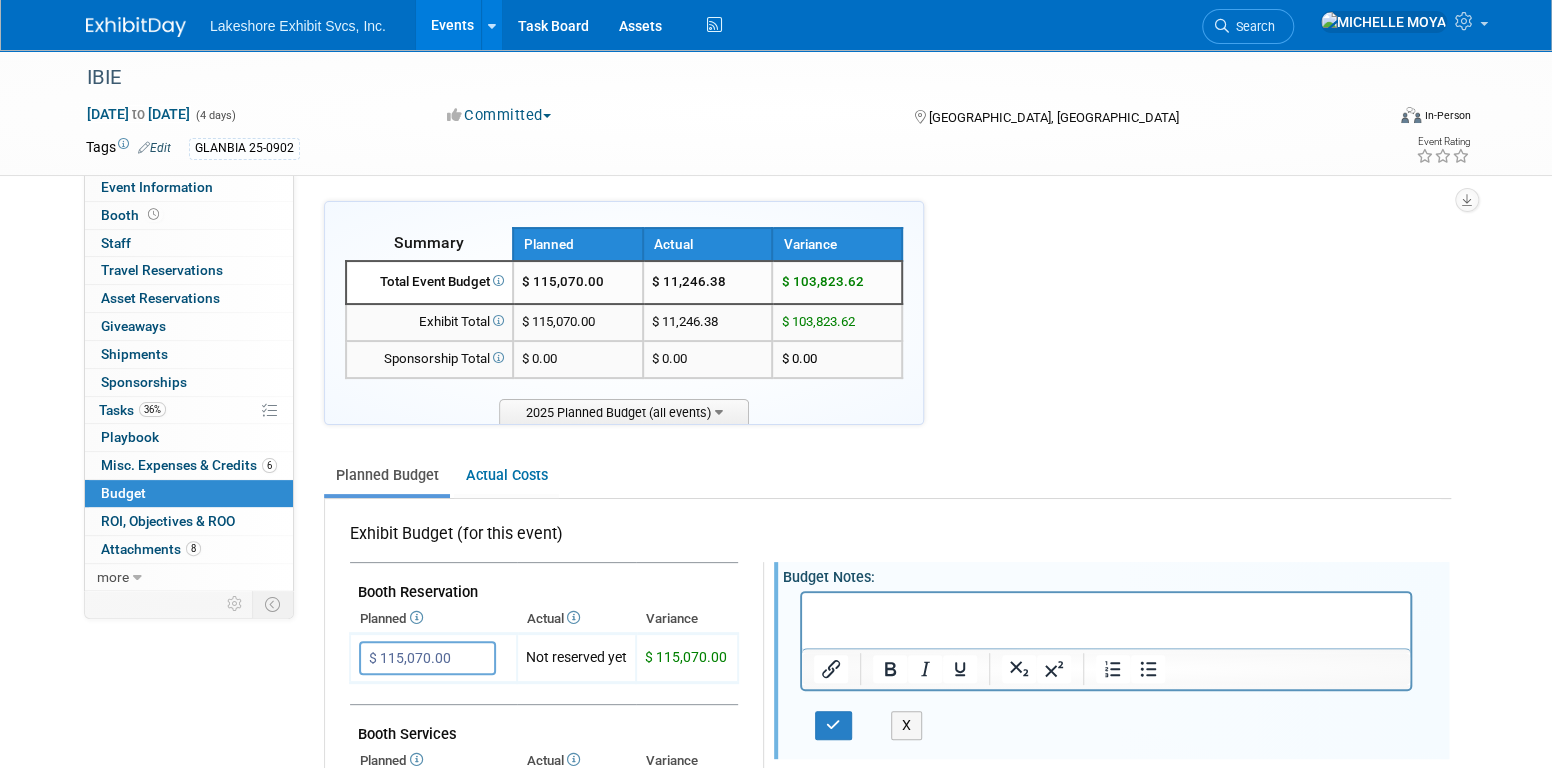 type 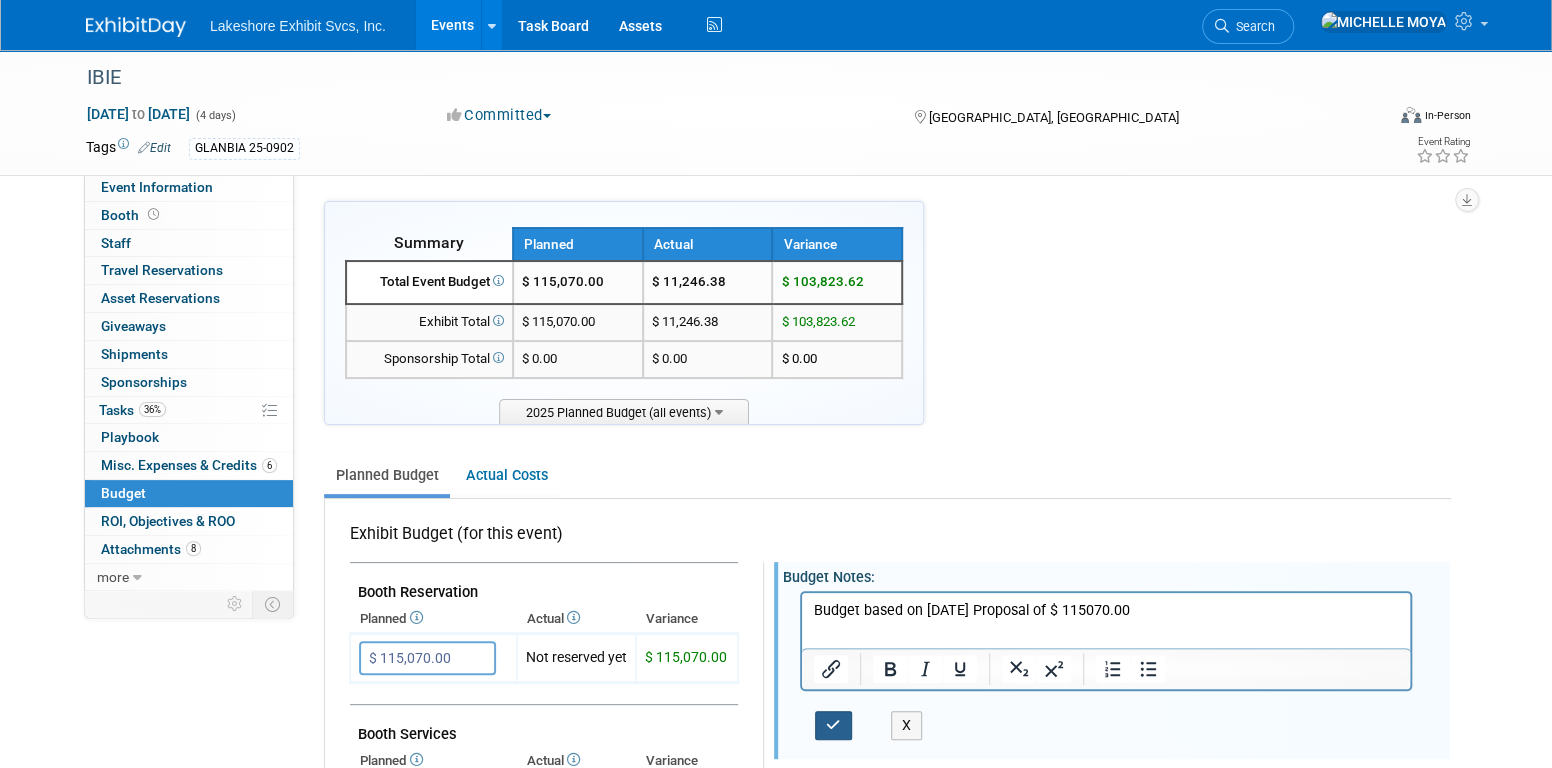 click at bounding box center [833, 725] 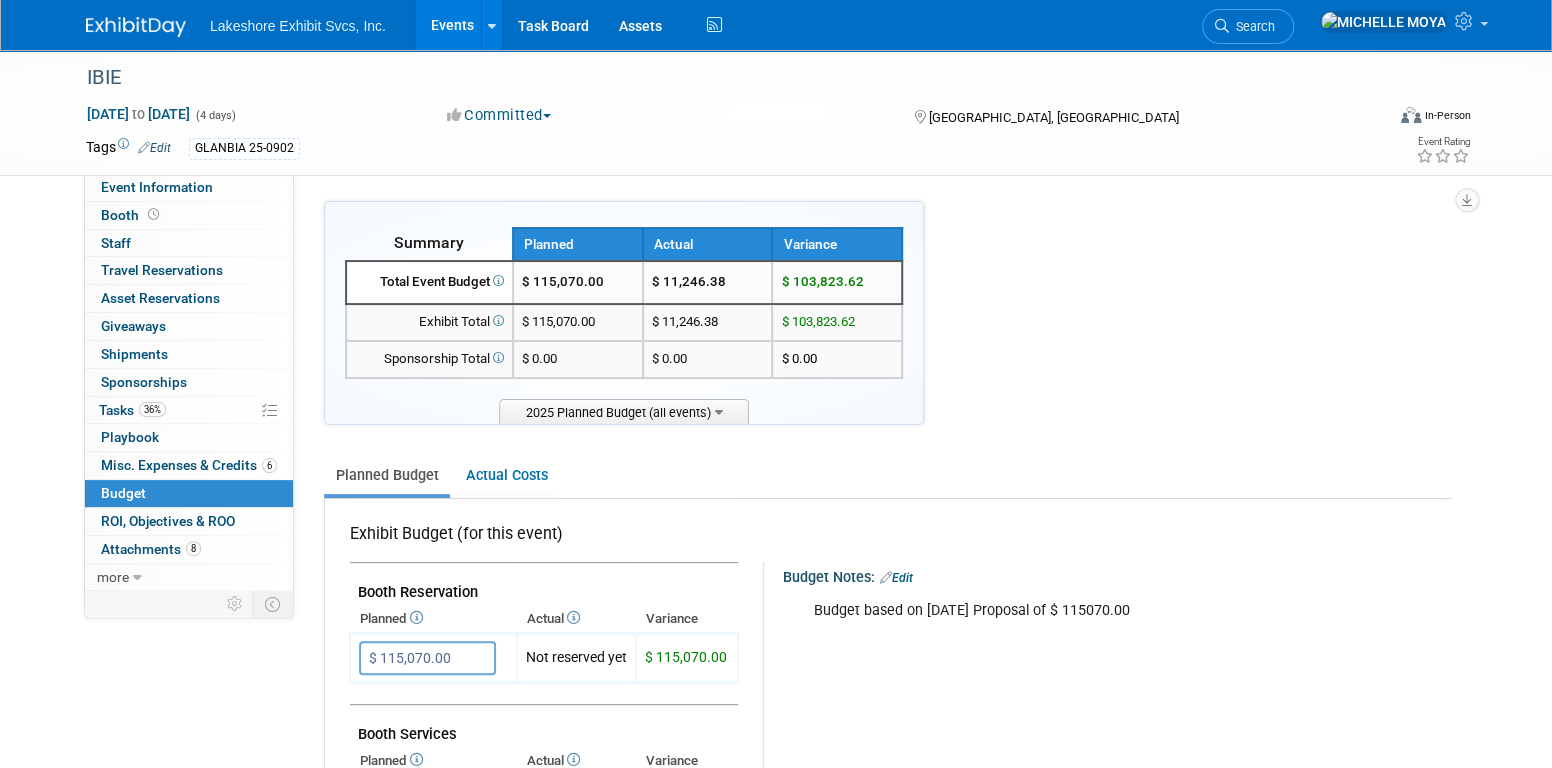 click on "Events" at bounding box center (452, 25) 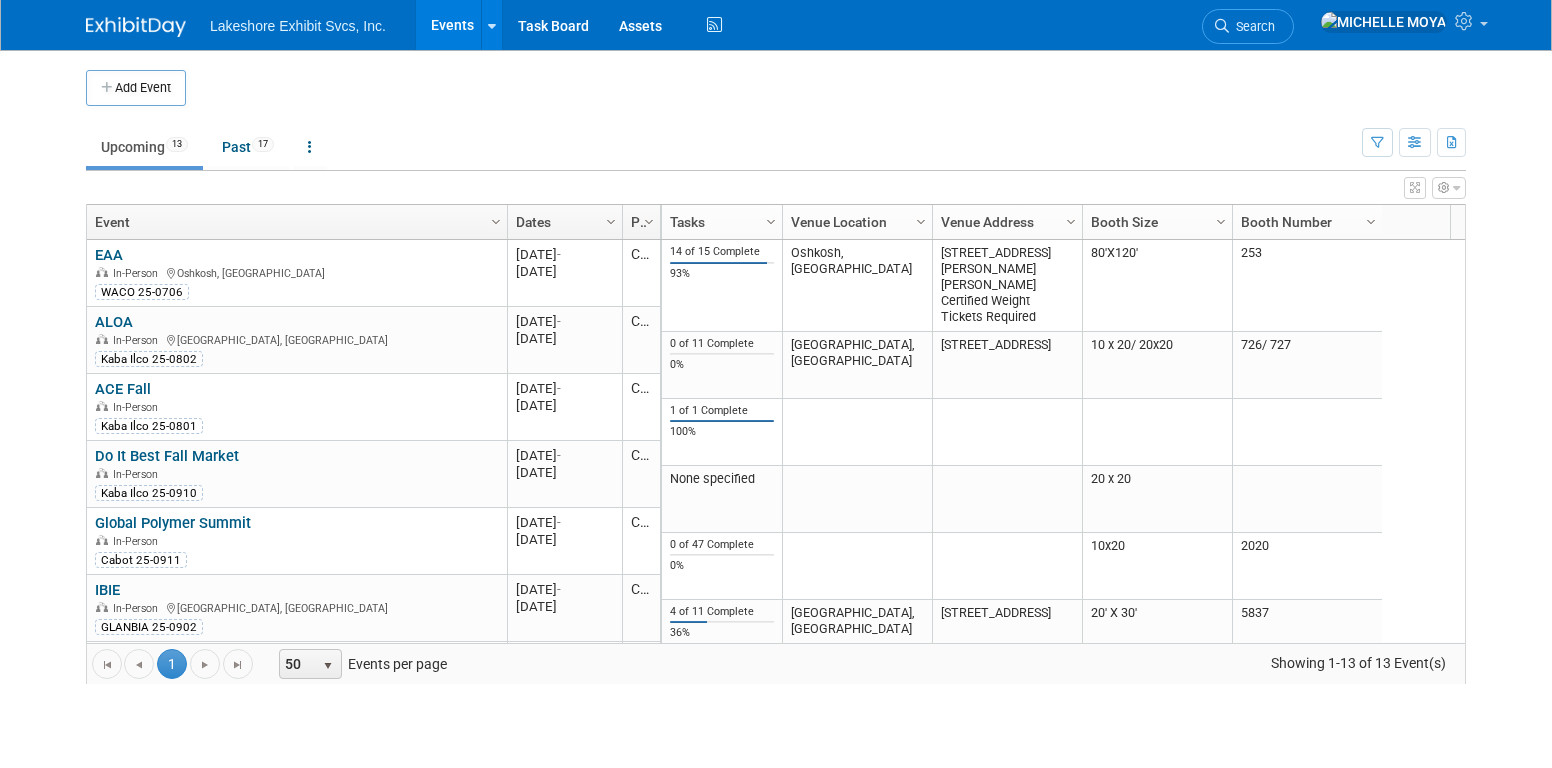scroll, scrollTop: 0, scrollLeft: 0, axis: both 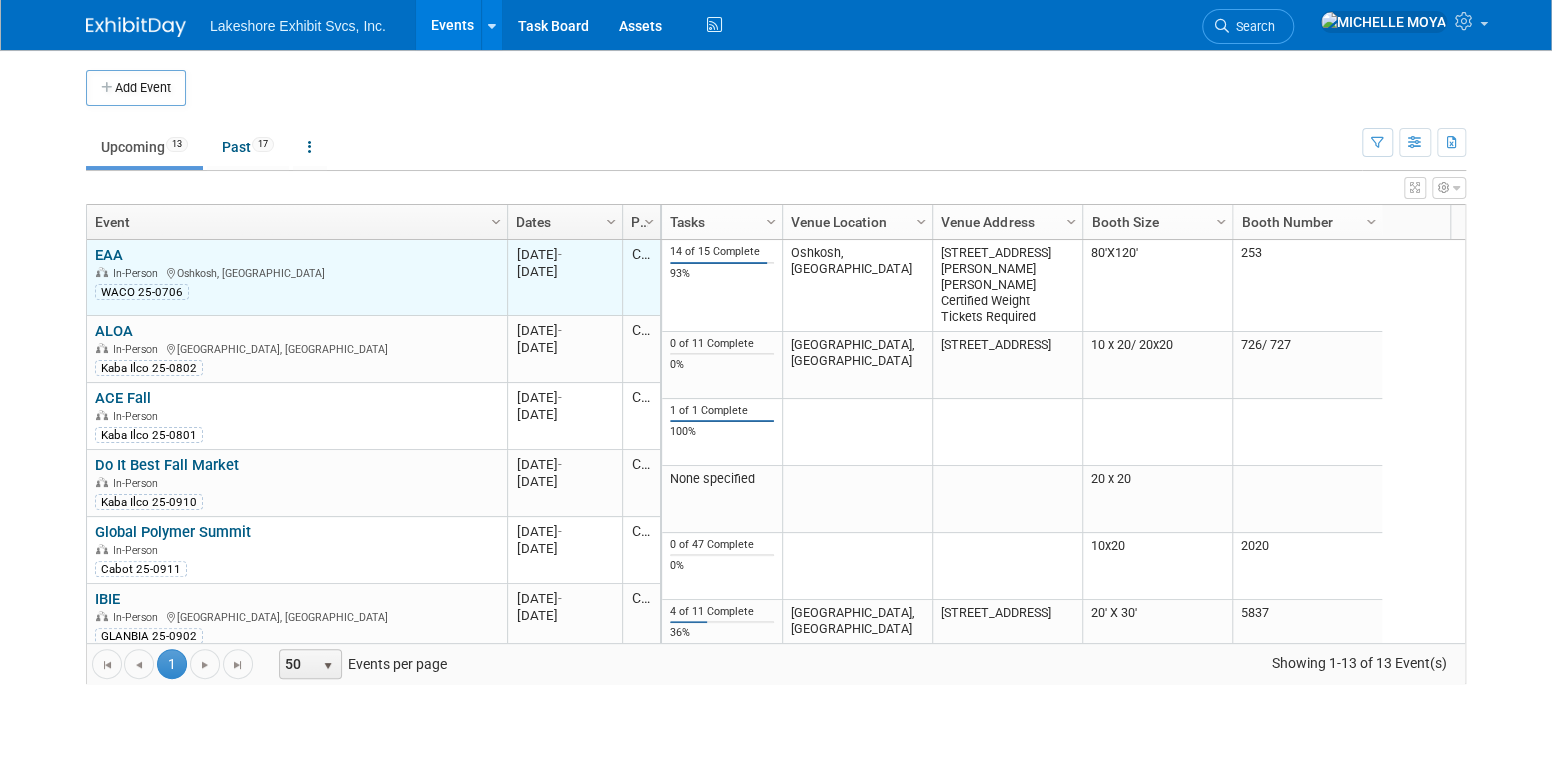 click on "EAA" at bounding box center [109, 255] 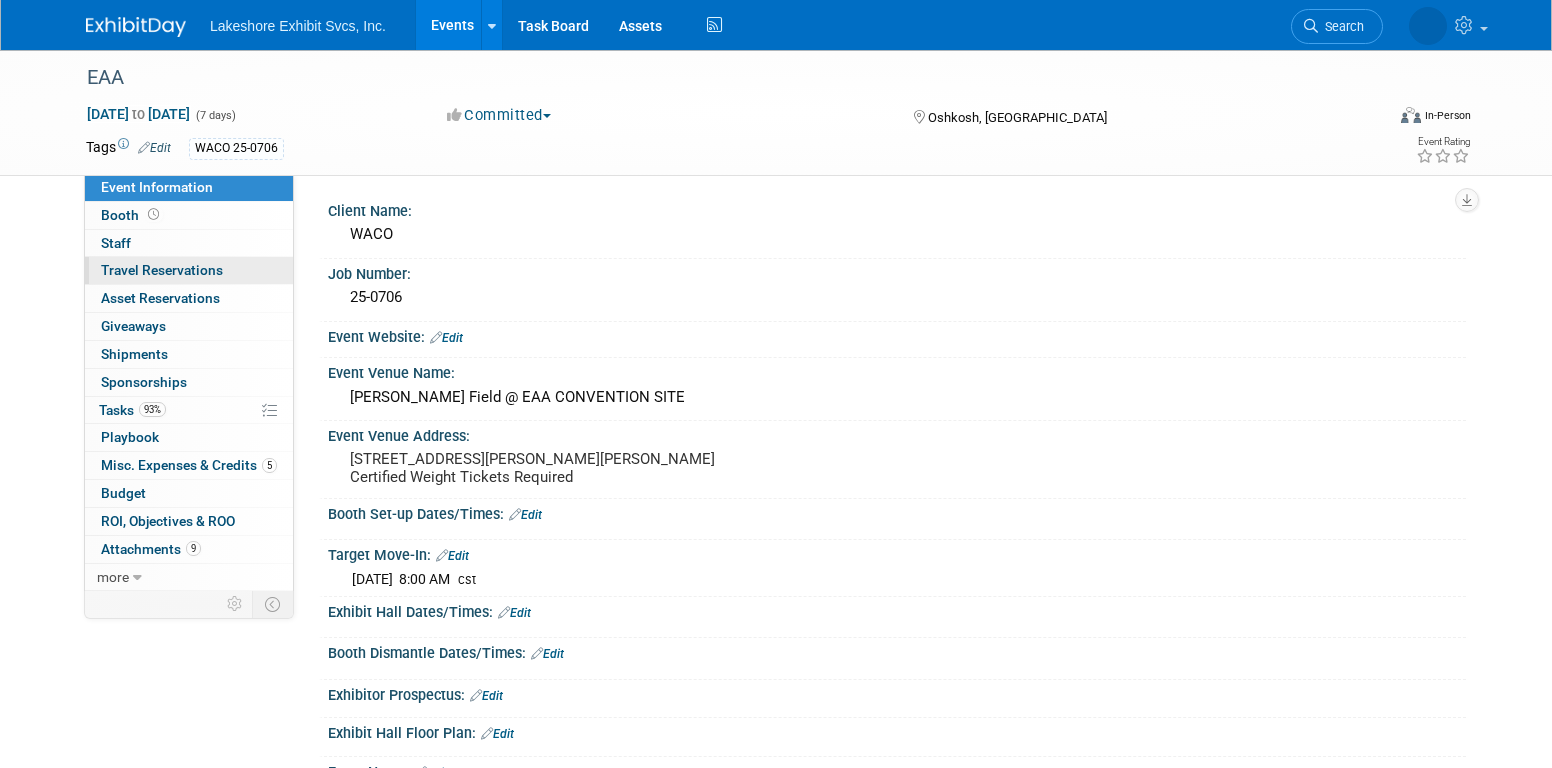 scroll, scrollTop: 0, scrollLeft: 0, axis: both 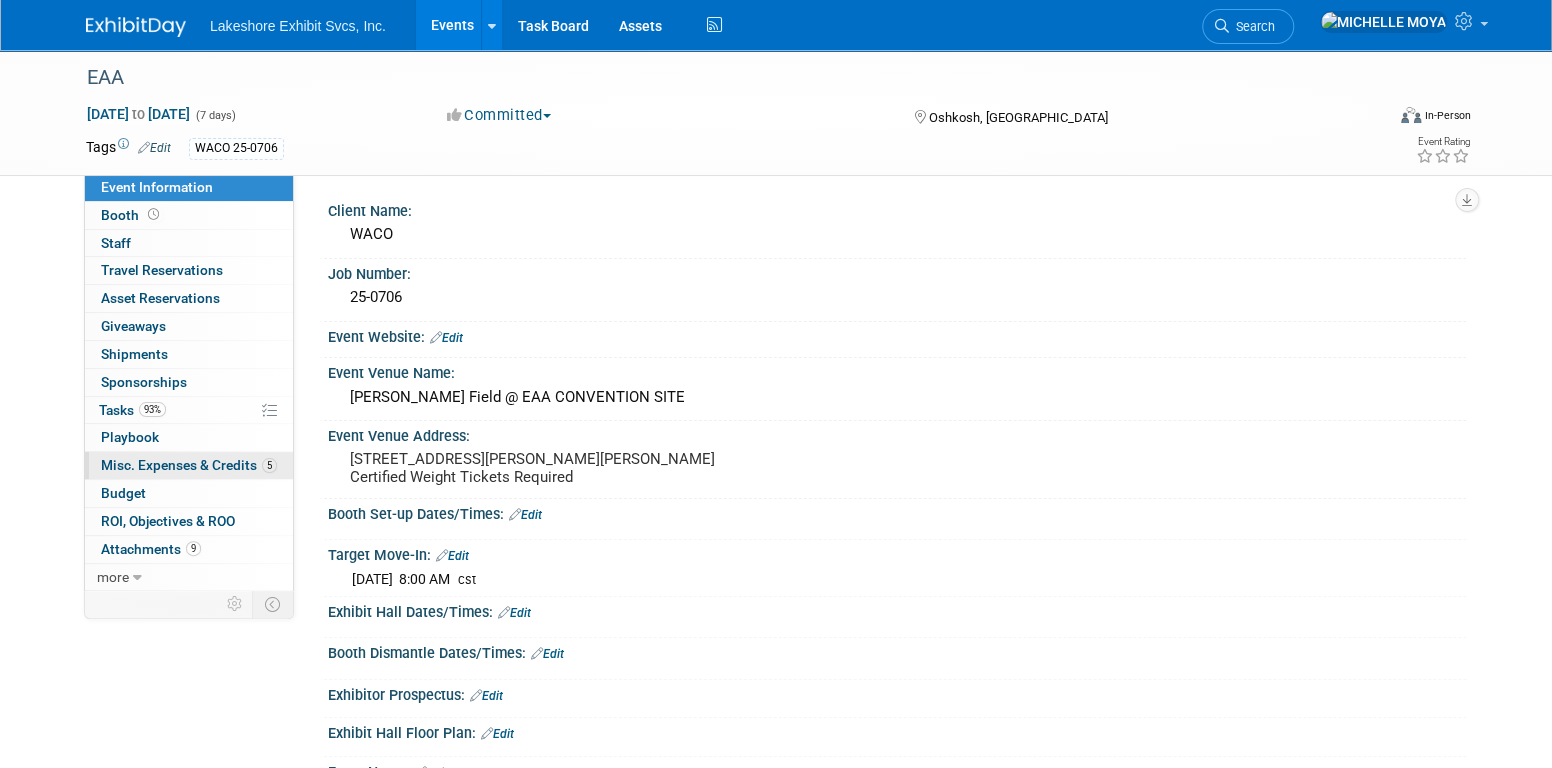 click on "Misc. Expenses & Credits 5" at bounding box center [189, 465] 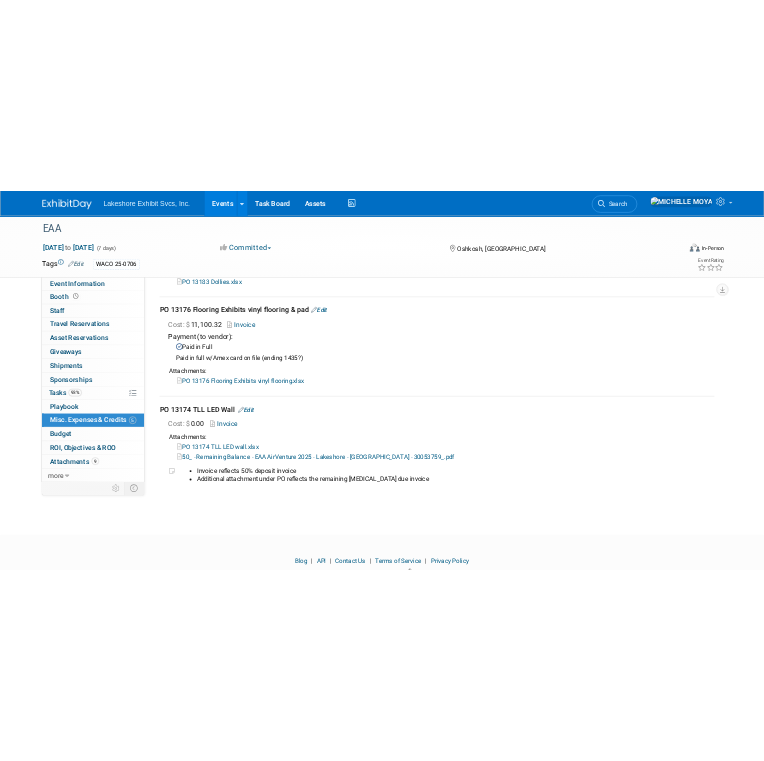 scroll, scrollTop: 600, scrollLeft: 0, axis: vertical 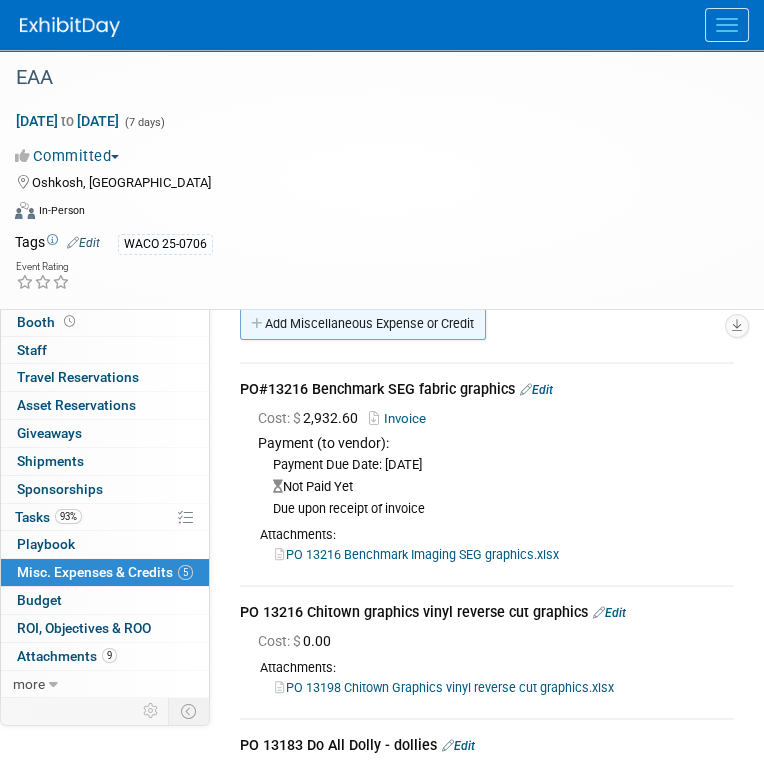 click on "Add Miscellaneous Expense or Credit" at bounding box center (363, 324) 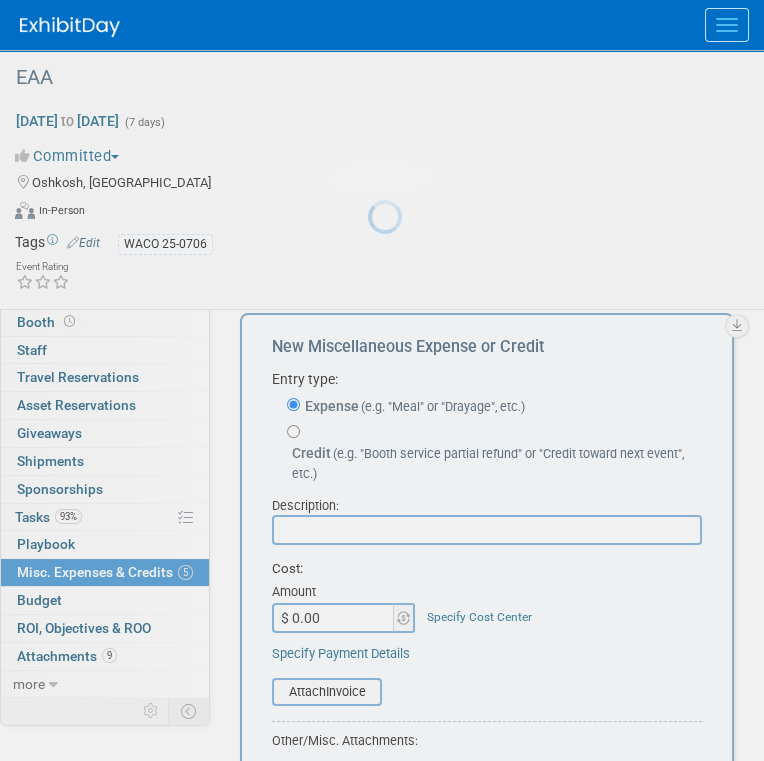 scroll, scrollTop: 0, scrollLeft: 0, axis: both 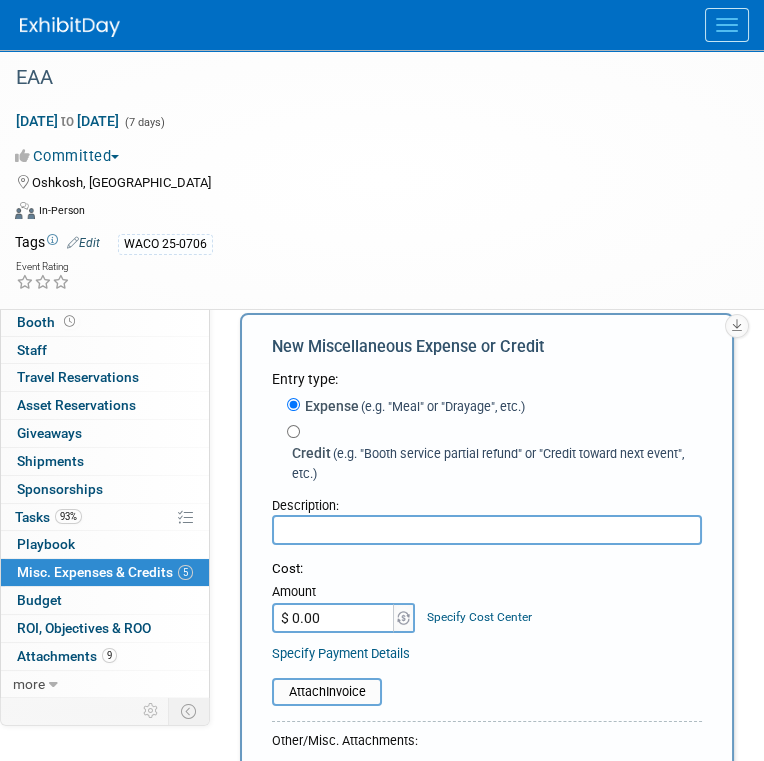 click at bounding box center (487, 530) 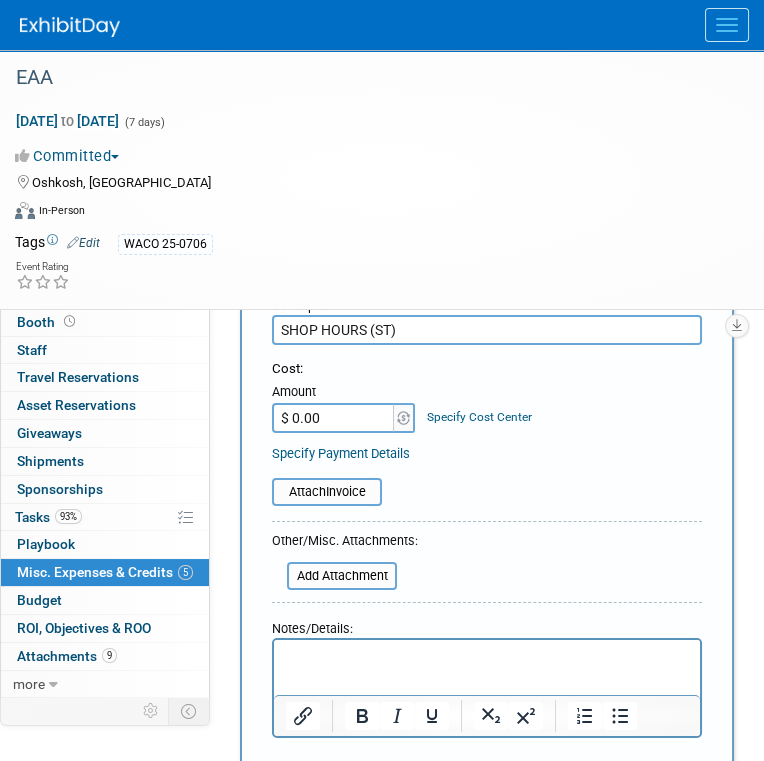scroll, scrollTop: 300, scrollLeft: 0, axis: vertical 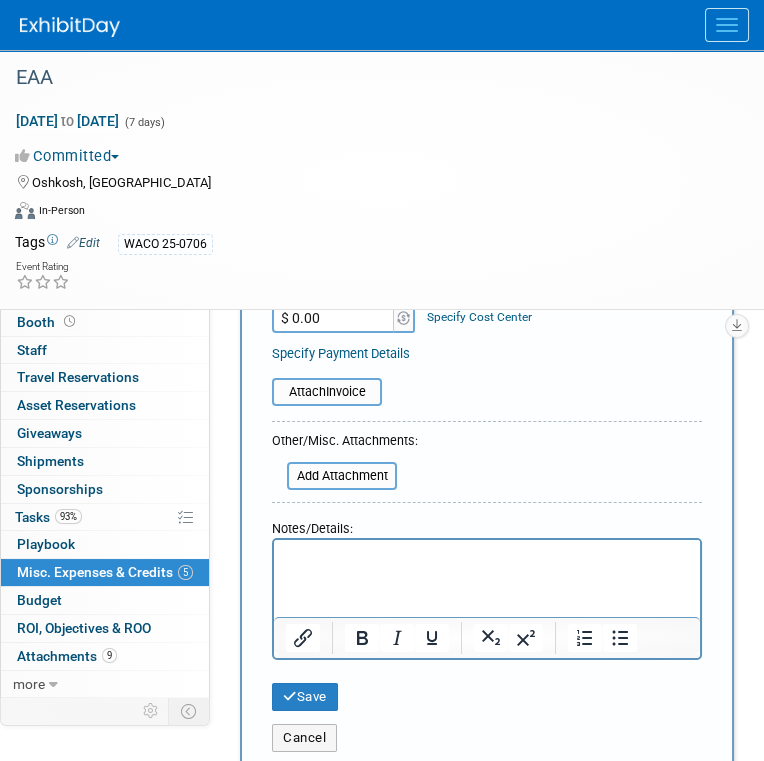 type on "SHOP HOURS (ST)" 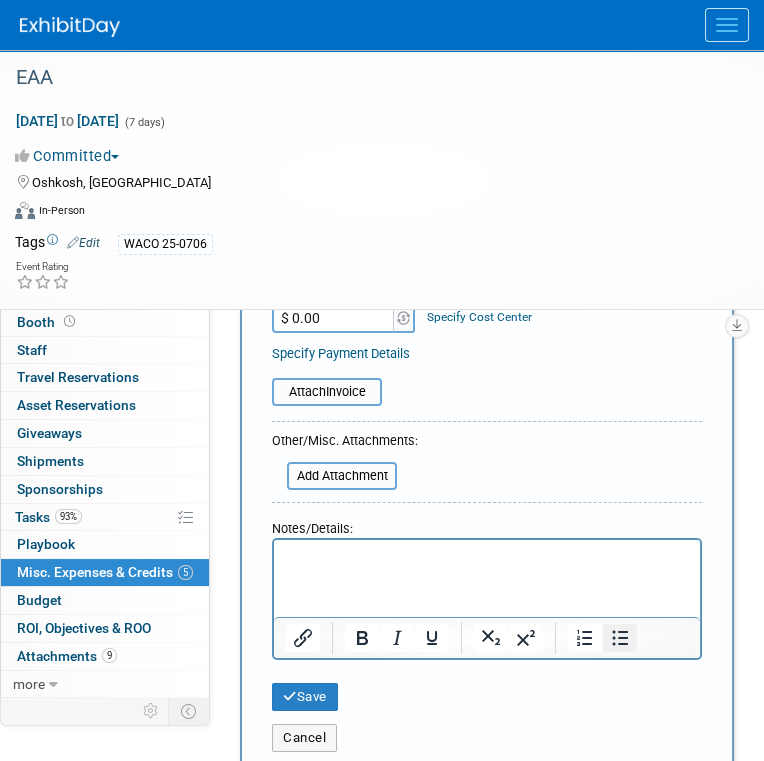 click 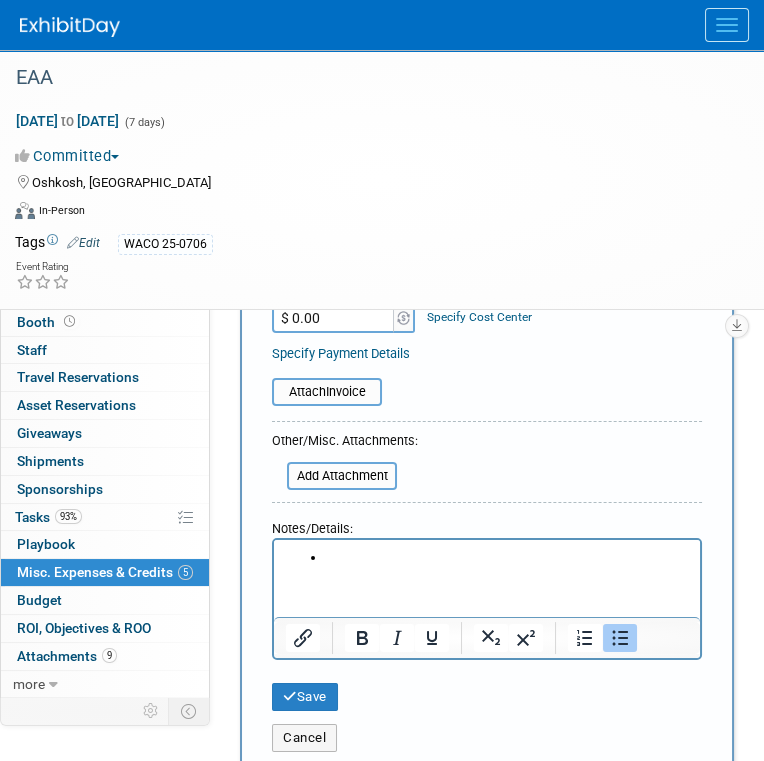 type 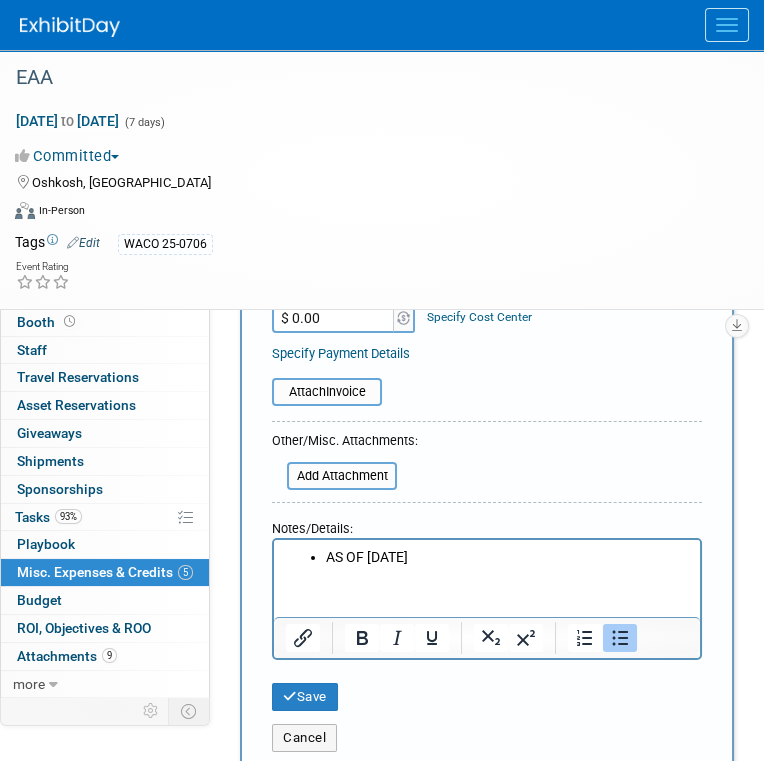 click on "AS OF 7.18.25" at bounding box center (507, 558) 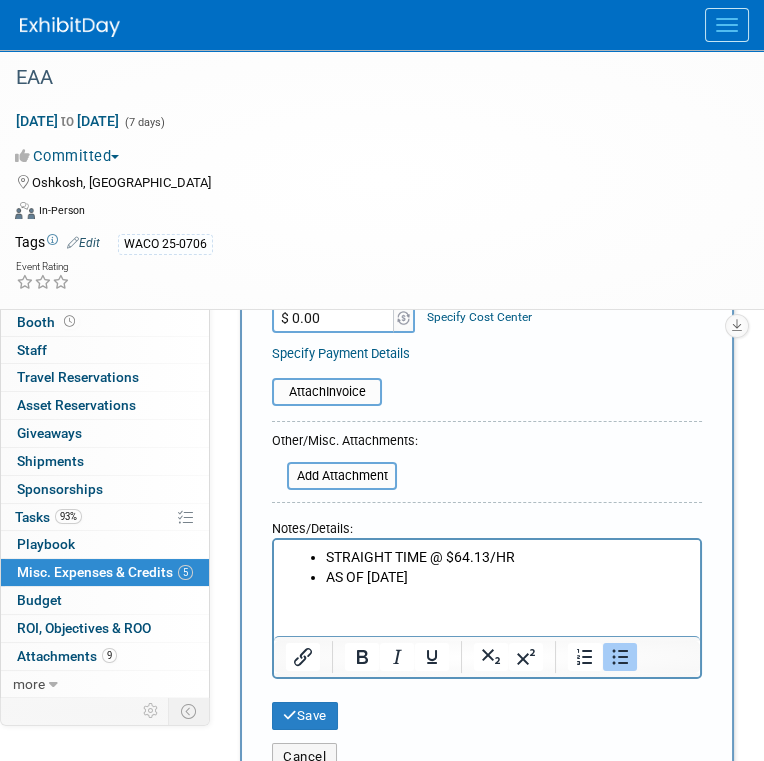 click on "AS OF 7.18.25" at bounding box center [507, 578] 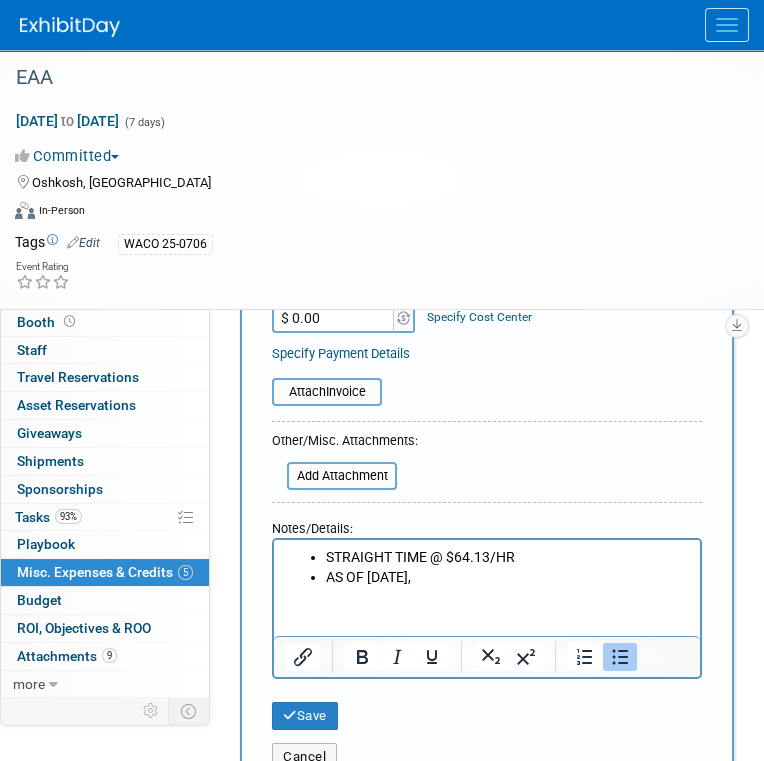 click on "AS OF 7.18.25," at bounding box center [507, 578] 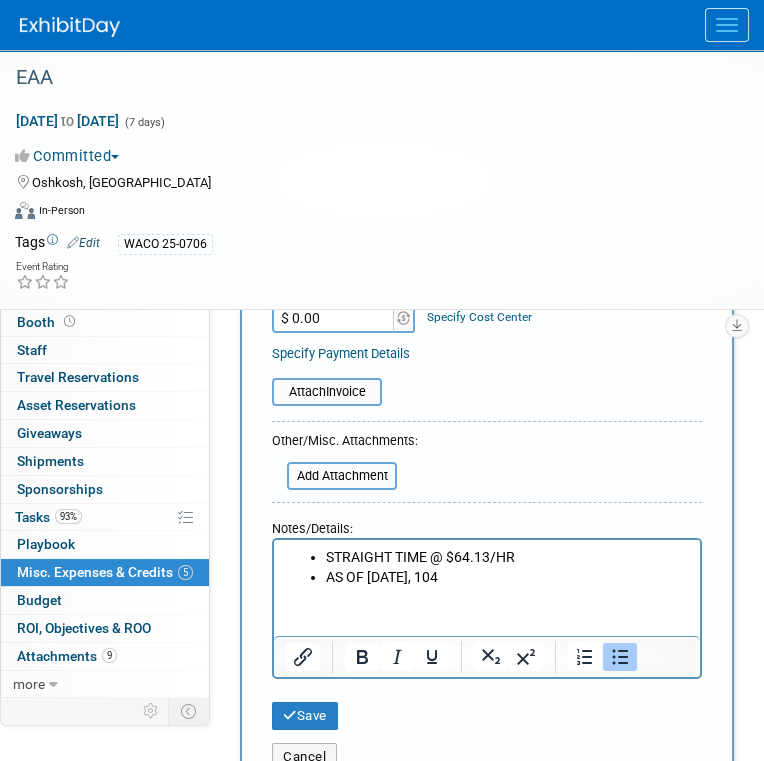 click on "AS OF 7.18.25, 104" at bounding box center [507, 578] 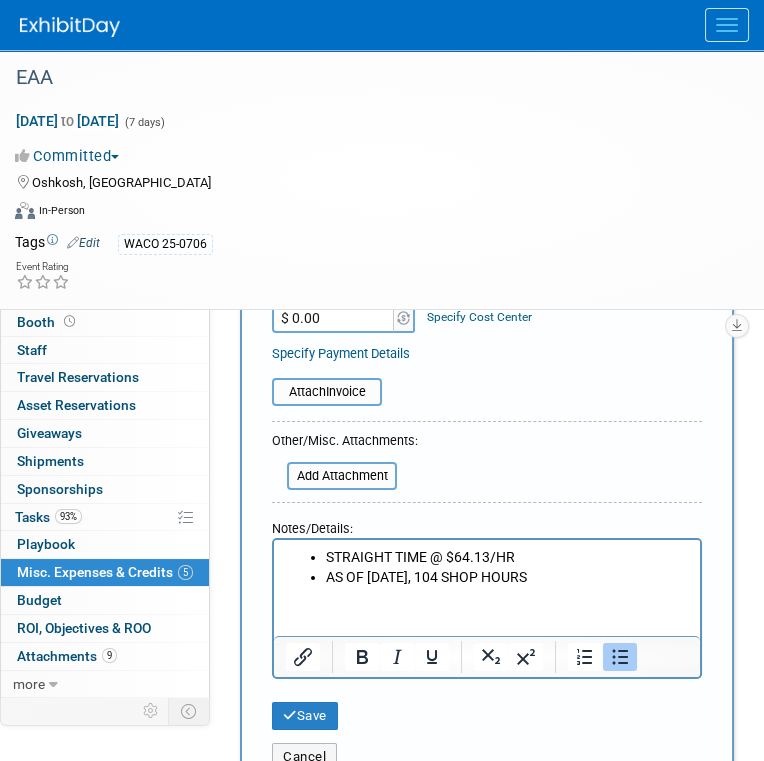 click on "$ 0.00" at bounding box center [334, 318] 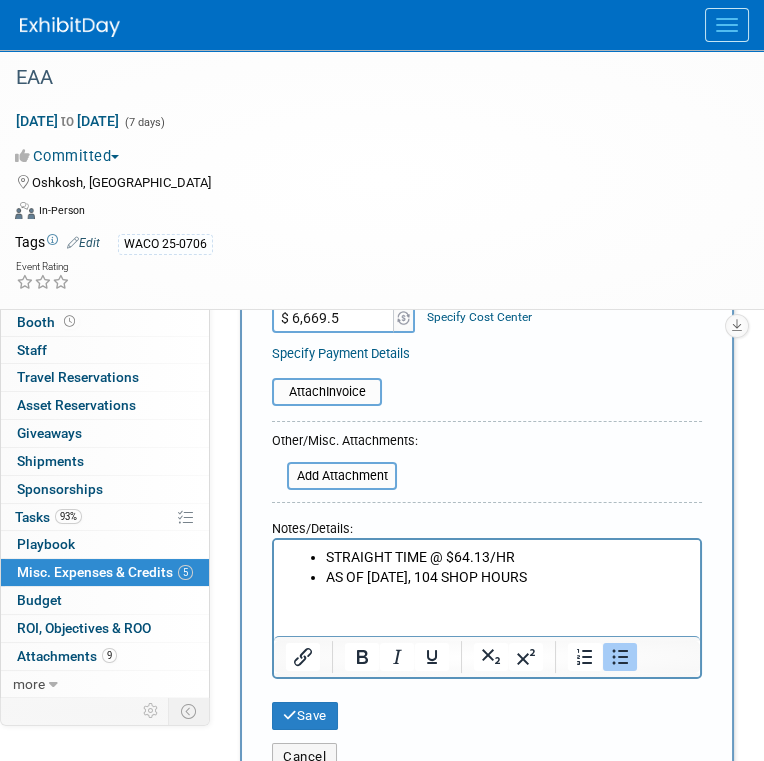 type on "$ 6,669.52" 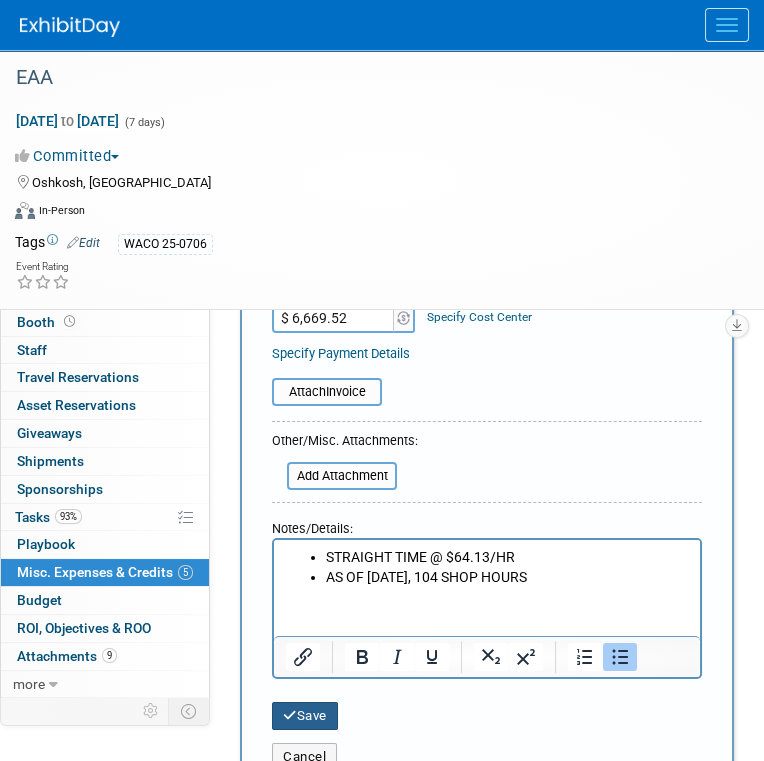 click on "Save" at bounding box center [305, 716] 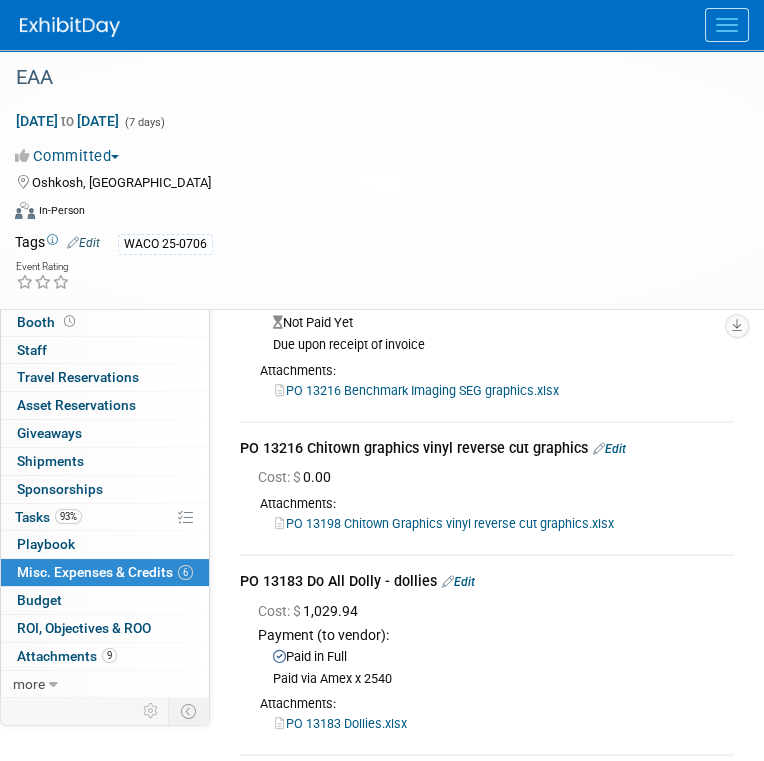 scroll, scrollTop: 0, scrollLeft: 0, axis: both 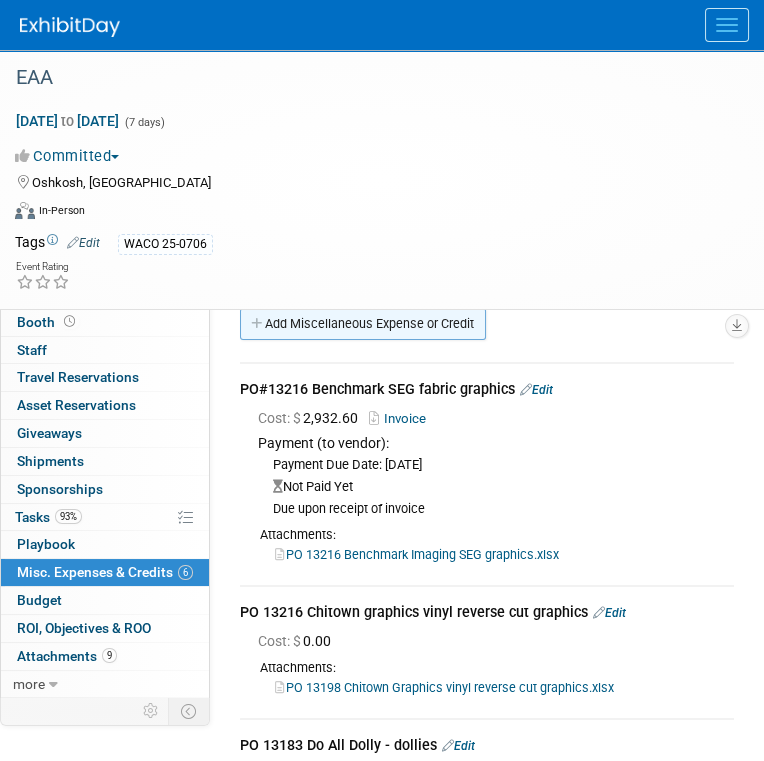 click on "Add Miscellaneous Expense or Credit" at bounding box center (363, 324) 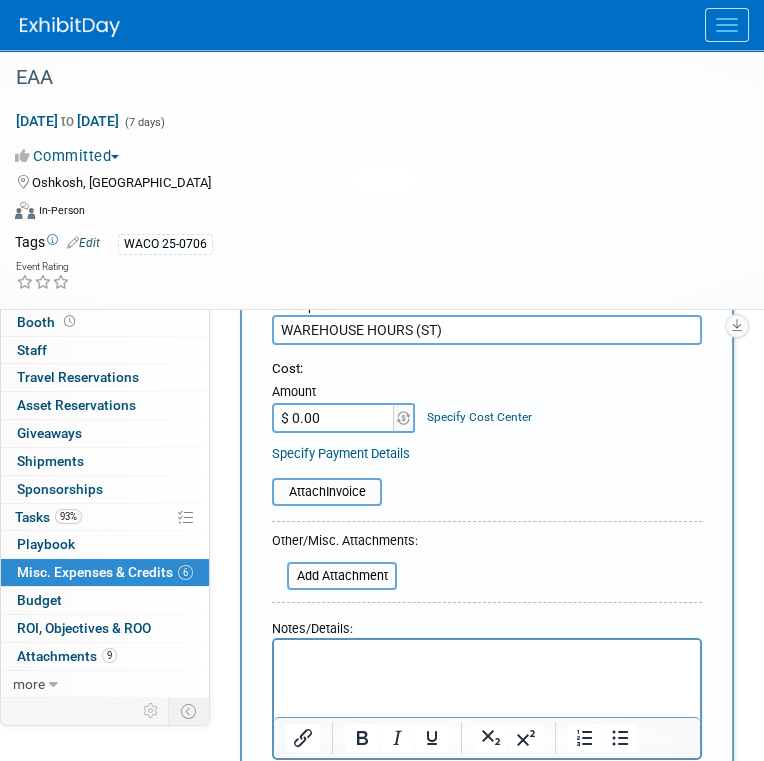 scroll, scrollTop: 300, scrollLeft: 0, axis: vertical 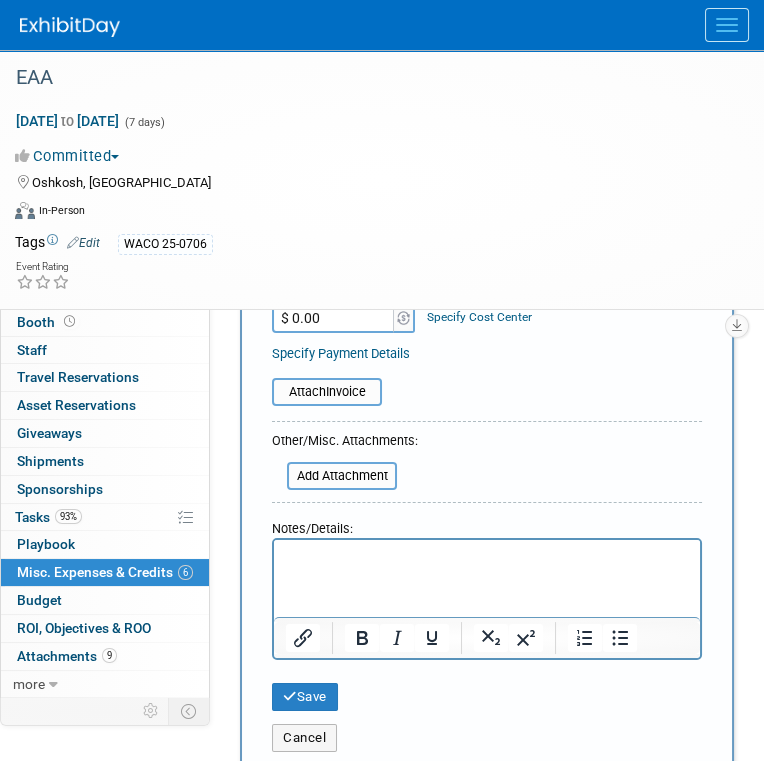 type on "WAREHOUSE HOURS (ST)" 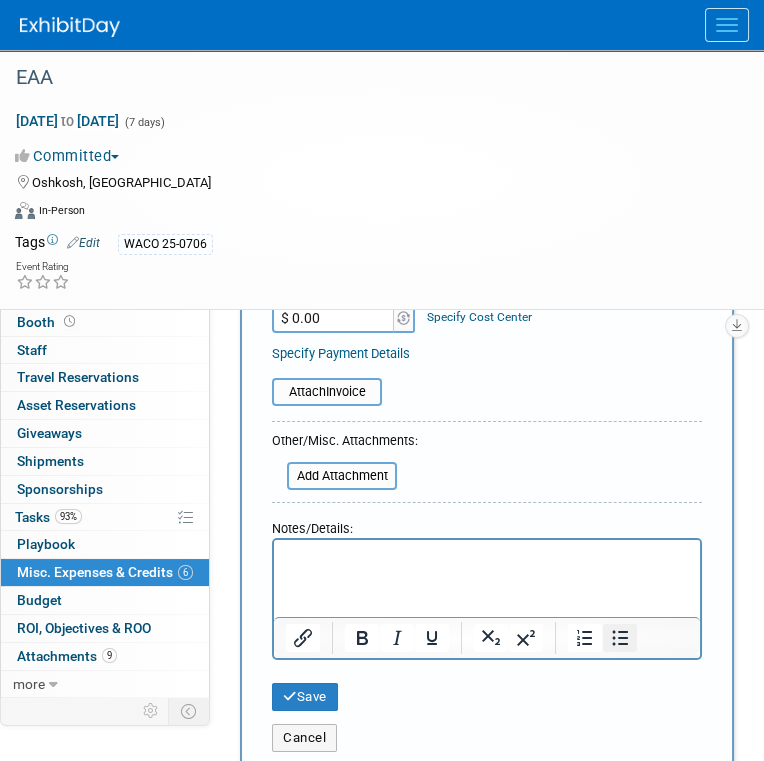 click 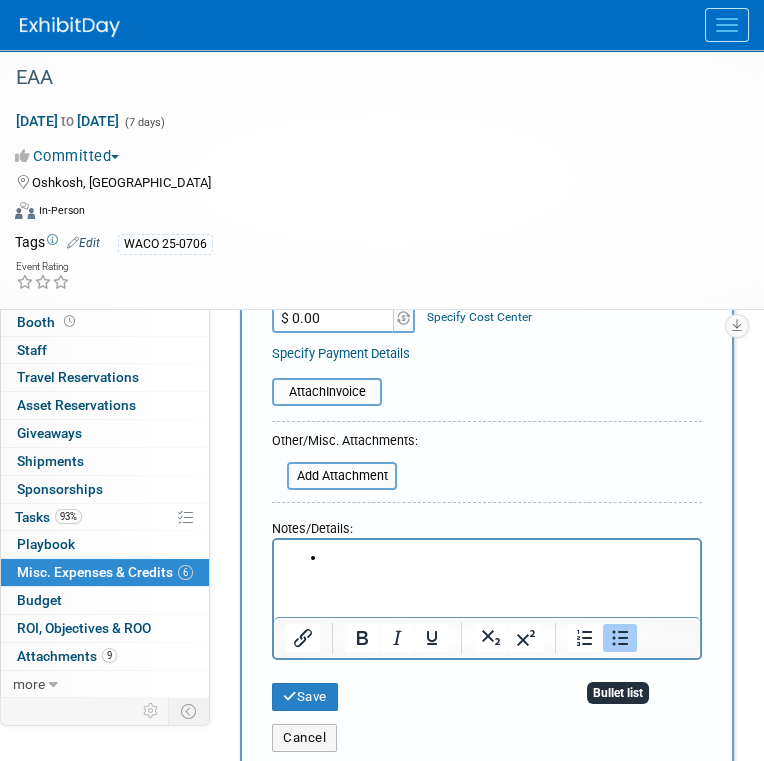 type 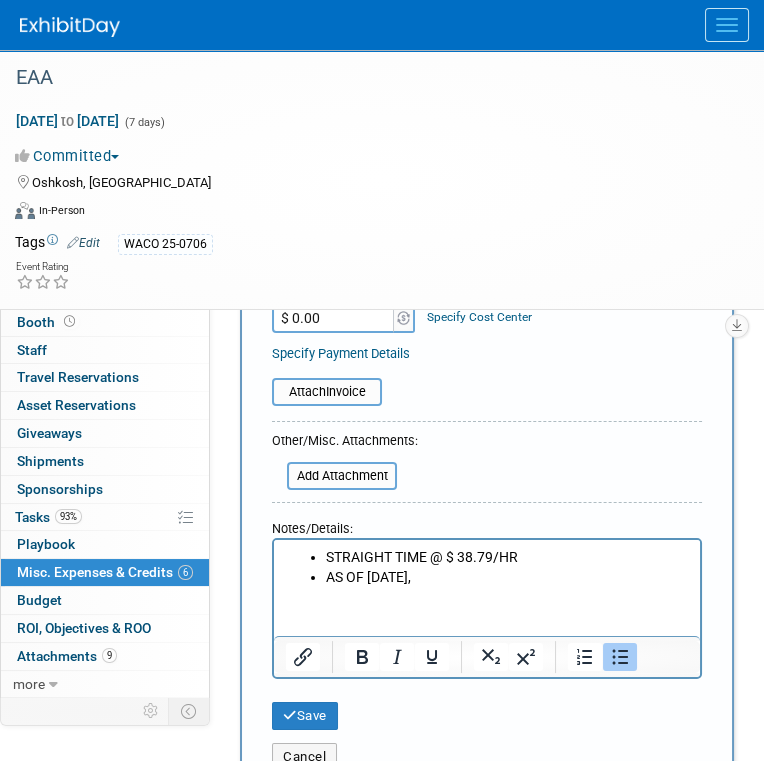 click on "AS OF 7.18.25," at bounding box center [507, 578] 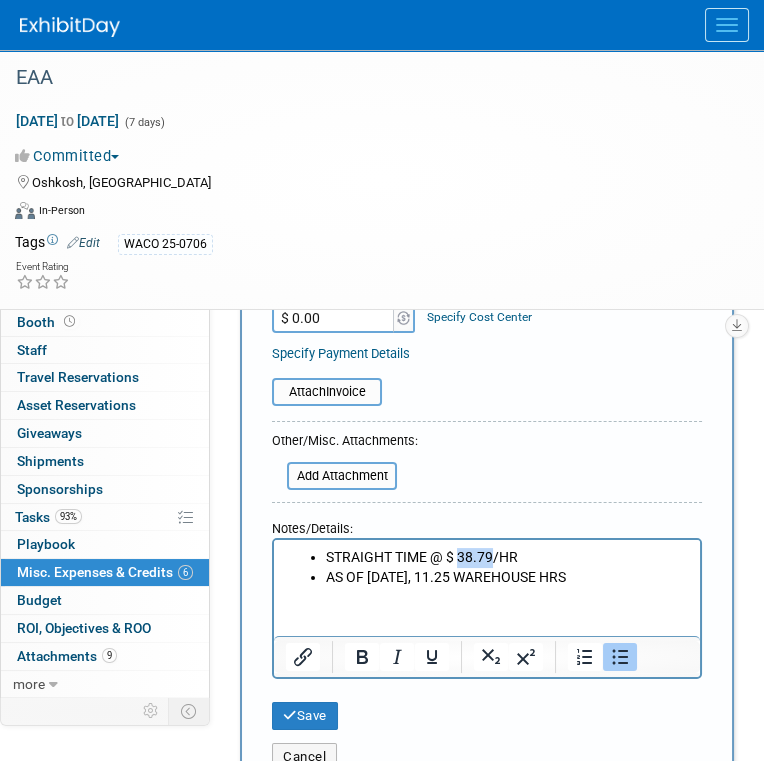 drag, startPoint x: 490, startPoint y: 557, endPoint x: 459, endPoint y: 558, distance: 31.016125 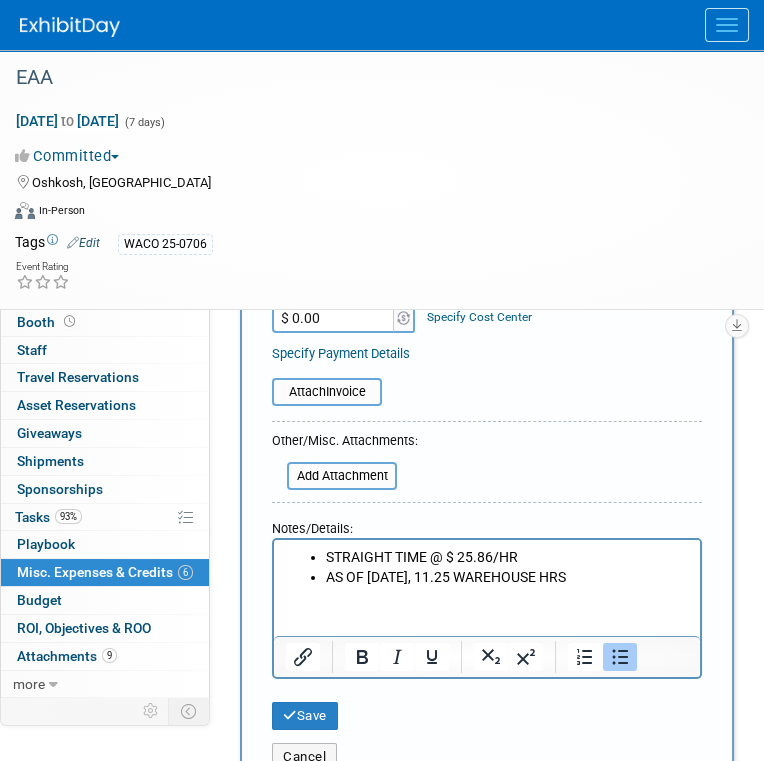 click on "$ 0.00" at bounding box center (334, 318) 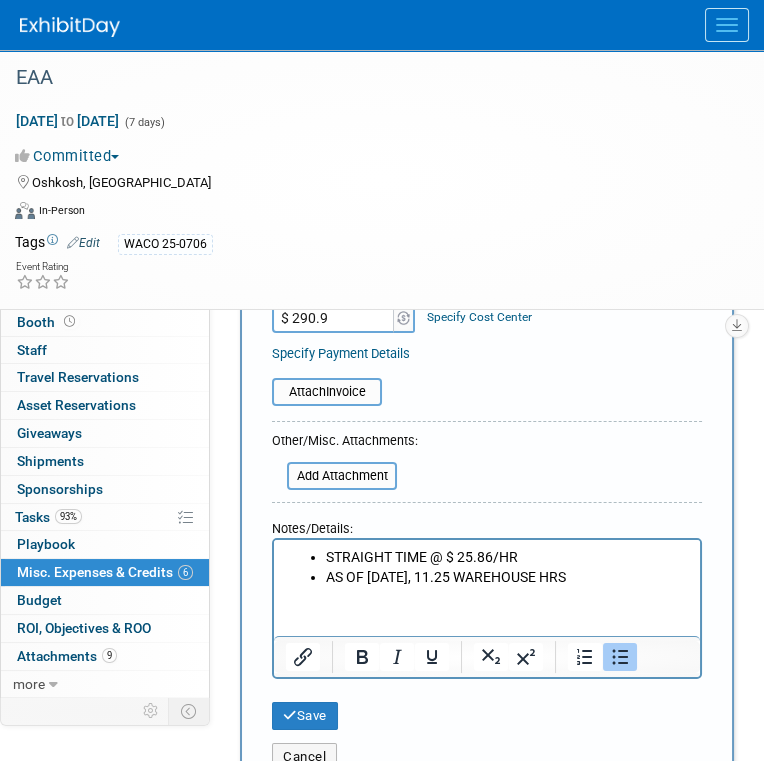 type on "$ 290.93" 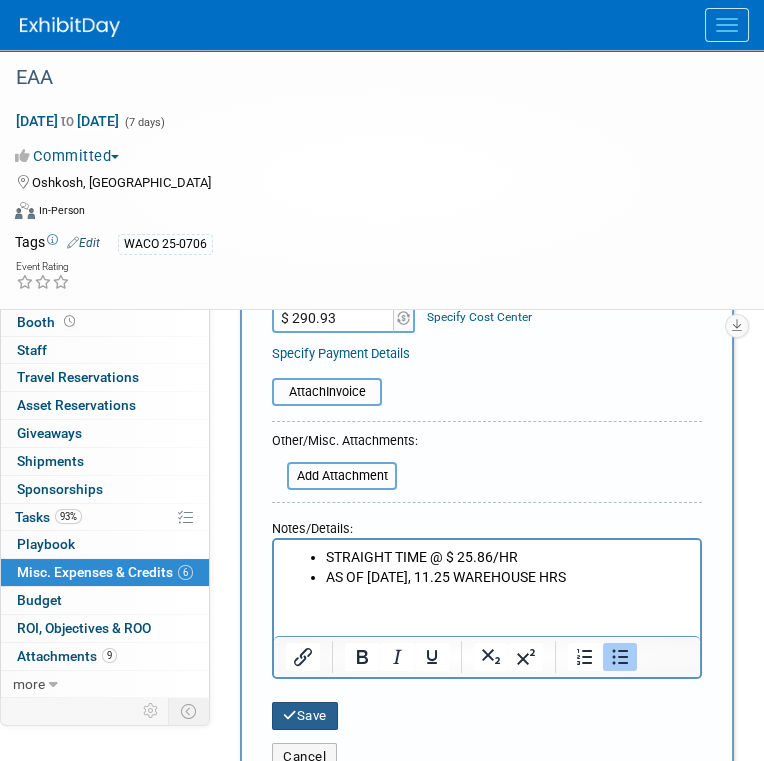 click on "Save" at bounding box center (305, 716) 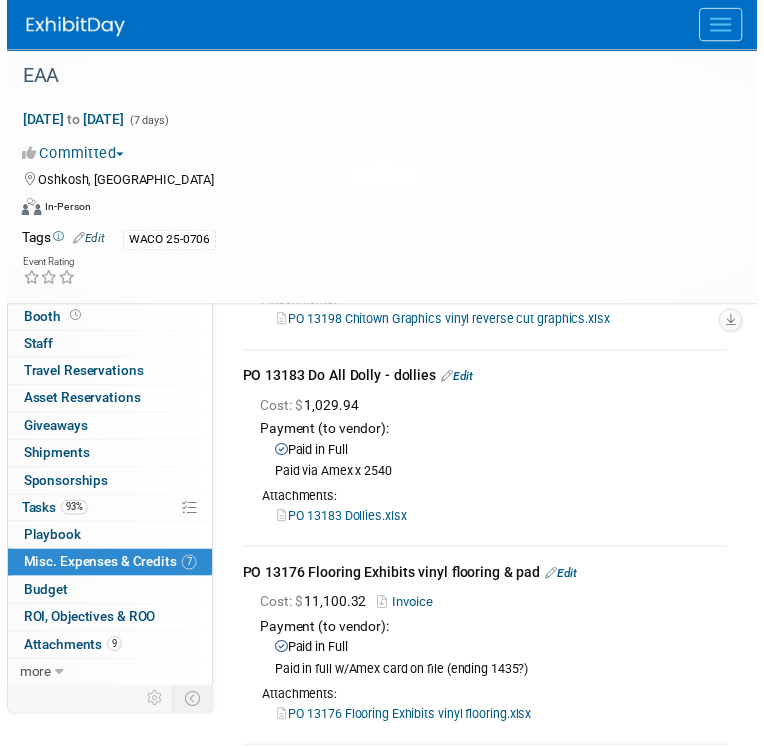 scroll, scrollTop: 0, scrollLeft: 0, axis: both 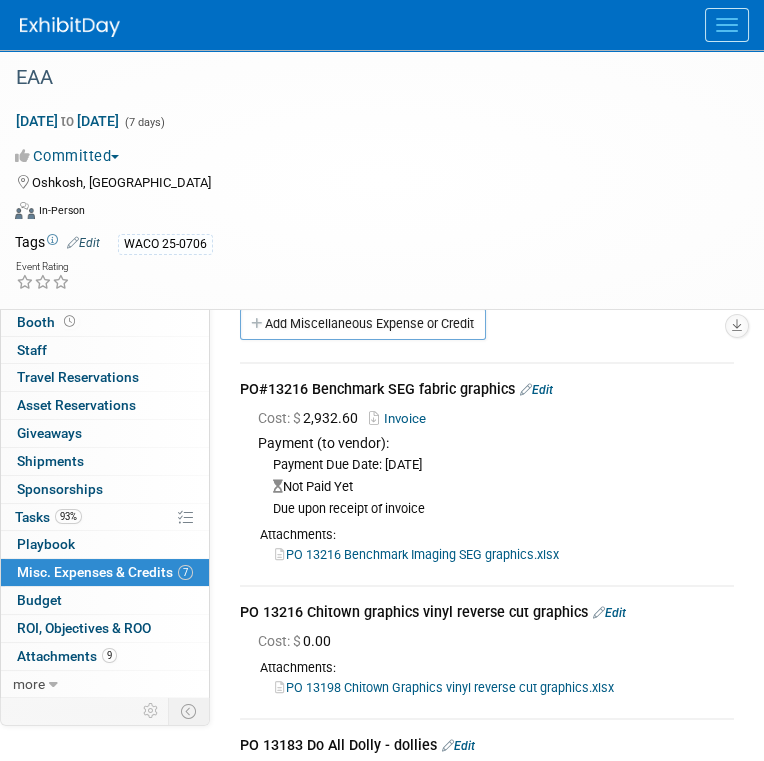 click on "Misc. Expenses & Credits 7" at bounding box center (105, 572) 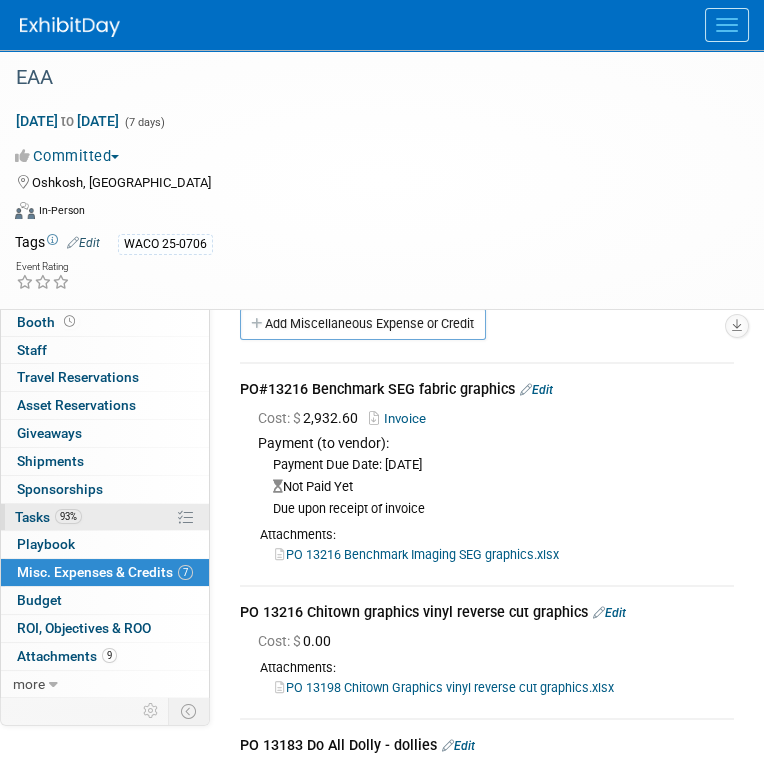 click on "93%
Tasks 93%" at bounding box center [105, 517] 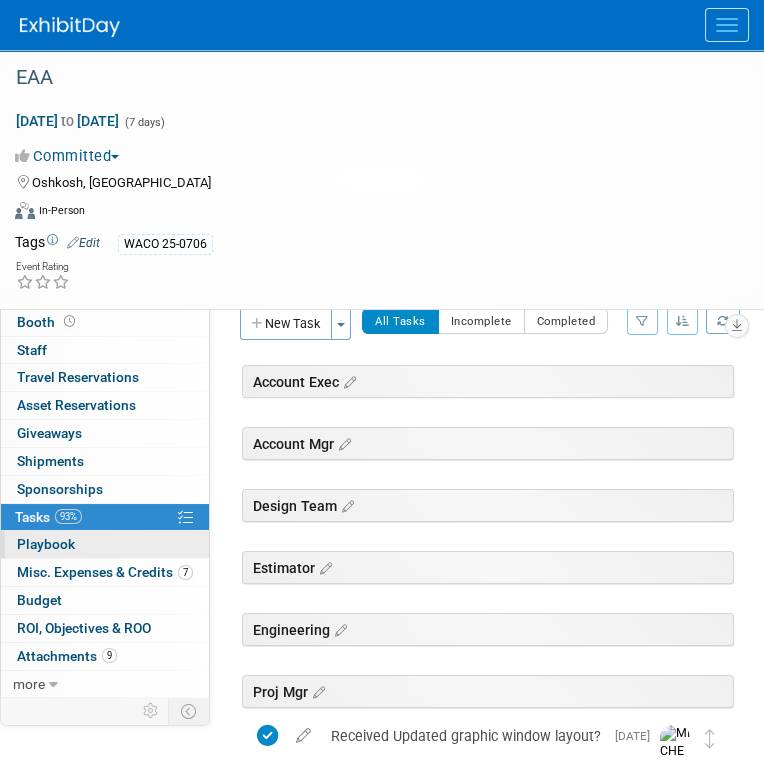 click on "0
Playbook 0" at bounding box center [105, 544] 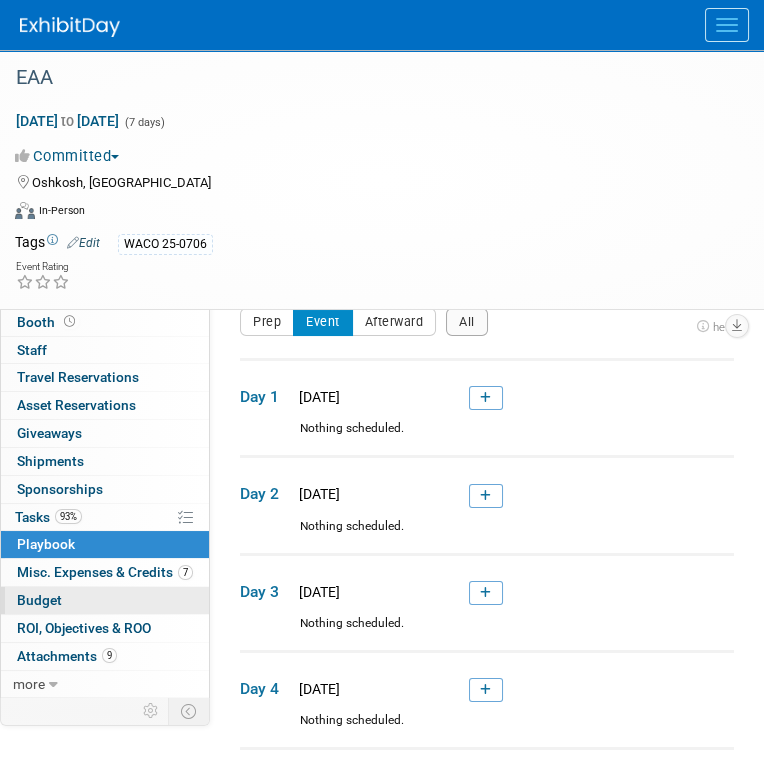 click on "Budget" at bounding box center [105, 600] 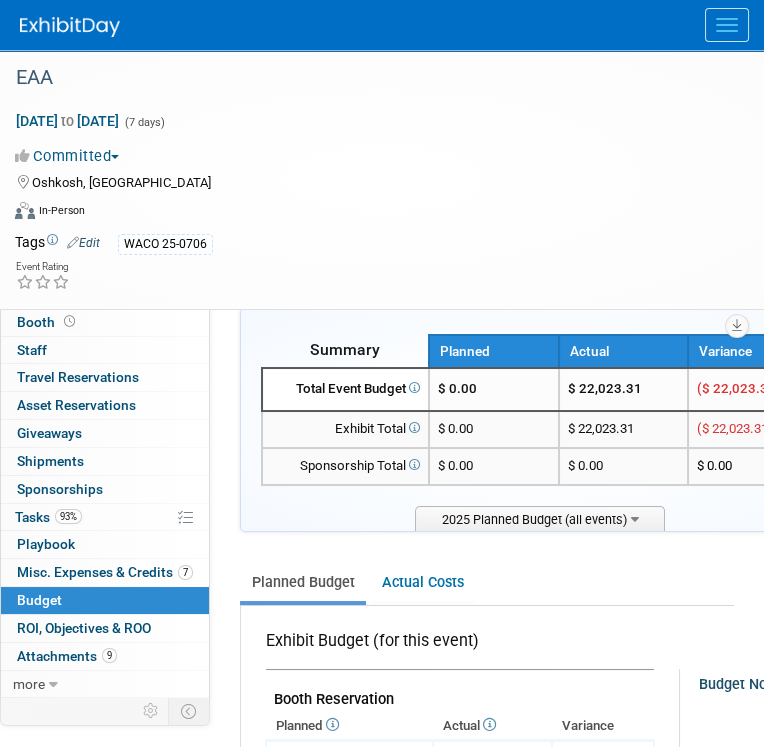 click on "$ 0.00" at bounding box center [494, 389] 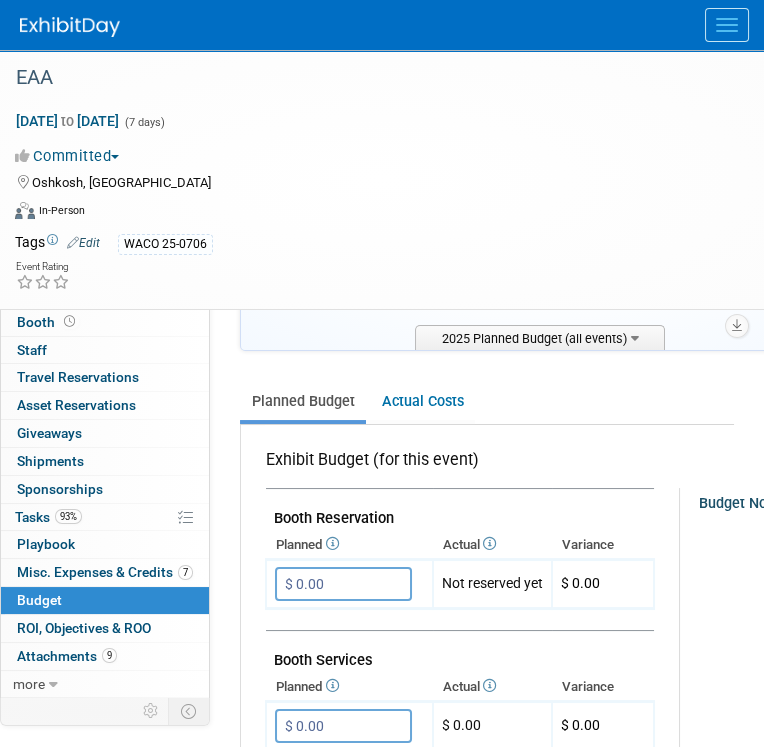 scroll, scrollTop: 200, scrollLeft: 0, axis: vertical 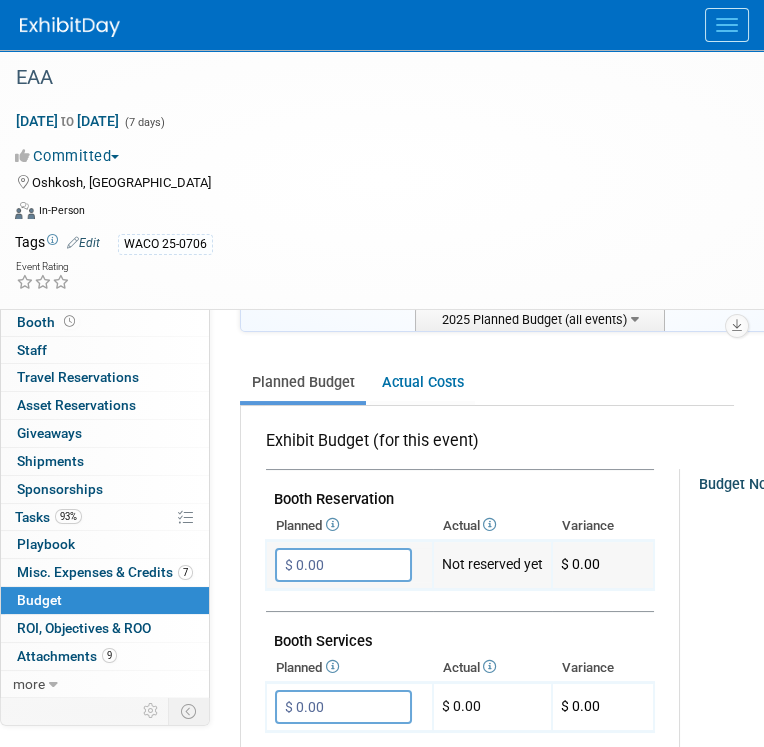 click on "$ 0.00" at bounding box center (343, 565) 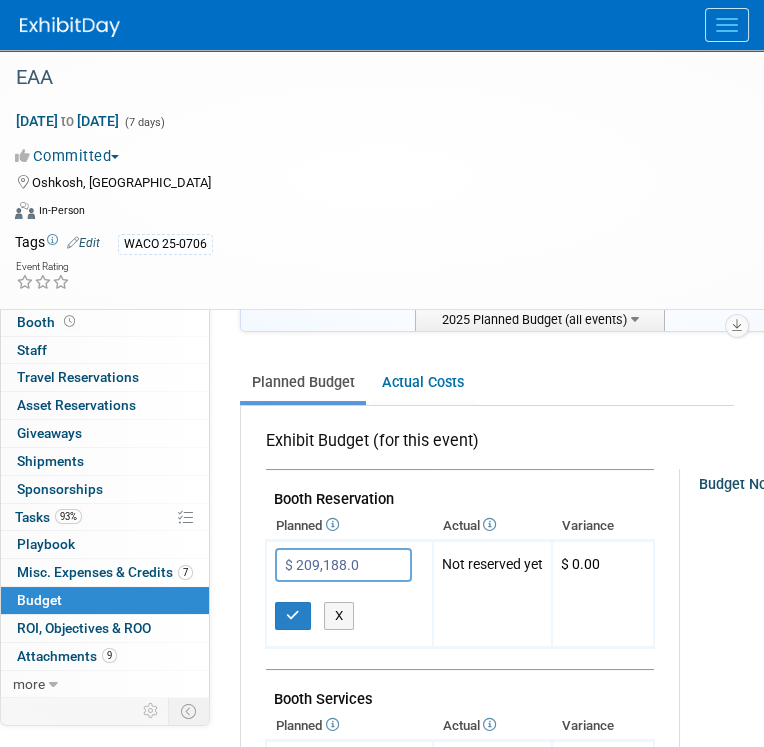type on "$ 209,188.00" 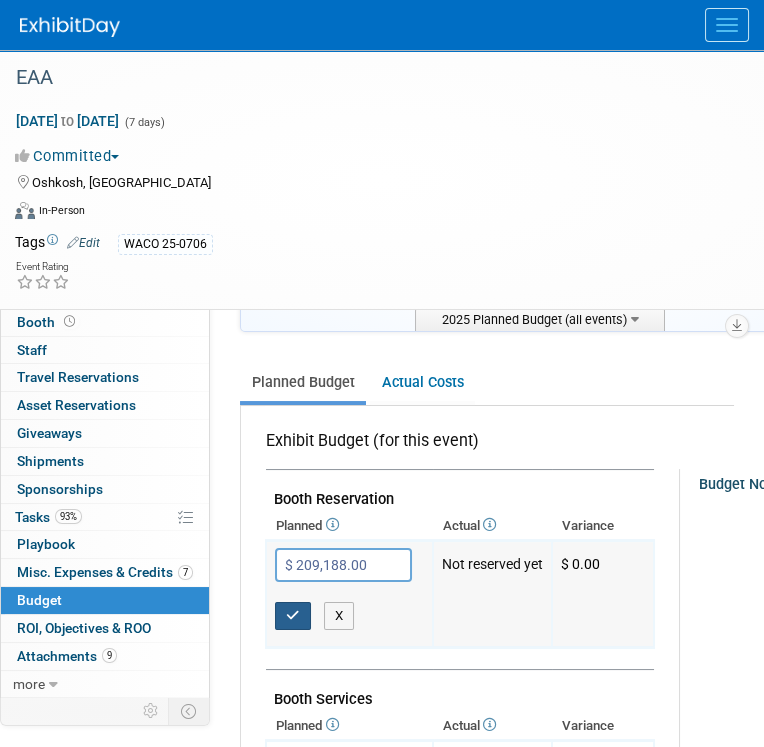 click at bounding box center (293, 616) 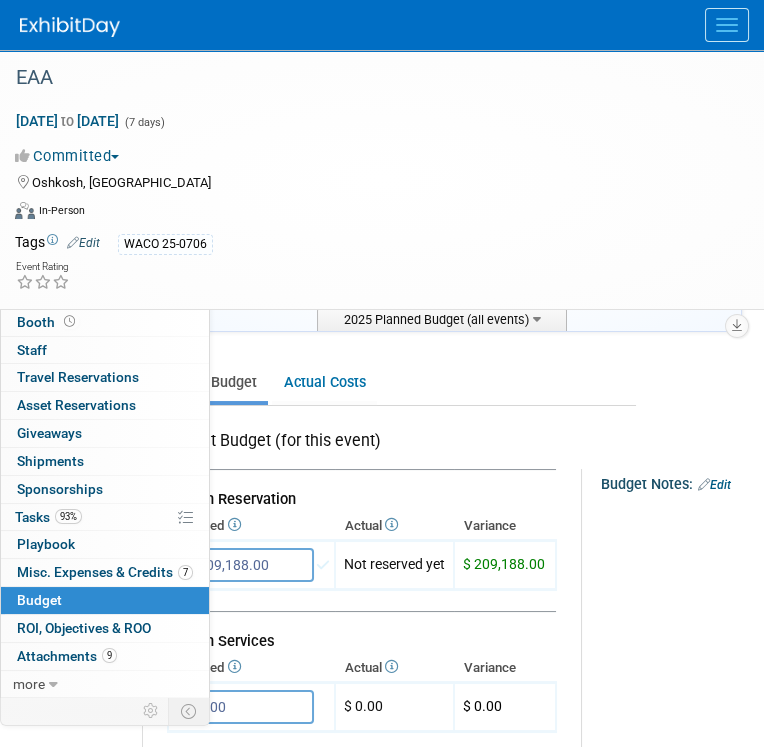 scroll, scrollTop: 200, scrollLeft: 100, axis: both 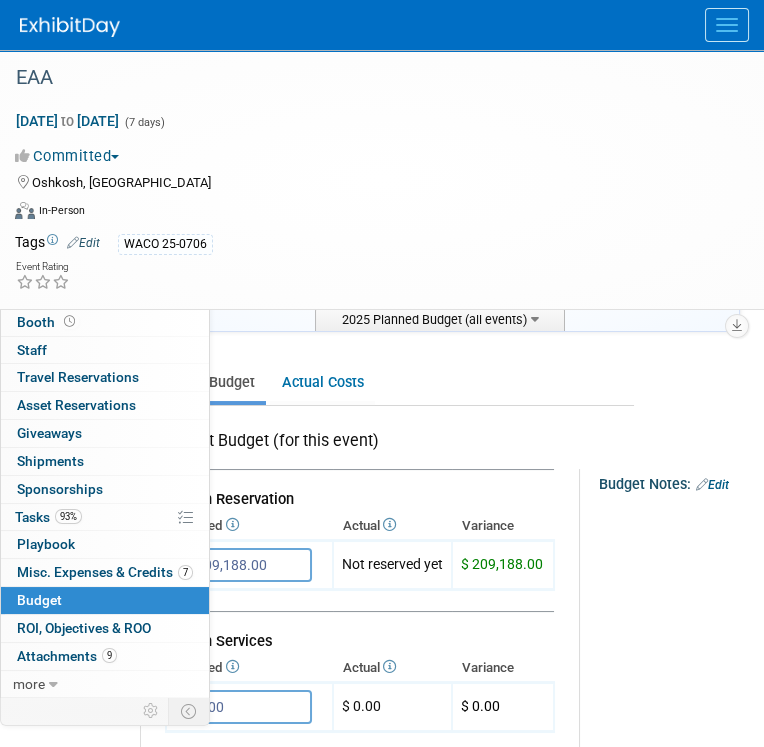 click on "Edit" at bounding box center [712, 485] 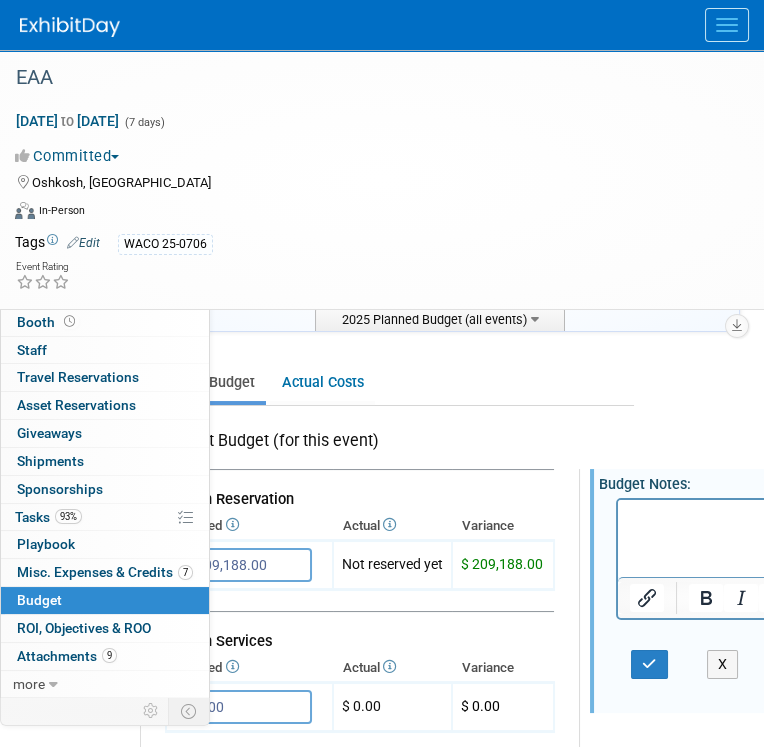 scroll, scrollTop: 0, scrollLeft: 0, axis: both 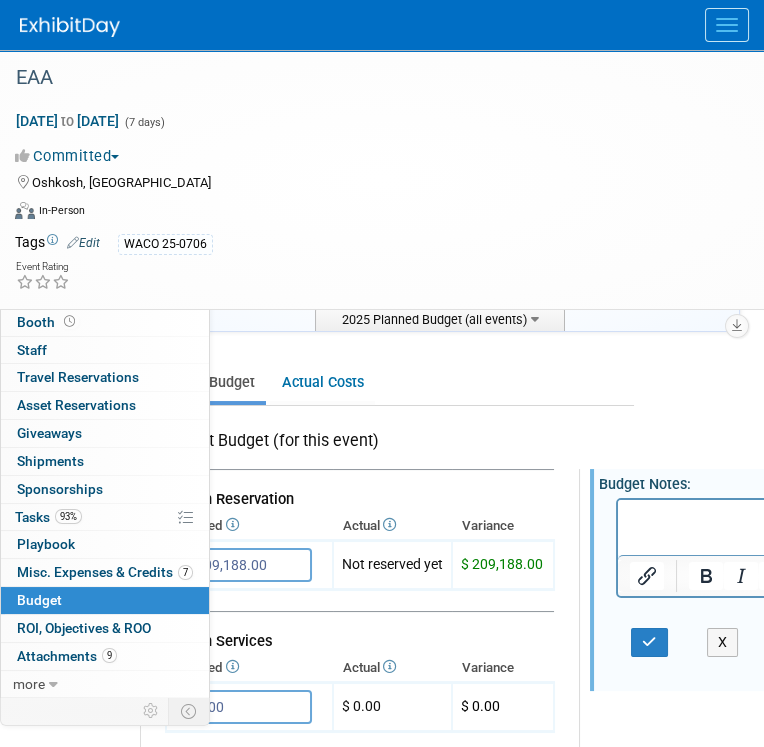 type 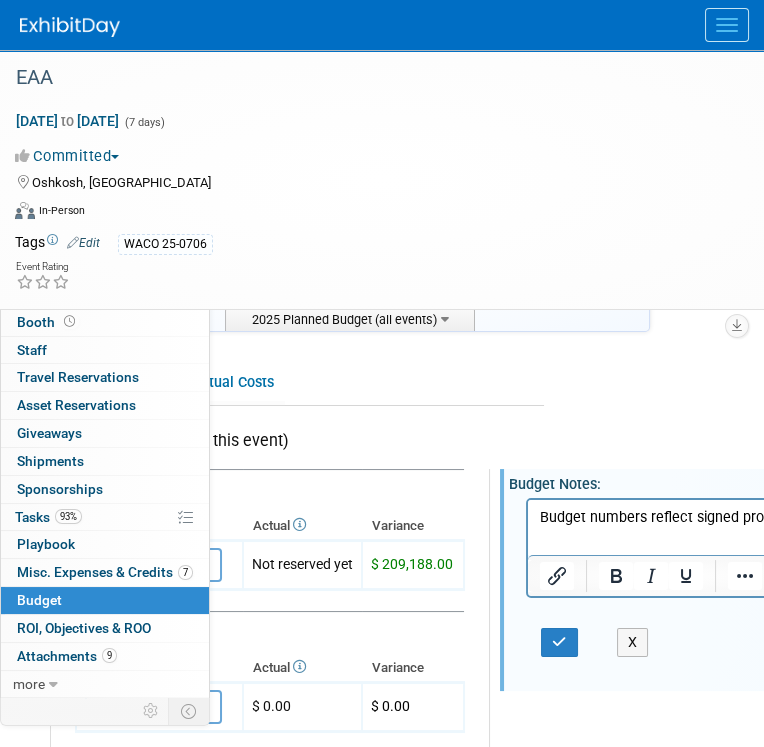 scroll, scrollTop: 200, scrollLeft: 198, axis: both 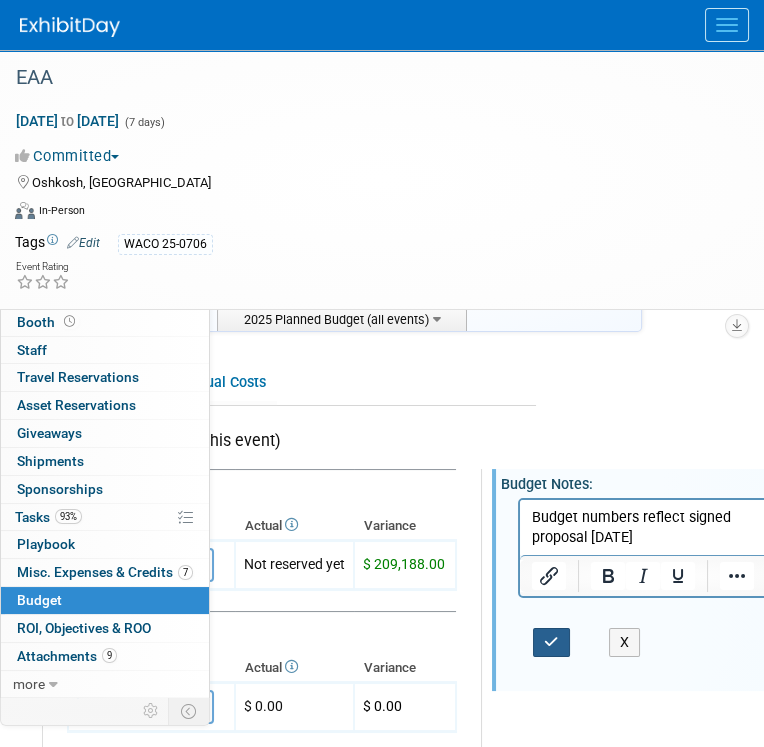 click at bounding box center (551, 642) 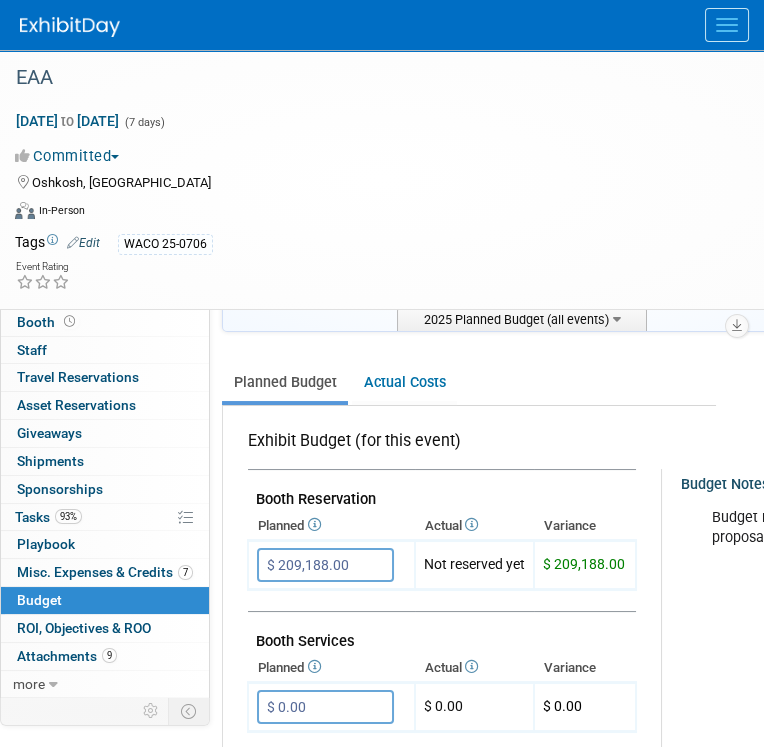 scroll, scrollTop: 200, scrollLeft: 0, axis: vertical 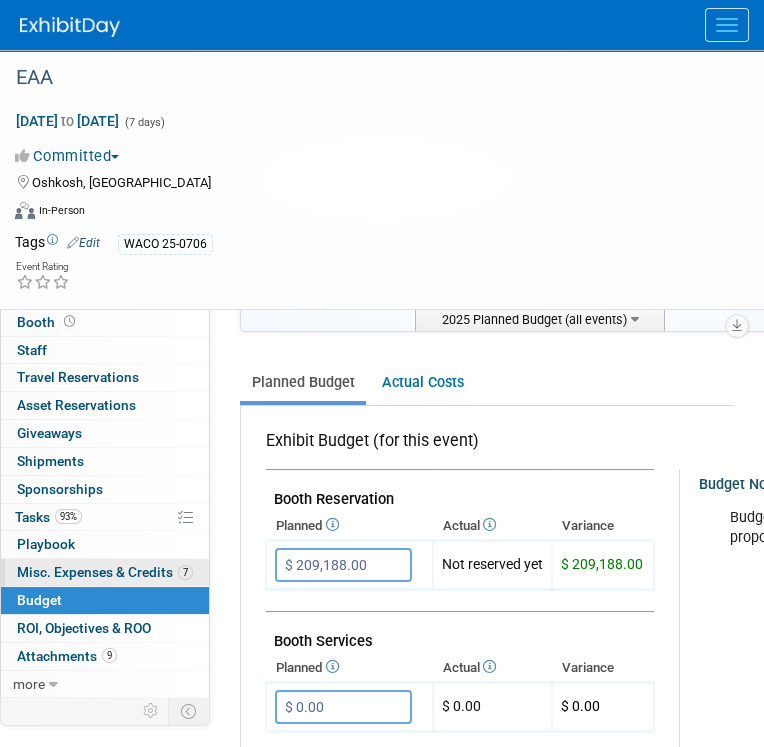 click on "Misc. Expenses & Credits 7" at bounding box center [105, 572] 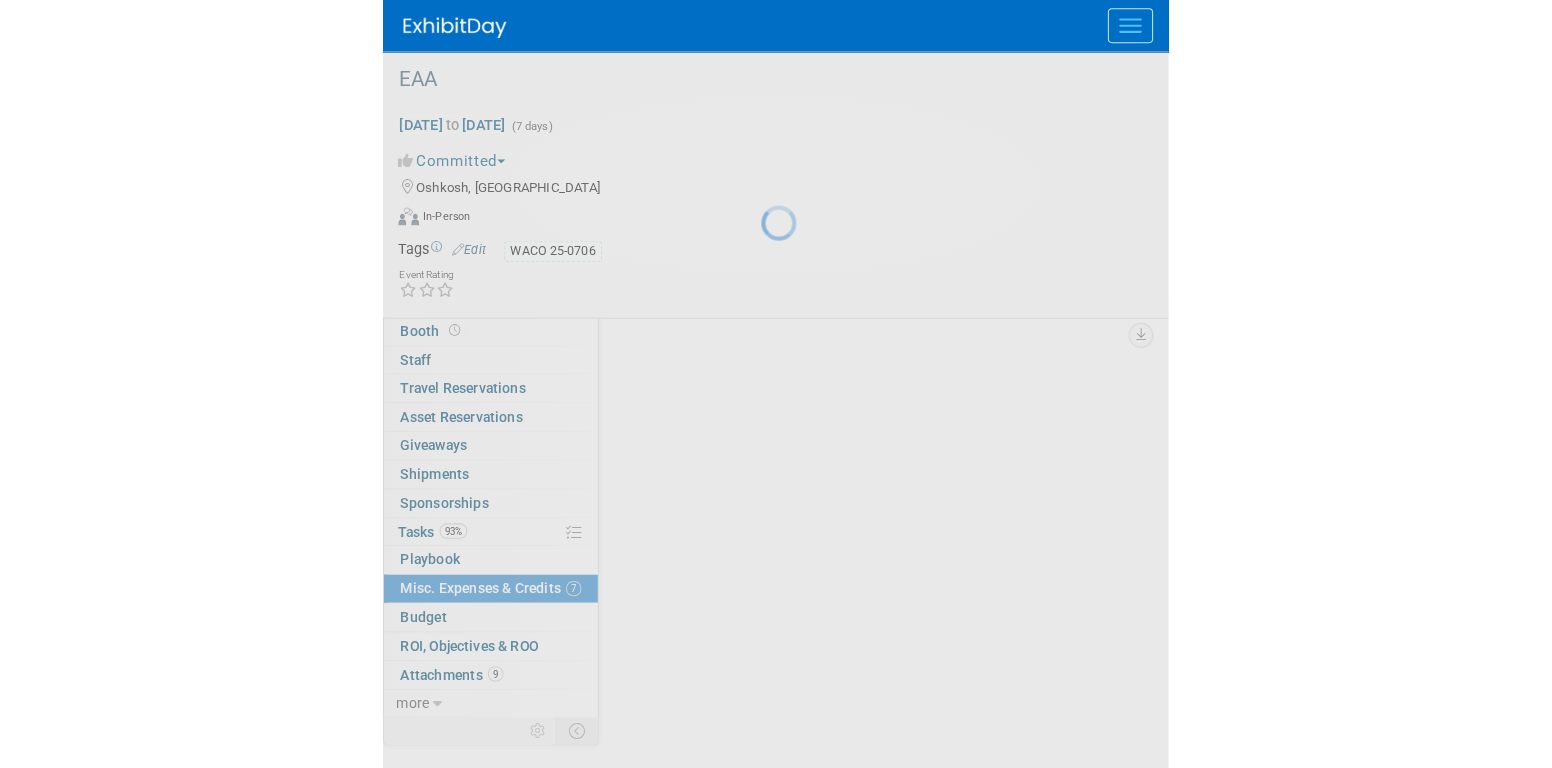 scroll, scrollTop: 0, scrollLeft: 0, axis: both 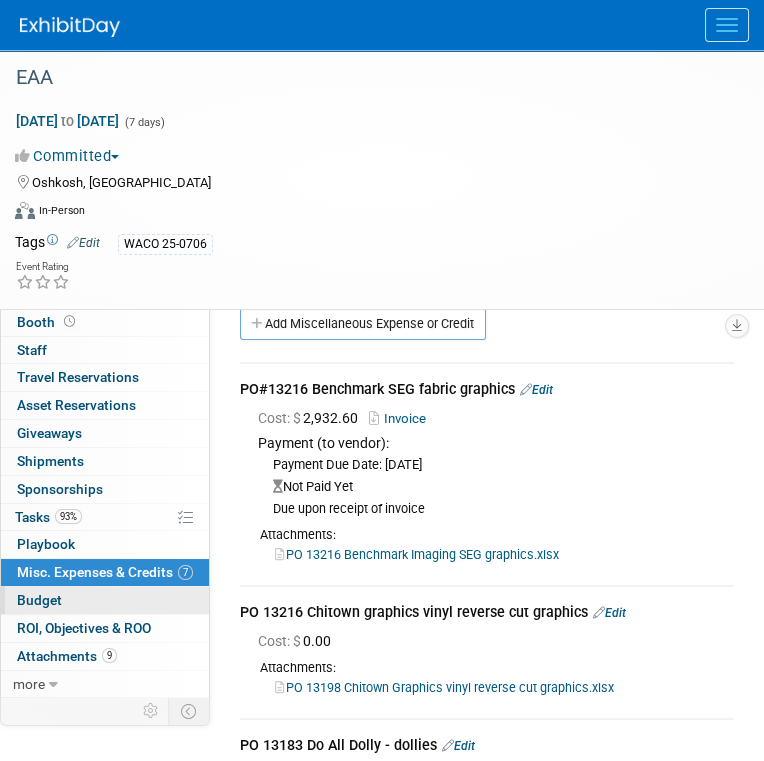 click on "Budget" at bounding box center [105, 600] 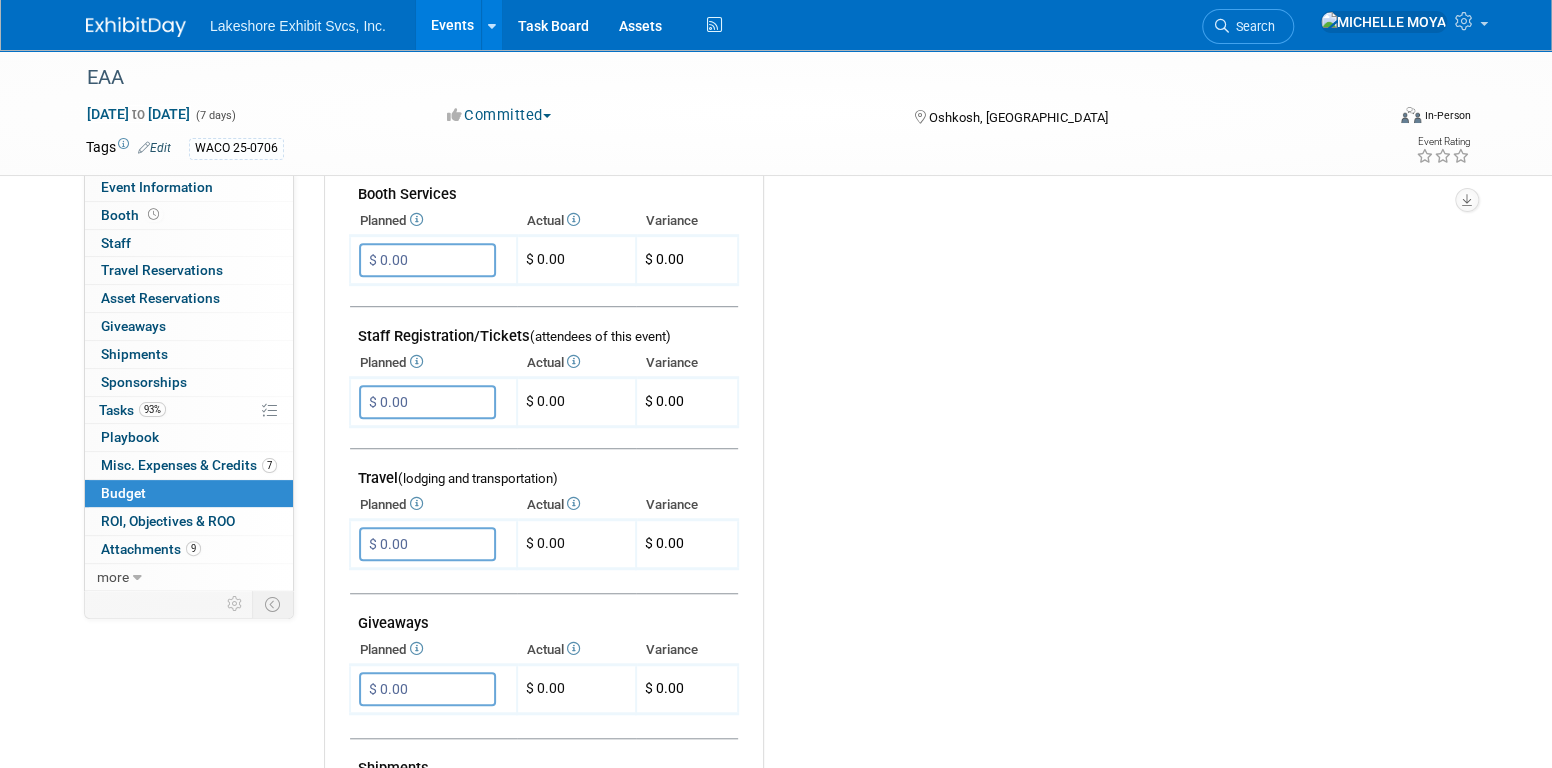 scroll, scrollTop: 0, scrollLeft: 0, axis: both 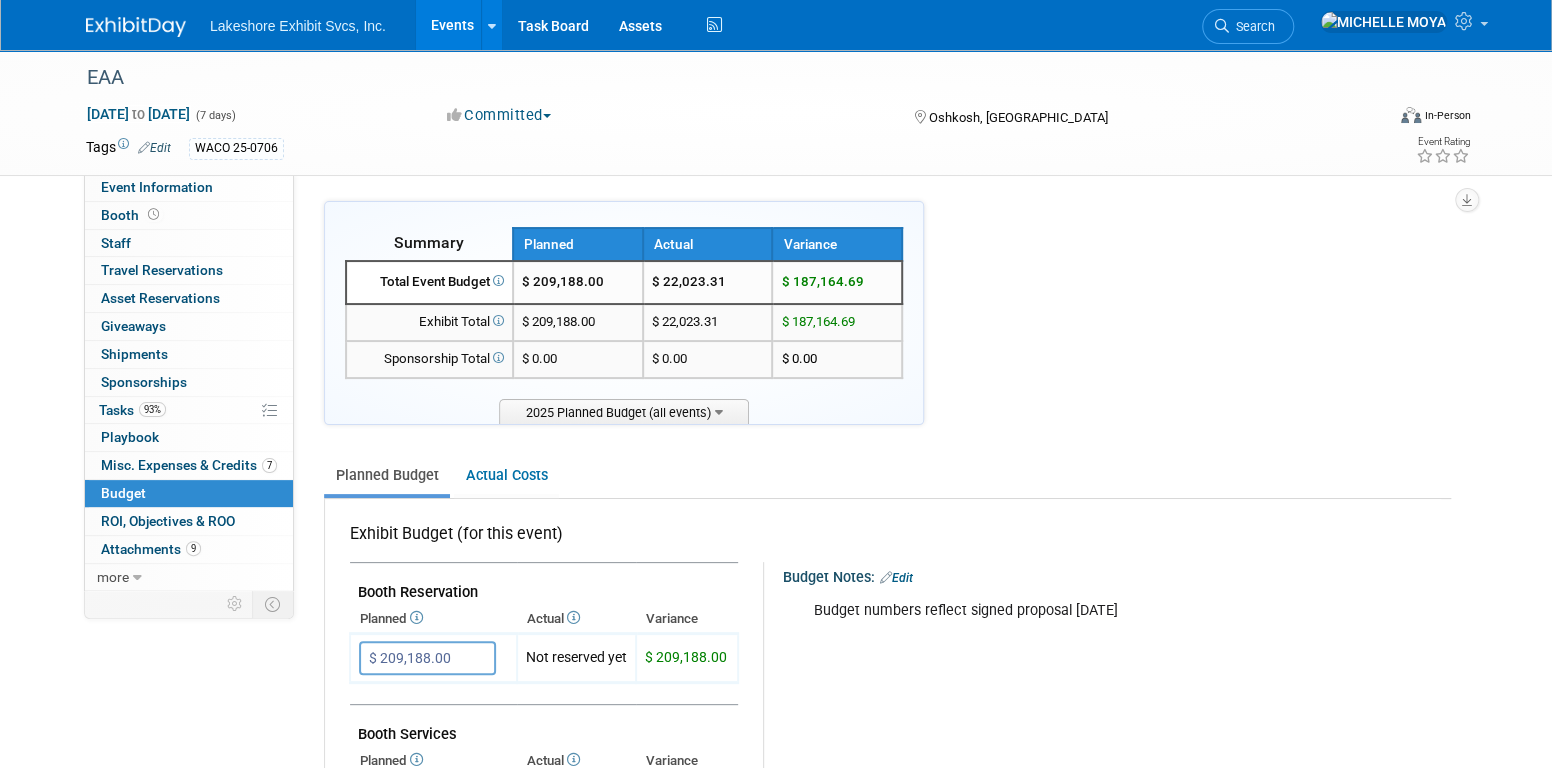 click on "Misc. Expenses & Credits 7" at bounding box center (189, 465) 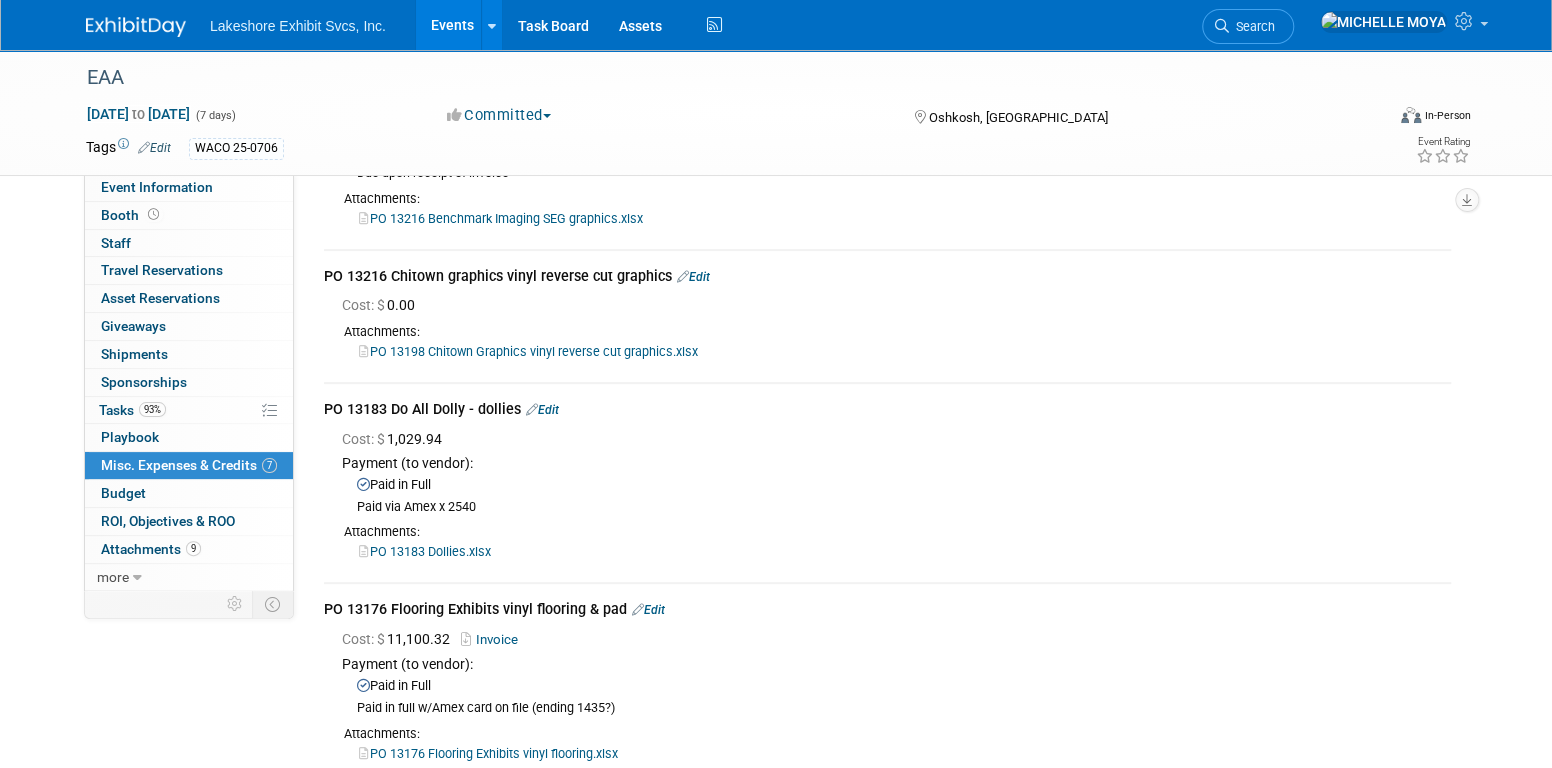 scroll, scrollTop: 0, scrollLeft: 0, axis: both 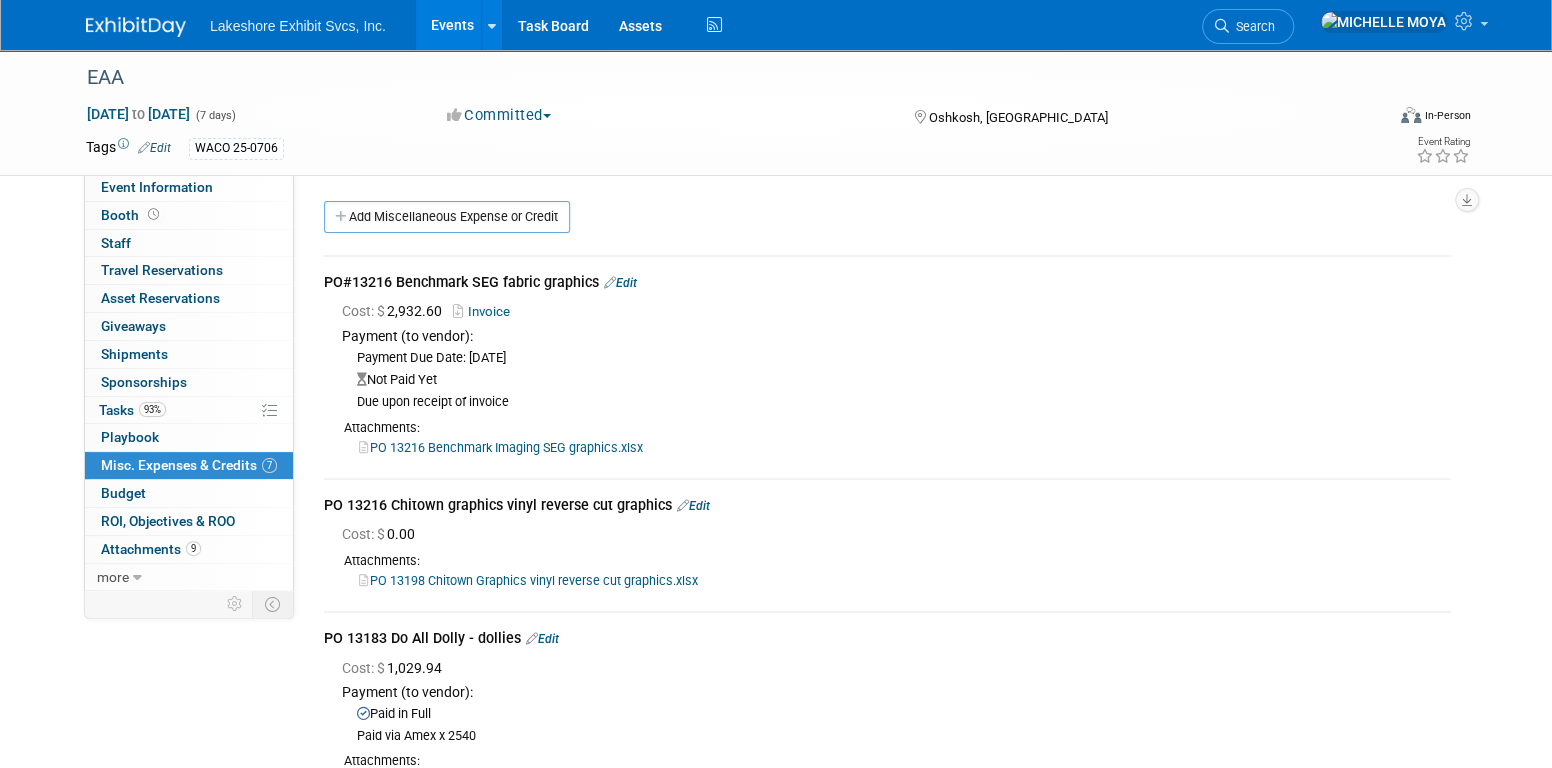 click on "Events" at bounding box center [452, 25] 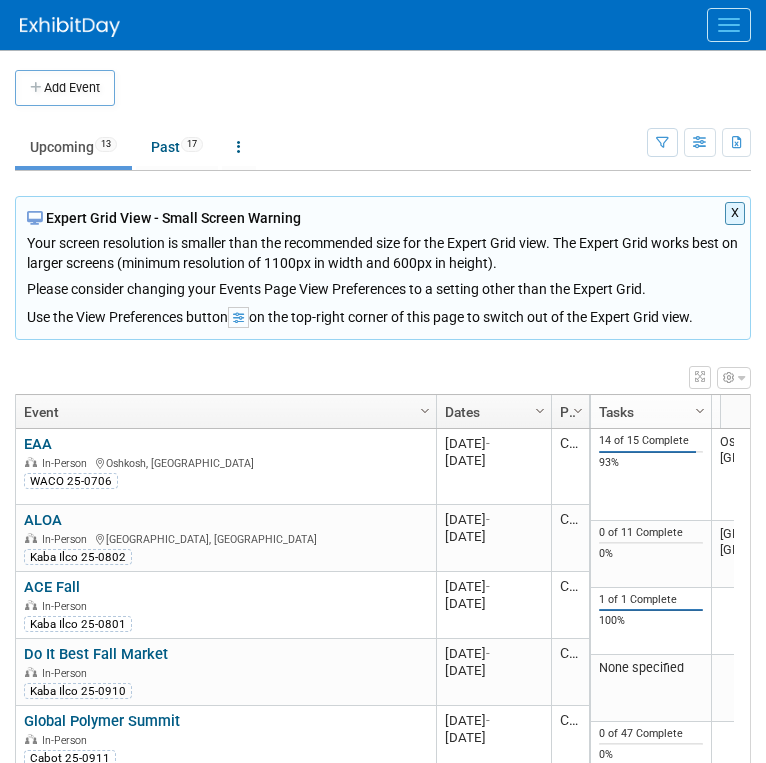 scroll, scrollTop: 0, scrollLeft: 0, axis: both 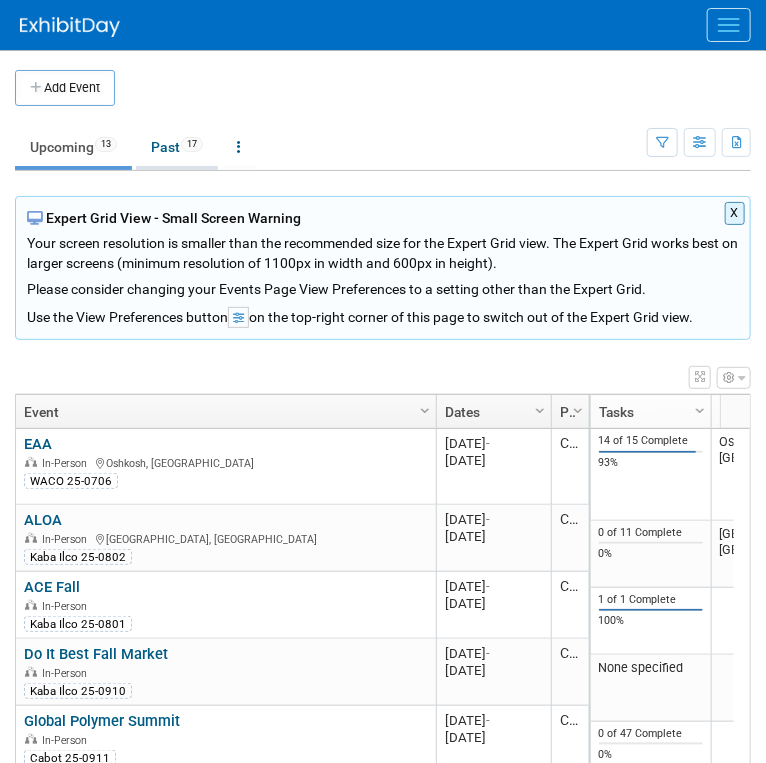 click on "Past
17" at bounding box center (177, 147) 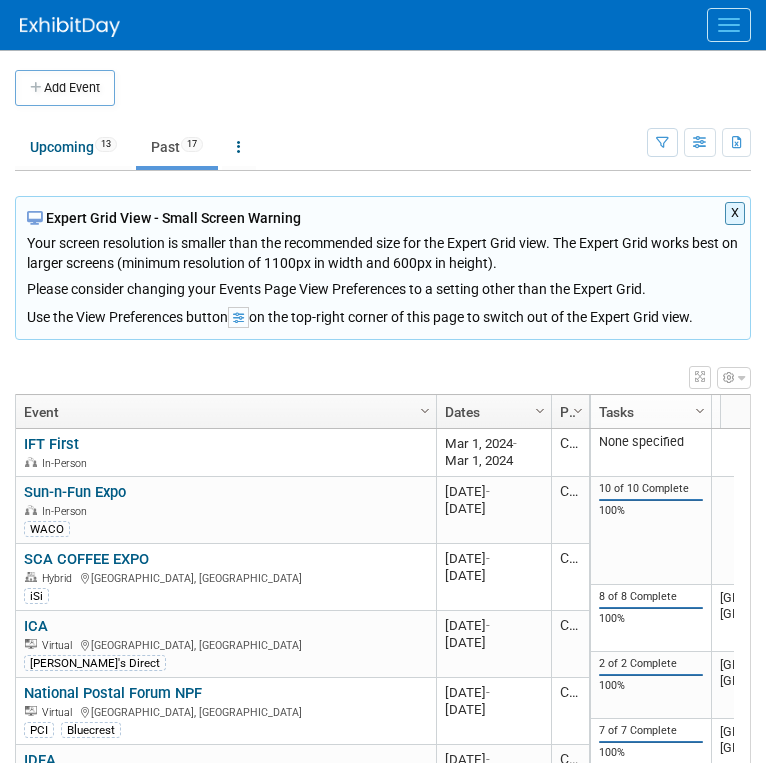 scroll, scrollTop: 0, scrollLeft: 0, axis: both 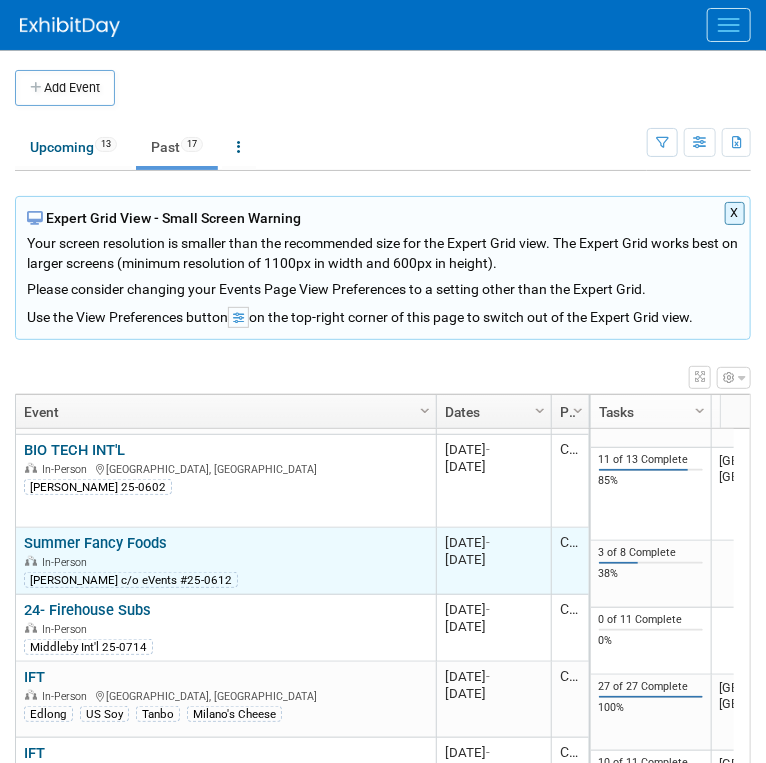 click on "Summer Fancy Foods" at bounding box center (95, 543) 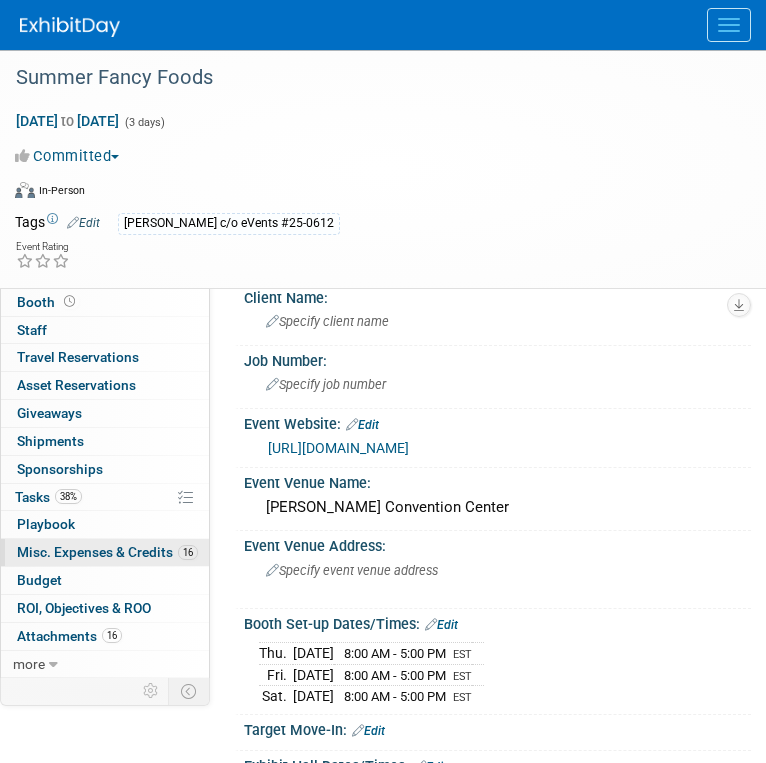 scroll, scrollTop: 0, scrollLeft: 0, axis: both 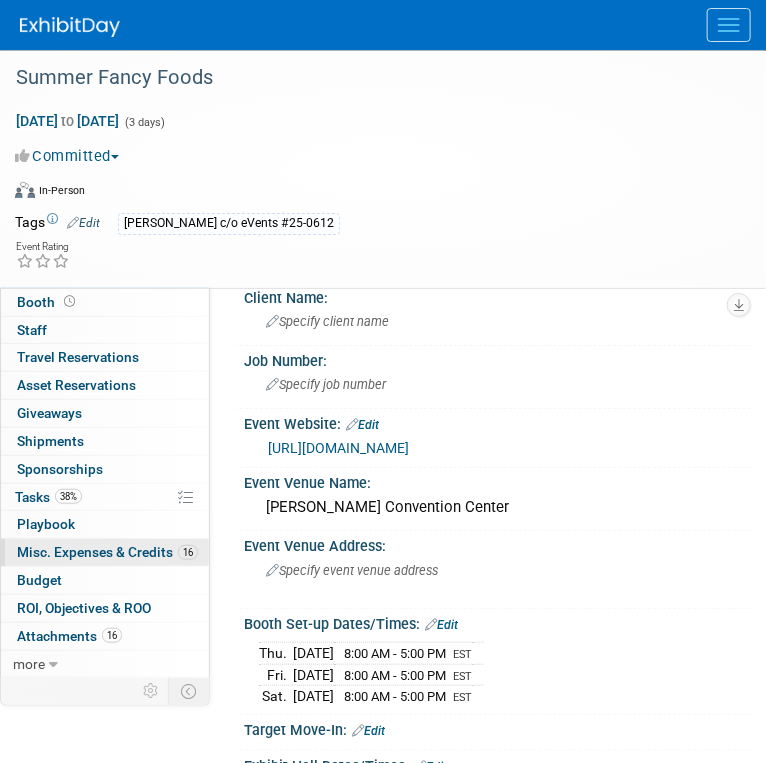 click on "Misc. Expenses & Credits 16" at bounding box center [107, 552] 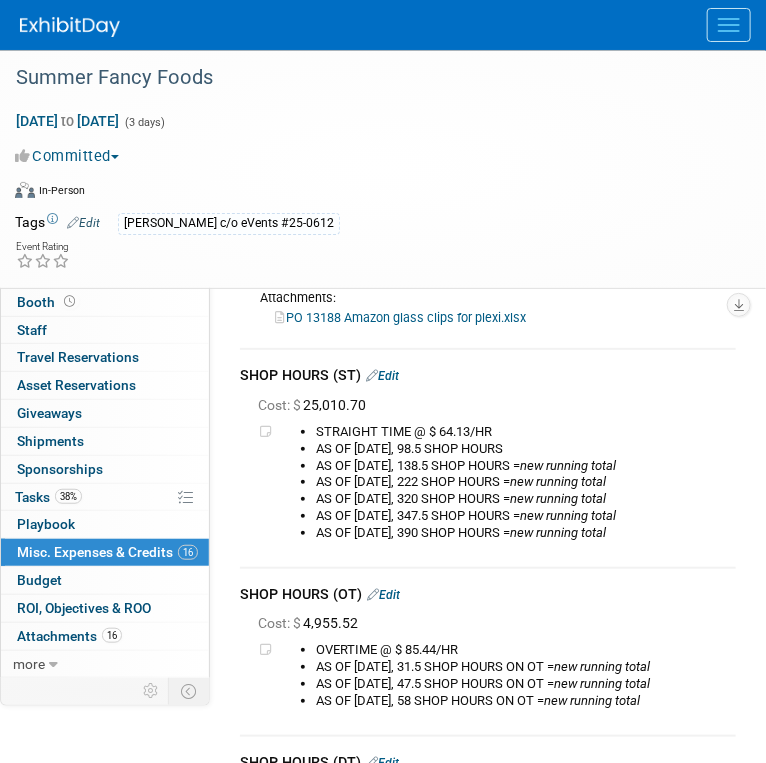 scroll, scrollTop: 2000, scrollLeft: 0, axis: vertical 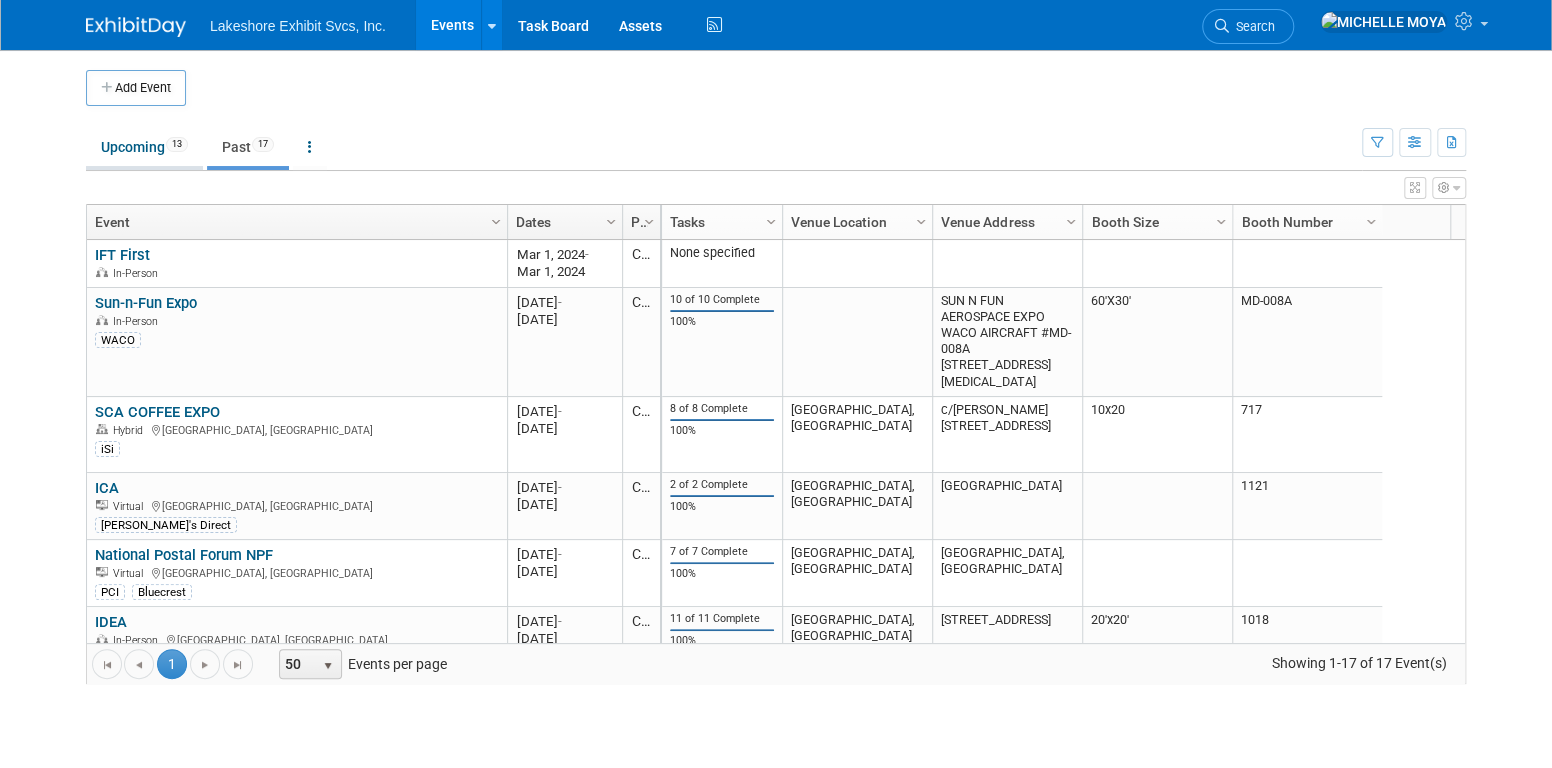 click on "Upcoming
13" at bounding box center [144, 147] 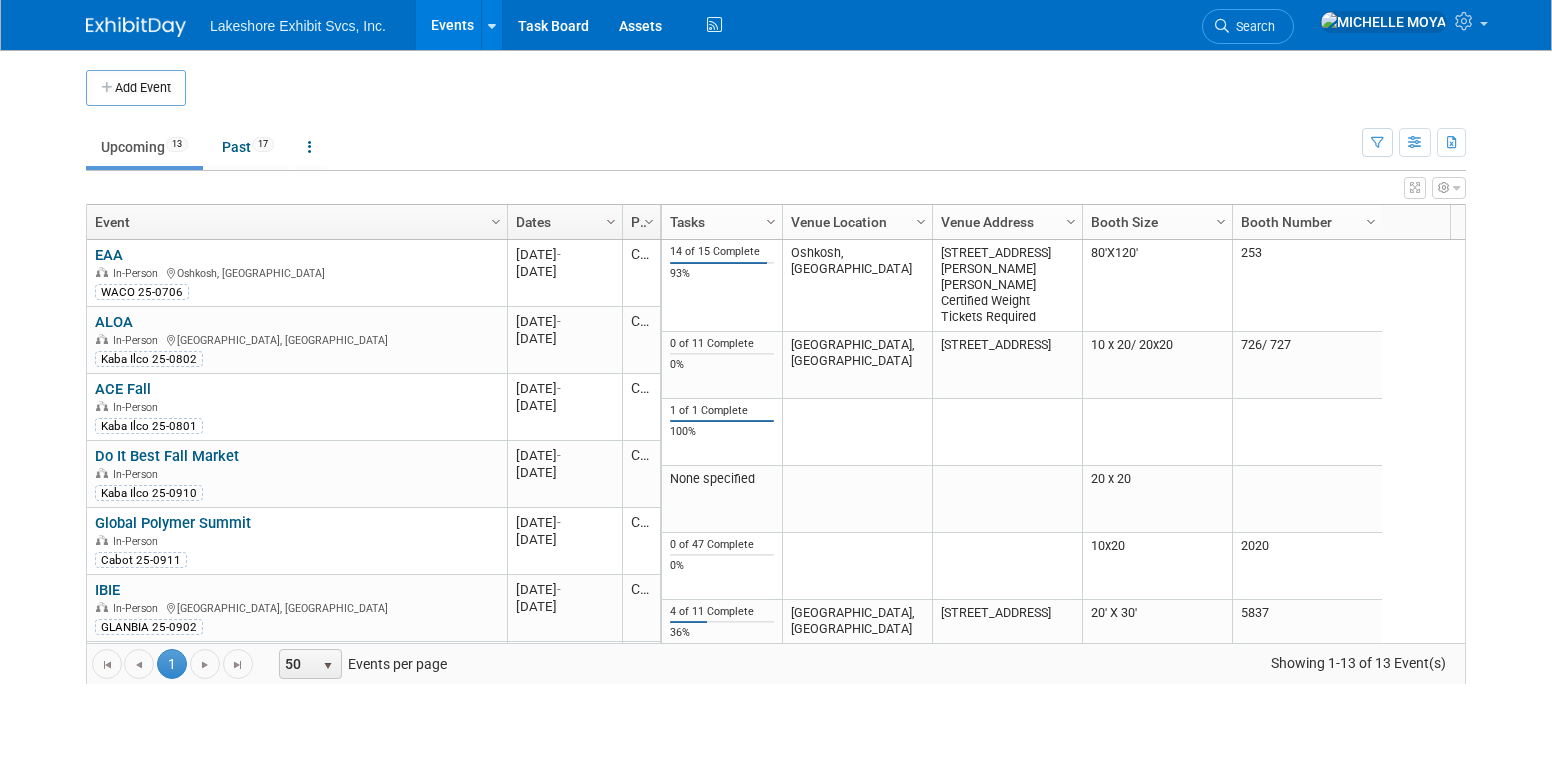 scroll, scrollTop: 0, scrollLeft: 0, axis: both 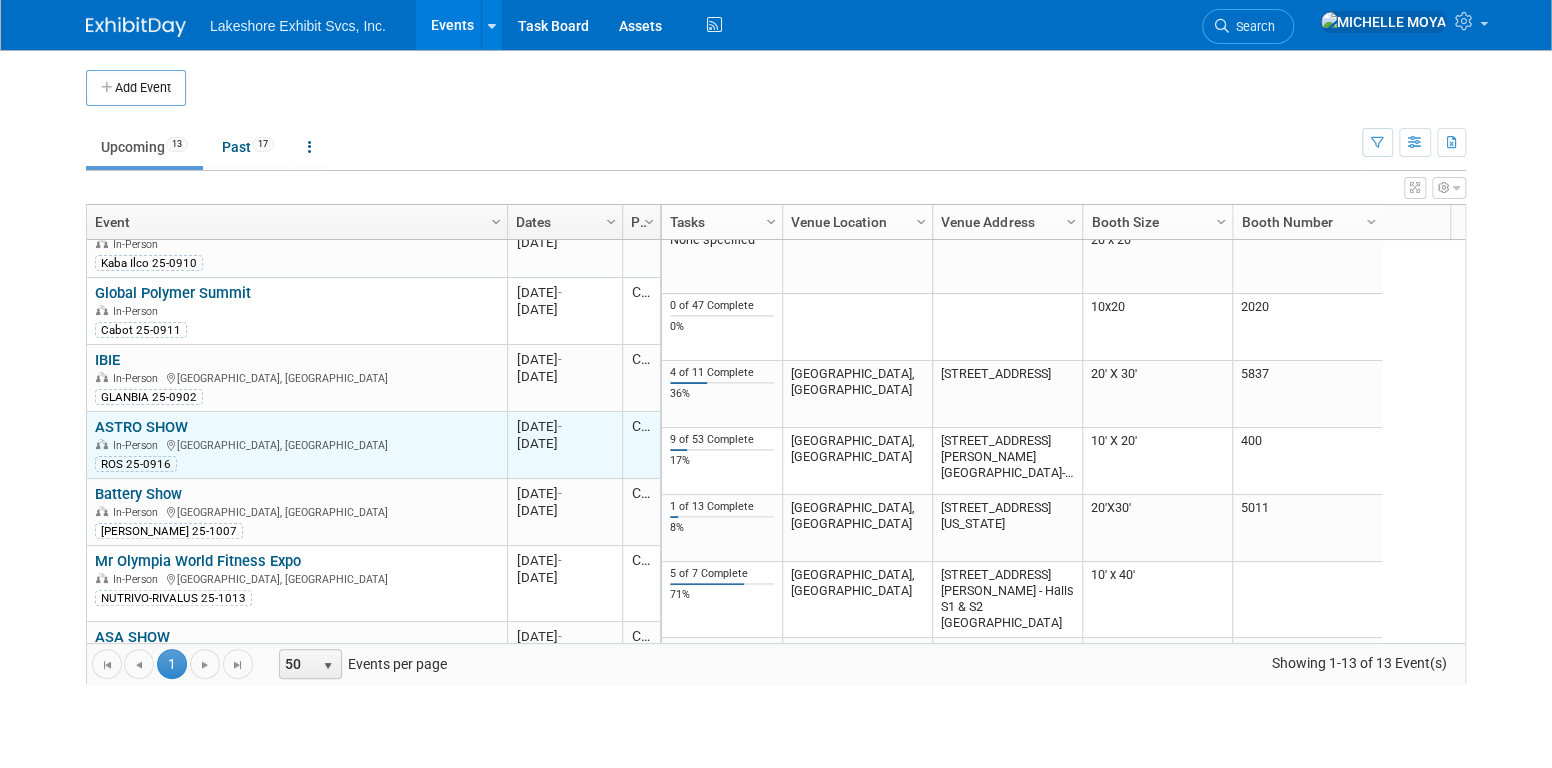 click on "ASTRO SHOW" at bounding box center (141, 427) 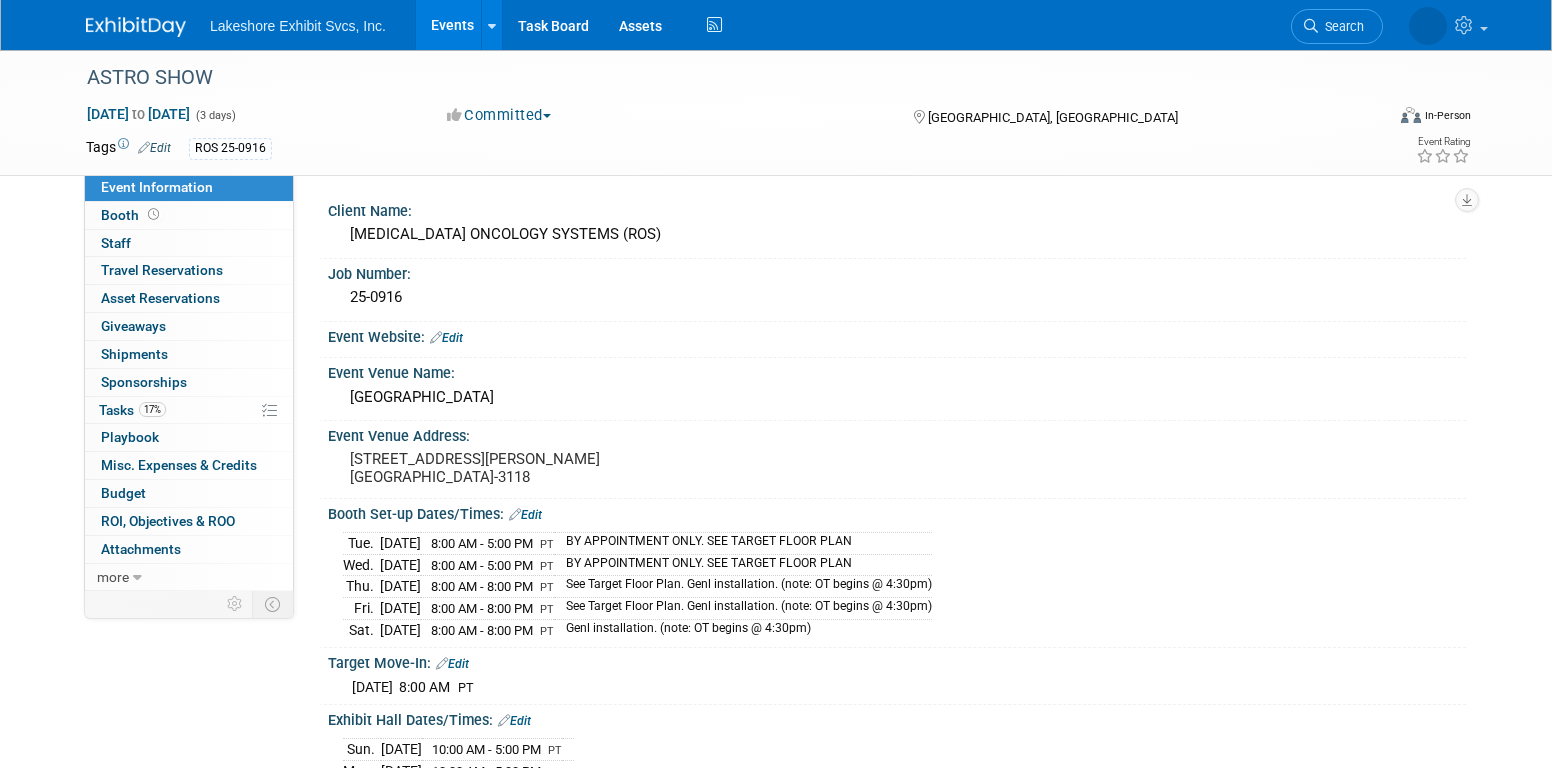 scroll, scrollTop: 0, scrollLeft: 0, axis: both 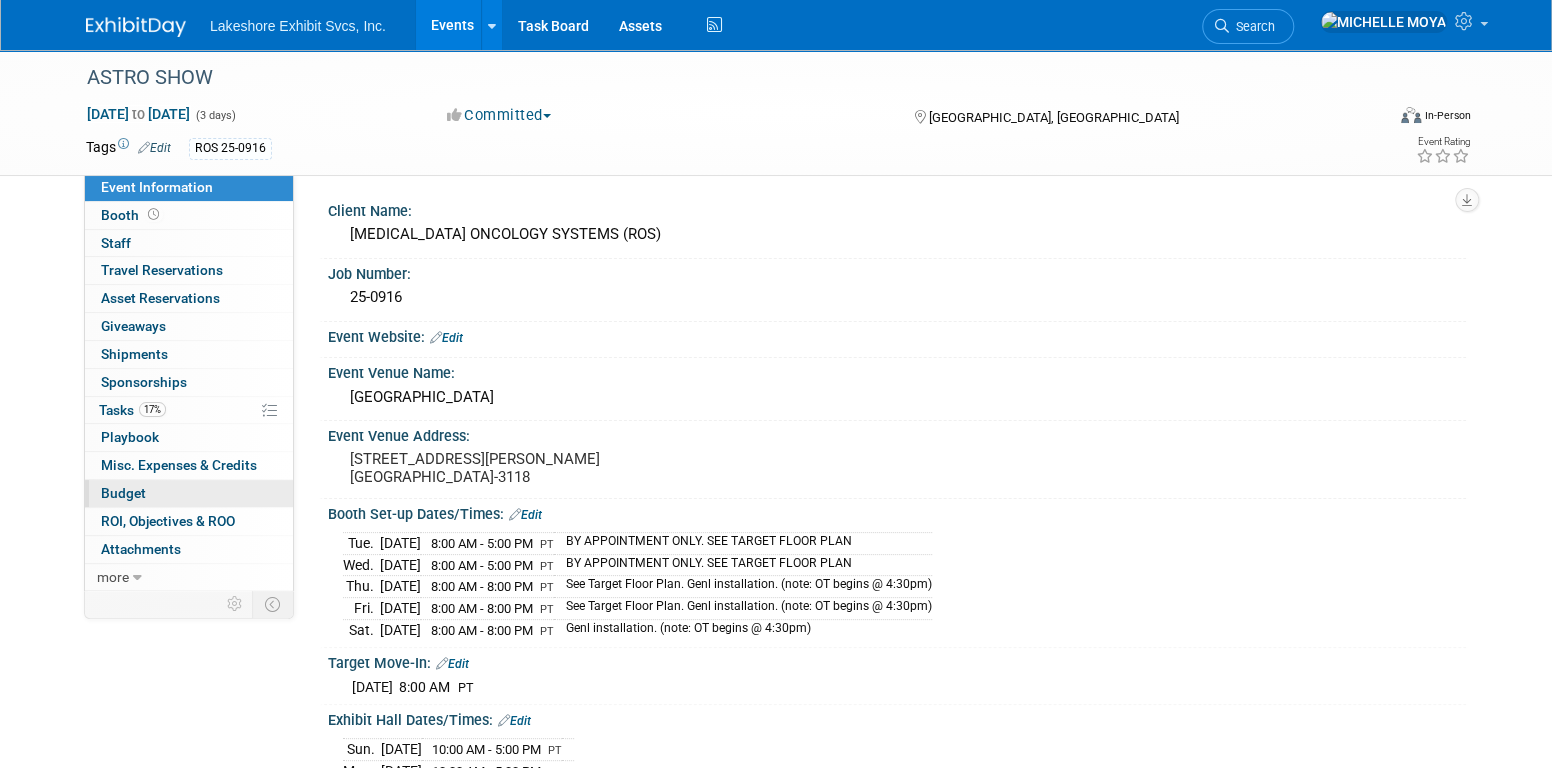 click on "Budget" at bounding box center (189, 493) 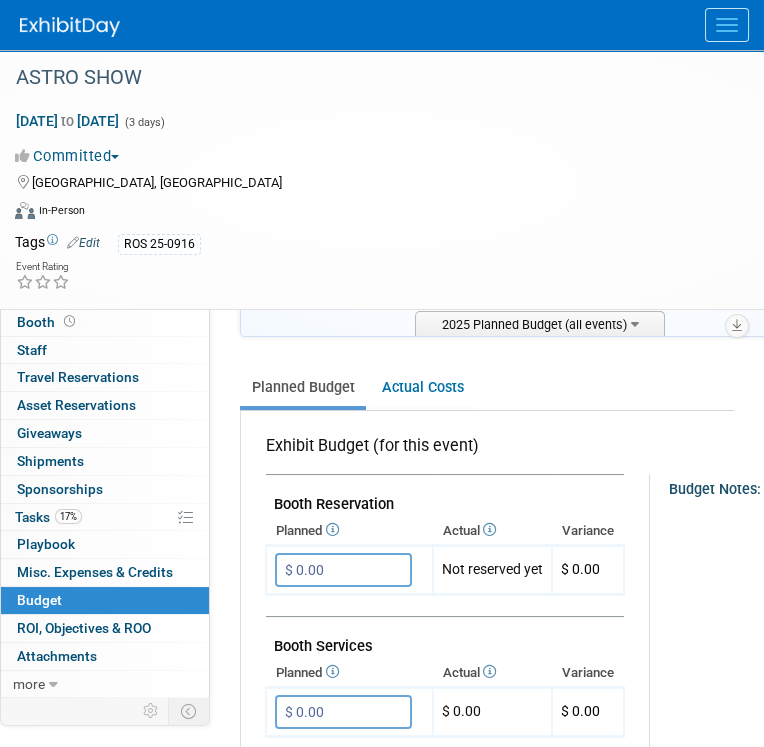 scroll, scrollTop: 200, scrollLeft: 0, axis: vertical 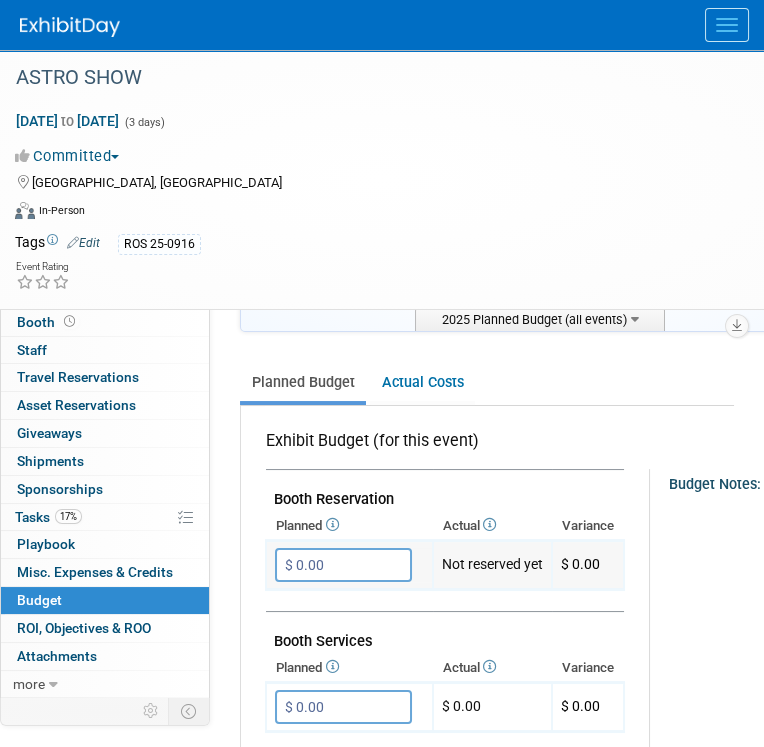 click on "$ 0.00" at bounding box center (343, 565) 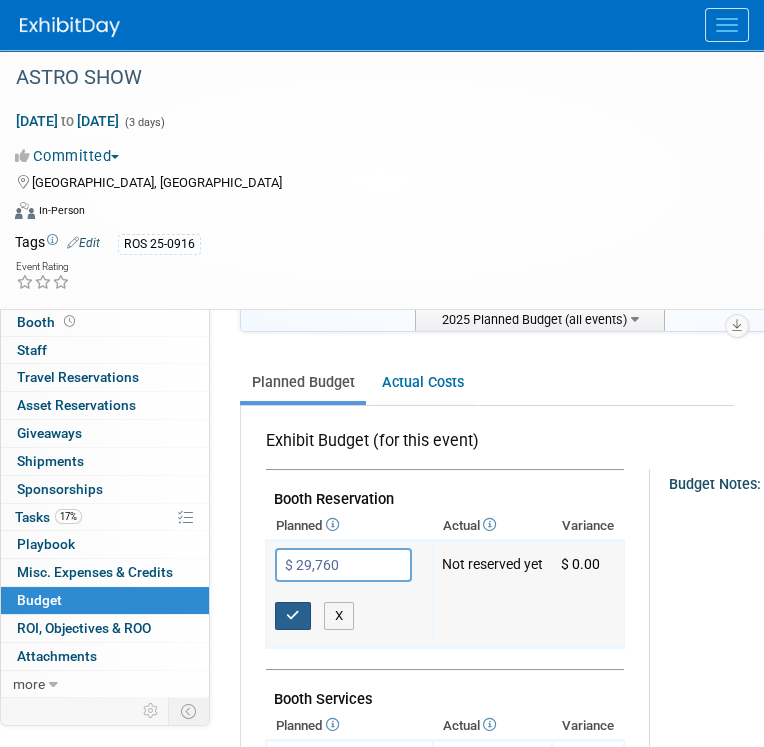 type on "$ 29,760.00" 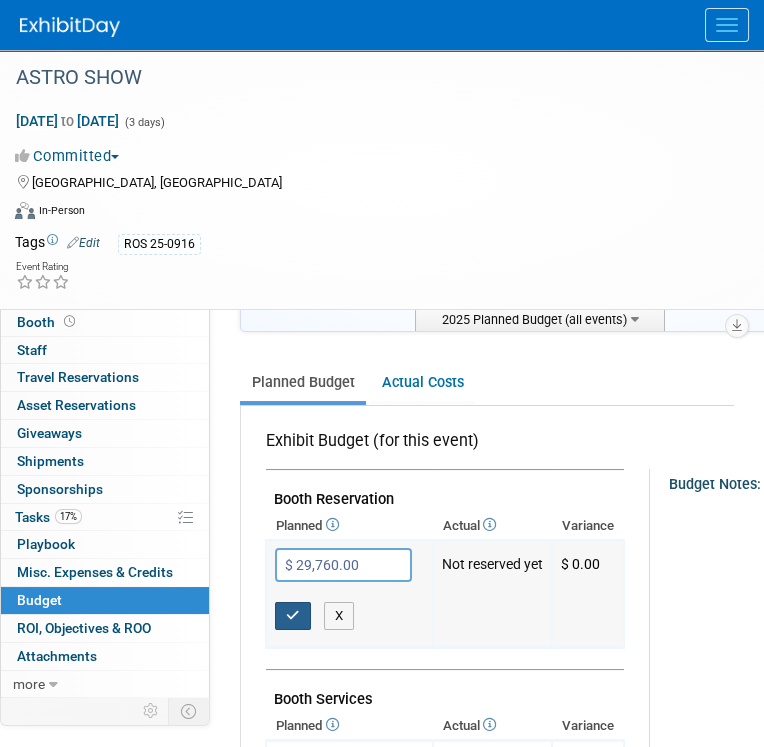 click at bounding box center (293, 615) 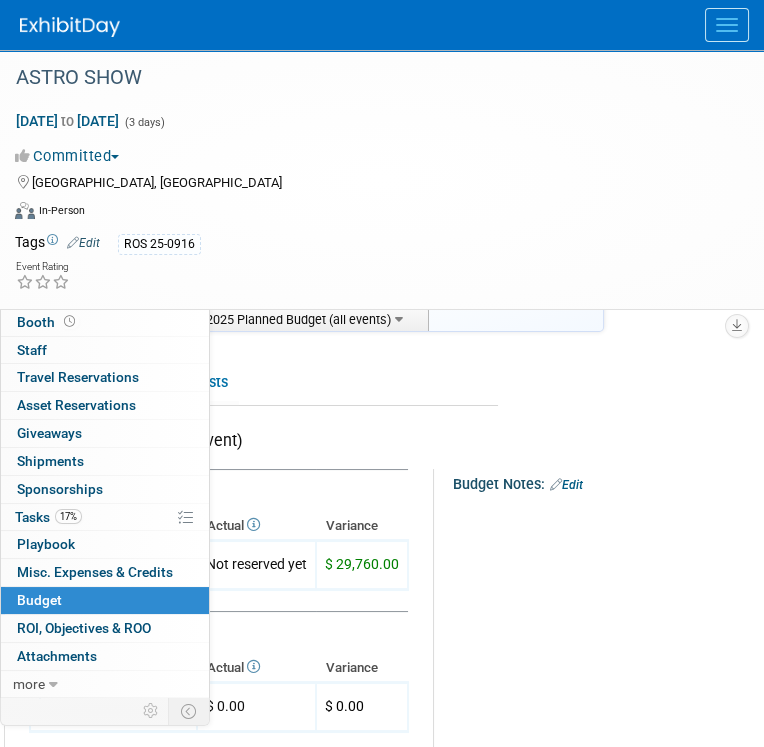 scroll, scrollTop: 200, scrollLeft: 238, axis: both 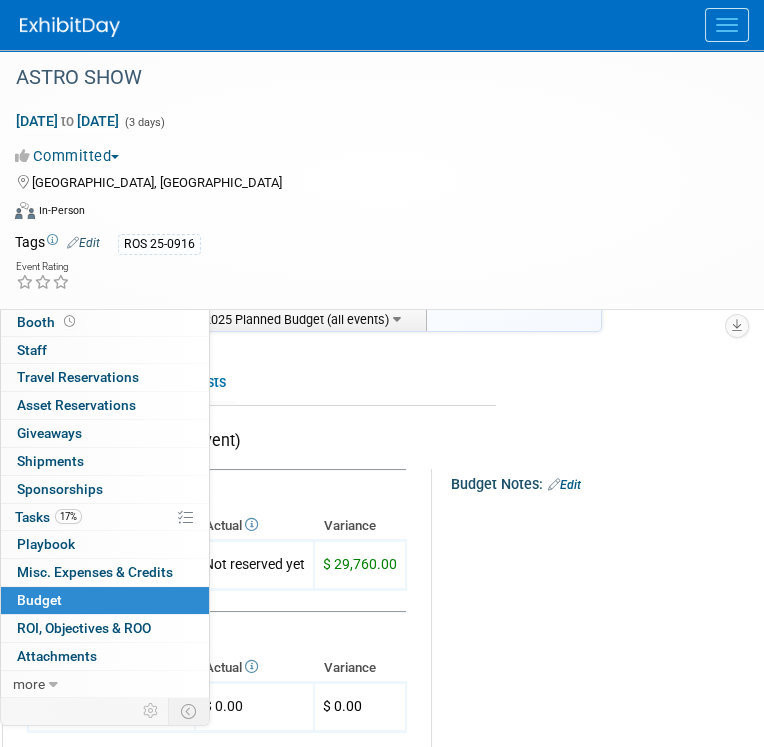 click on "Edit" at bounding box center (564, 485) 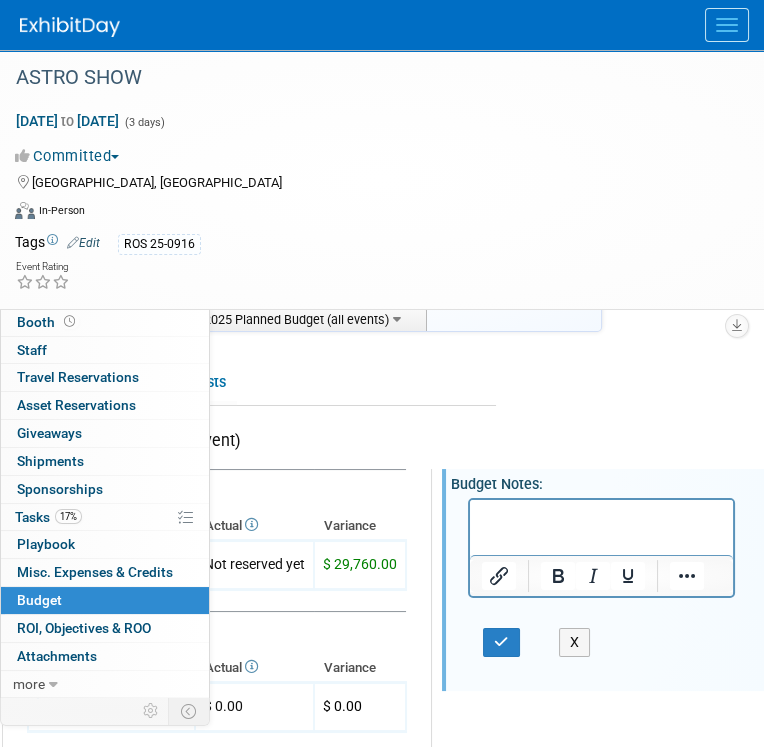 scroll, scrollTop: 0, scrollLeft: 0, axis: both 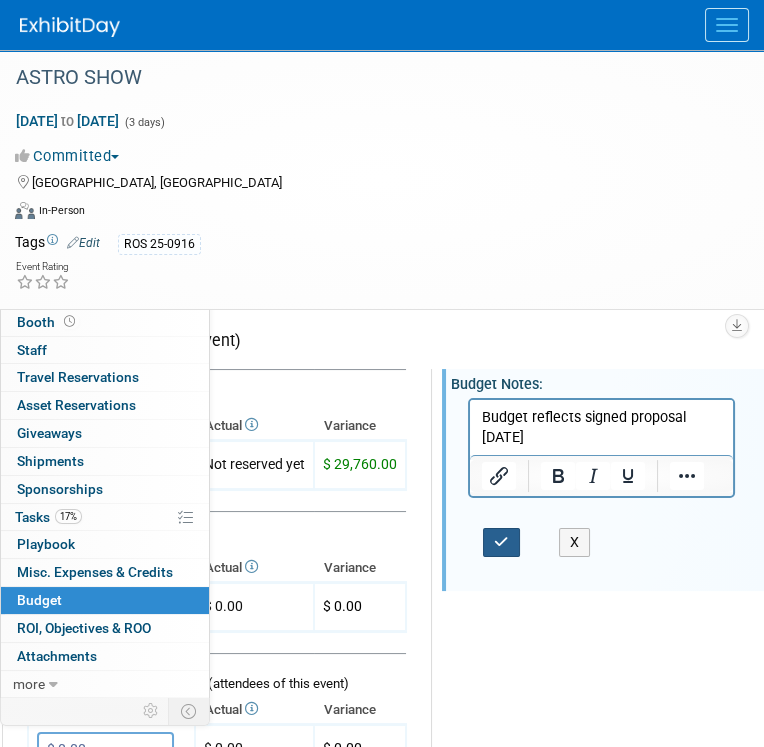click at bounding box center [501, 542] 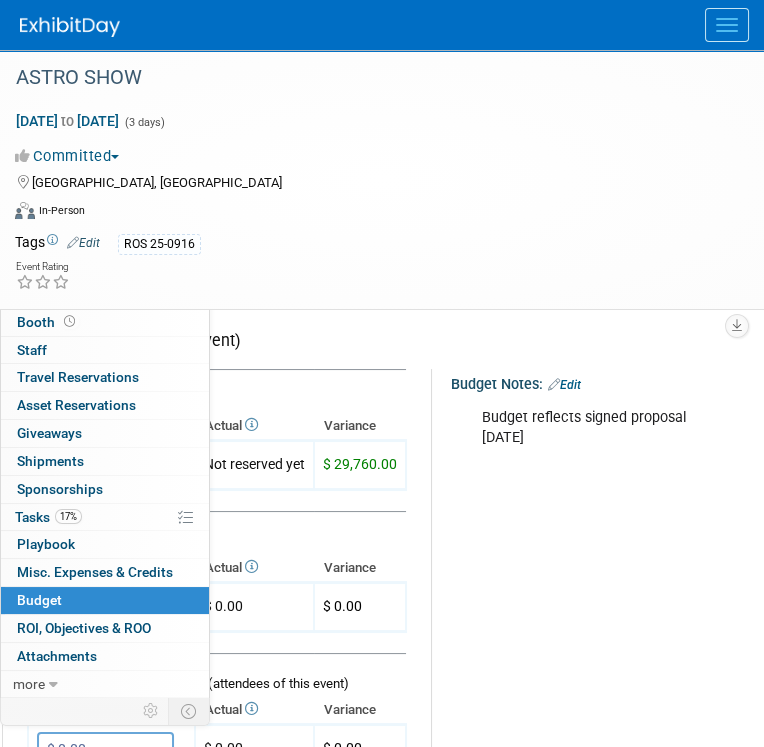 click on "Budget Notes:
Edit
Budget reflects signed proposal 7.8.25
X" at bounding box center [594, 887] 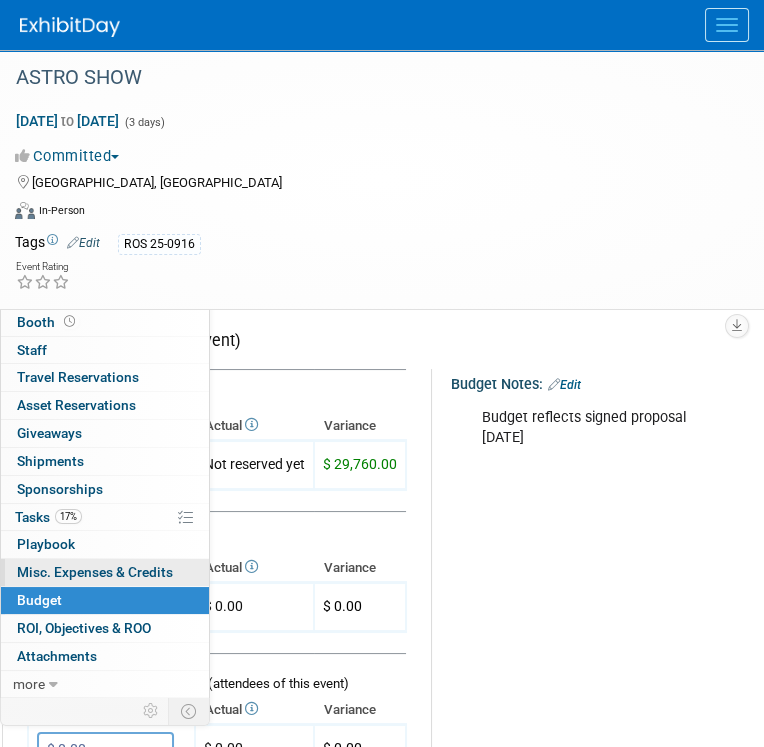 click on "Misc. Expenses & Credits 0" at bounding box center (95, 572) 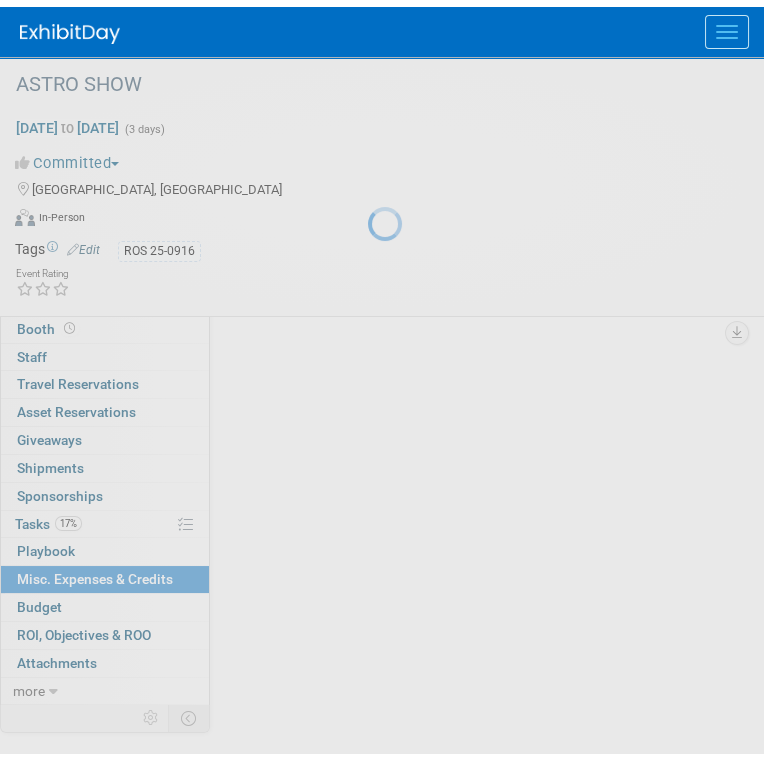 scroll, scrollTop: 0, scrollLeft: 0, axis: both 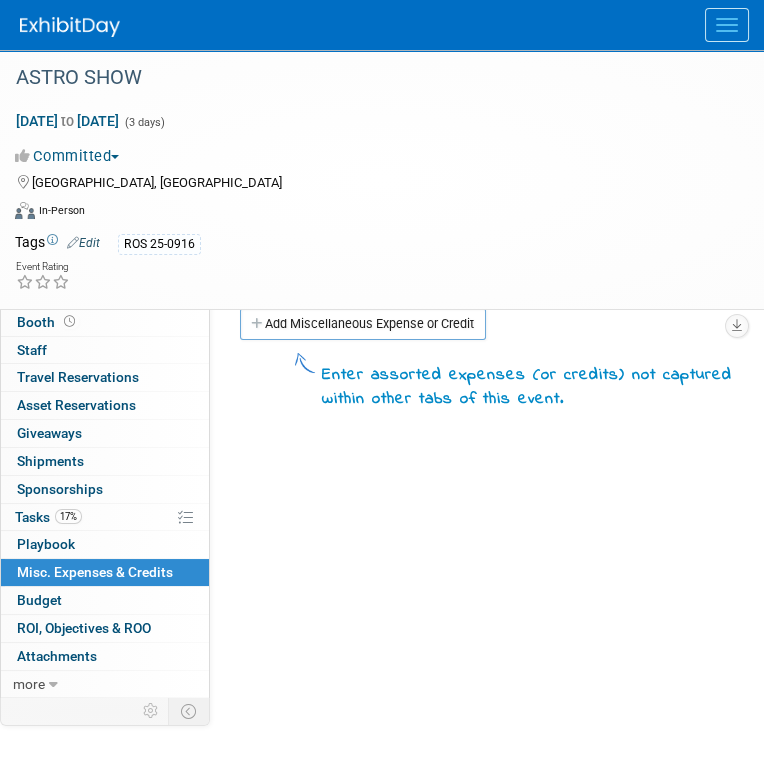 click on "Add Miscellaneous Expense or Credit" at bounding box center (363, 324) 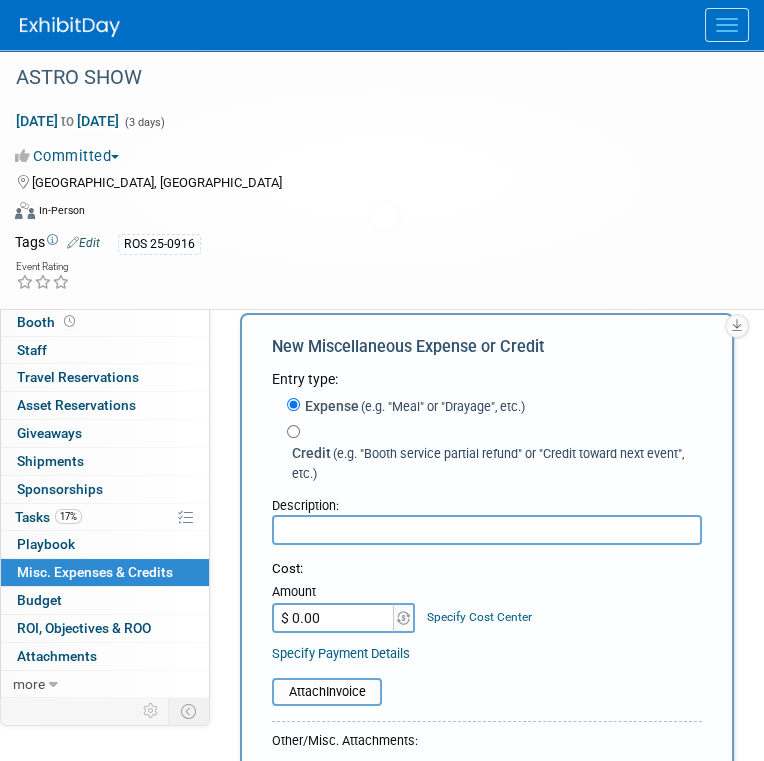 scroll, scrollTop: 0, scrollLeft: 0, axis: both 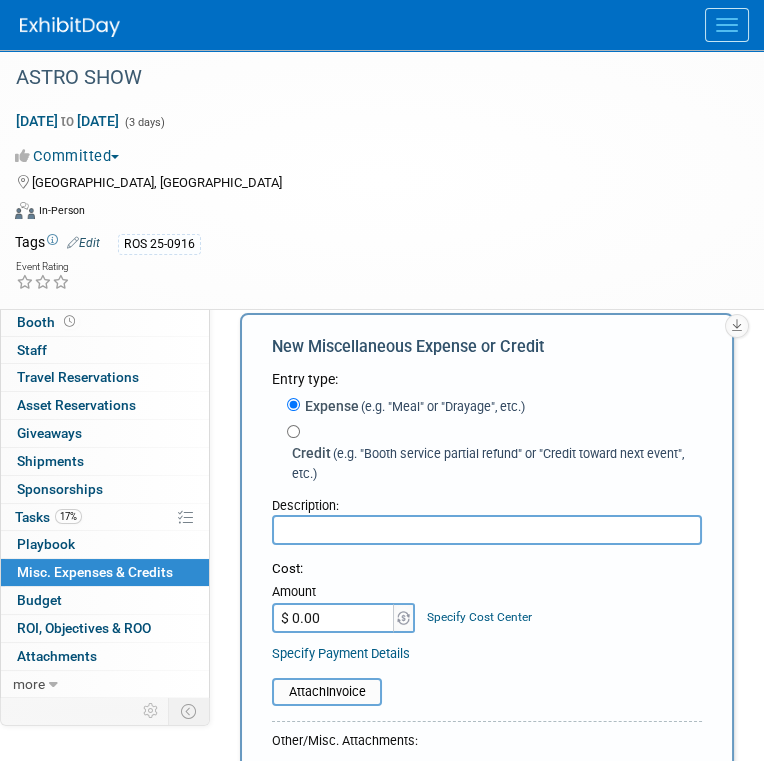 click at bounding box center [487, 530] 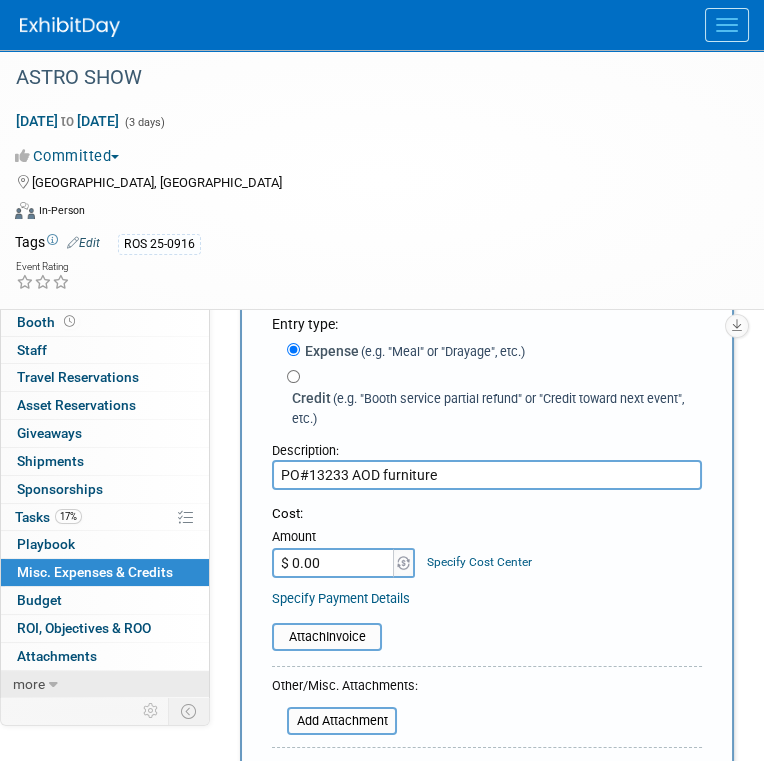 scroll, scrollTop: 100, scrollLeft: 0, axis: vertical 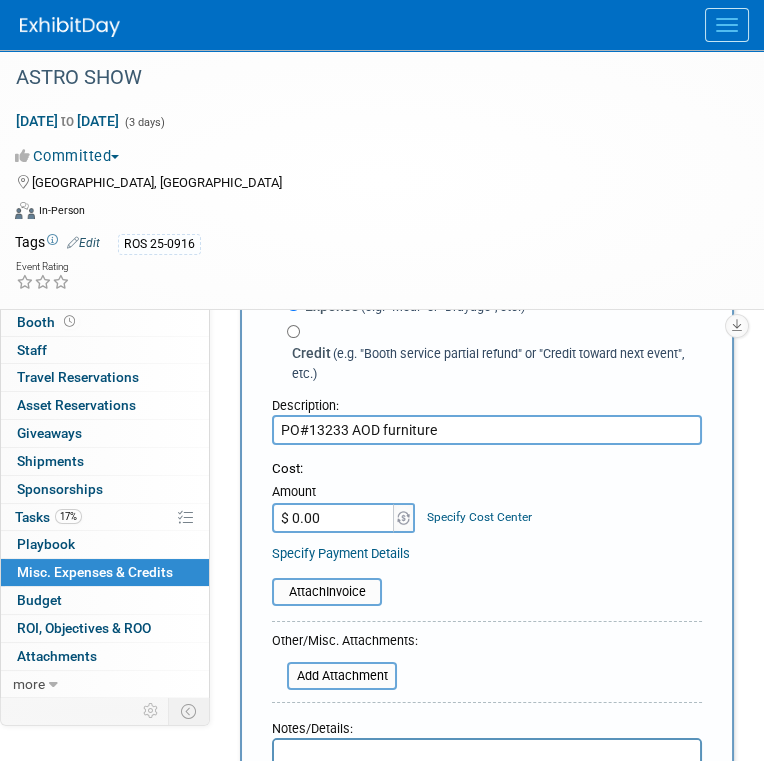 type on "PO#13233 AOD furniture" 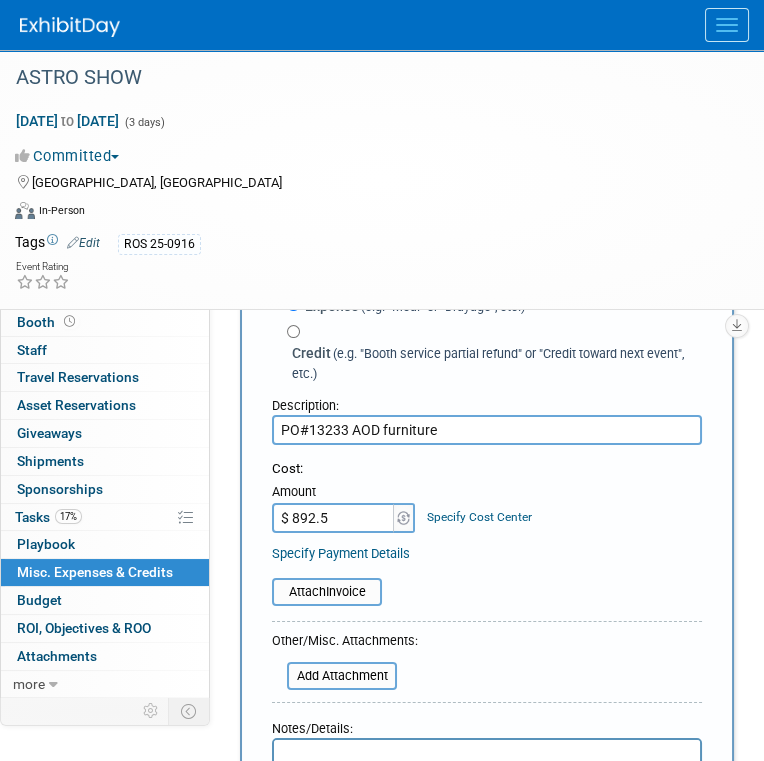 type on "$ 892.50" 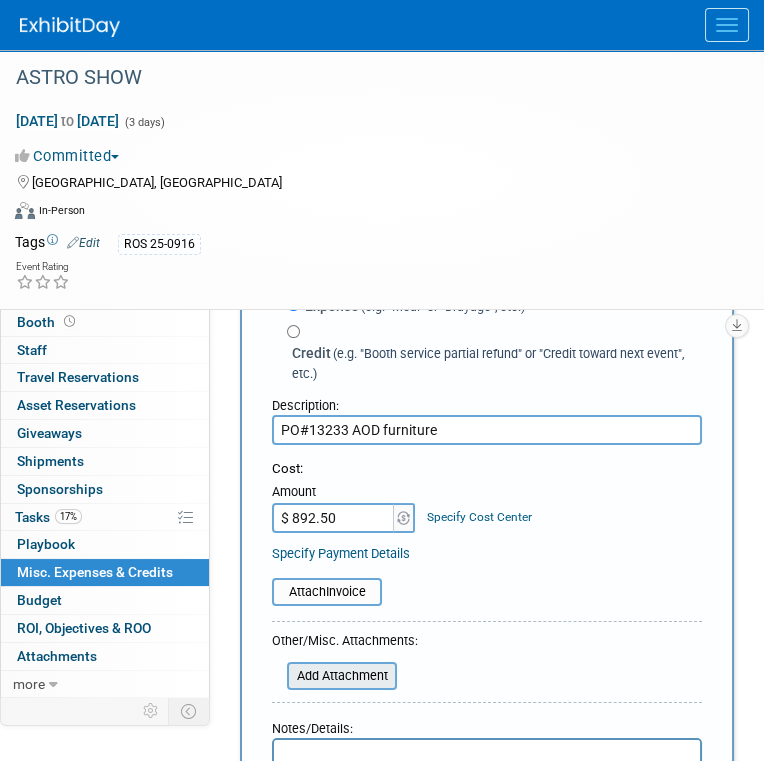 click at bounding box center [276, 676] 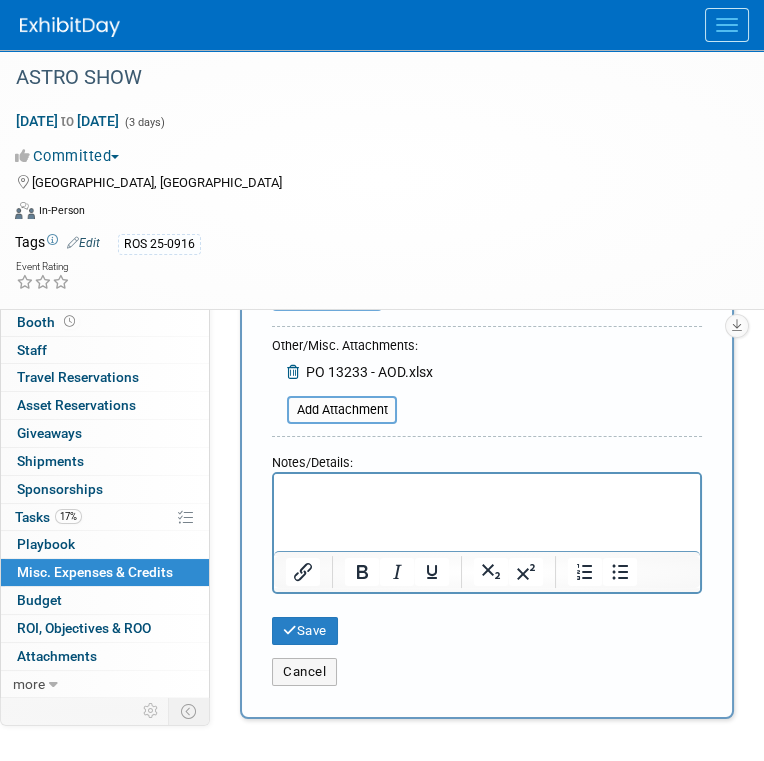scroll, scrollTop: 400, scrollLeft: 0, axis: vertical 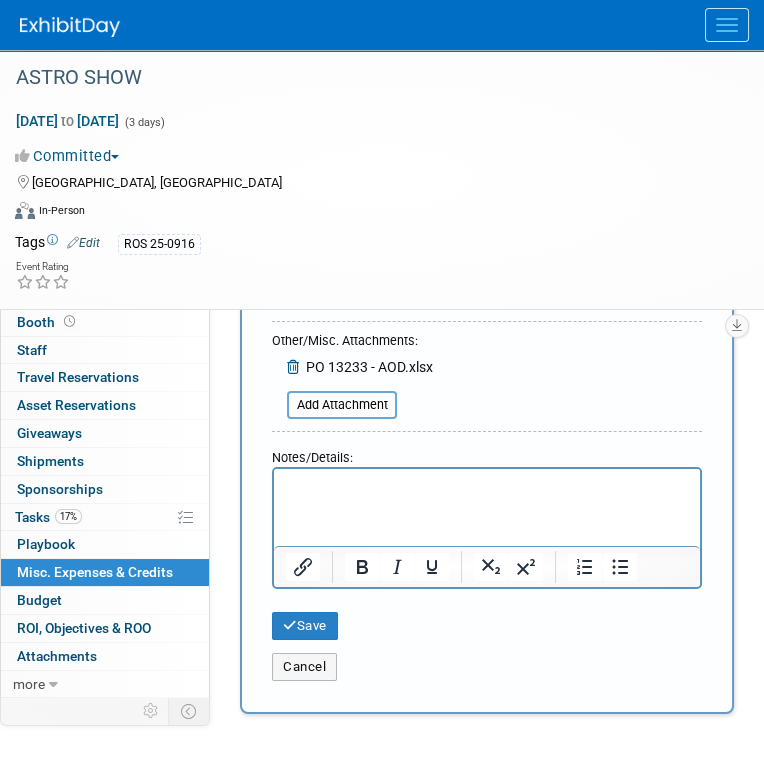 click on "Cancel" at bounding box center [487, 660] 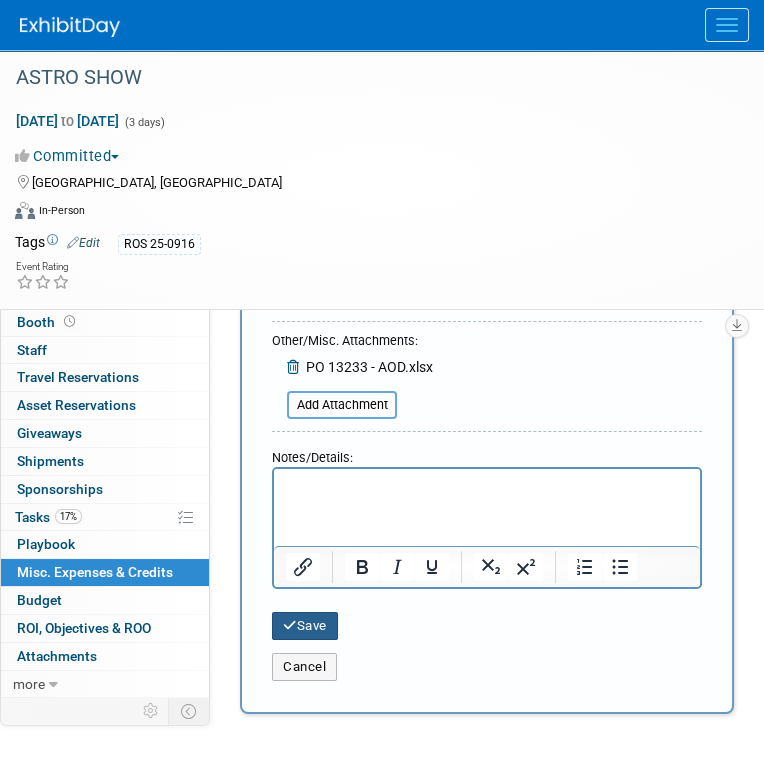 click on "Save" at bounding box center (305, 626) 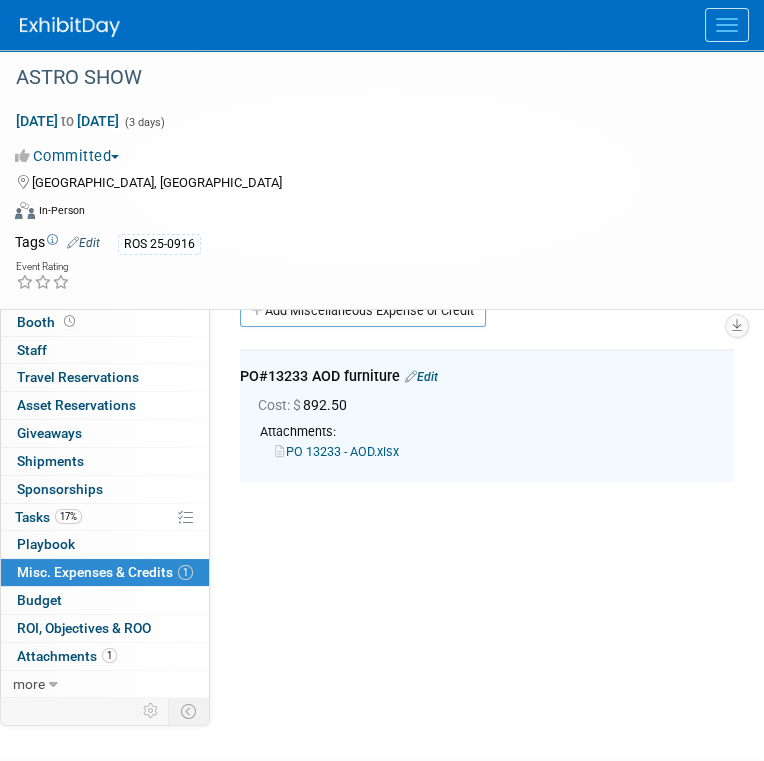 scroll, scrollTop: 0, scrollLeft: 0, axis: both 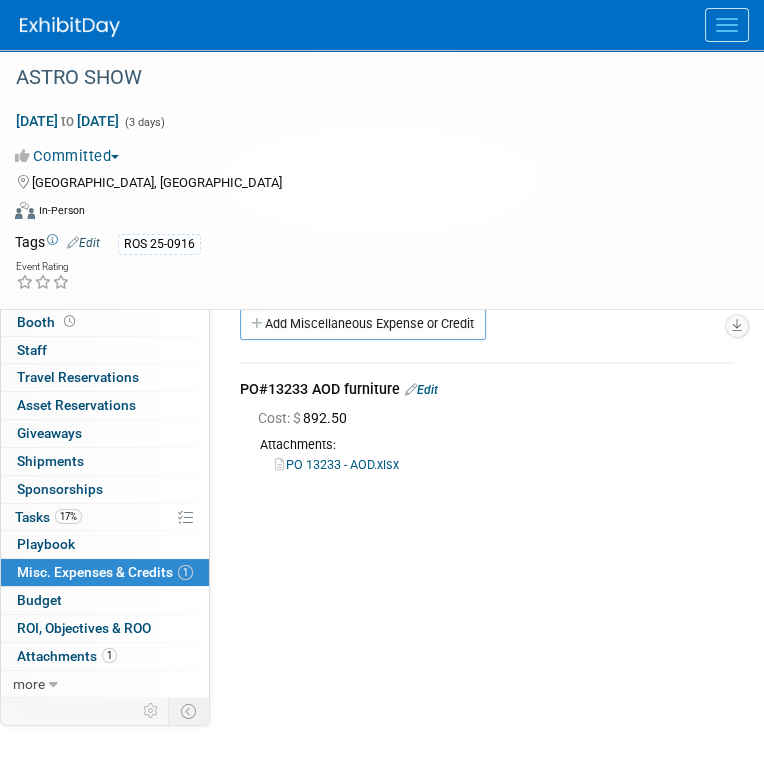 click on "Committed
Committed
Considering
Not Going" at bounding box center [369, 156] 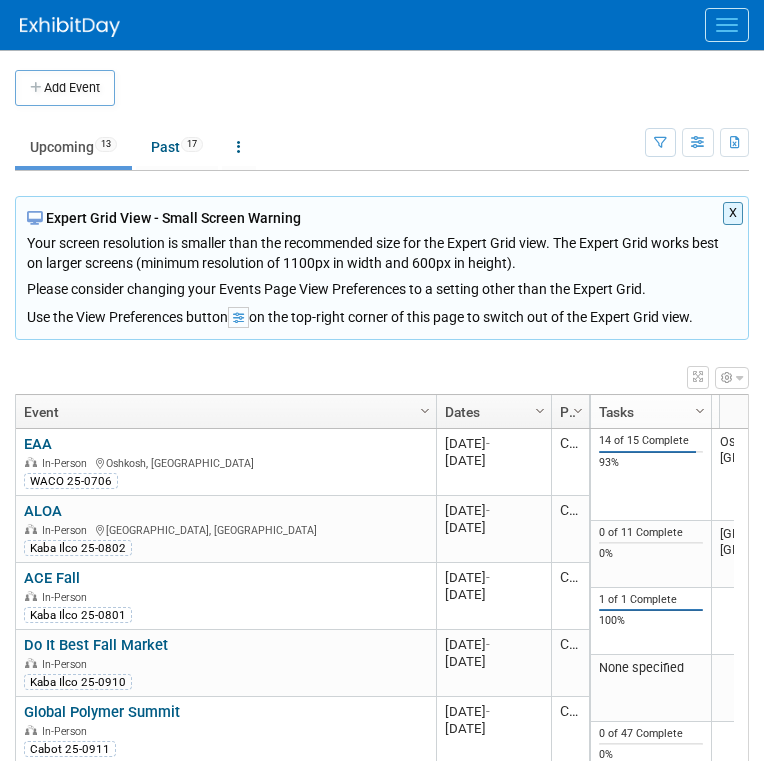 scroll, scrollTop: 0, scrollLeft: 0, axis: both 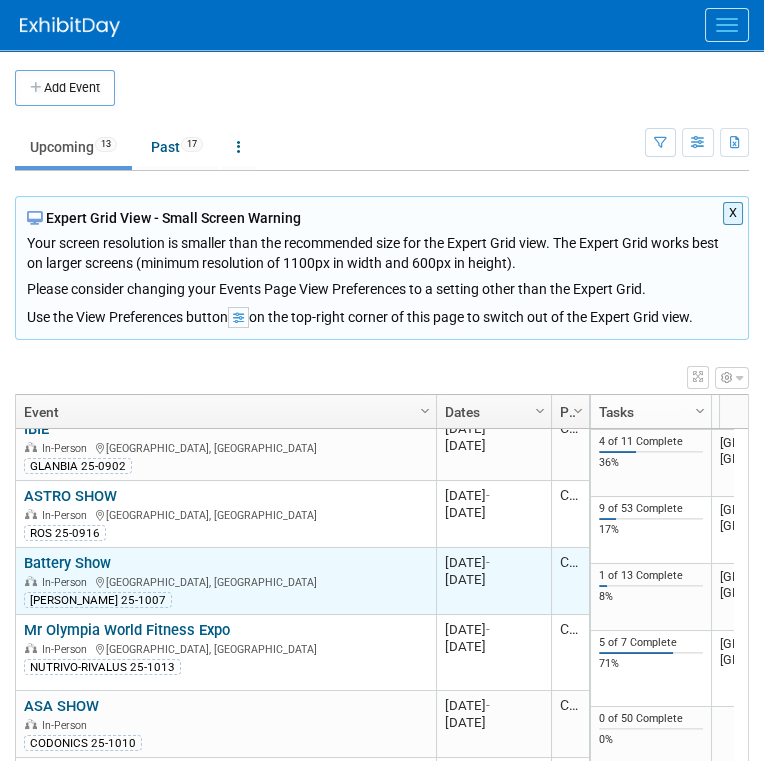click on "Battery Show" at bounding box center (67, 563) 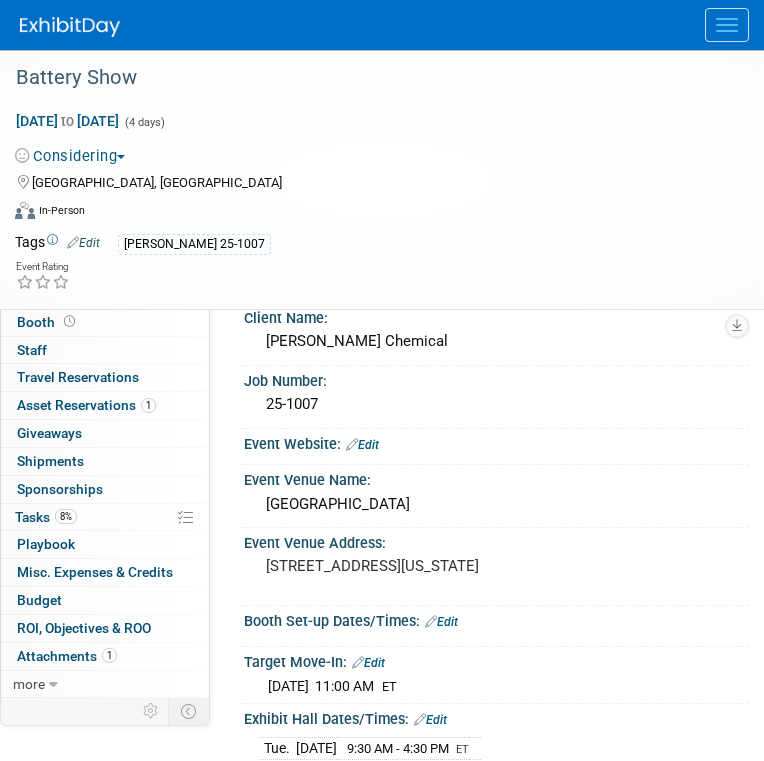 scroll, scrollTop: 0, scrollLeft: 0, axis: both 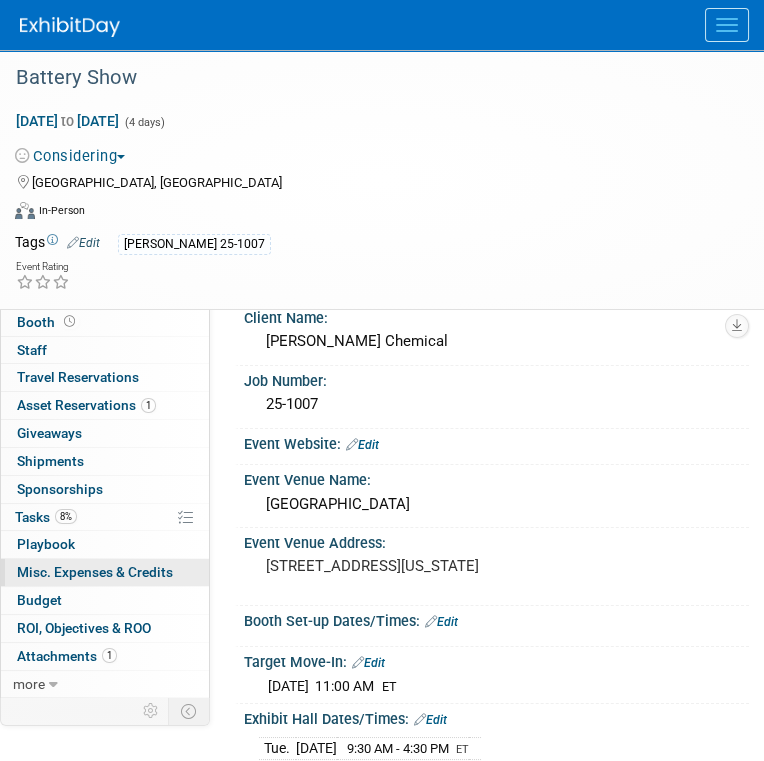 click on "Misc. Expenses & Credits 0" at bounding box center [95, 572] 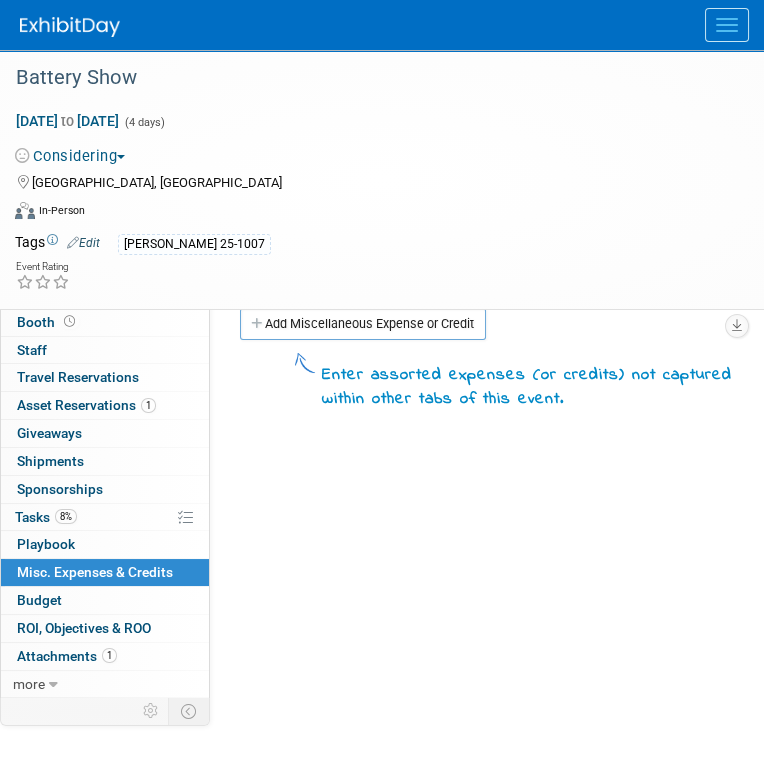 click on "Client Name:
[PERSON_NAME] Chemical
Job Number:
25-1007
Event Website:
Edit
Event Venue Name:
[GEOGRAPHIC_DATA]
Event Venue Address:
[STREET_ADDRESS][US_STATE]
Booth Set-up Dates/Times:
Edit
Save Changes
Cancel
Target Move-In:
Edit
[DATE]  11:00 AM
ET
Exhibit Hall Dates/Times:
Edit
[DATE]
9:30 AM -
4:30 PM
ET
[DATE]
9:30 AM -
4:30 PM
ET
[DATE]
9:30 AM -
3:00 PM
ET
Save Changes
Cancel
Booth Dismantle Dates/Times:
Edit
[DATE]
3:00 PM -
7:00 PM
ET
[DATE]
8:00 AM -
4:30 PM
ET
[DATE]
8:00 AM -
4:30 PM
ET
Sun." at bounding box center [479, 488] 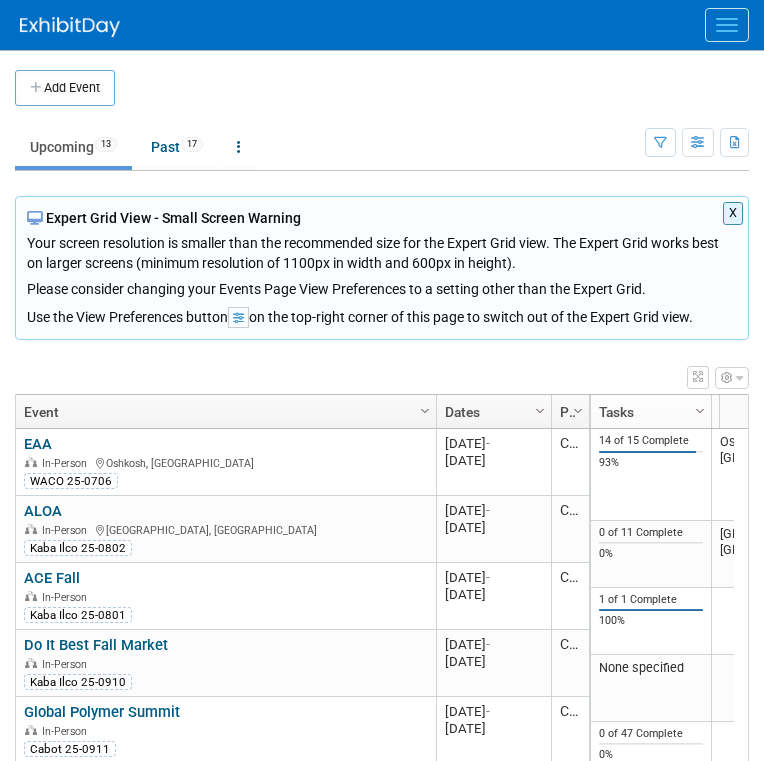 scroll, scrollTop: 0, scrollLeft: 0, axis: both 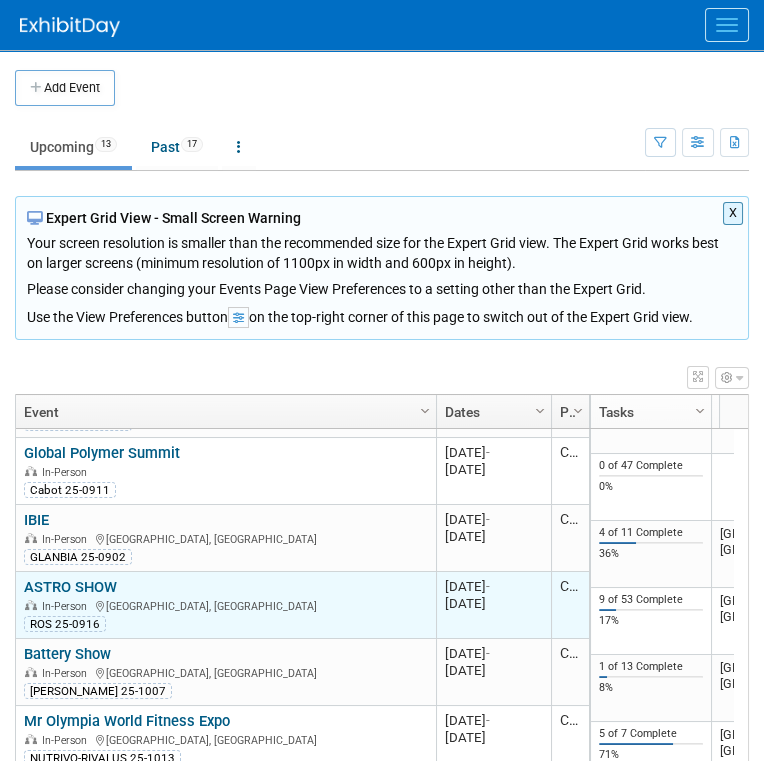 click on "ASTRO SHOW" at bounding box center [70, 587] 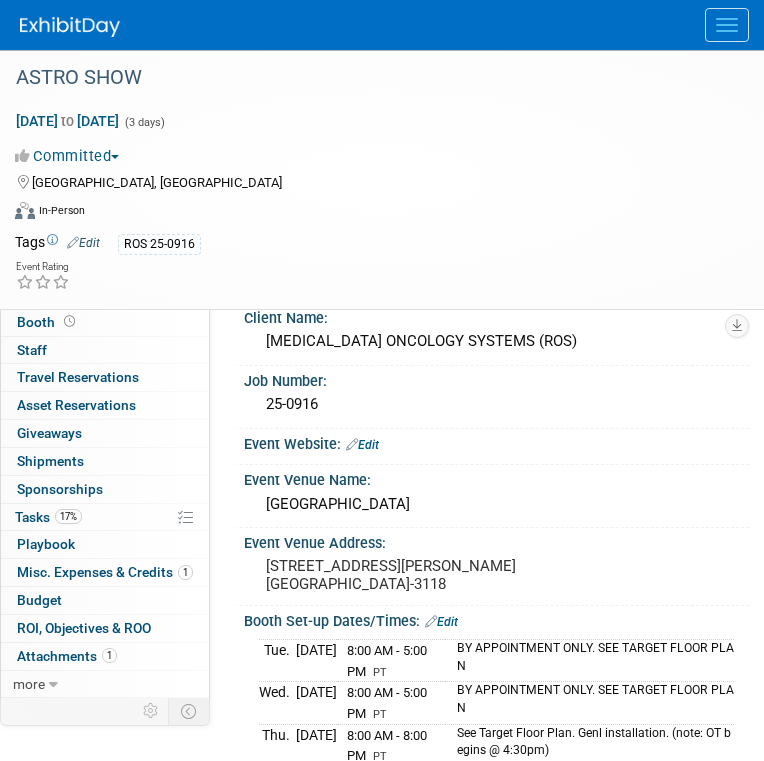 scroll, scrollTop: 0, scrollLeft: 0, axis: both 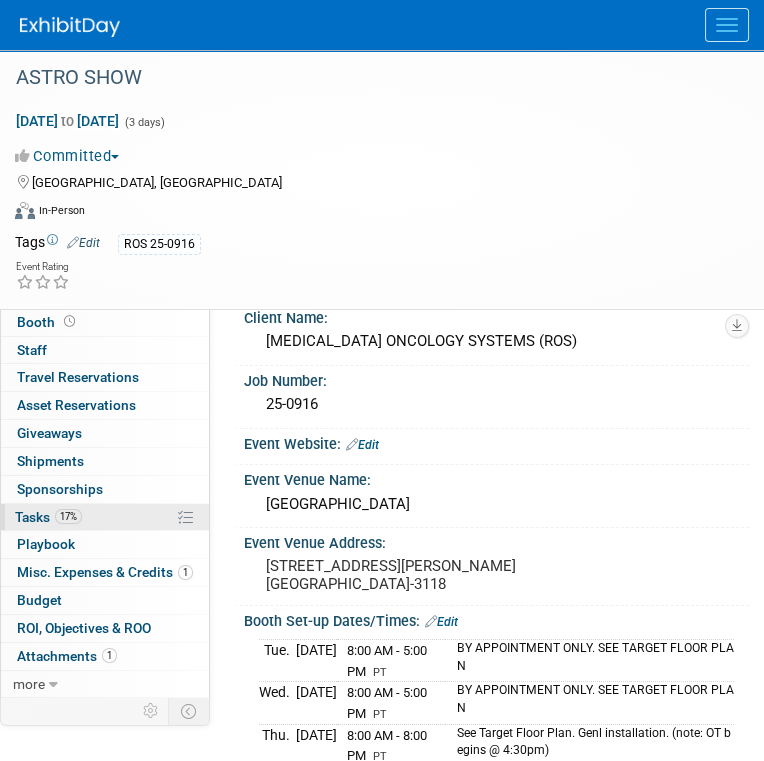 click on "17%
Tasks 17%" at bounding box center [105, 517] 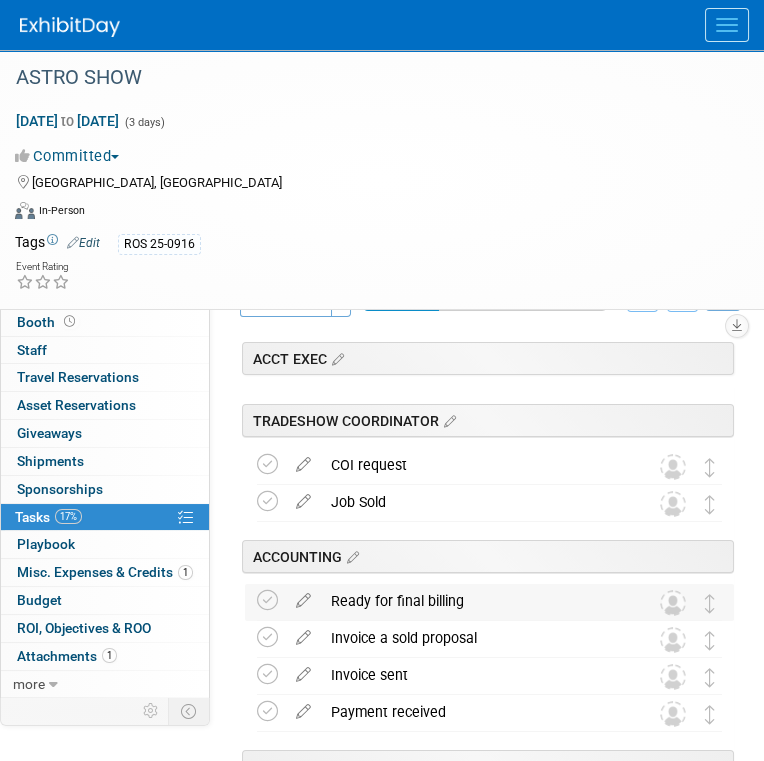 scroll, scrollTop: 0, scrollLeft: 0, axis: both 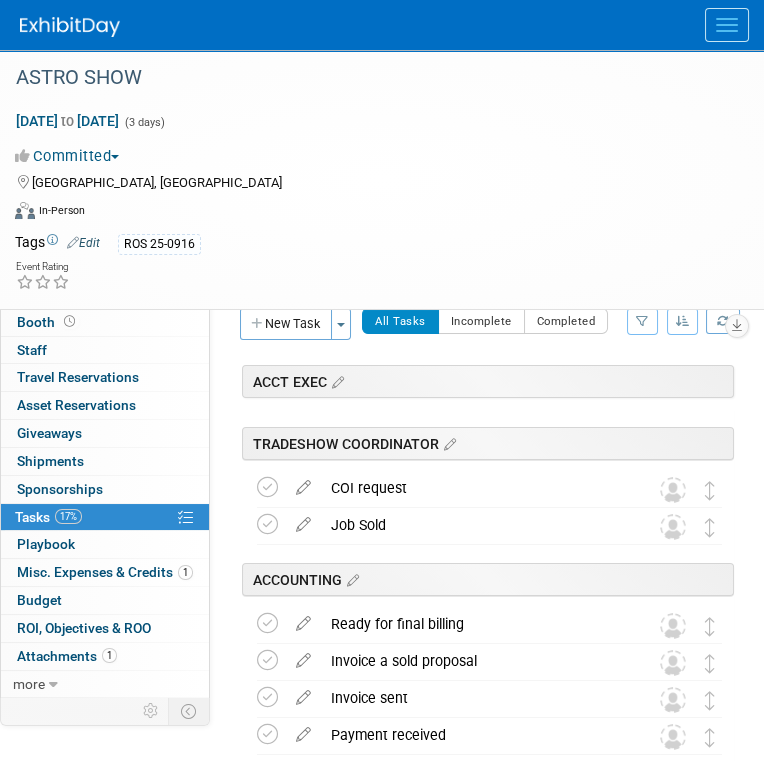 click at bounding box center (642, 321) 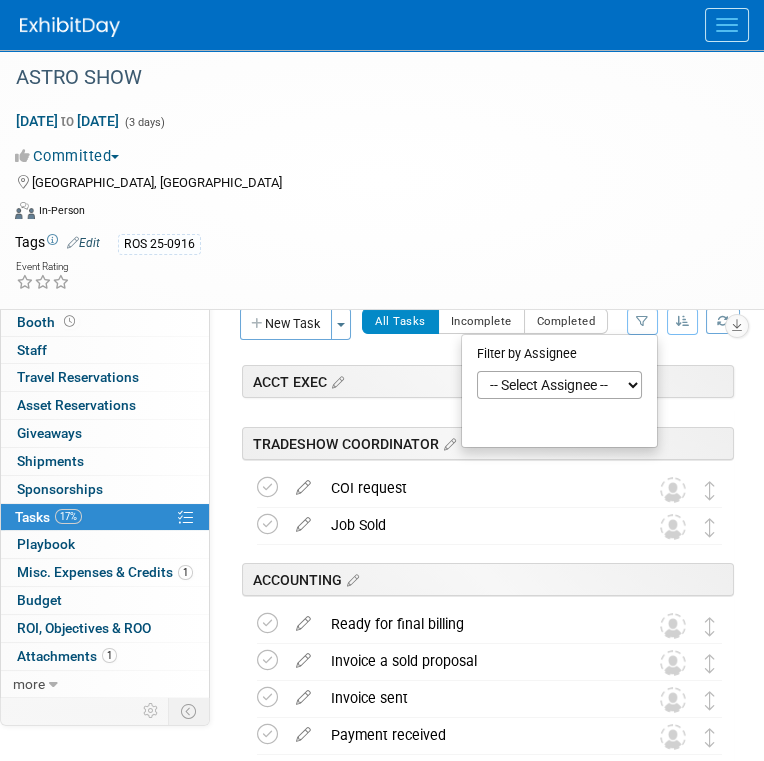 click on "-- Select Assignee --
All unassigned tasks
Assigned to me
[PERSON_NAME]
[PERSON_NAME]
[PERSON_NAME]
[PERSON_NAME]
[PERSON_NAME]
[PERSON_NAME]
[PERSON_NAME]
[PERSON_NAME]
[PERSON_NAME]
Clear Filter" at bounding box center (559, 404) 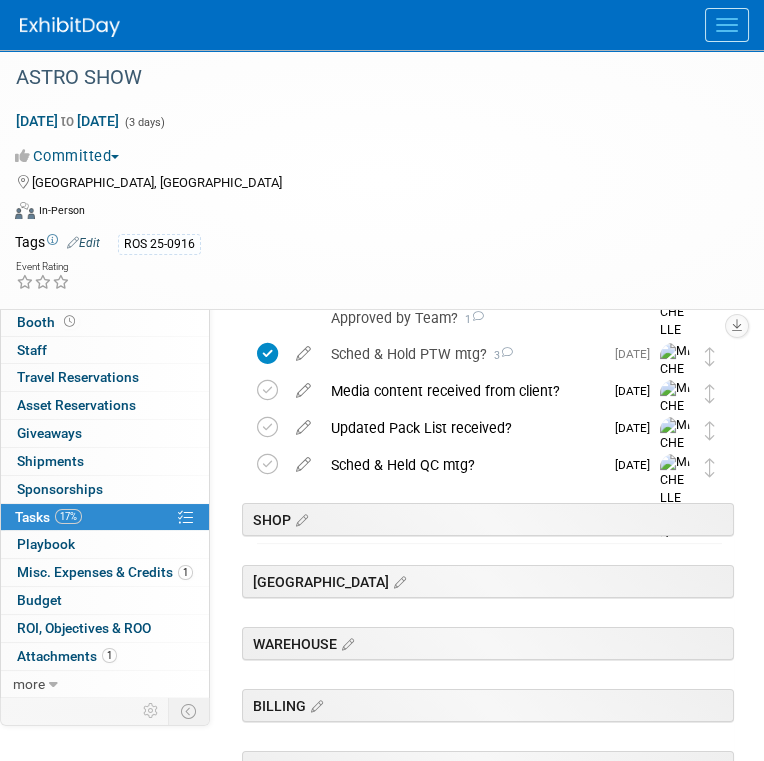 scroll, scrollTop: 500, scrollLeft: 0, axis: vertical 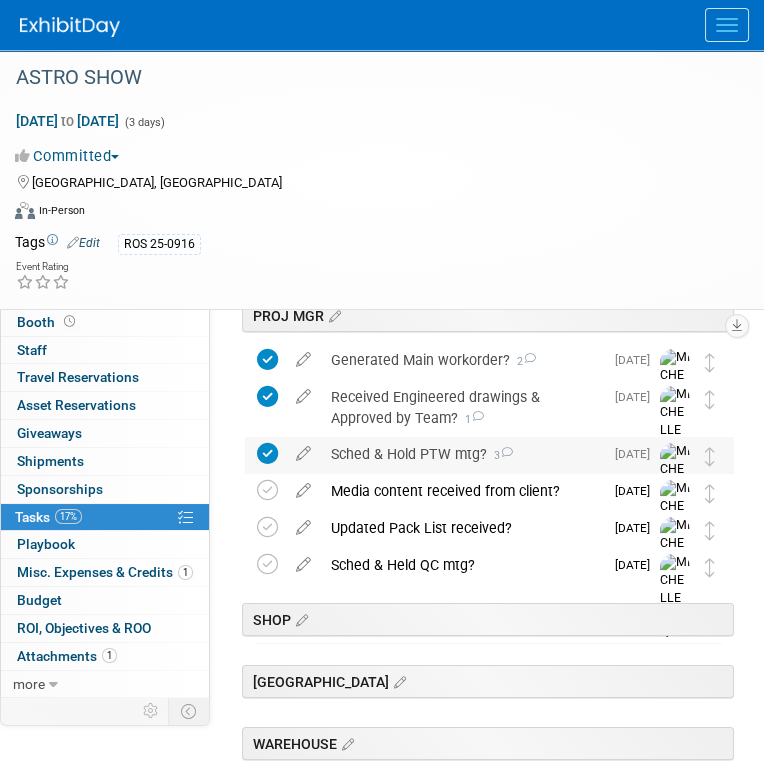 click on "Sched & Hold PTW mtg?
3" at bounding box center (462, 454) 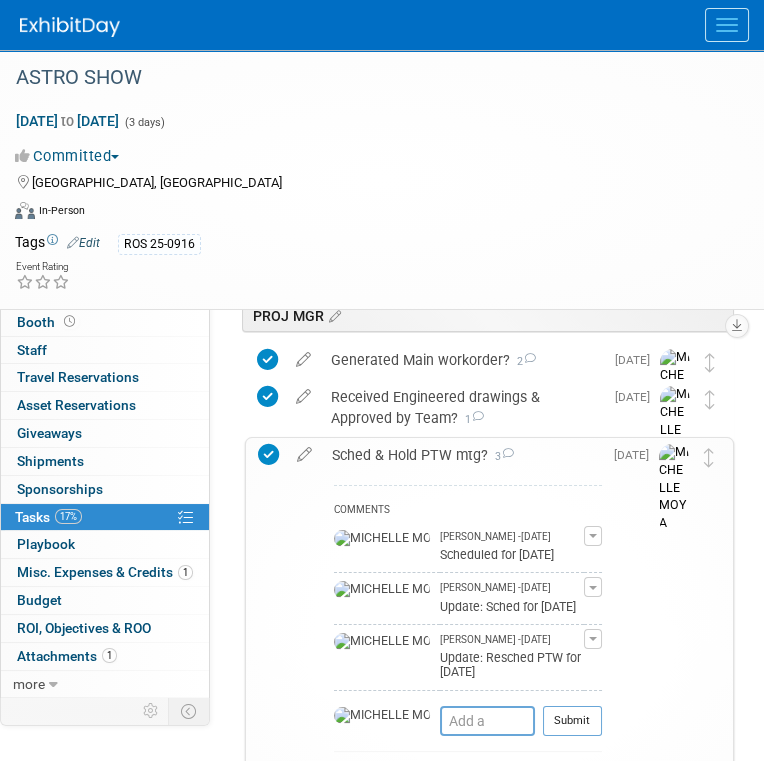 click on "Sched & Hold PTW mtg?
3" at bounding box center (462, 455) 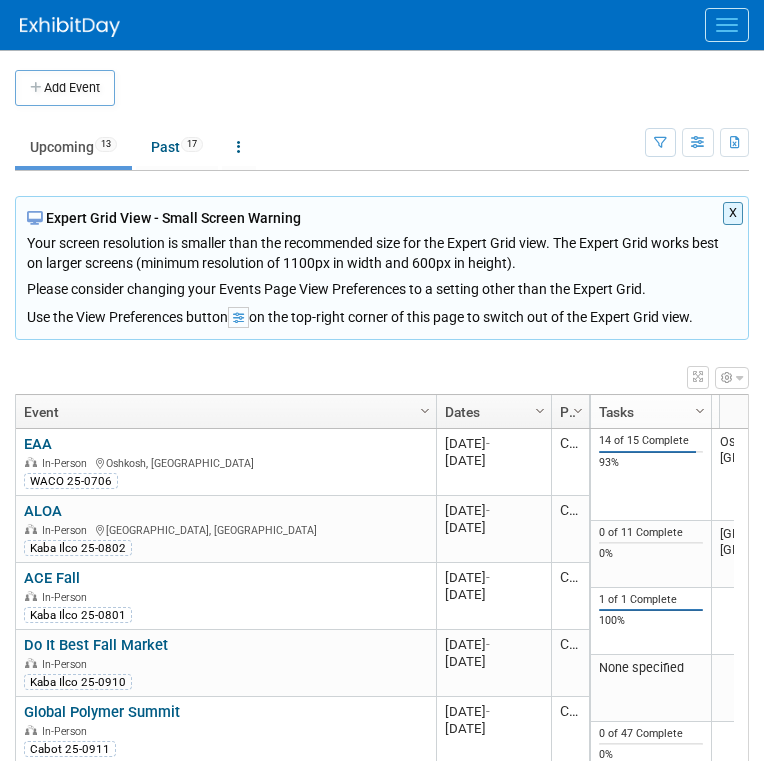 scroll, scrollTop: 0, scrollLeft: 0, axis: both 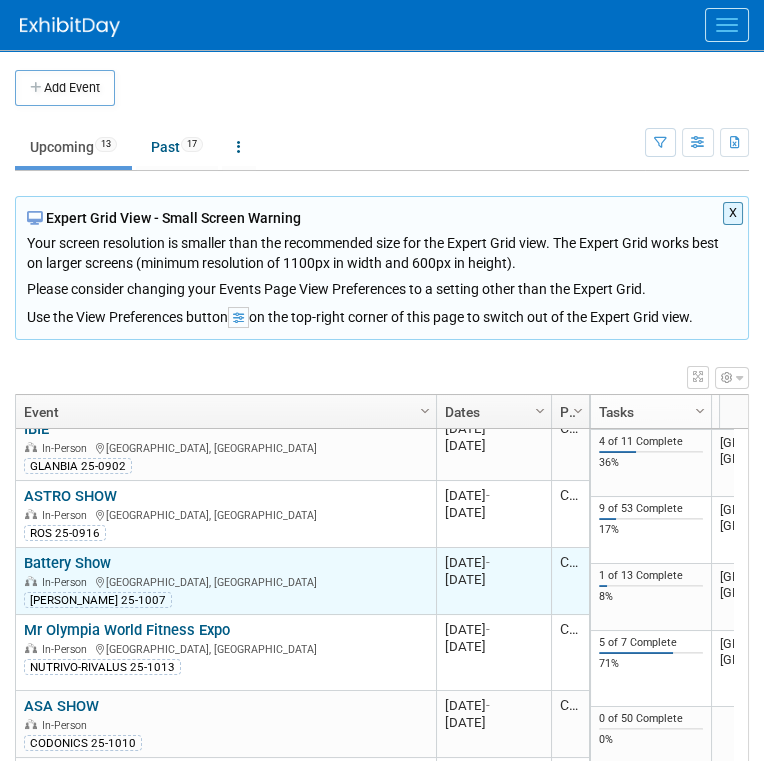 click on "Battery Show" at bounding box center (67, 563) 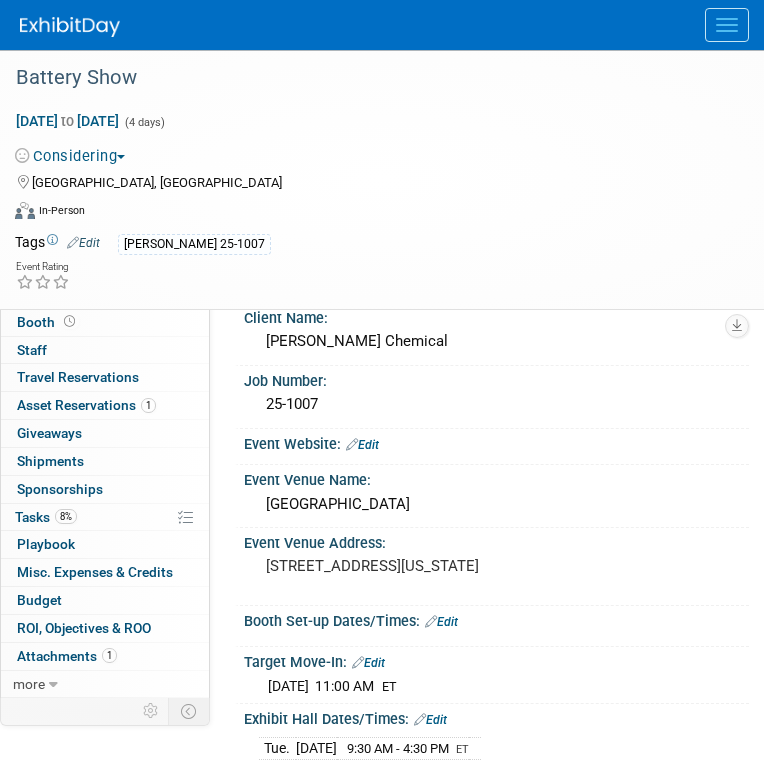 scroll, scrollTop: 0, scrollLeft: 0, axis: both 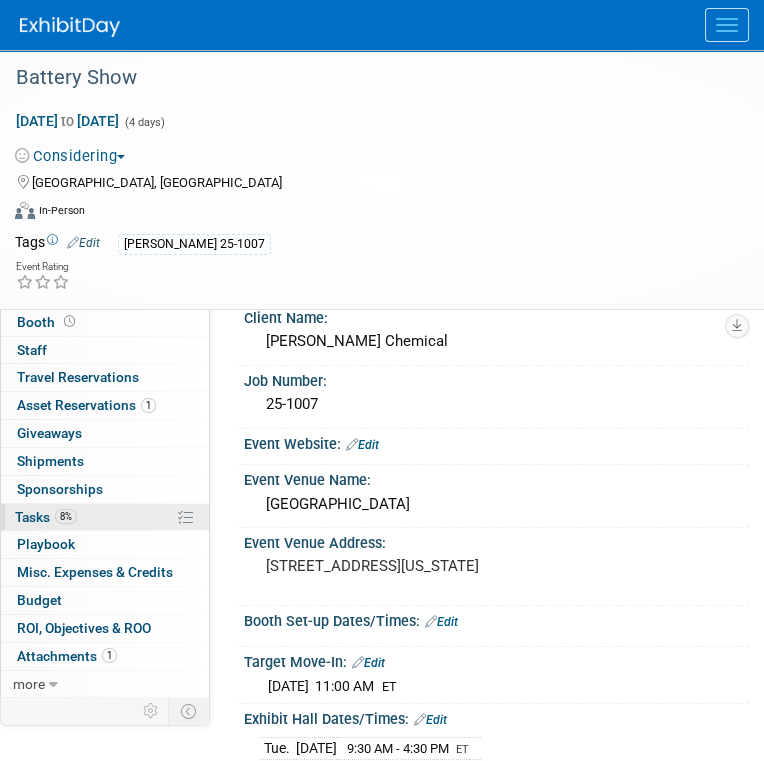 click on "8%
Tasks 8%" at bounding box center (105, 517) 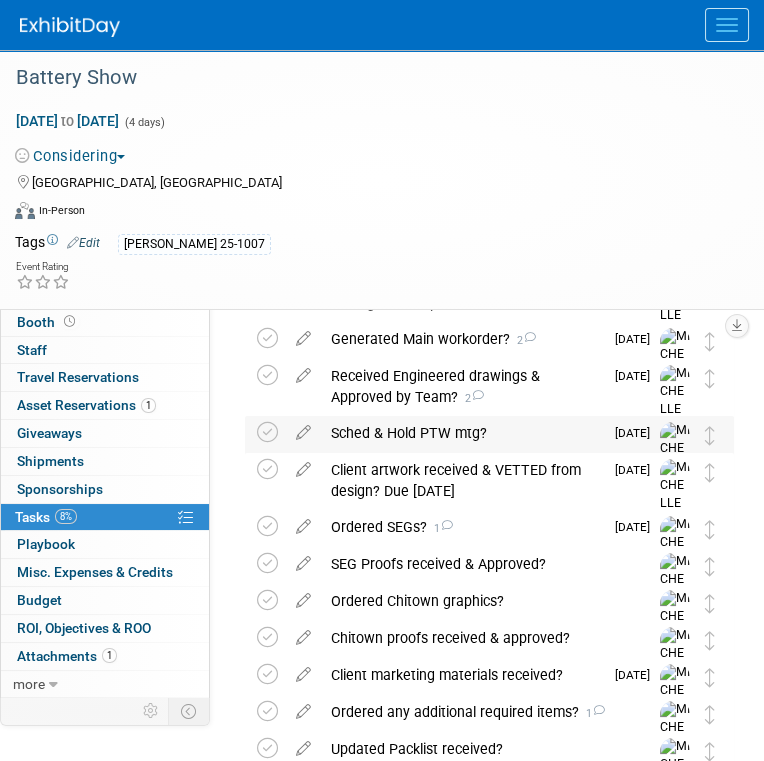 scroll, scrollTop: 500, scrollLeft: 0, axis: vertical 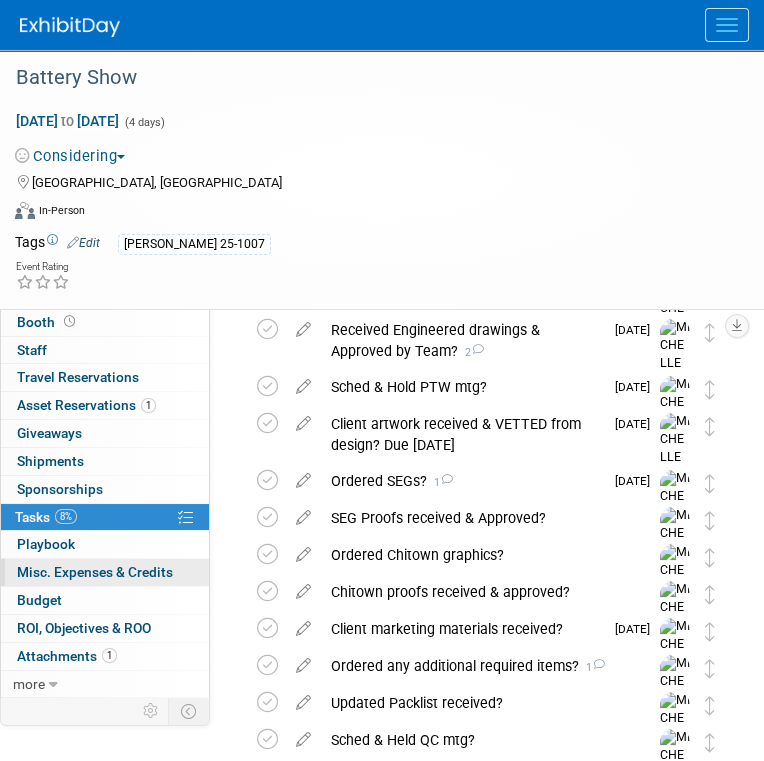 click on "Misc. Expenses & Credits 0" at bounding box center (95, 572) 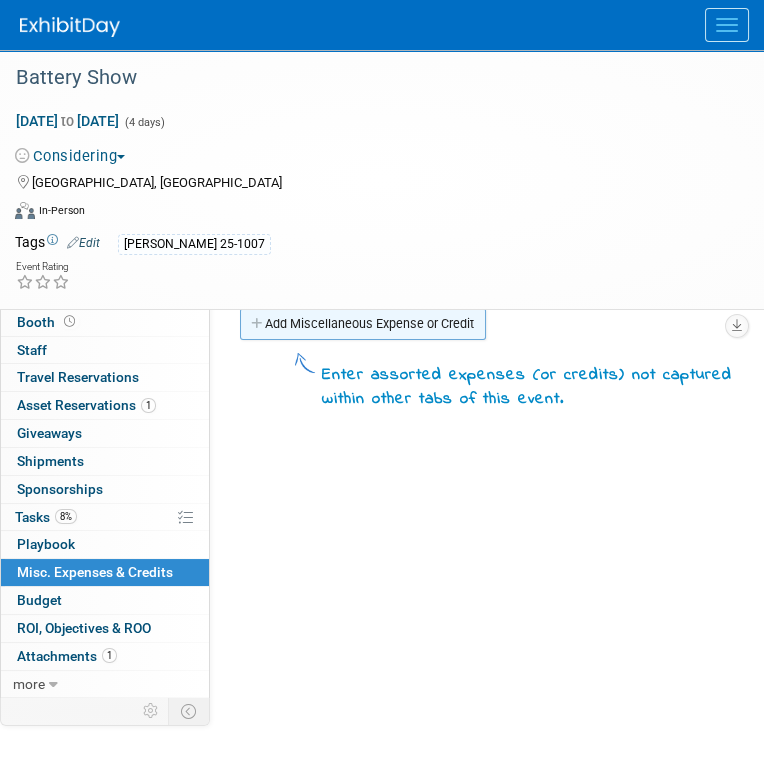 click on "Add Miscellaneous Expense or Credit" at bounding box center (363, 324) 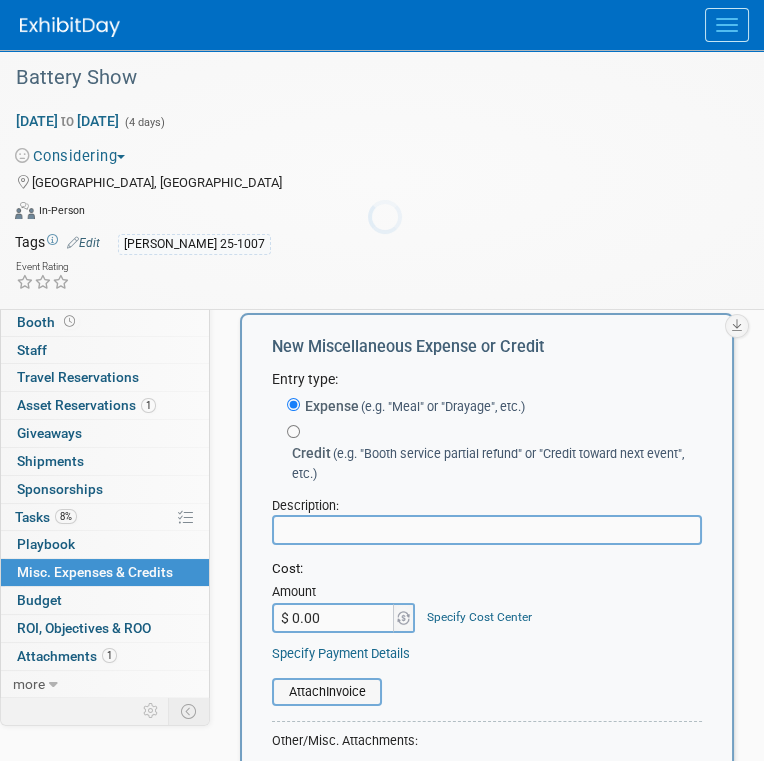 scroll, scrollTop: 0, scrollLeft: 0, axis: both 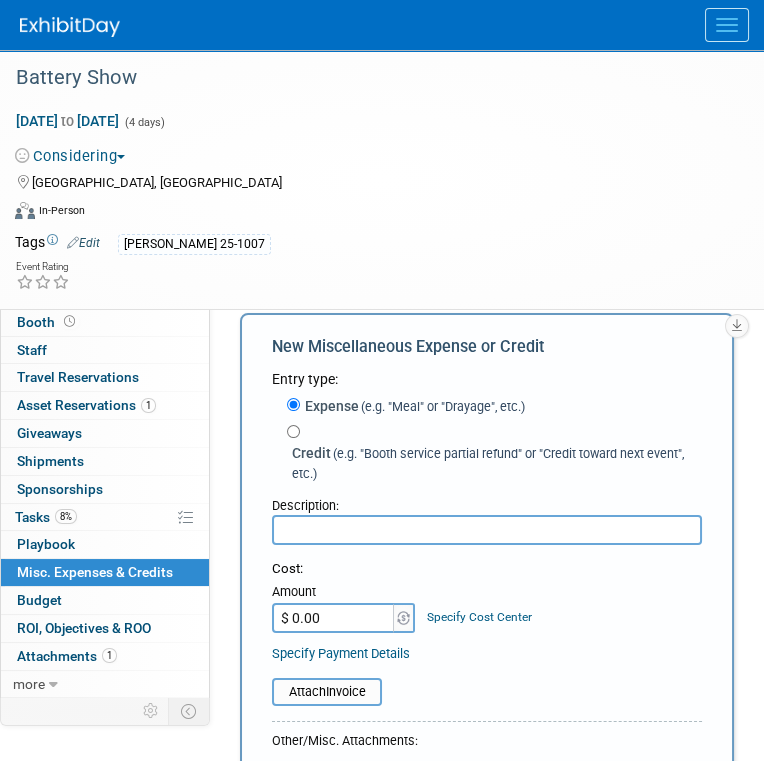click at bounding box center (487, 530) 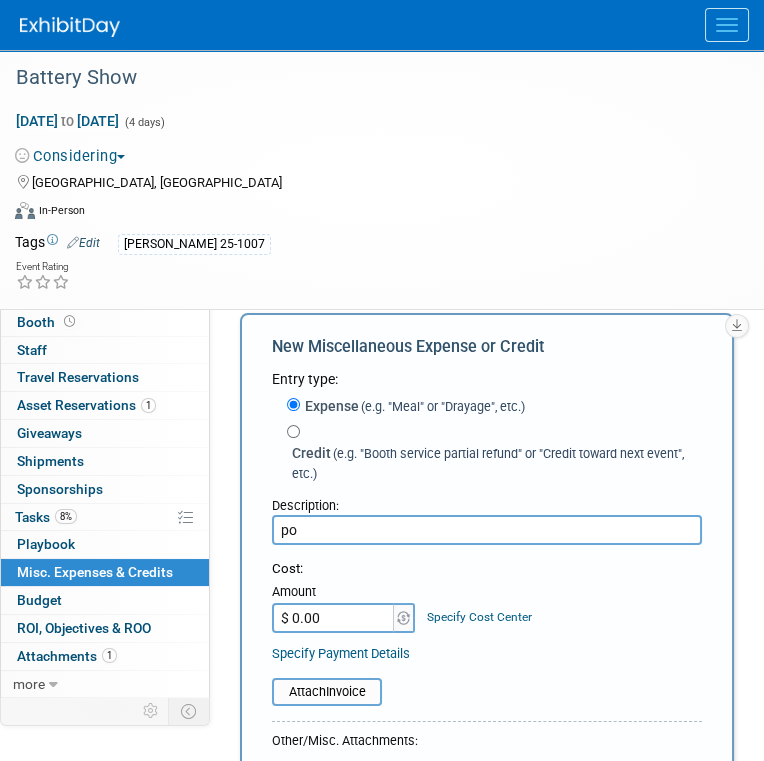 type on "p" 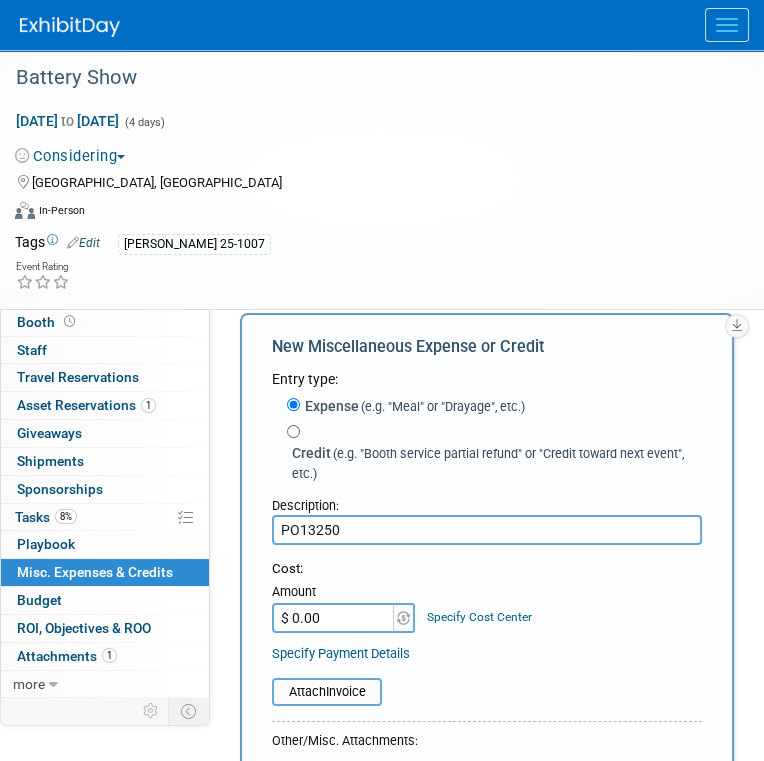 click on "PO13250" at bounding box center (487, 530) 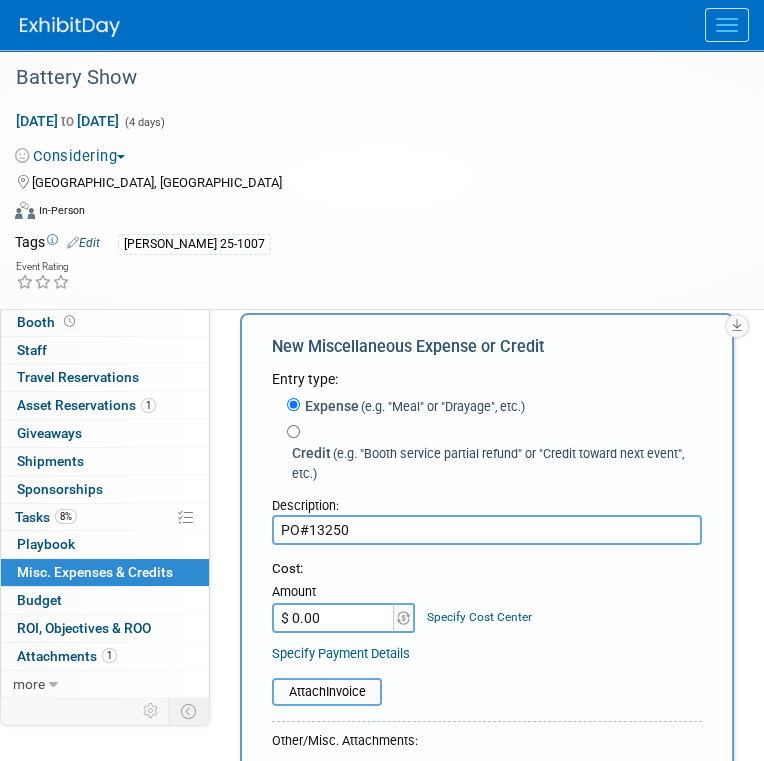 click on "PO#13250" at bounding box center (487, 530) 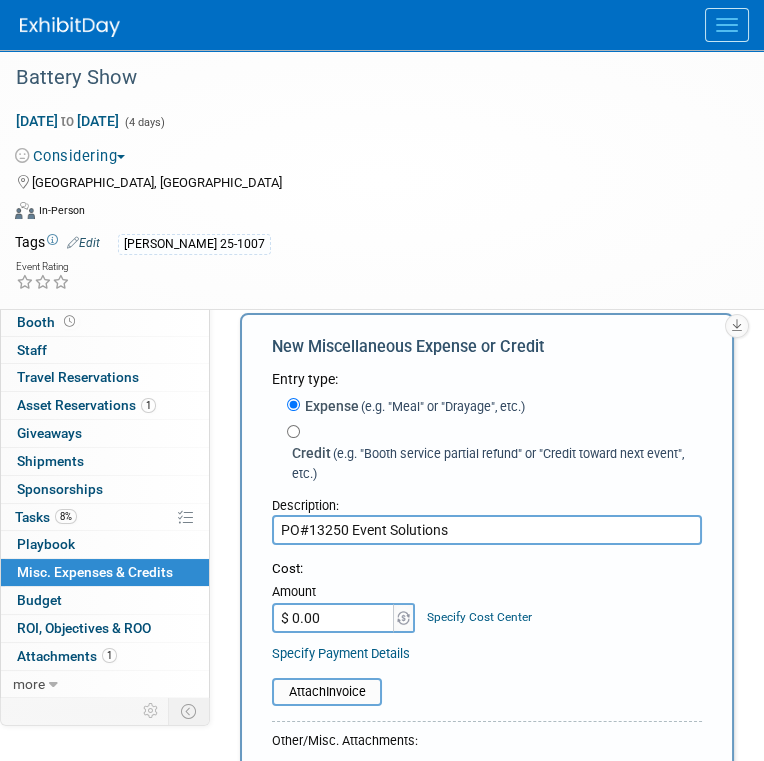 type on "PO#13250 Event Solutions" 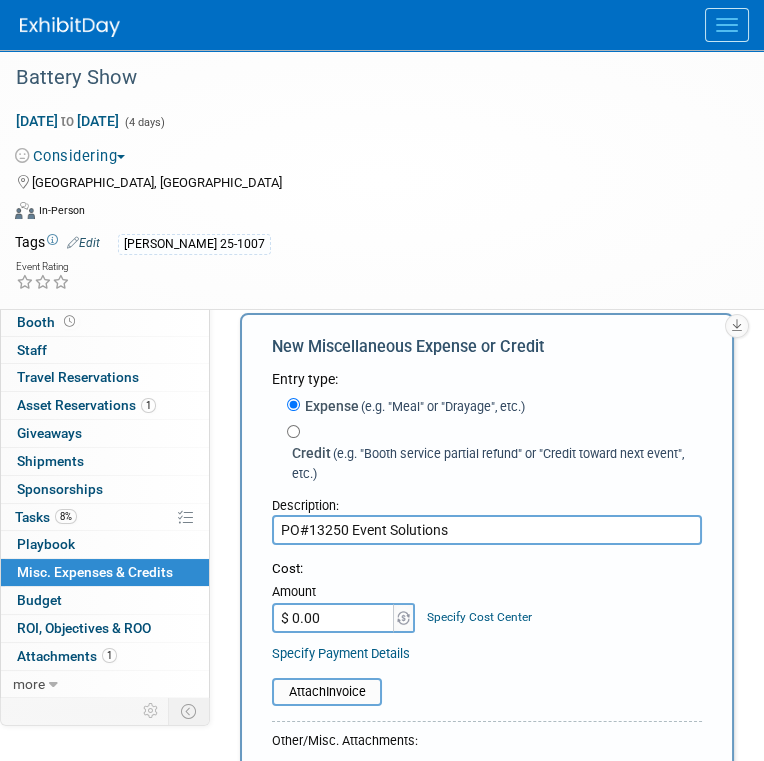 click on "$ 0.00" at bounding box center [334, 618] 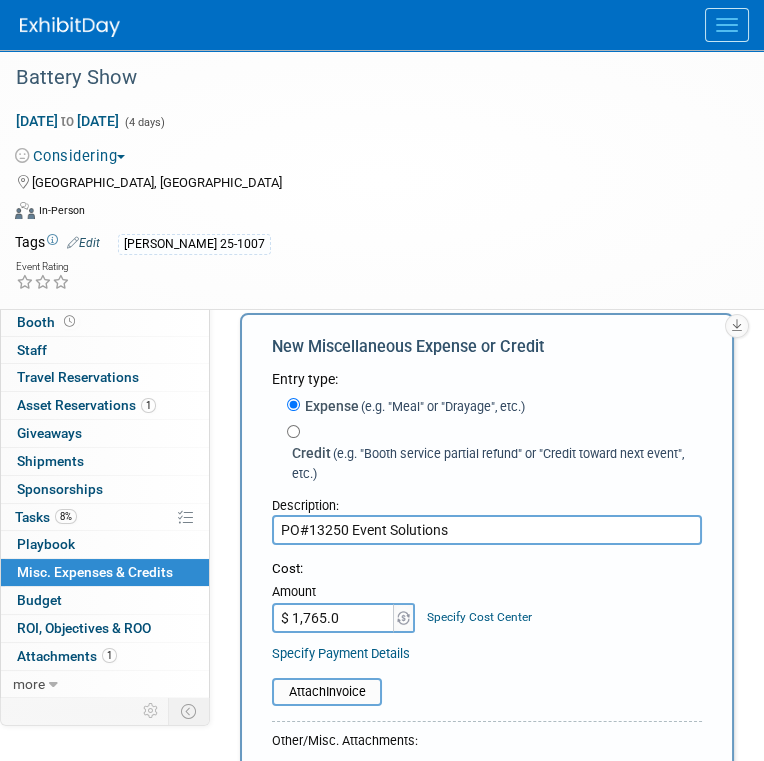 type on "$ 1,765.00" 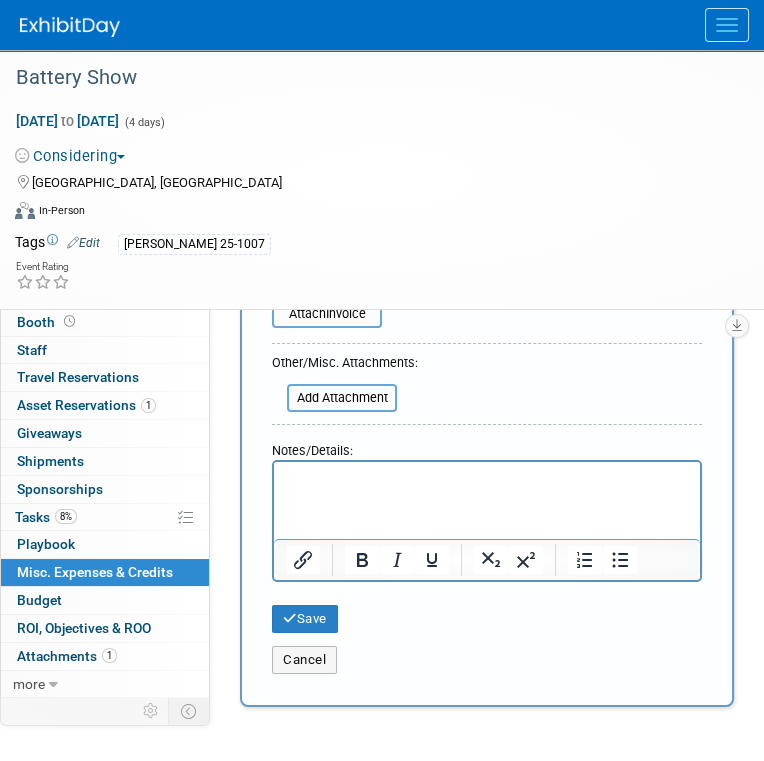 scroll, scrollTop: 400, scrollLeft: 0, axis: vertical 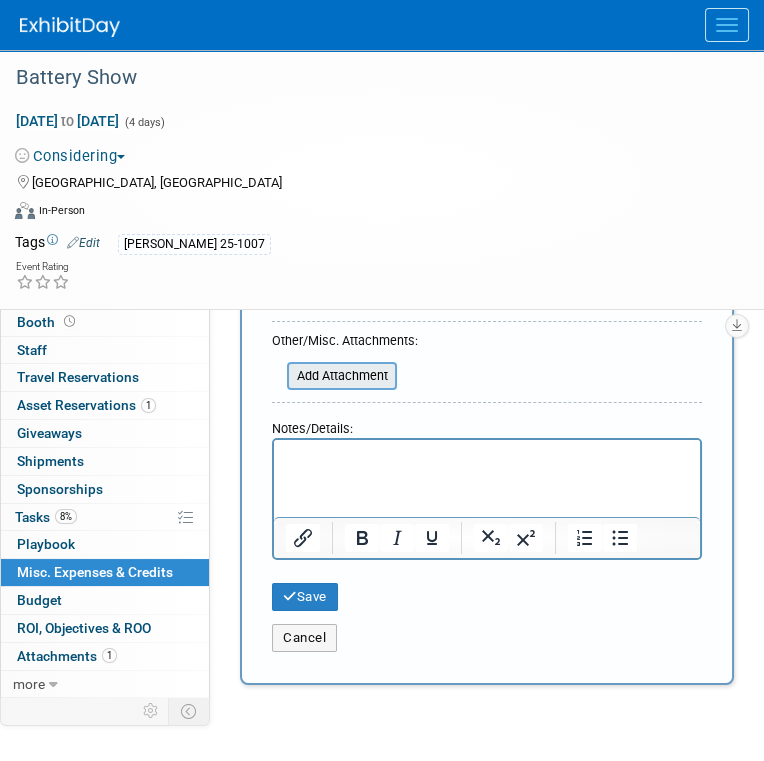 click at bounding box center (276, 376) 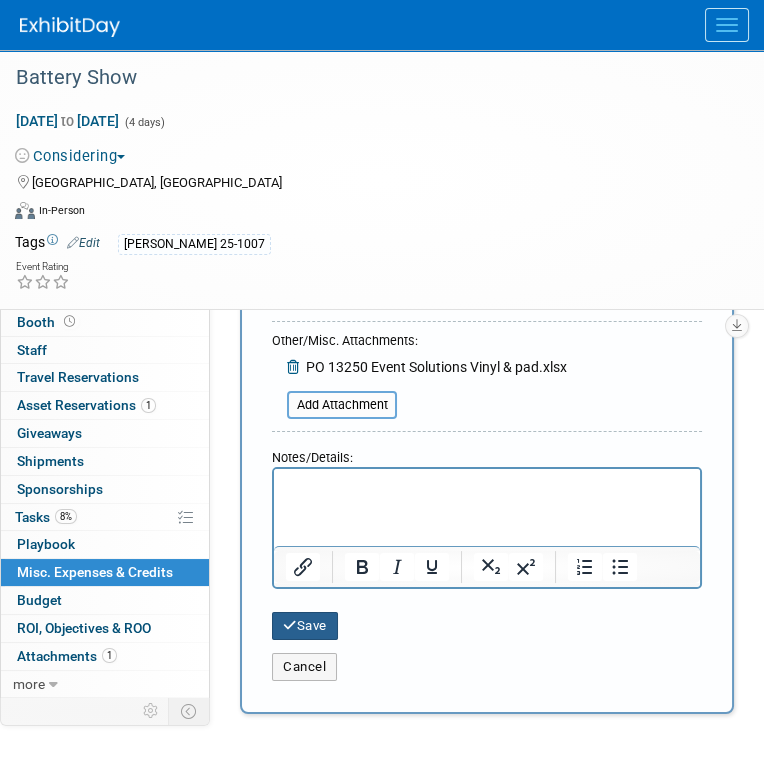 click on "Save" at bounding box center (305, 626) 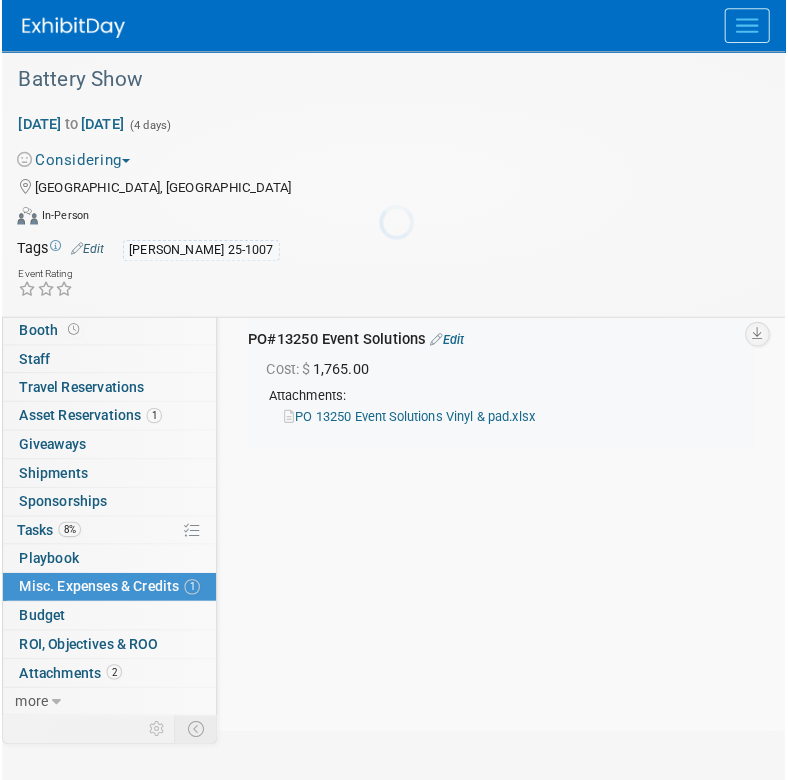 scroll, scrollTop: 43, scrollLeft: 0, axis: vertical 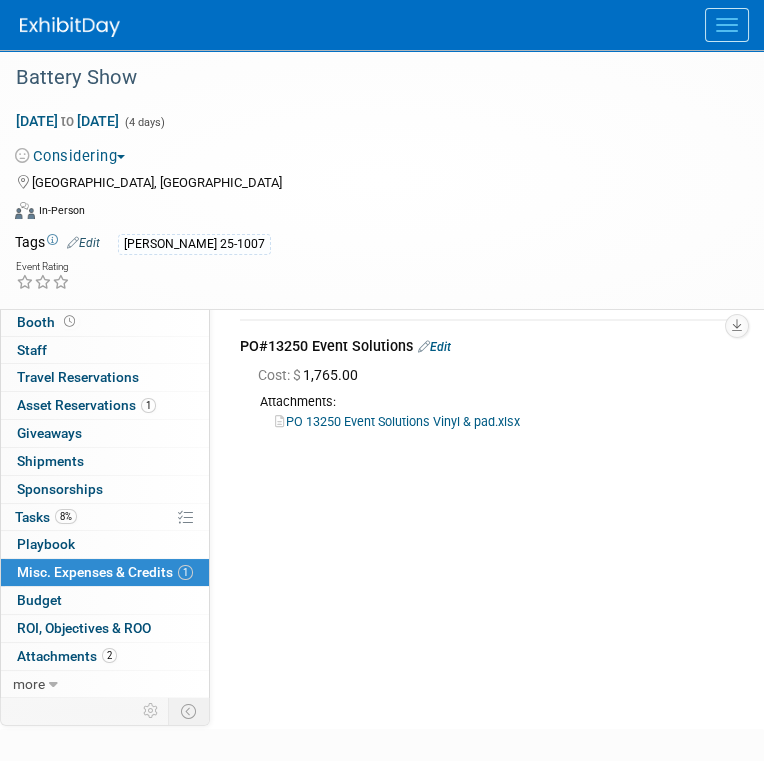 drag, startPoint x: 574, startPoint y: 529, endPoint x: 591, endPoint y: 527, distance: 17.117243 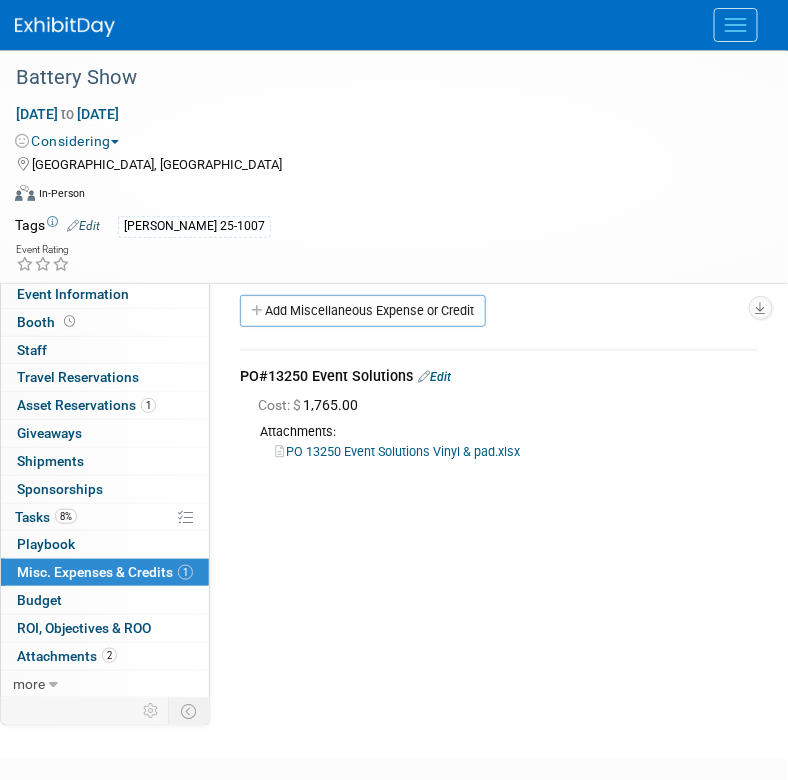 scroll, scrollTop: 0, scrollLeft: 0, axis: both 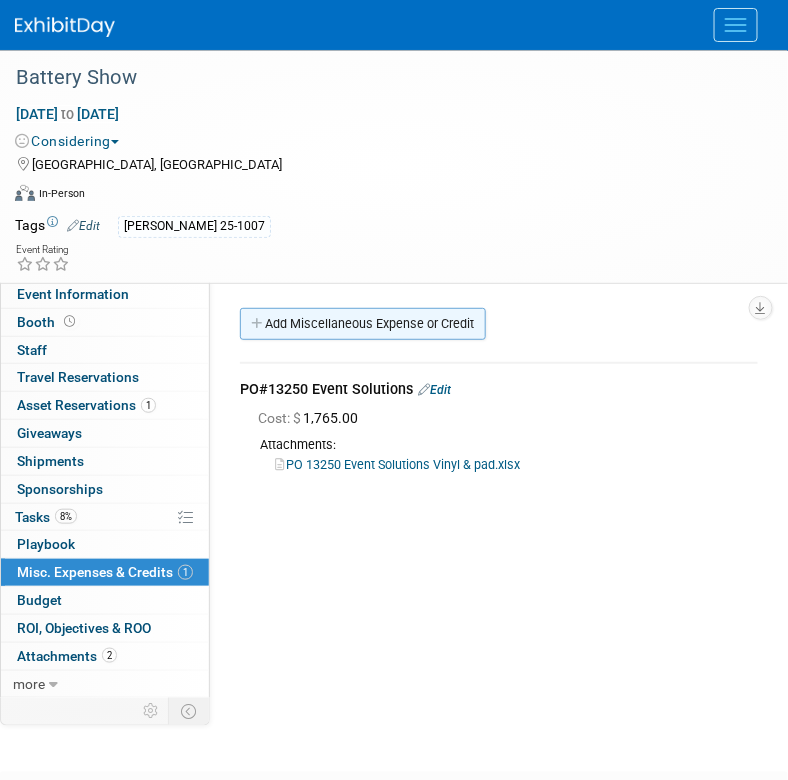 click on "Add Miscellaneous Expense or Credit" at bounding box center (363, 324) 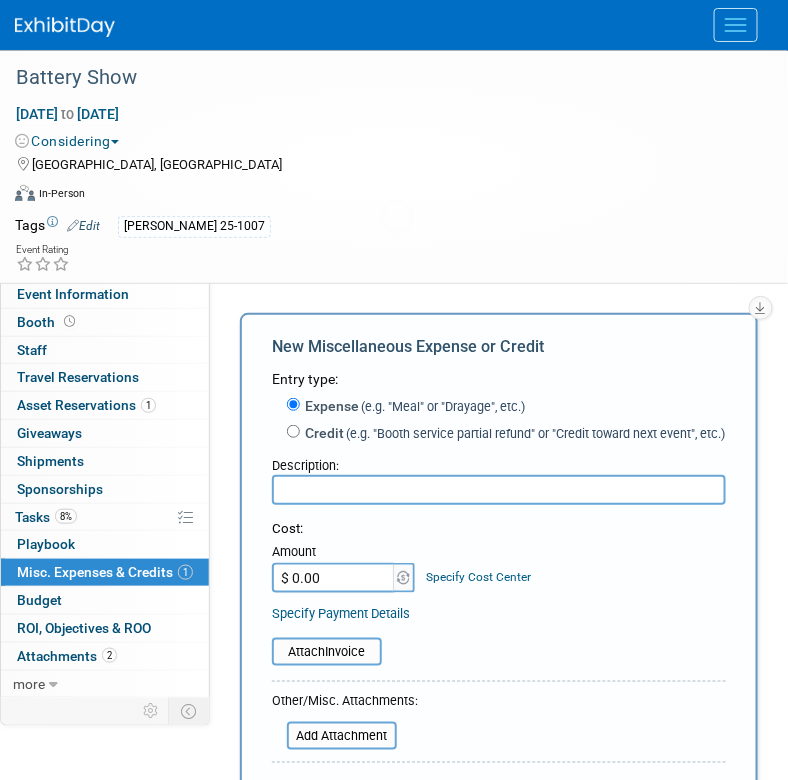 scroll, scrollTop: 0, scrollLeft: 0, axis: both 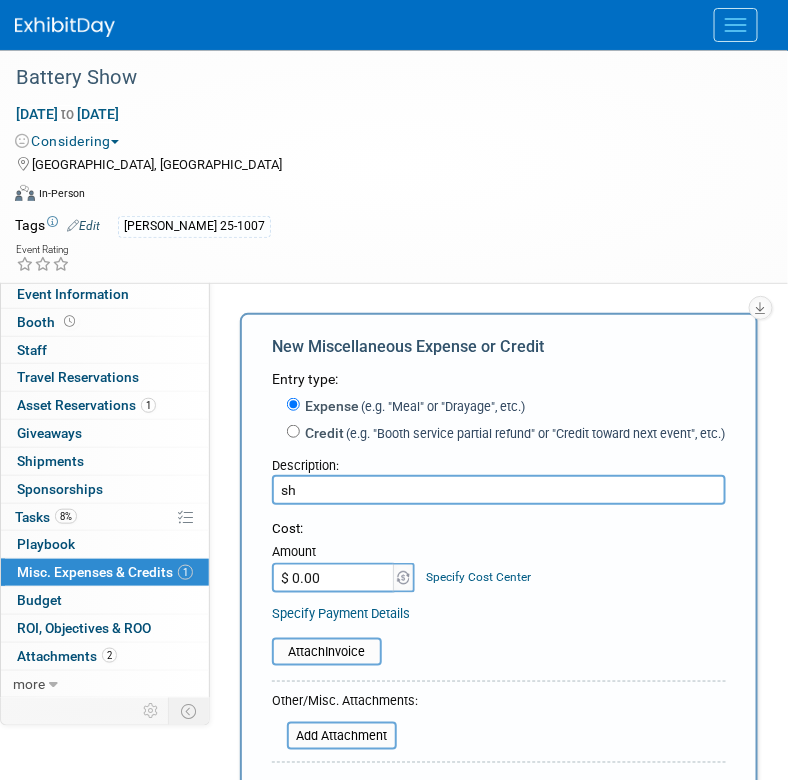 type on "s" 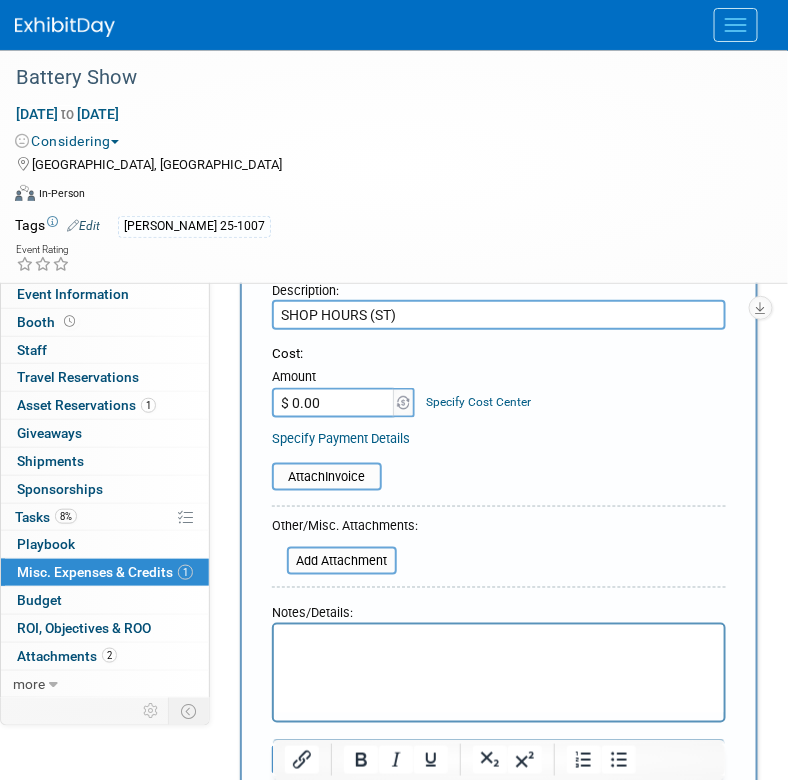 scroll, scrollTop: 200, scrollLeft: 0, axis: vertical 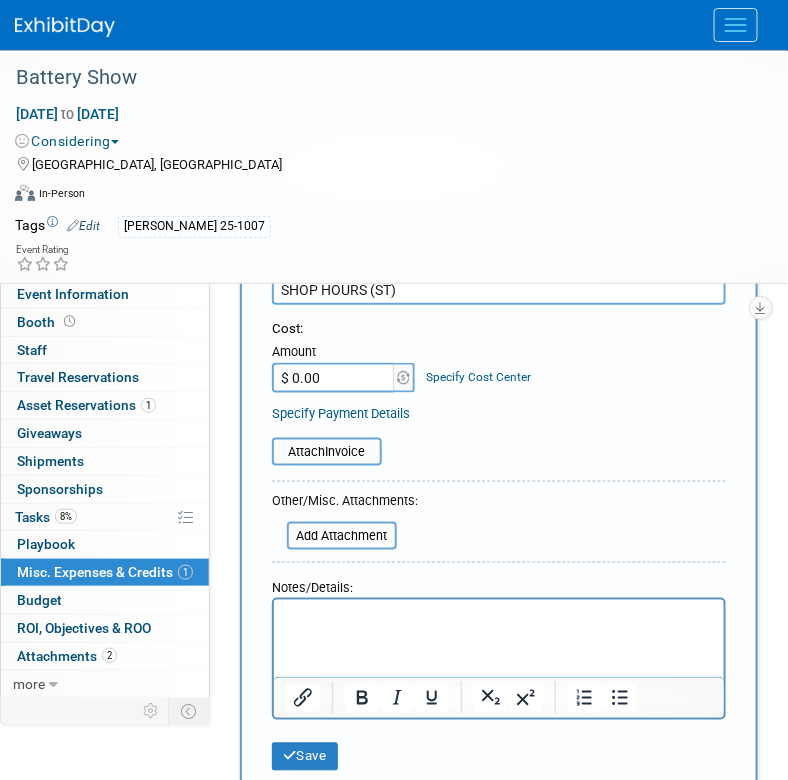 type on "SHOP HOURS (ST)" 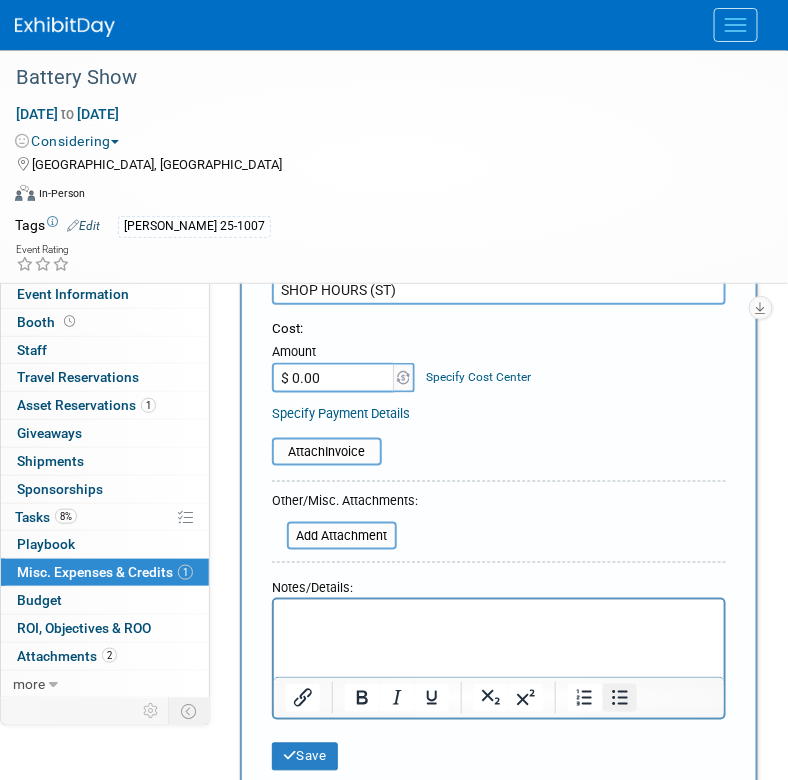 click 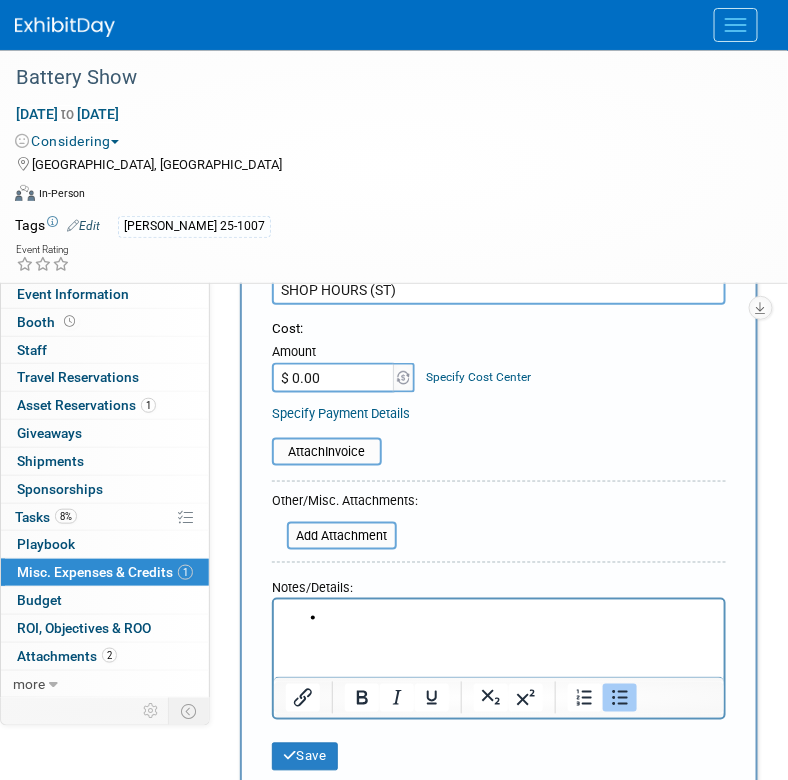 type 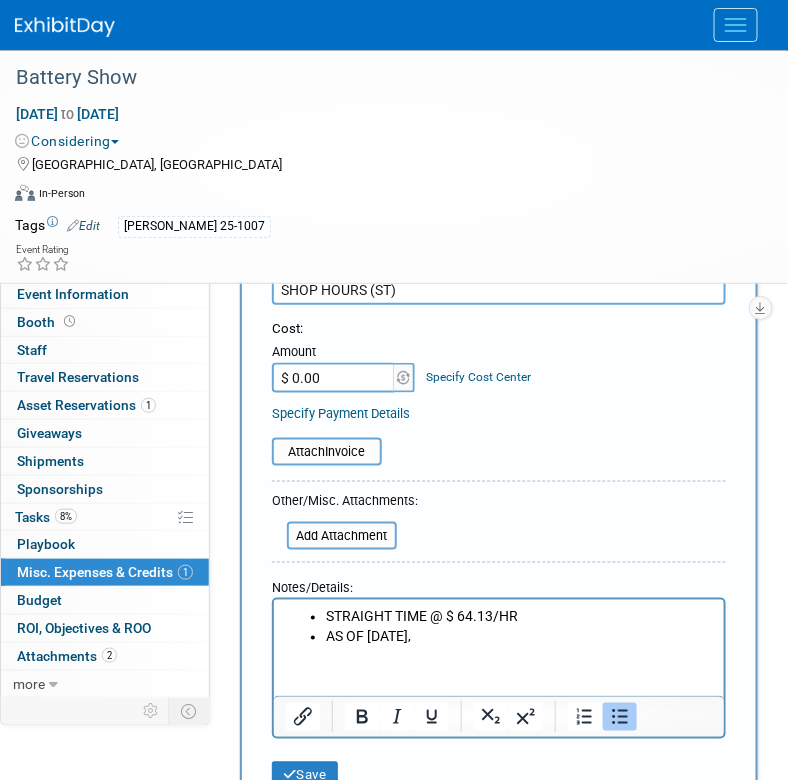click on "AS OF [DATE]," at bounding box center [518, 637] 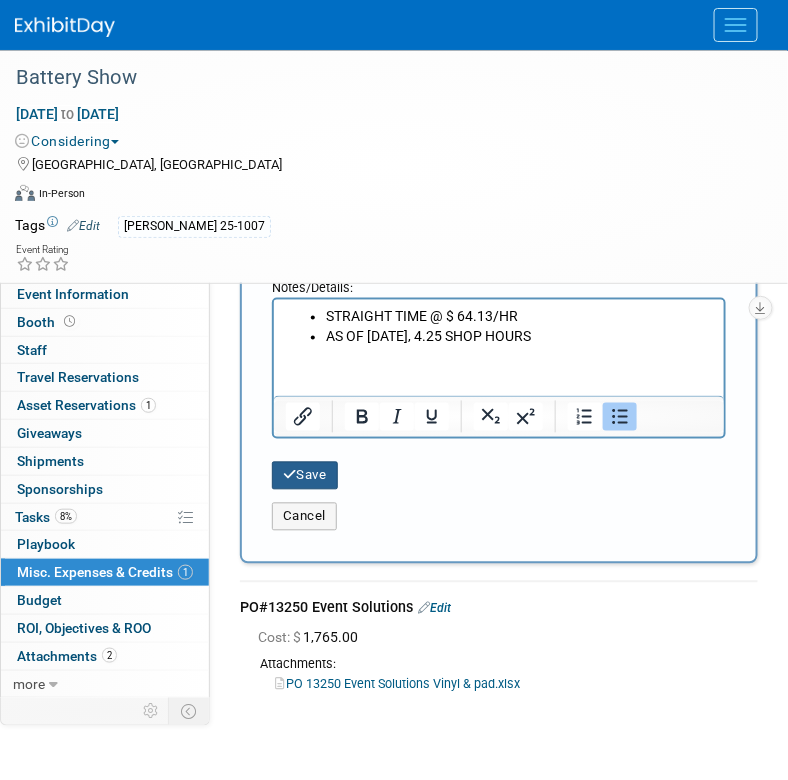 click at bounding box center [290, 475] 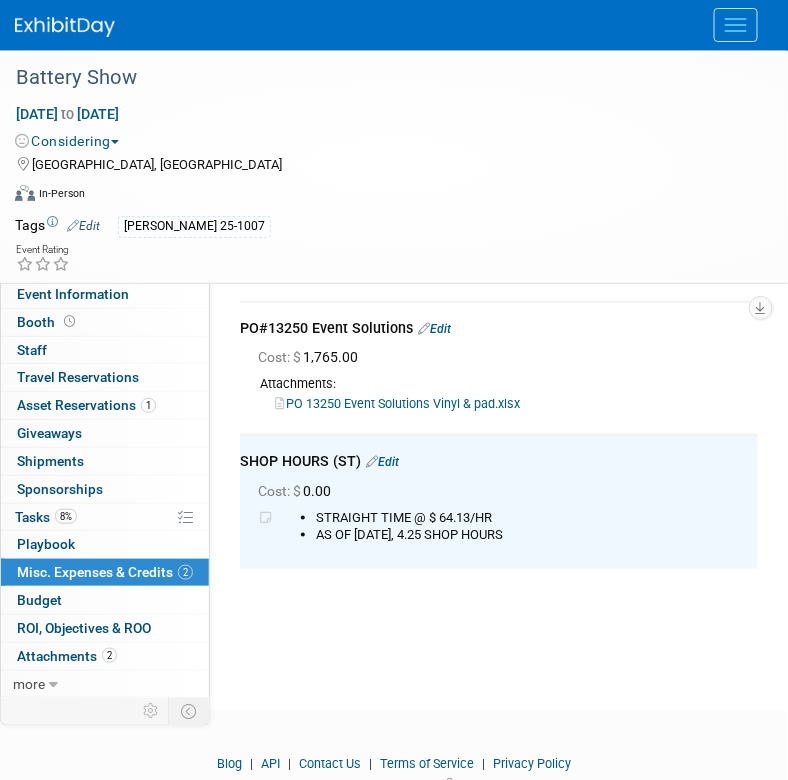 scroll, scrollTop: 0, scrollLeft: 0, axis: both 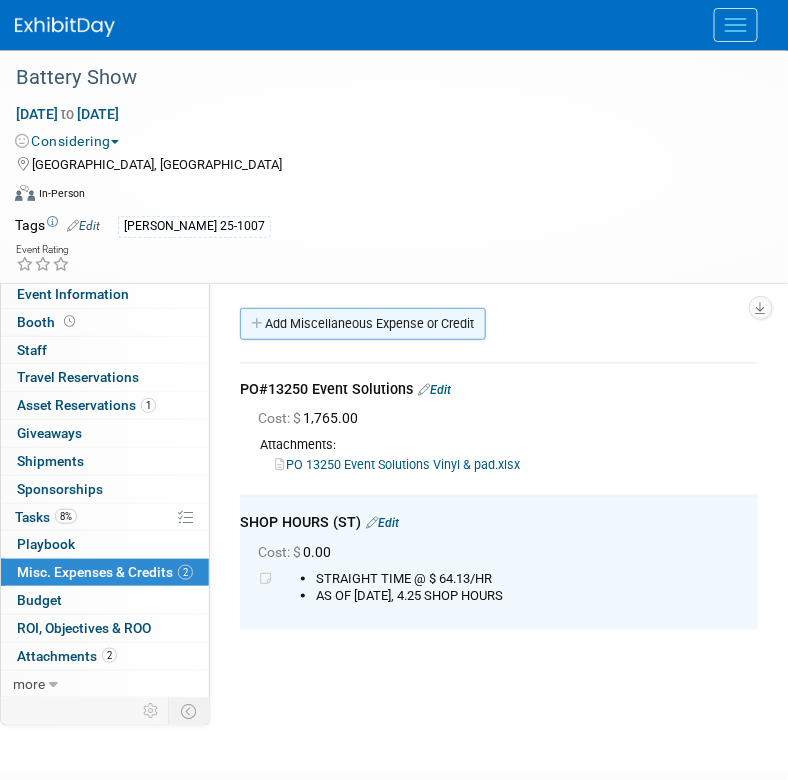 click on "Add Miscellaneous Expense or Credit" at bounding box center [363, 324] 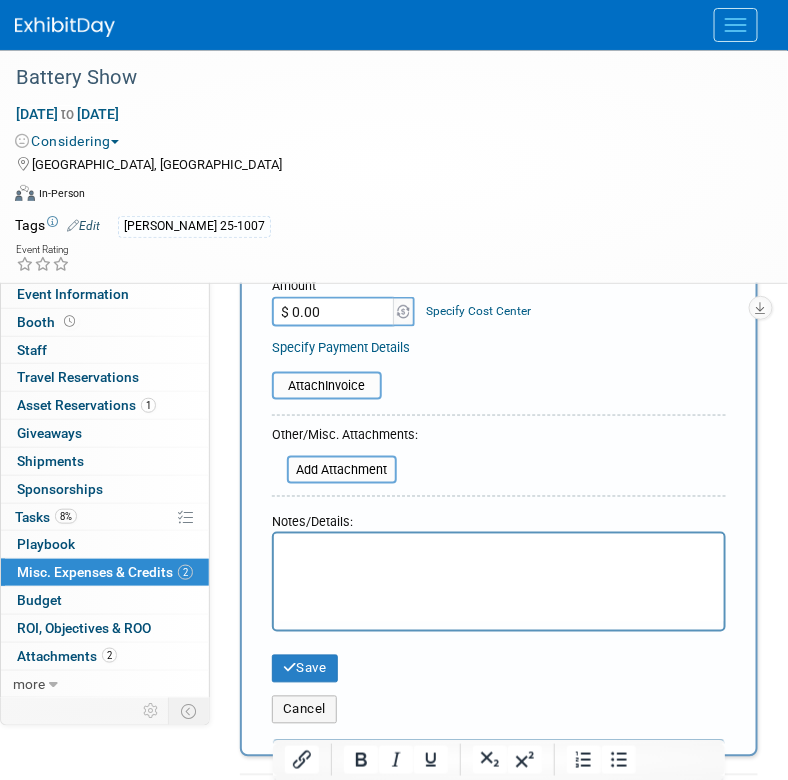 scroll, scrollTop: 300, scrollLeft: 0, axis: vertical 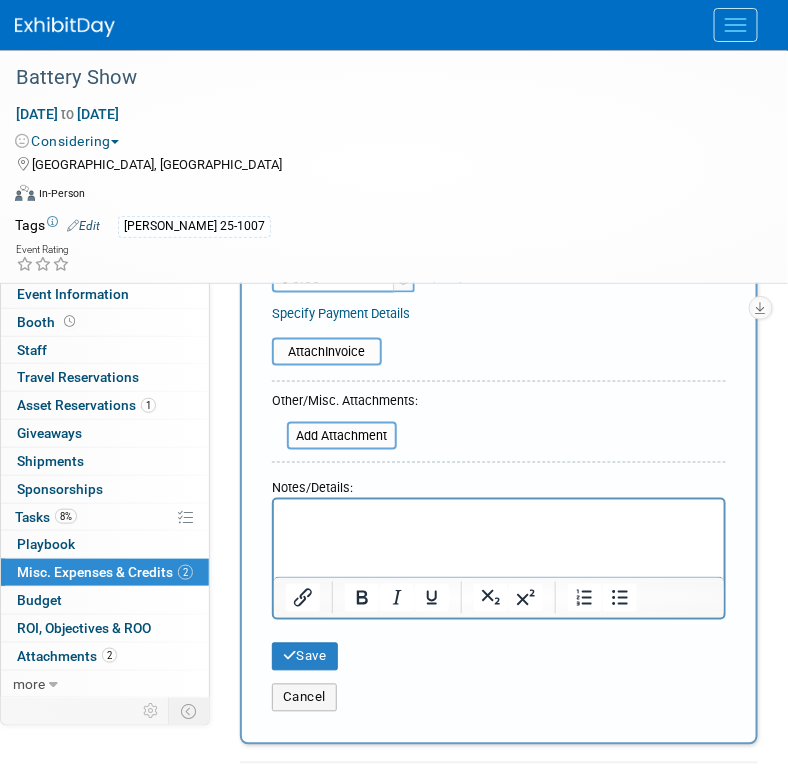 type on "WAREHOUSE HOURS (ST)" 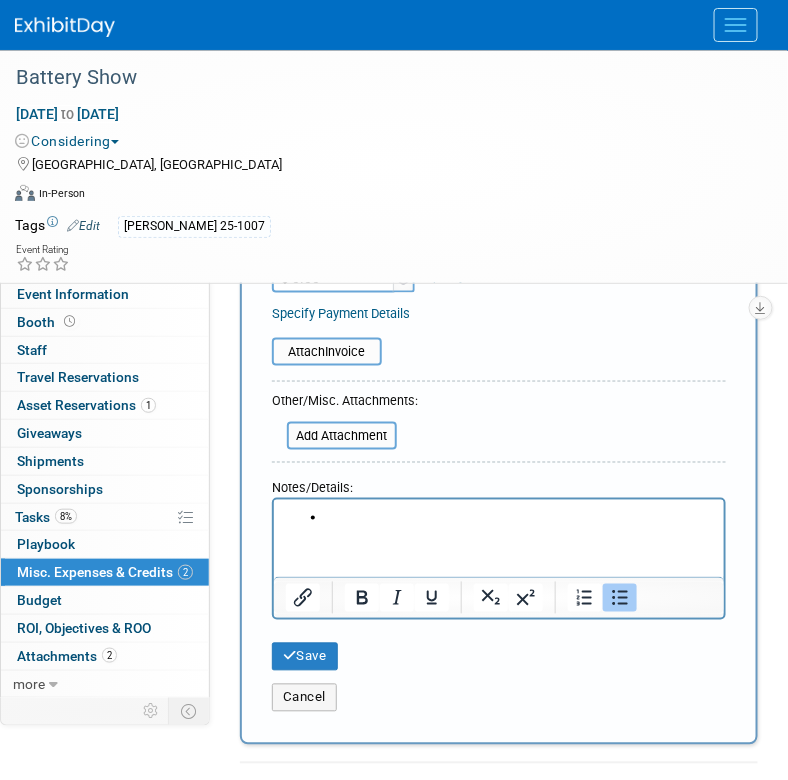click at bounding box center [498, 514] 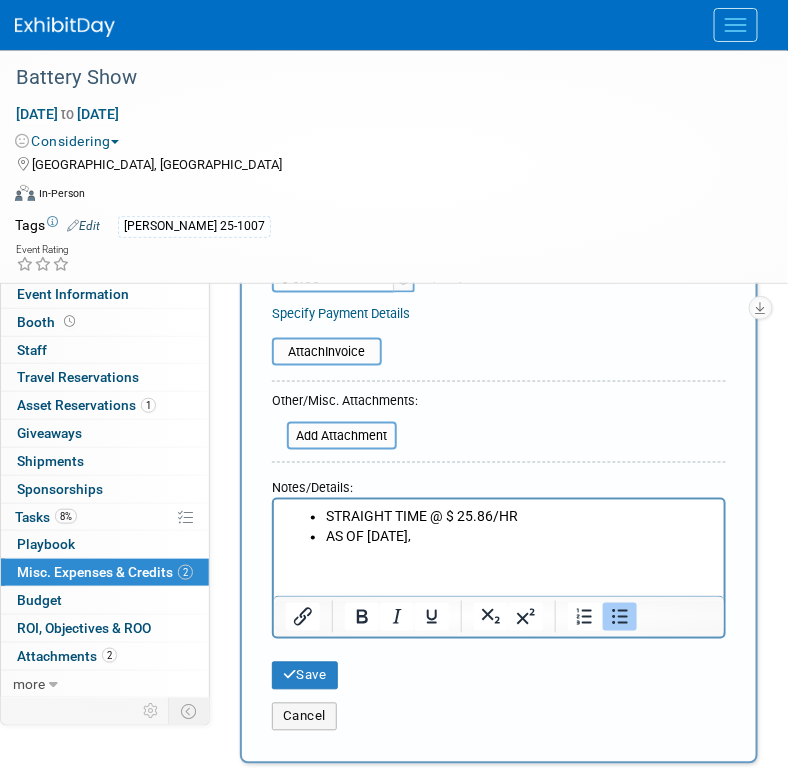 click on "AS OF [DATE]," at bounding box center [518, 538] 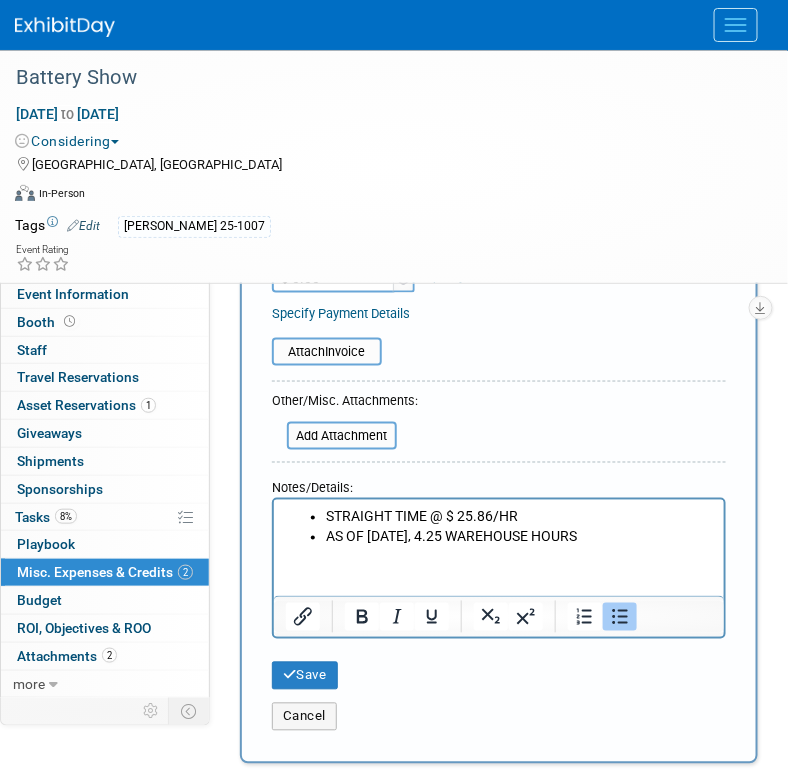 click on "$ 0.00" at bounding box center [334, 278] 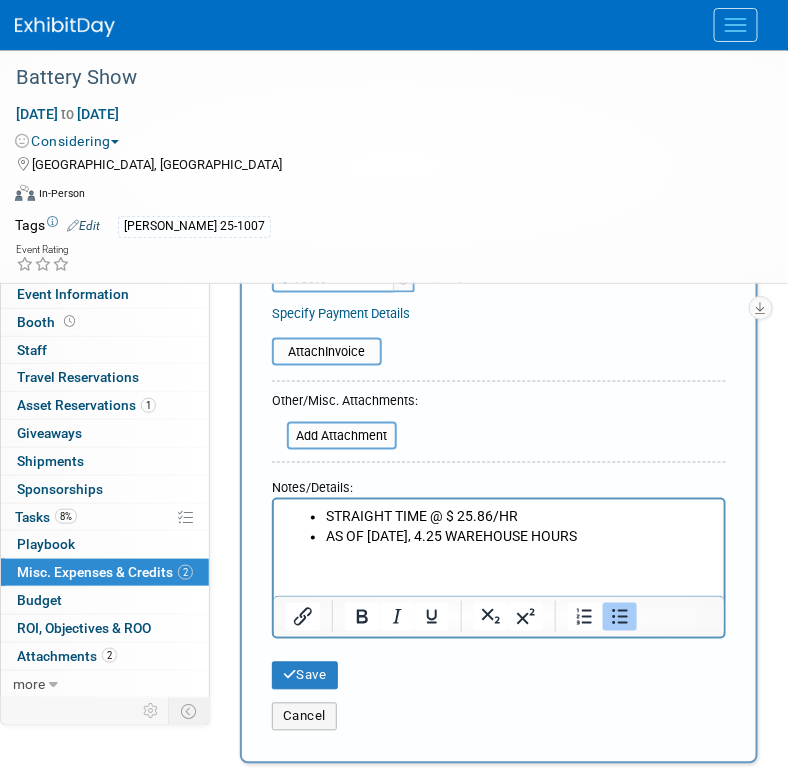 type on "$ 109.91" 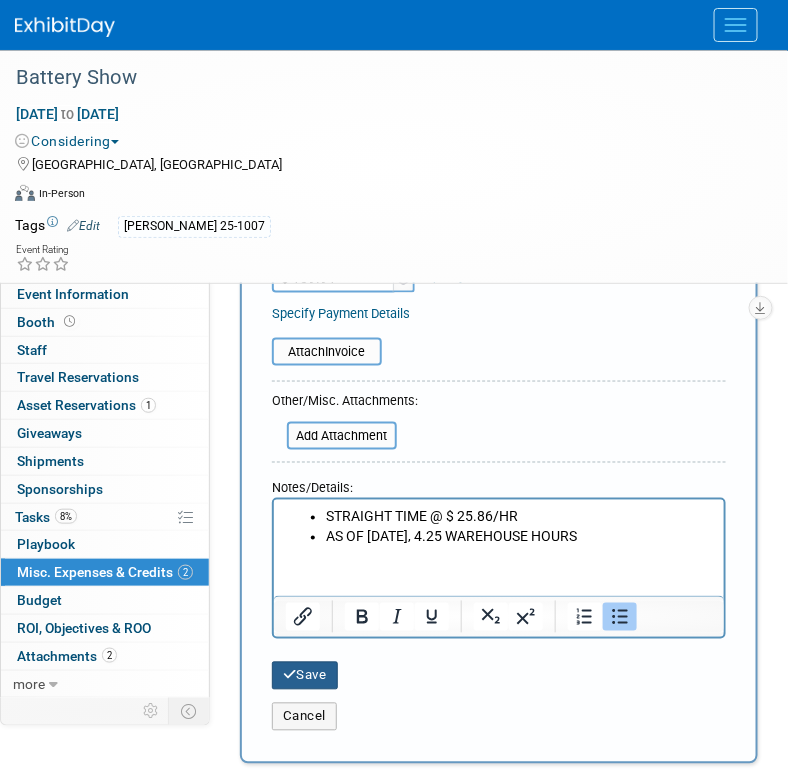 click on "Save" at bounding box center [305, 676] 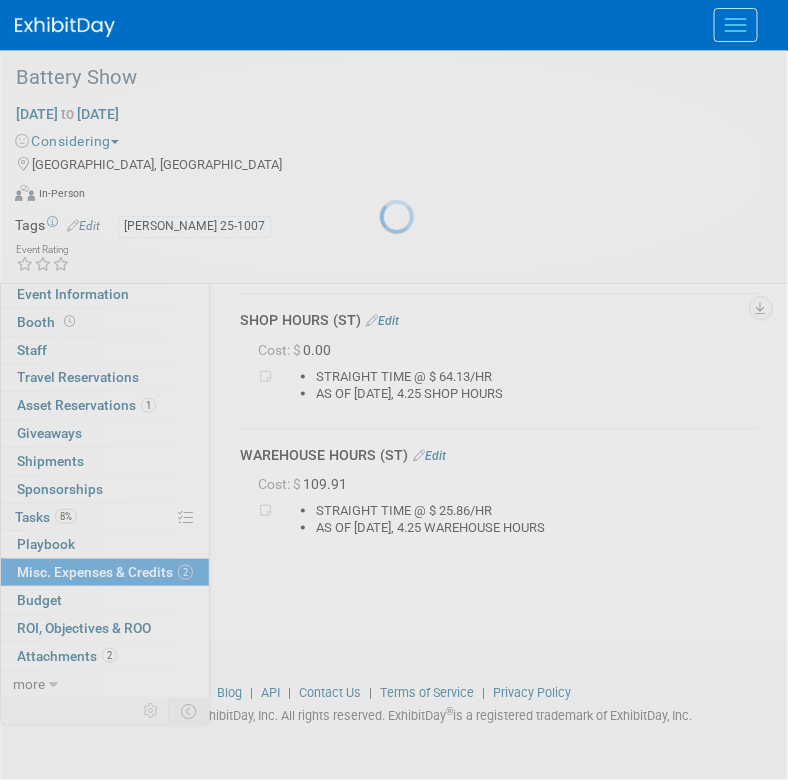 scroll, scrollTop: 200, scrollLeft: 0, axis: vertical 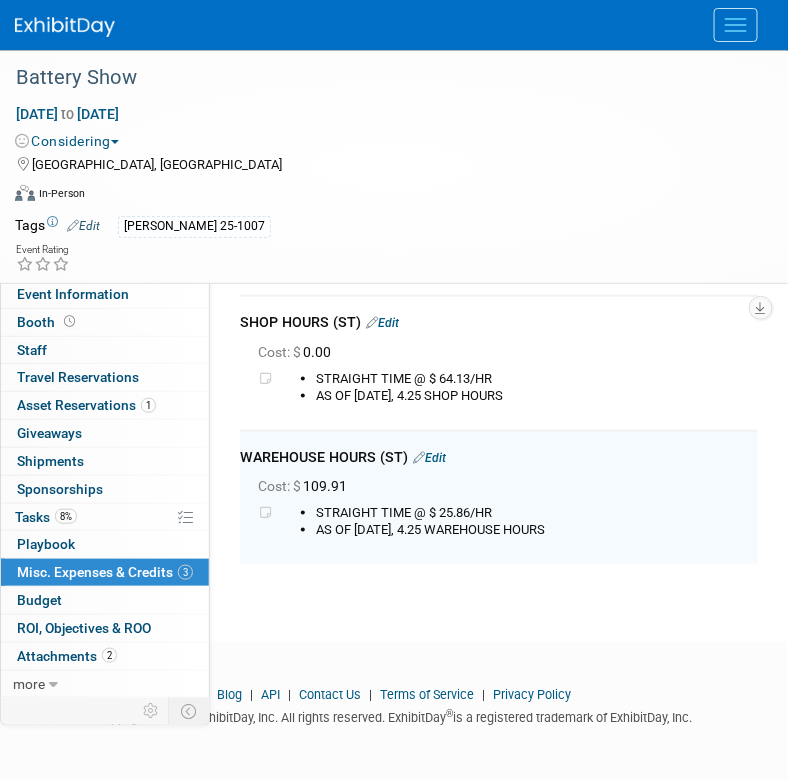 click on "Edit" at bounding box center (382, 323) 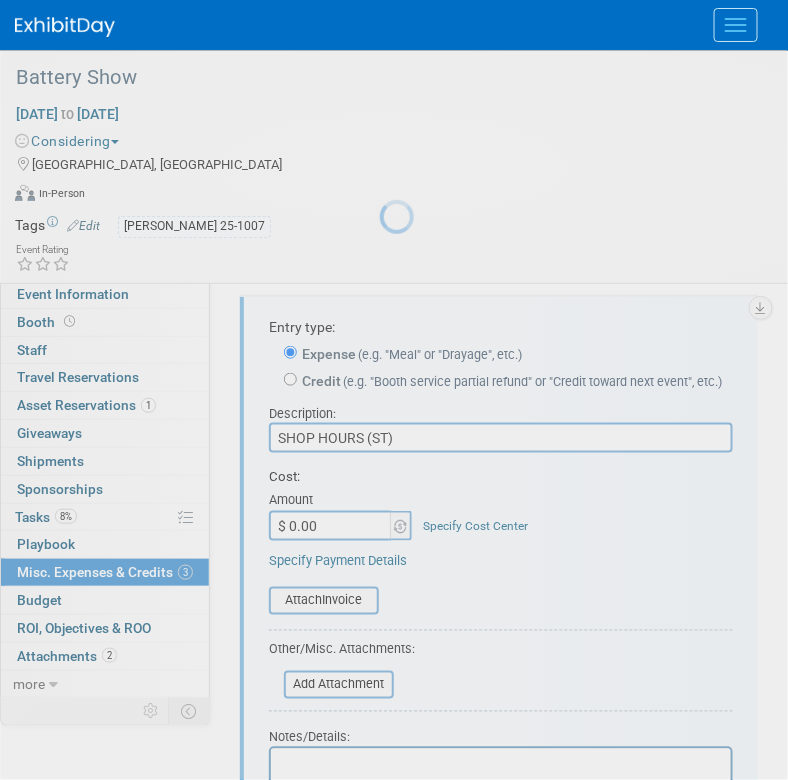 scroll, scrollTop: 164, scrollLeft: 0, axis: vertical 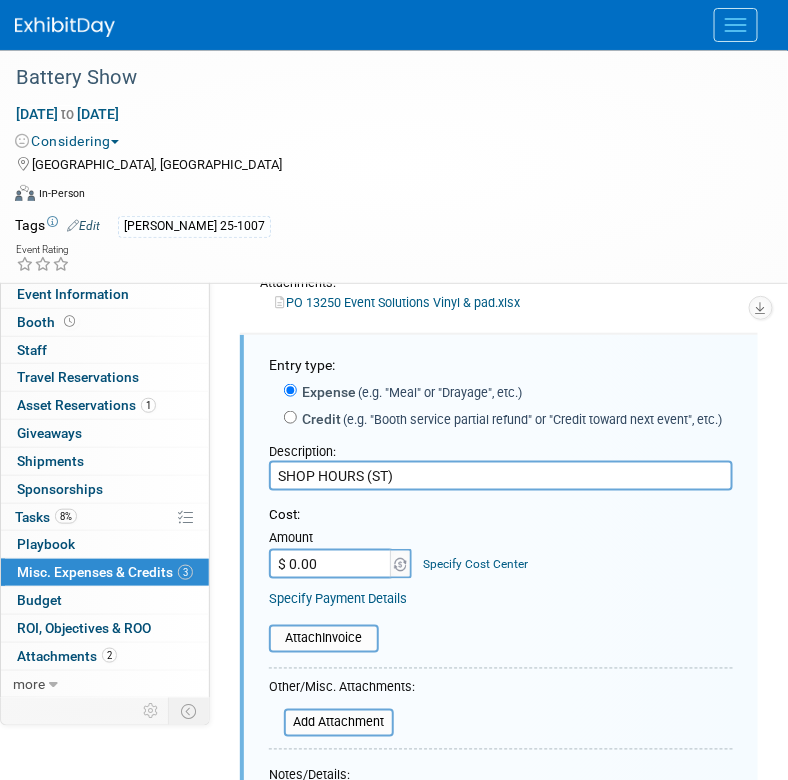 click on "$ 0.00" at bounding box center (331, 564) 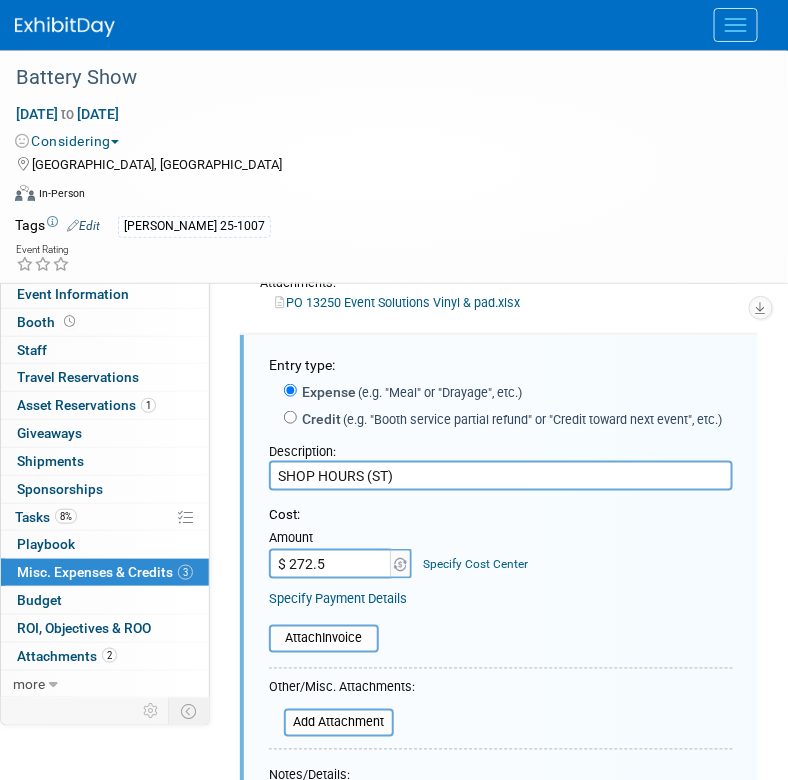type on "$ 272.55" 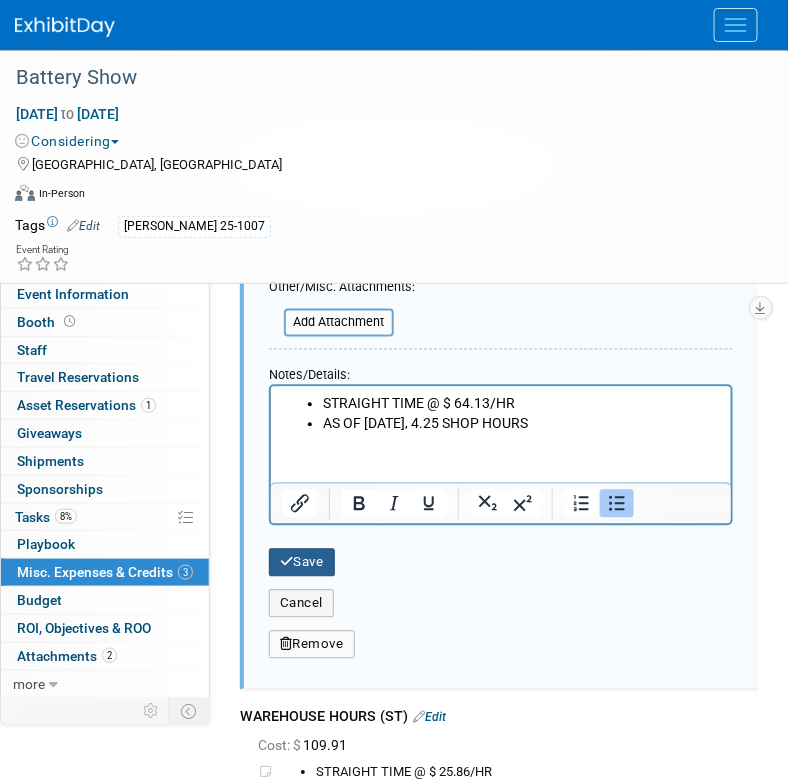 click on "Save" at bounding box center [302, 563] 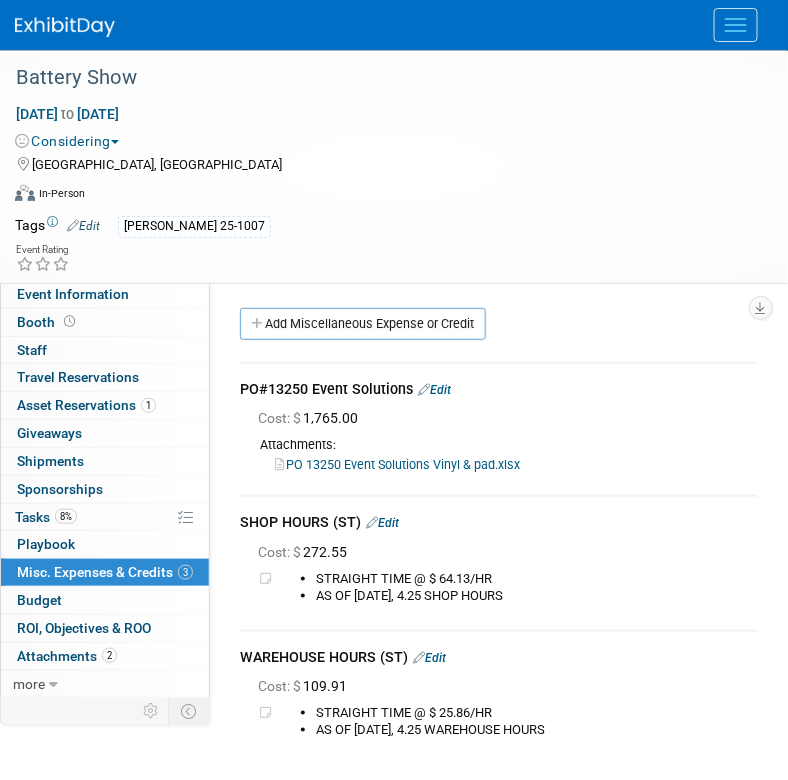 scroll, scrollTop: 100, scrollLeft: 0, axis: vertical 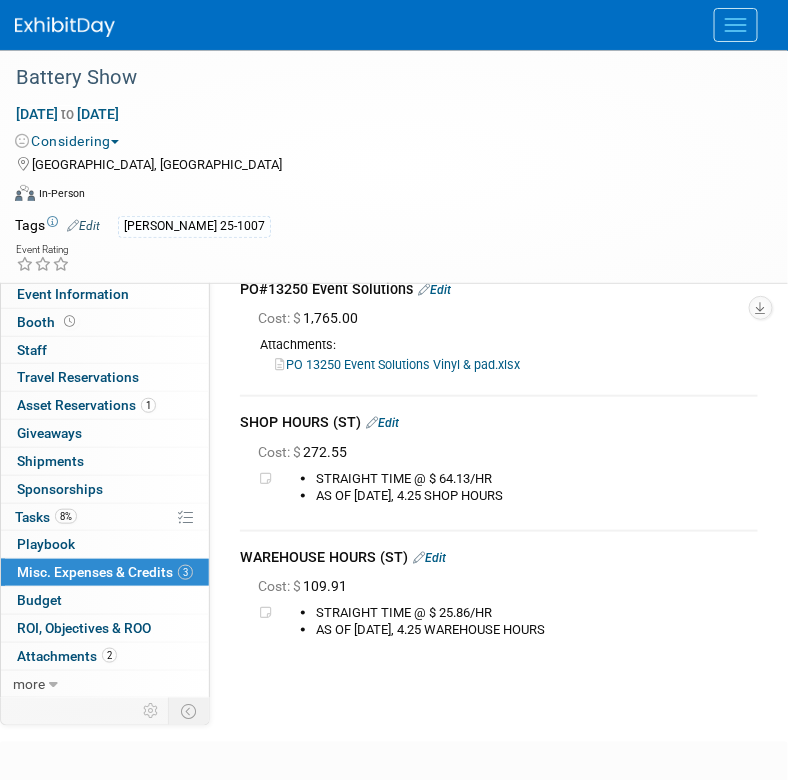 click on "Edit" at bounding box center [382, 423] 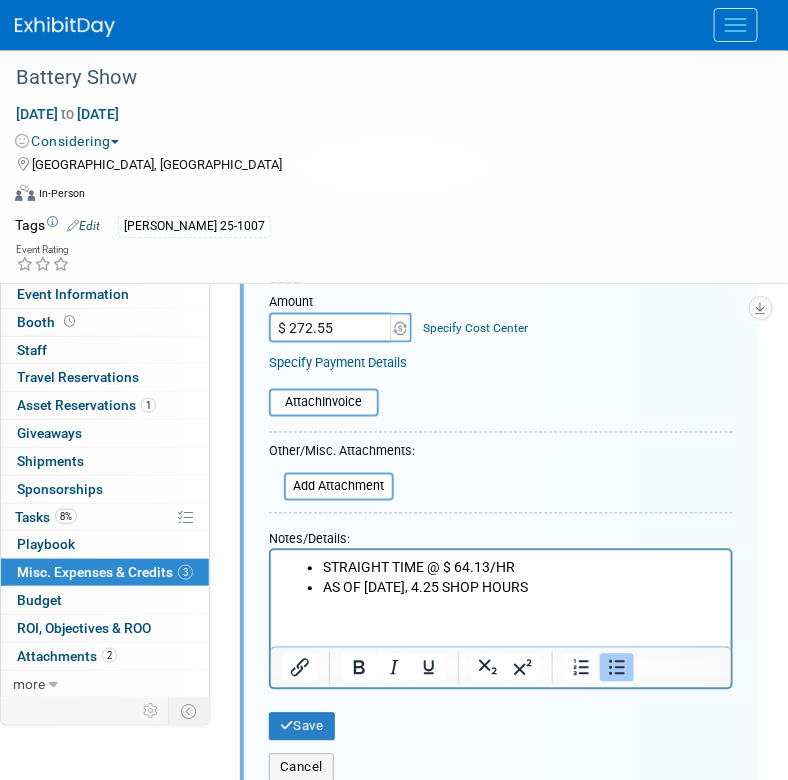 scroll, scrollTop: 462, scrollLeft: 0, axis: vertical 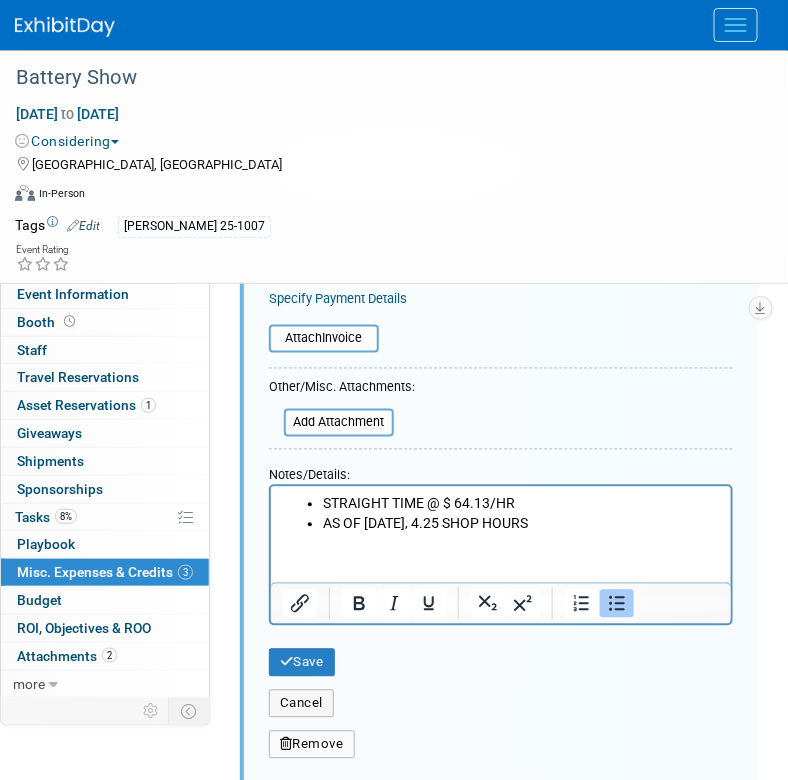 click on "AS OF [DATE], 4.25 SHOP HOURS" at bounding box center [520, 524] 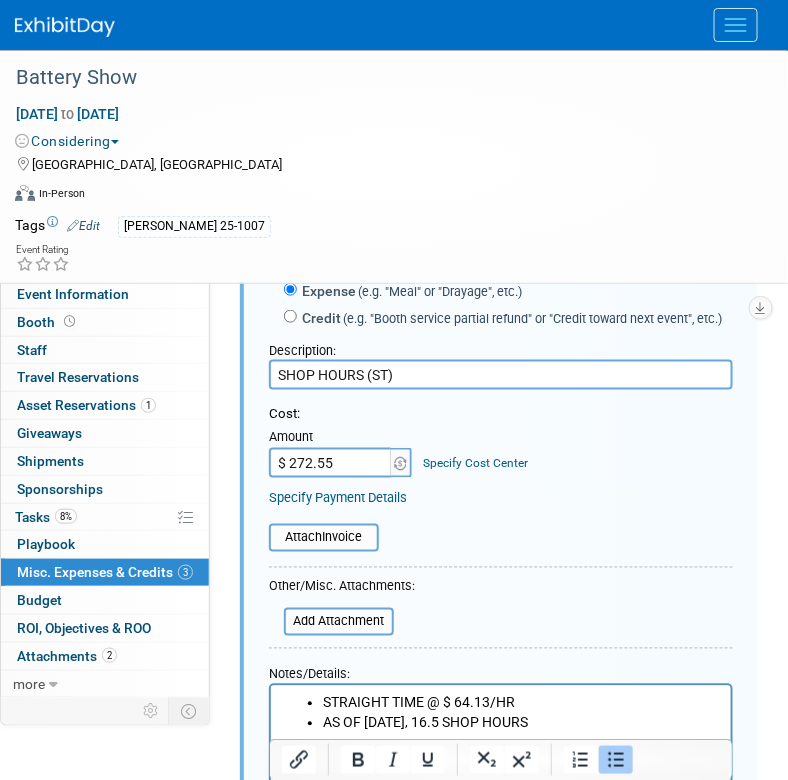 scroll, scrollTop: 262, scrollLeft: 0, axis: vertical 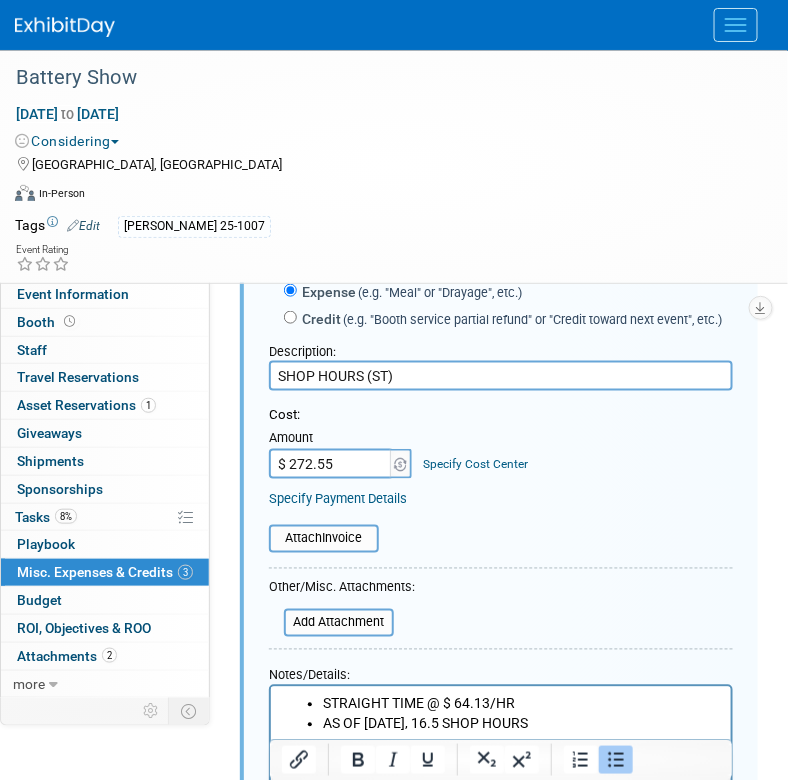 click on "$ 272.55" at bounding box center (331, 464) 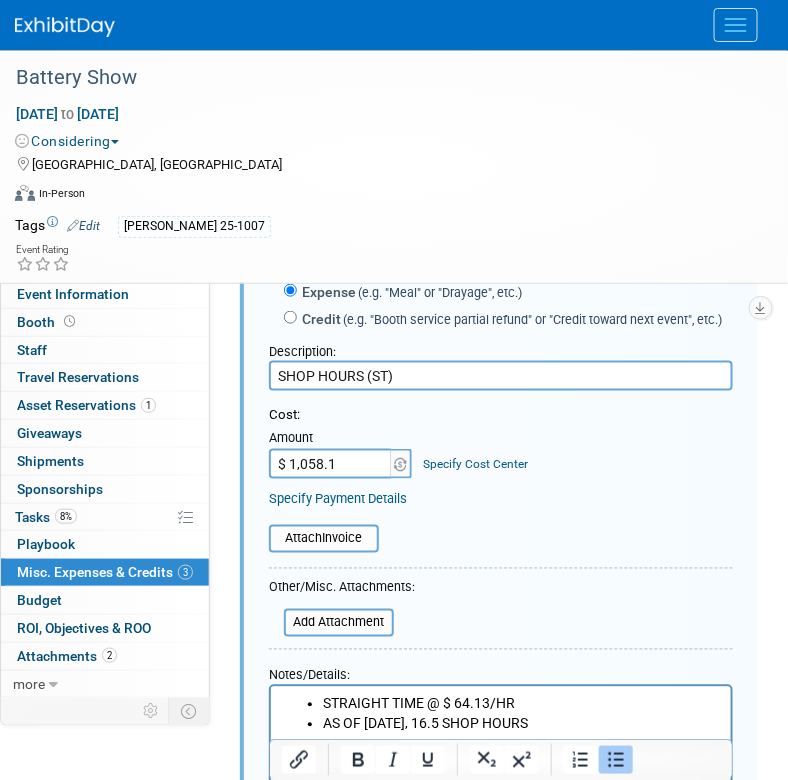 type on "$ 1,058.15" 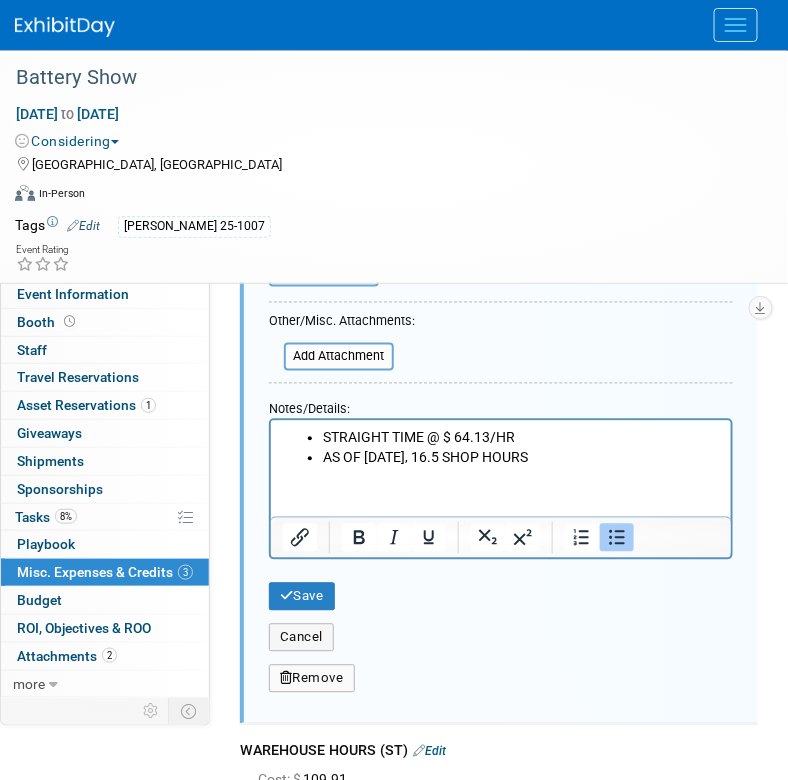 scroll, scrollTop: 562, scrollLeft: 0, axis: vertical 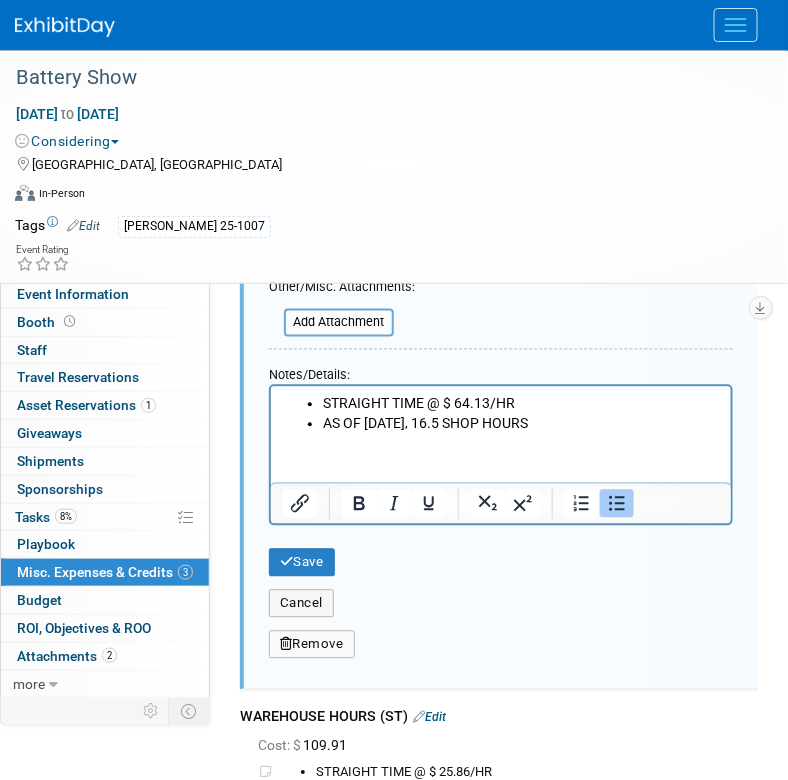 click on "Cancel" at bounding box center [501, 597] 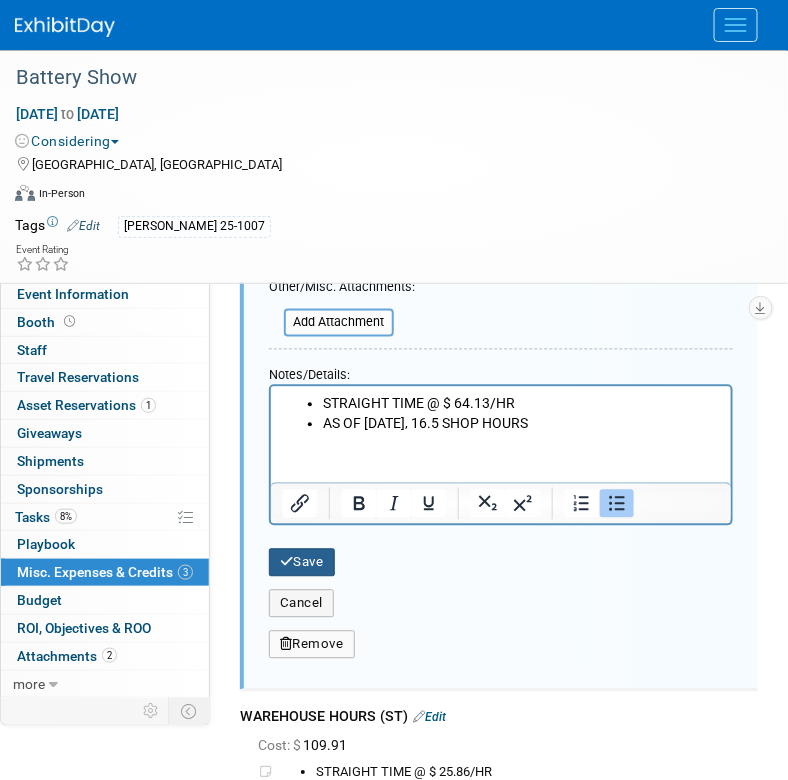 click at bounding box center (287, 562) 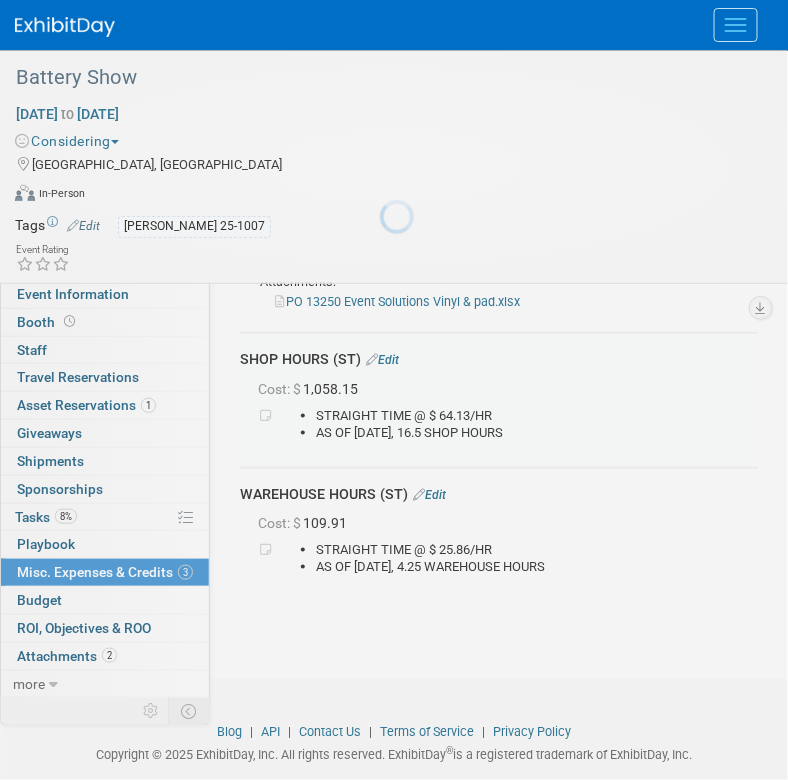 scroll, scrollTop: 162, scrollLeft: 0, axis: vertical 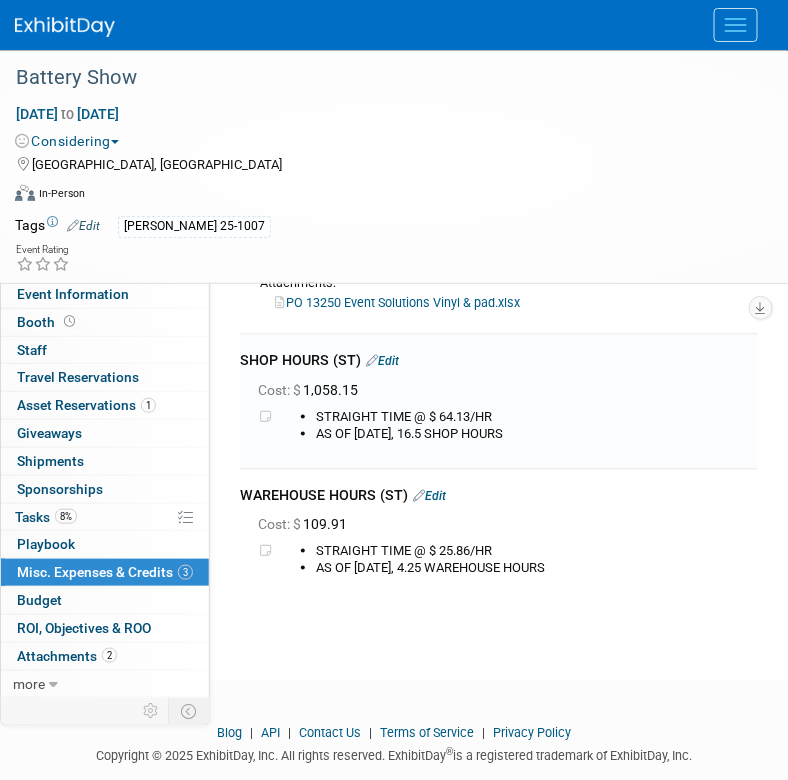 click on "Edit" at bounding box center [429, 496] 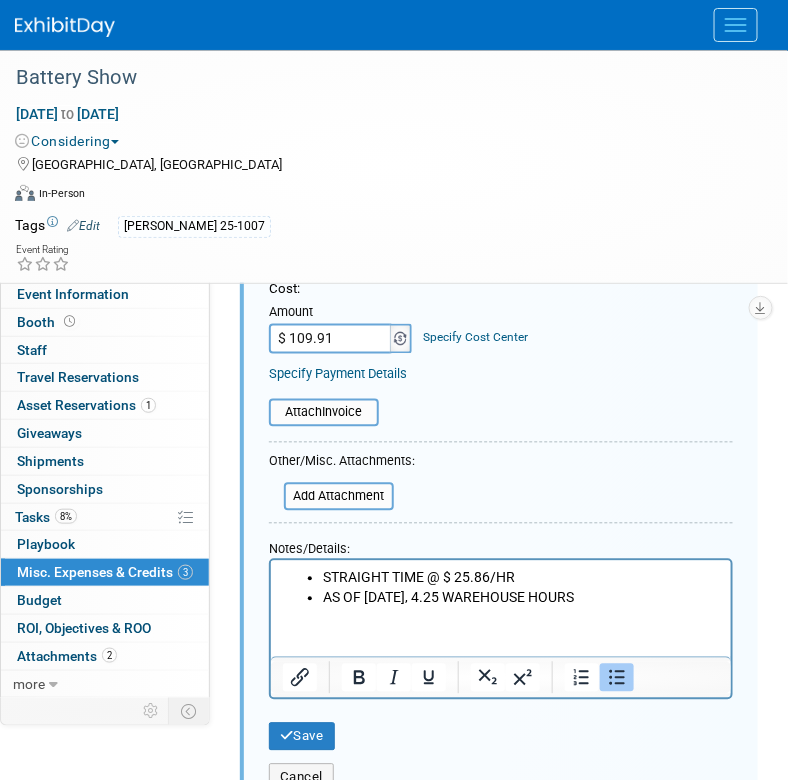 scroll, scrollTop: 595, scrollLeft: 0, axis: vertical 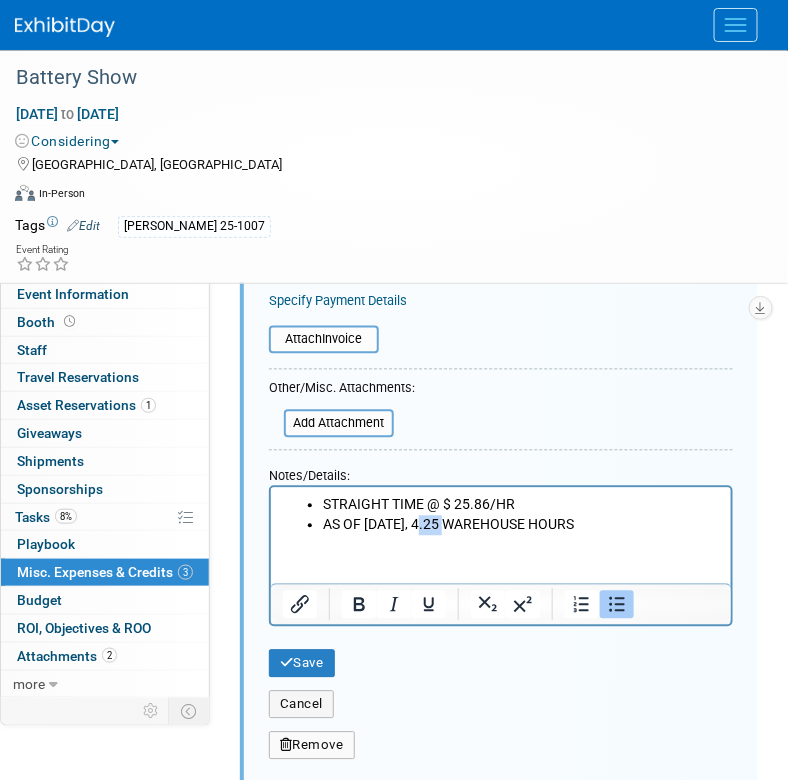 drag, startPoint x: 442, startPoint y: 522, endPoint x: 419, endPoint y: 521, distance: 23.021729 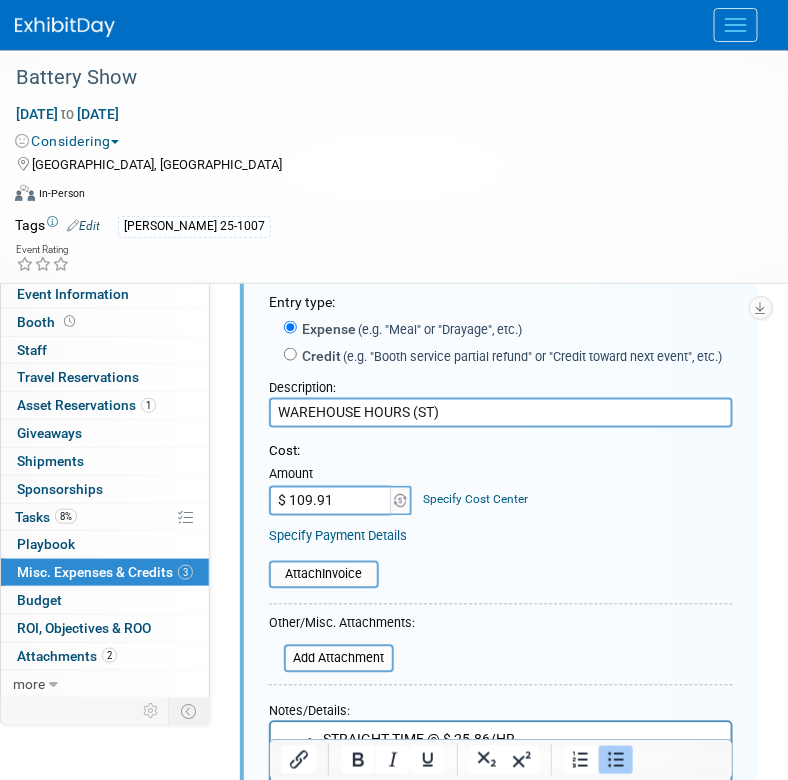 scroll, scrollTop: 395, scrollLeft: 0, axis: vertical 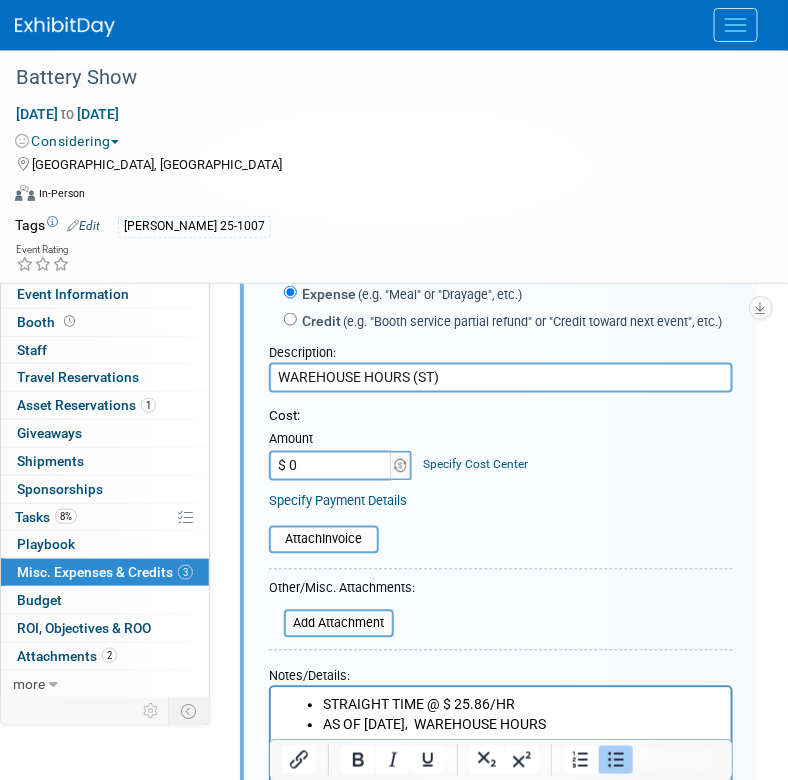 type on "$ 0.00" 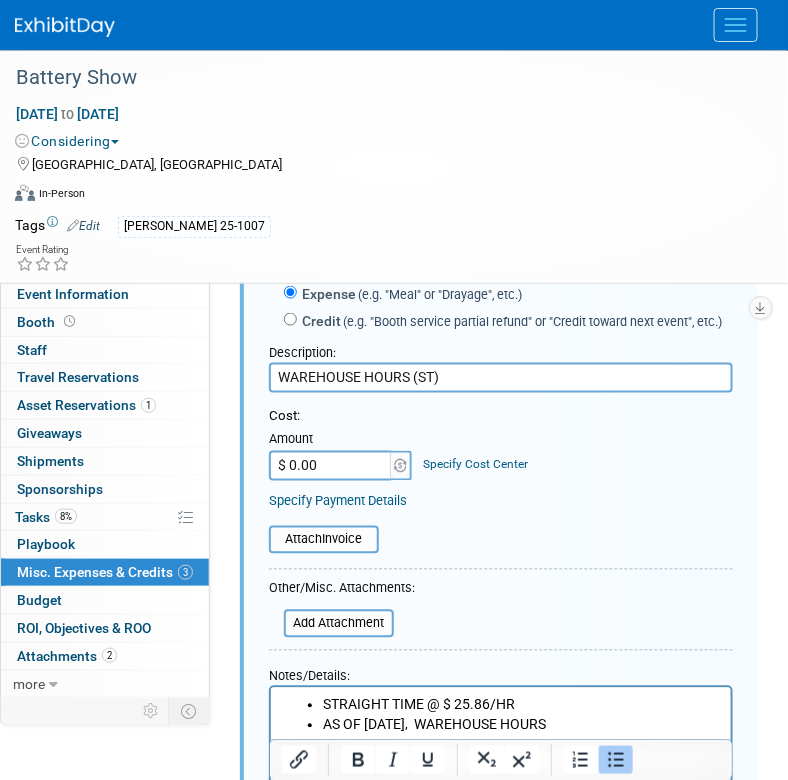 click on "Attach  Invoice" at bounding box center [501, 540] 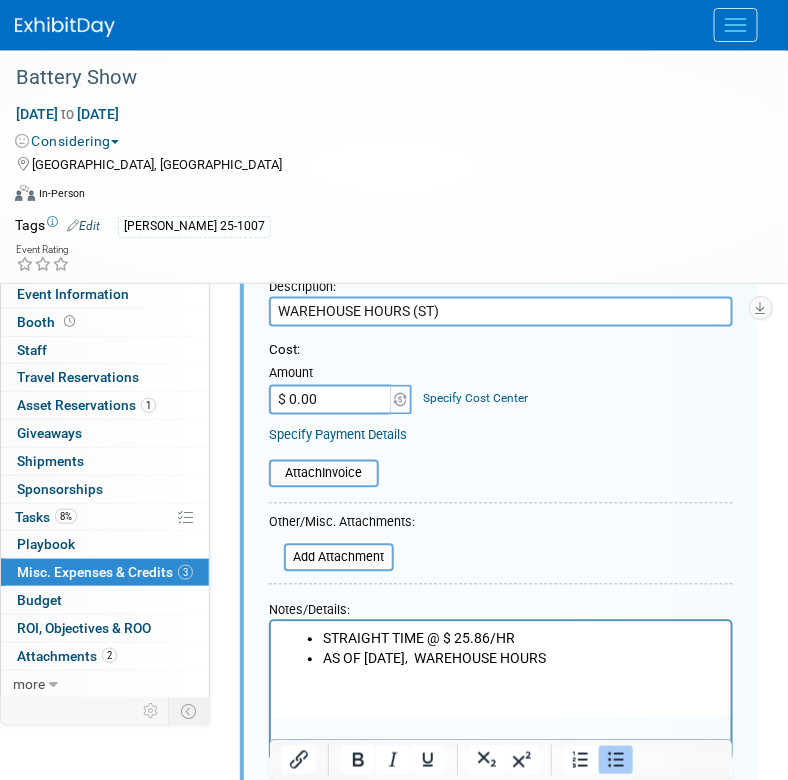 scroll, scrollTop: 495, scrollLeft: 0, axis: vertical 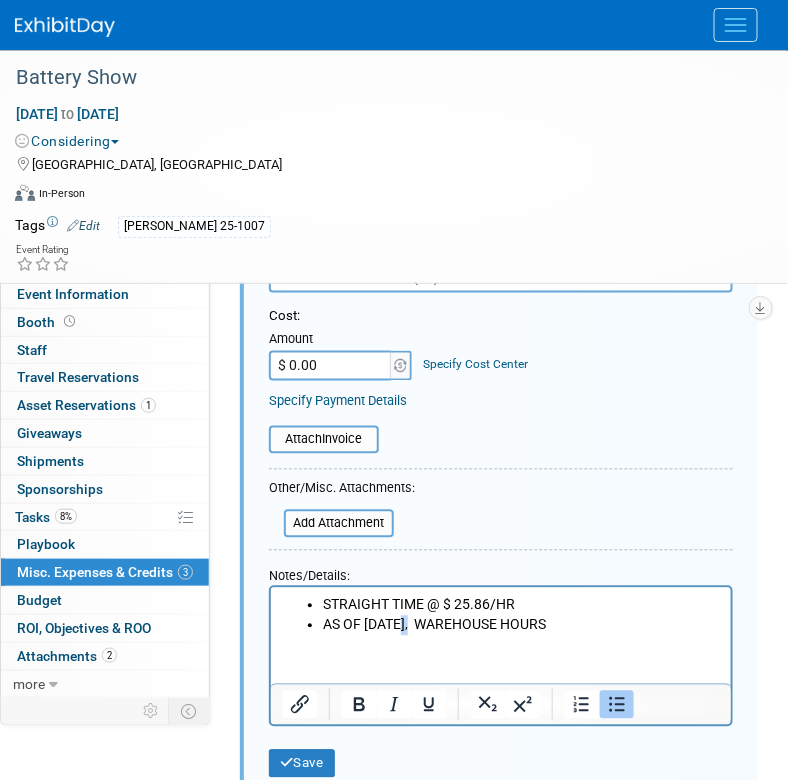 drag, startPoint x: 410, startPoint y: 623, endPoint x: 396, endPoint y: 629, distance: 15.231546 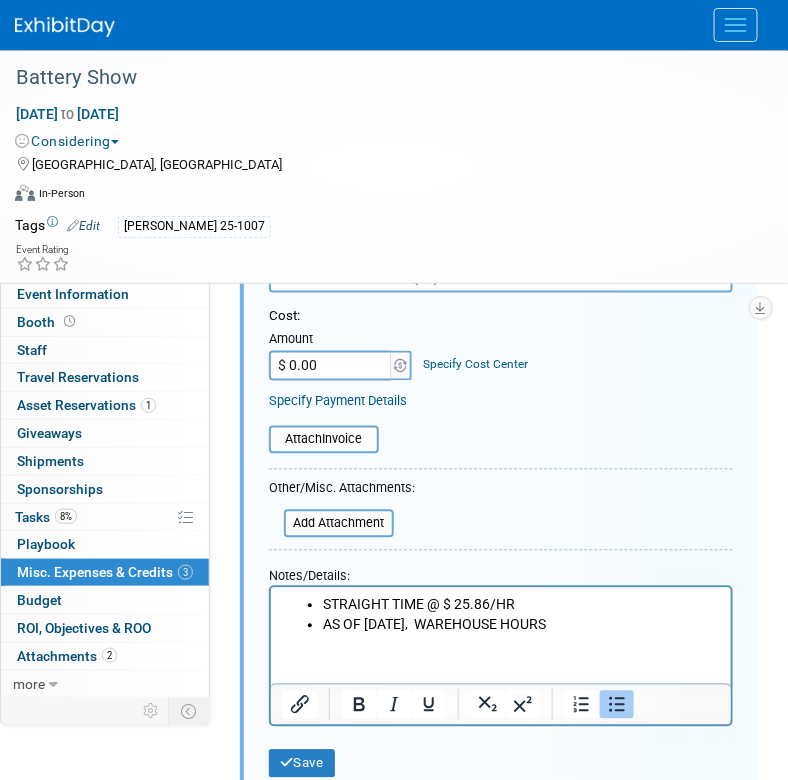 click on "AS OF 7.18.25,  WAREHOUSE HOURS" at bounding box center (520, 625) 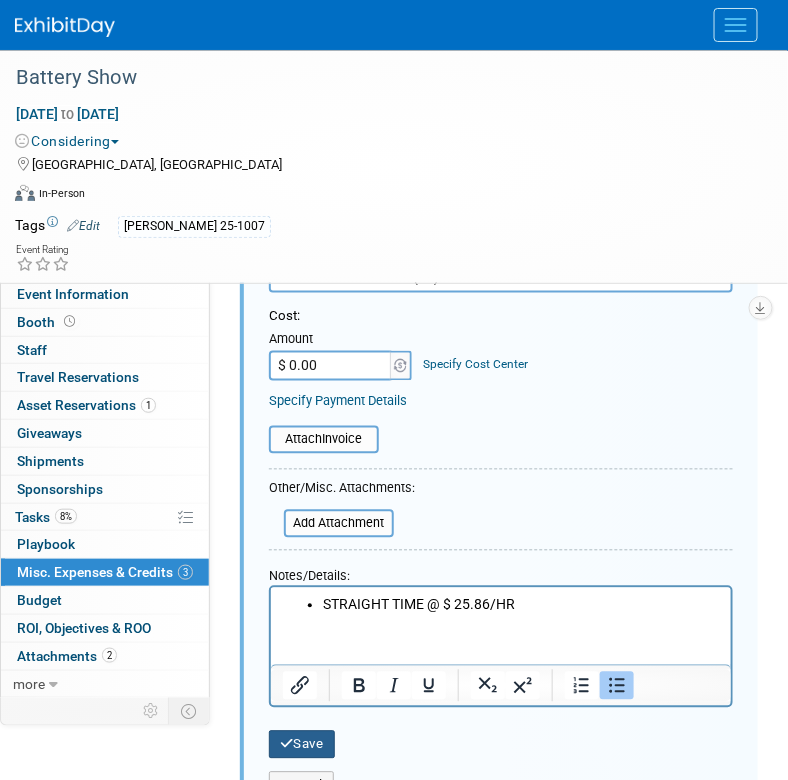 click on "Save" at bounding box center (302, 745) 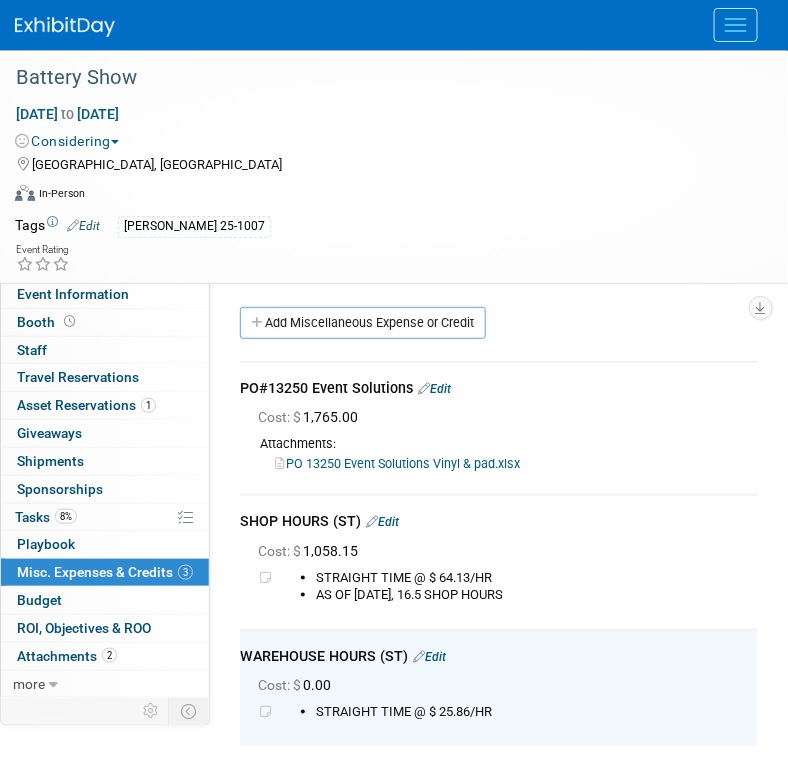 scroll, scrollTop: 0, scrollLeft: 0, axis: both 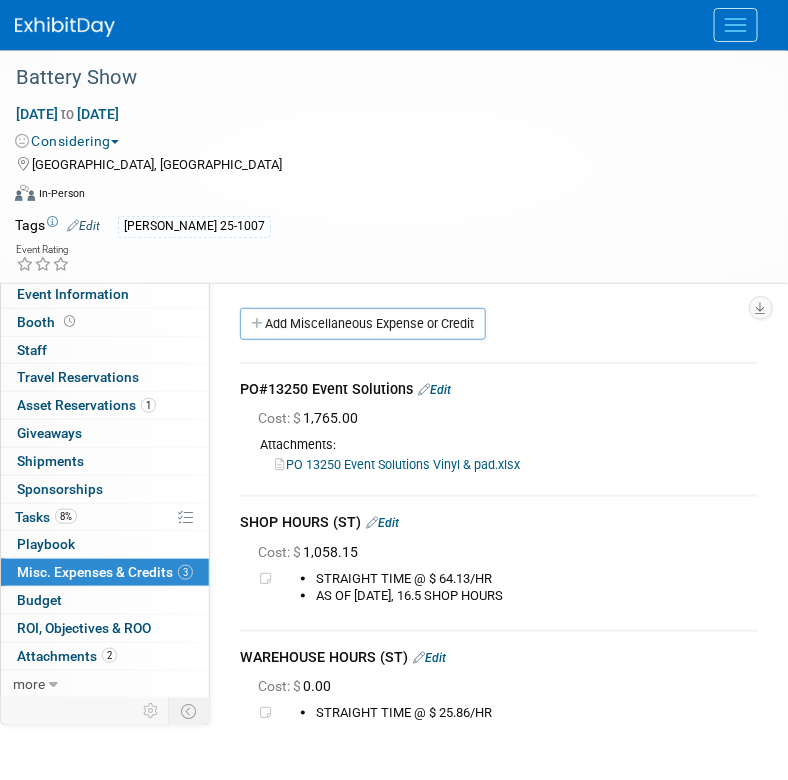 click at bounding box center [65, 27] 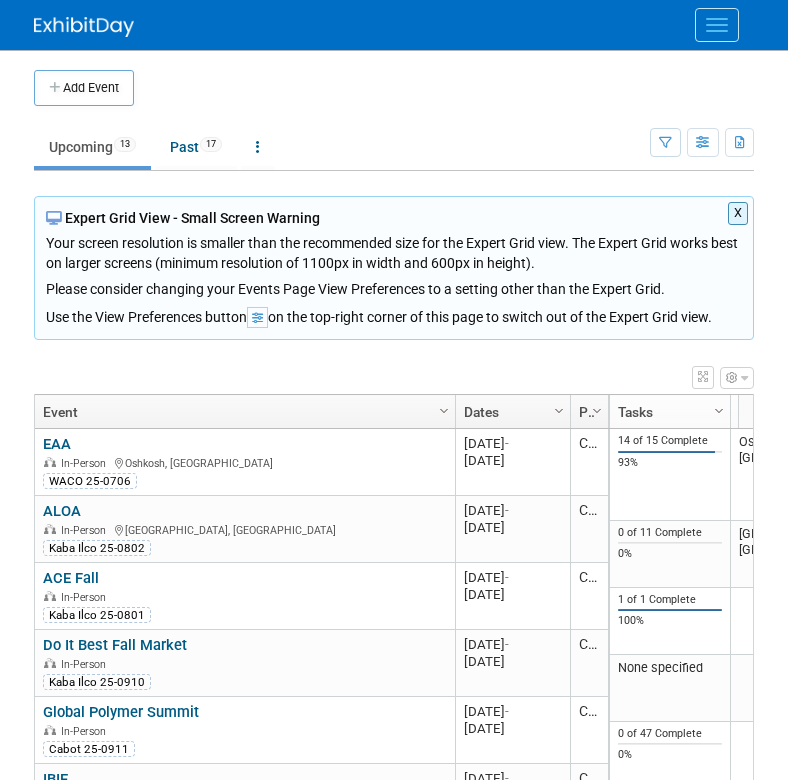 scroll, scrollTop: 0, scrollLeft: 0, axis: both 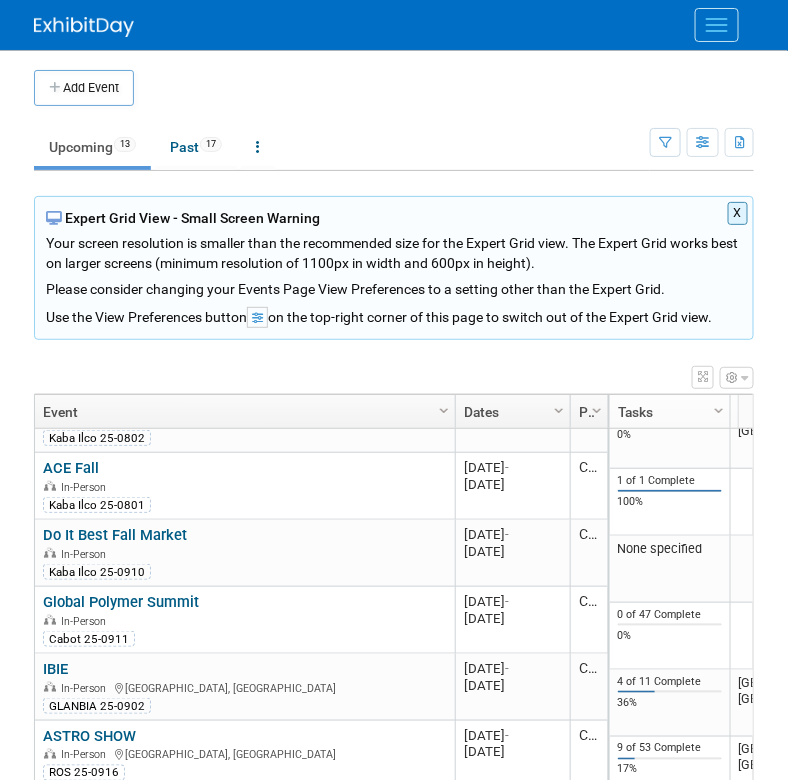 click on "IBIE" at bounding box center [55, 669] 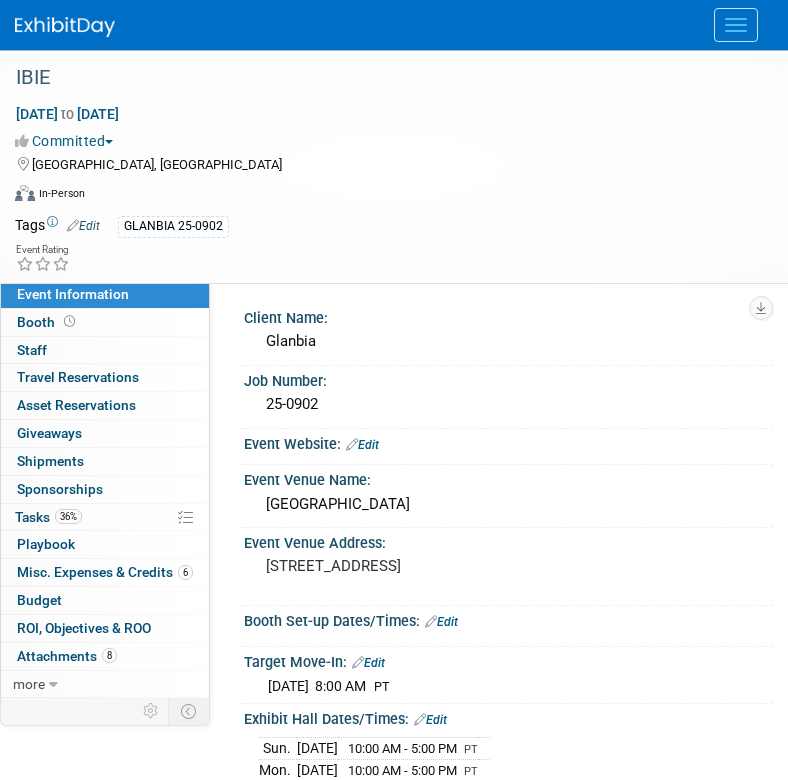 scroll, scrollTop: 0, scrollLeft: 0, axis: both 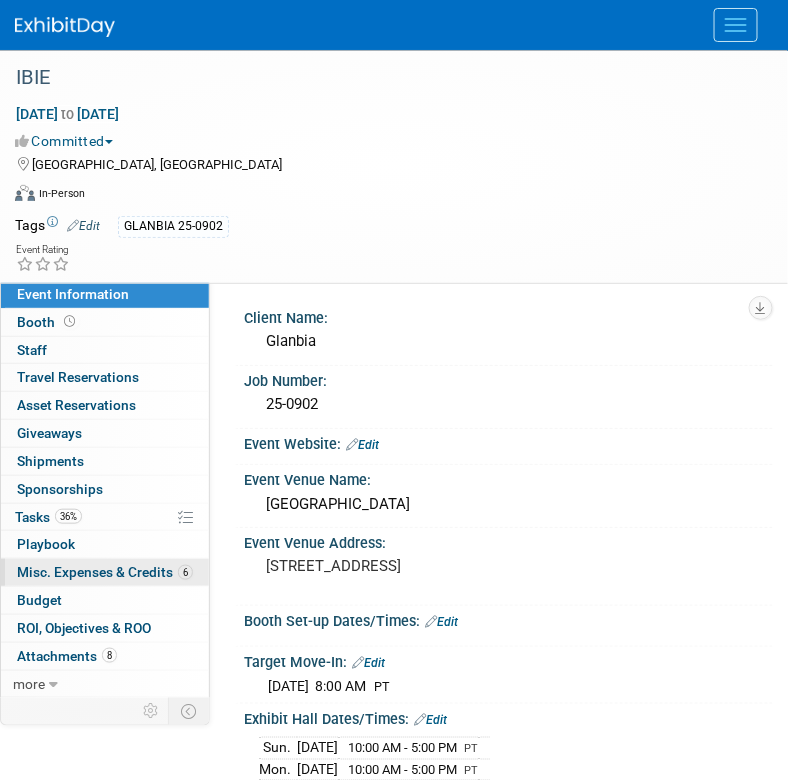 click on "Misc. Expenses & Credits 6" at bounding box center (105, 572) 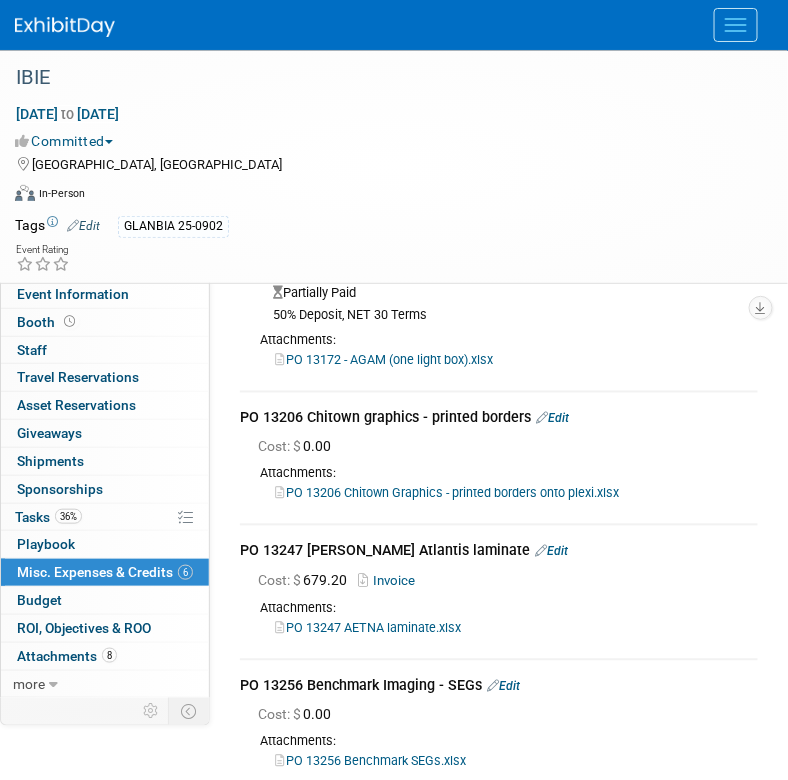 scroll, scrollTop: 0, scrollLeft: 0, axis: both 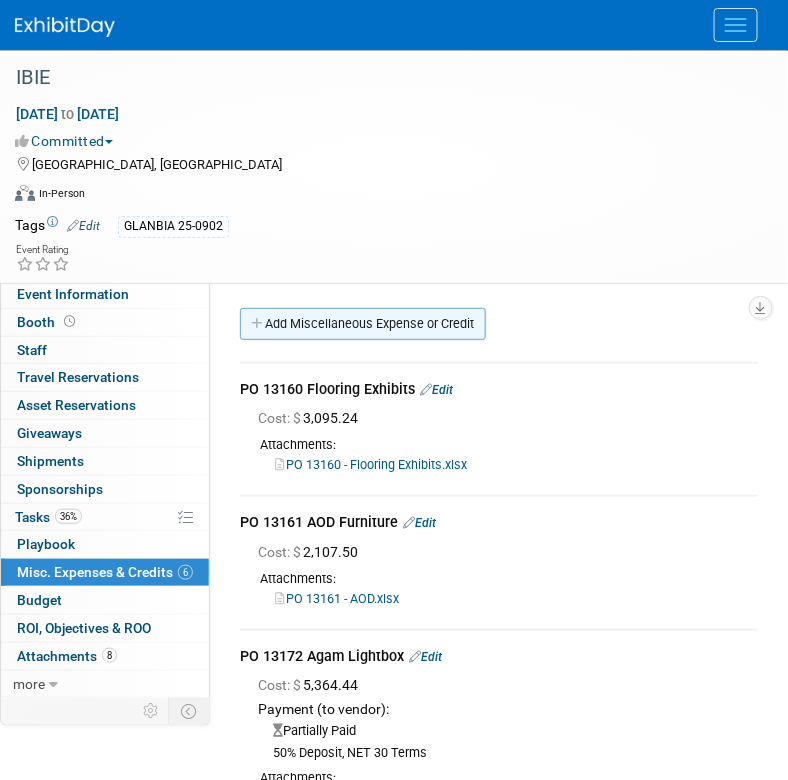click on "Add Miscellaneous Expense or Credit" at bounding box center (363, 324) 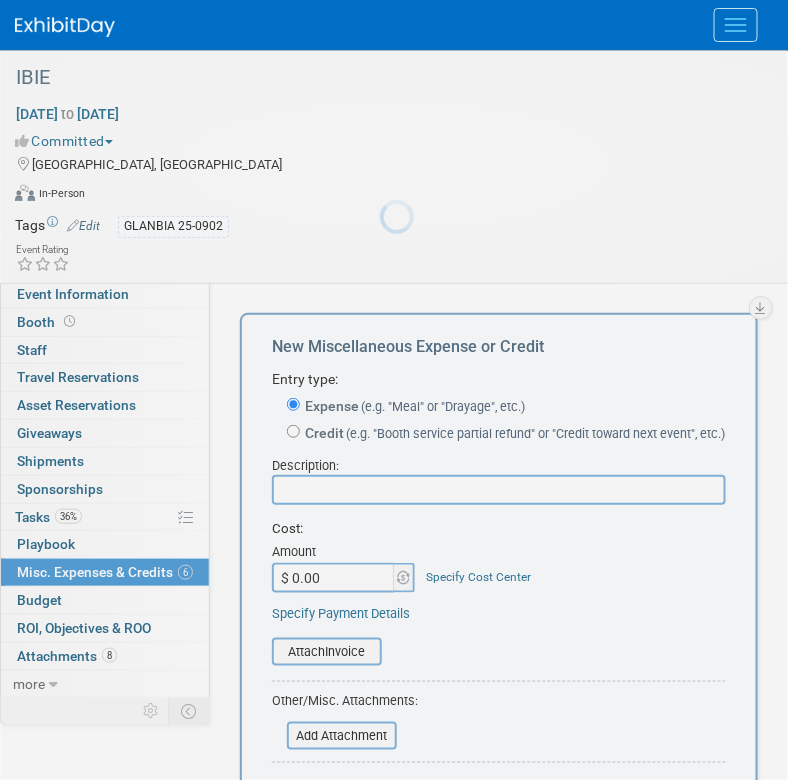 scroll, scrollTop: 0, scrollLeft: 0, axis: both 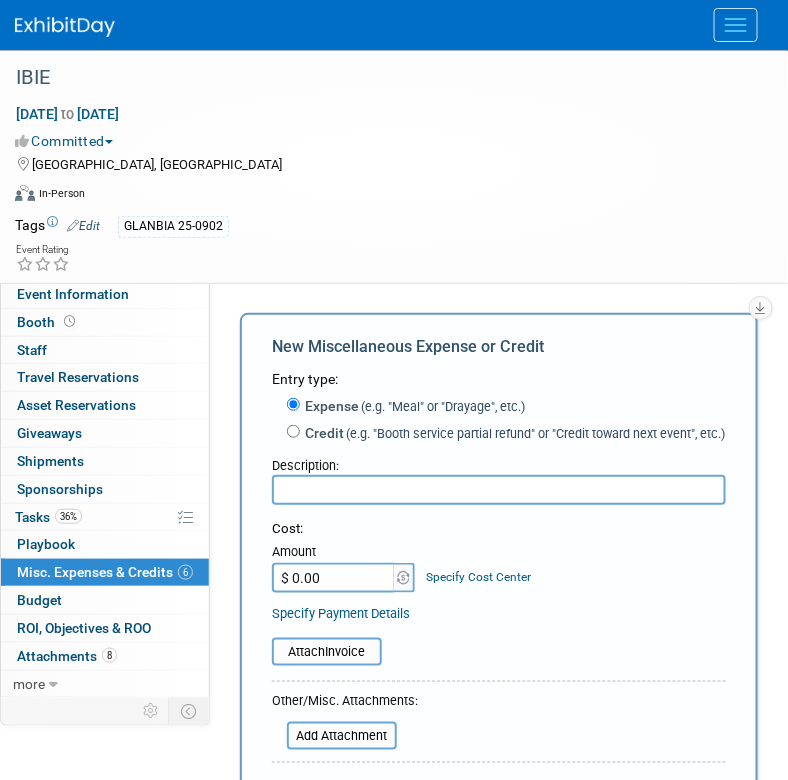 click at bounding box center [499, 490] 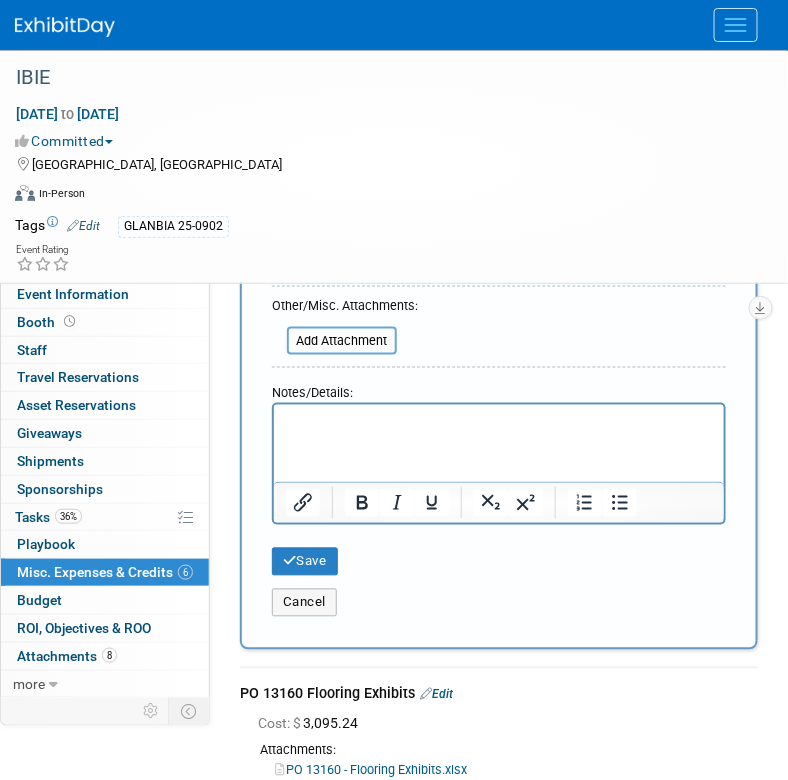 scroll, scrollTop: 400, scrollLeft: 0, axis: vertical 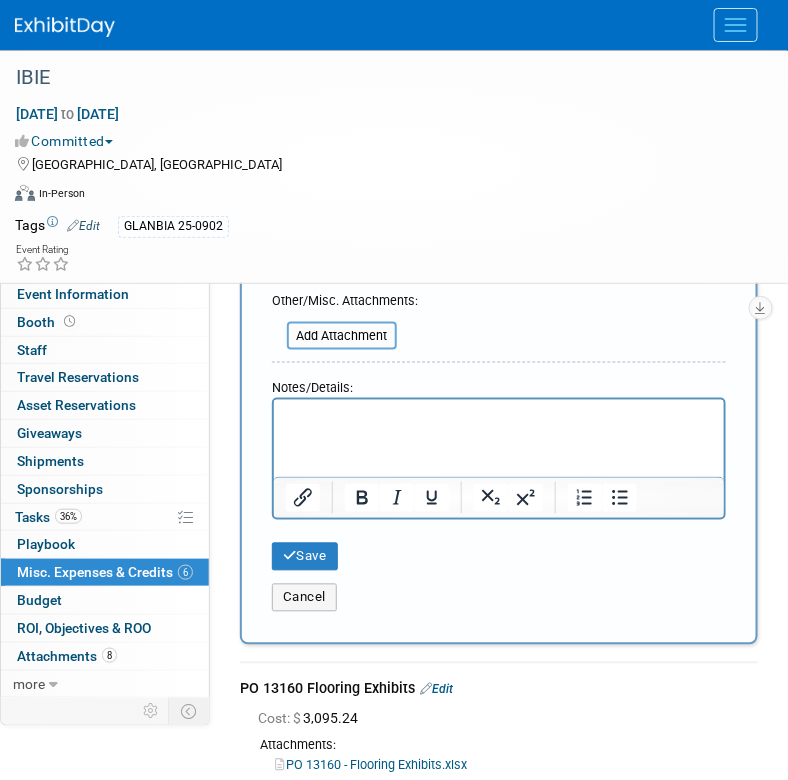 type on "SHOP HOURS (ST)" 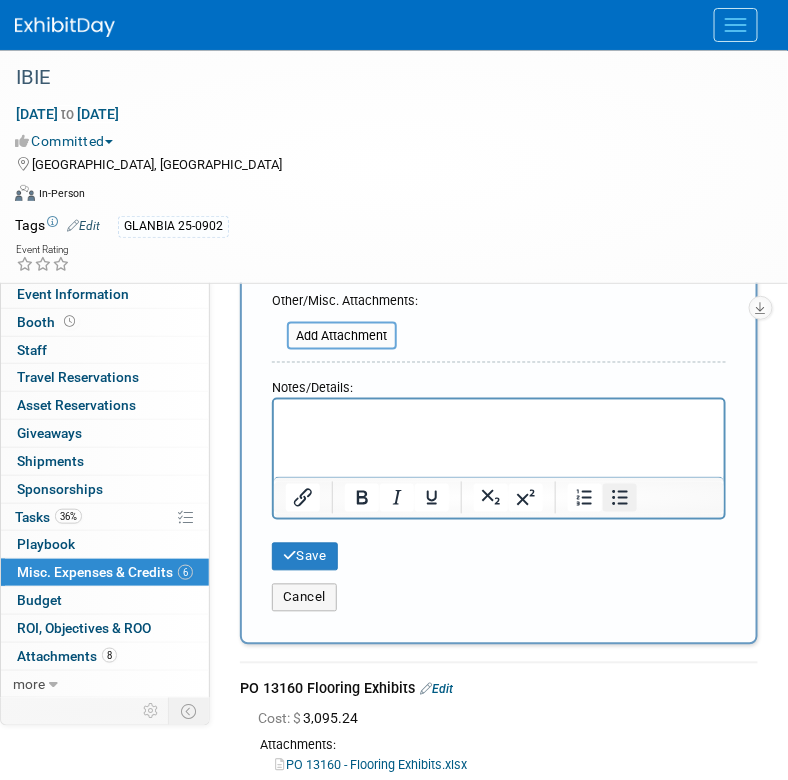 click 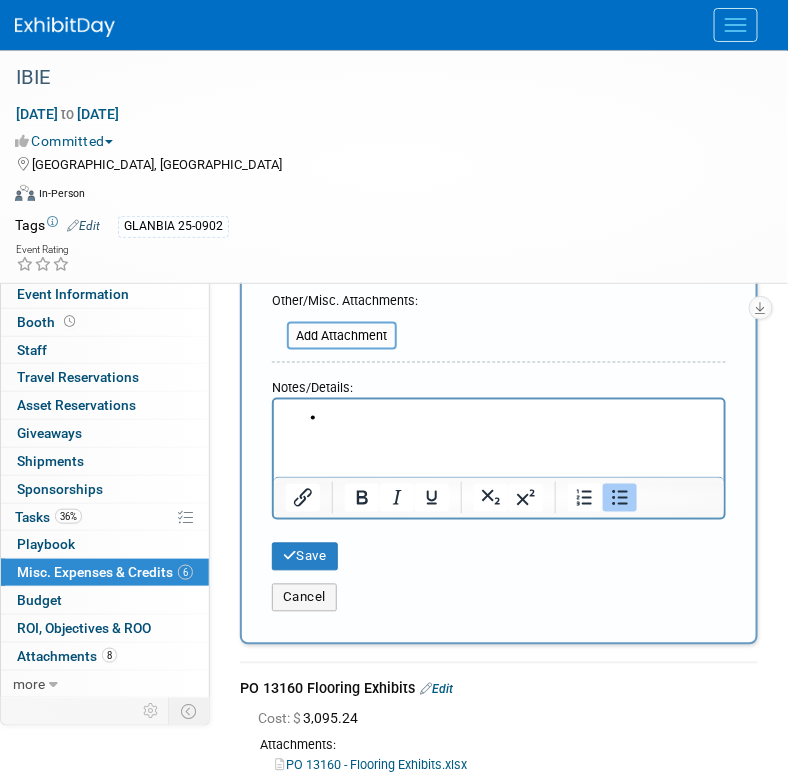 click at bounding box center (518, 418) 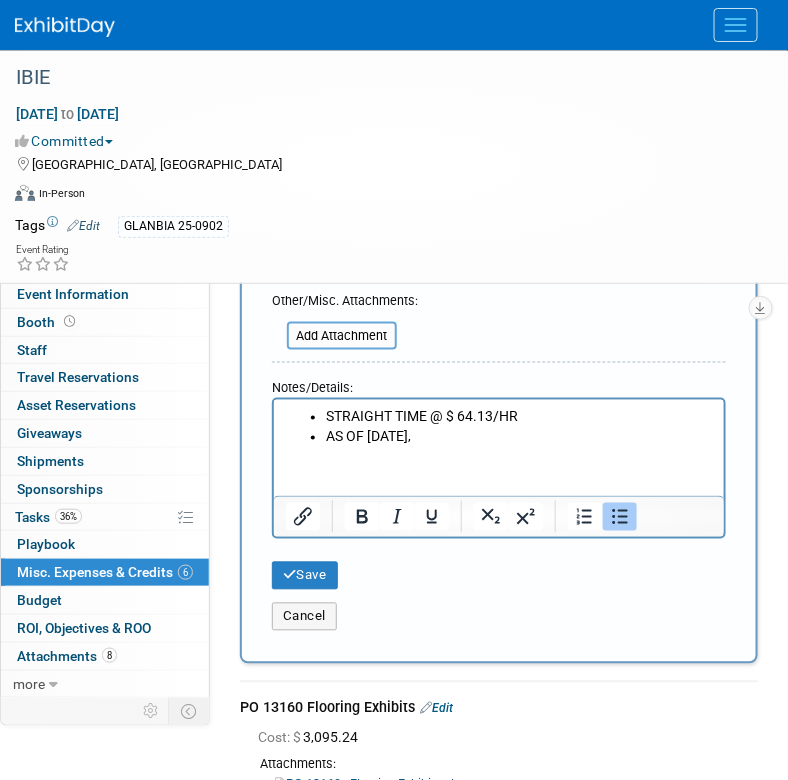 click on "AS OF [DATE]," at bounding box center [518, 438] 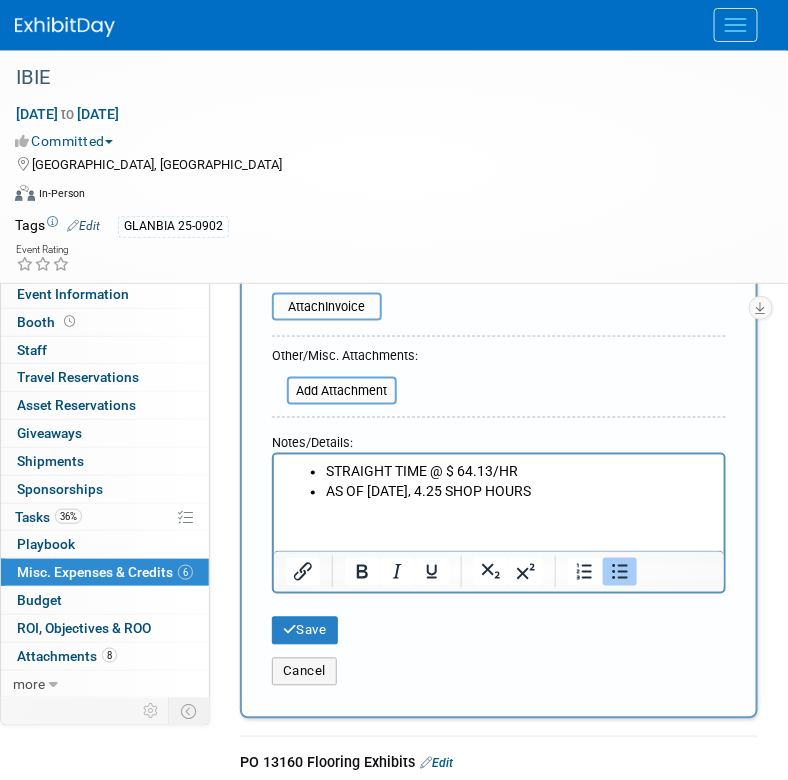scroll, scrollTop: 300, scrollLeft: 0, axis: vertical 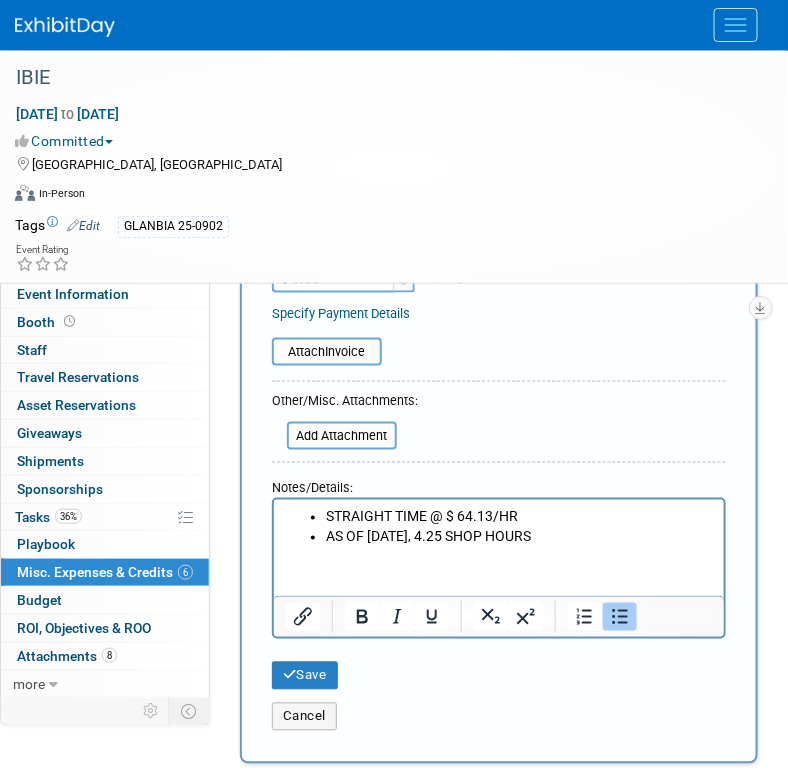 click on "$ 0.00" at bounding box center [334, 278] 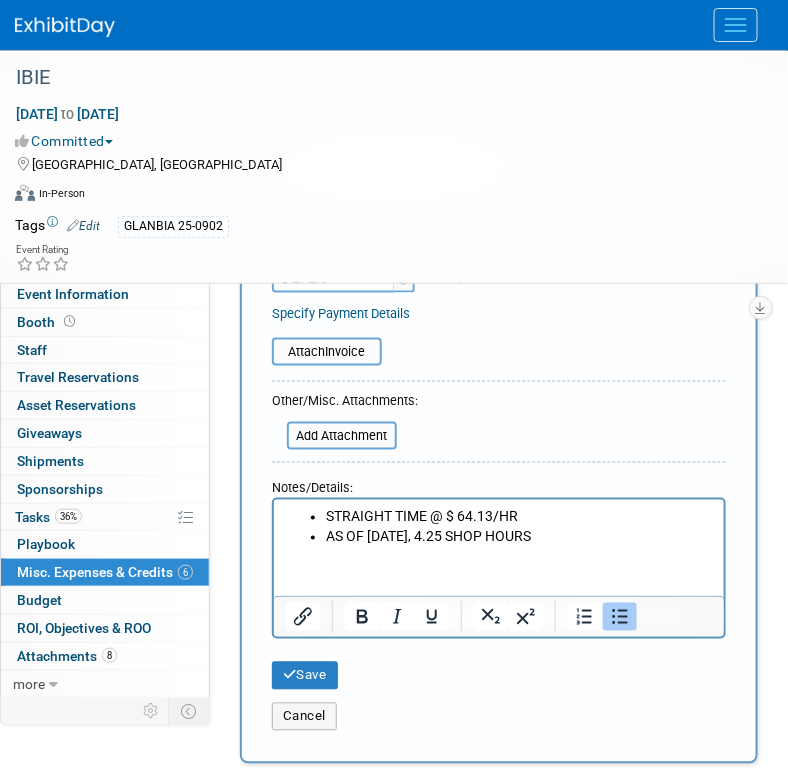 type on "$ 272.55" 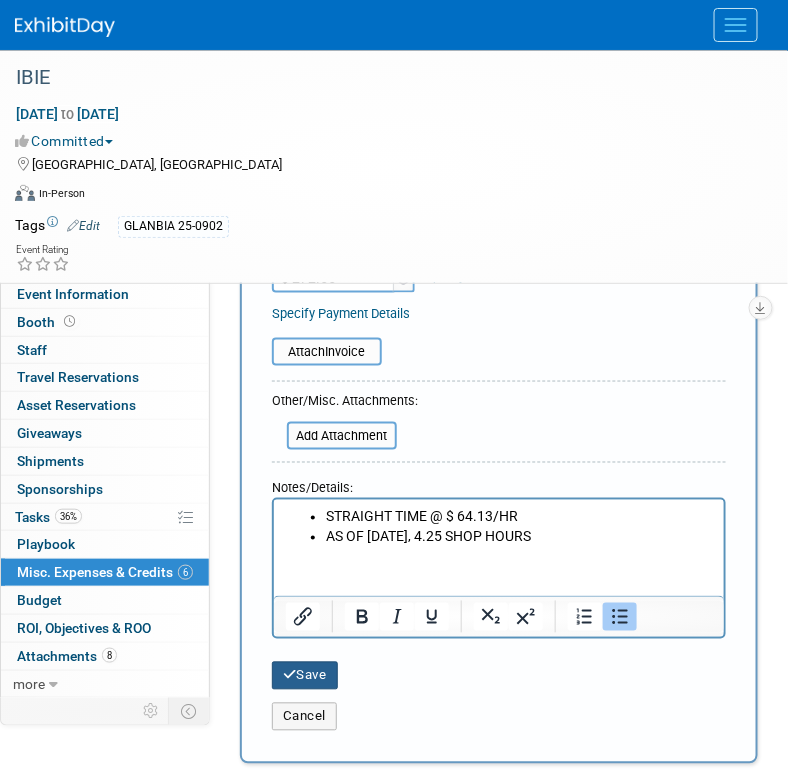 click on "Save" at bounding box center (305, 676) 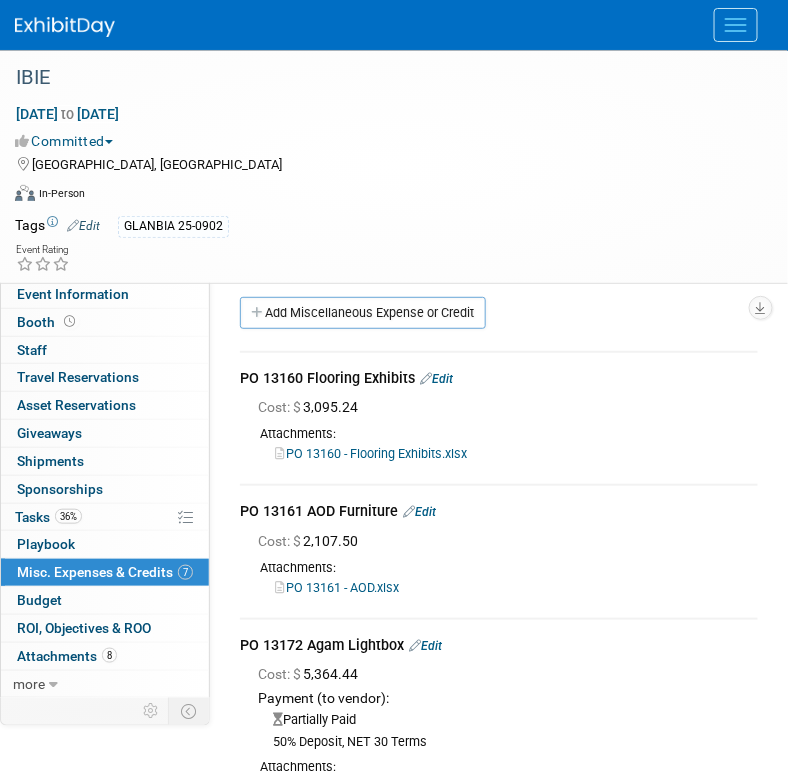 scroll, scrollTop: 0, scrollLeft: 0, axis: both 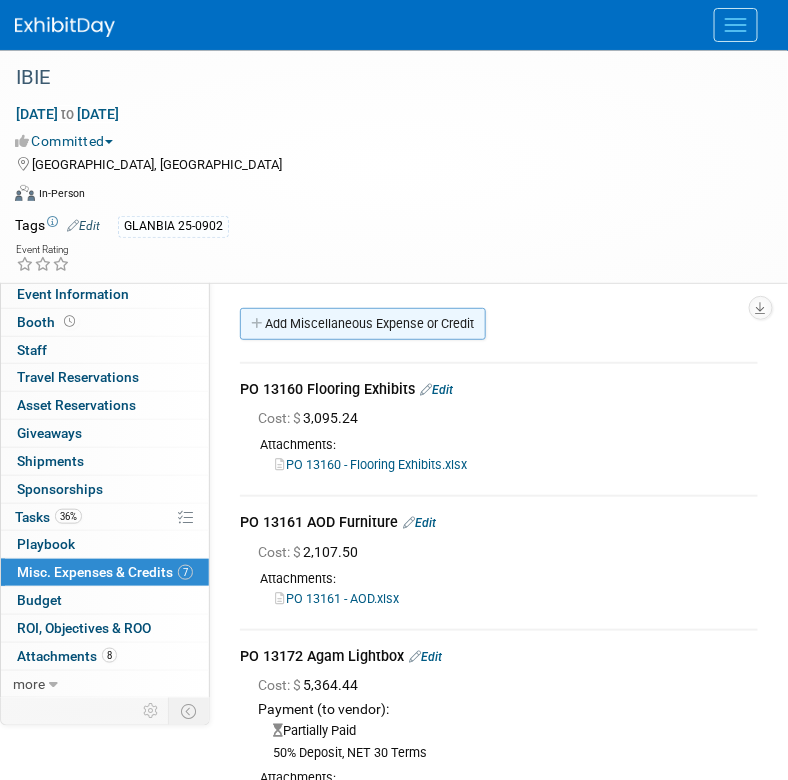 click on "Add Miscellaneous Expense or Credit" at bounding box center (363, 324) 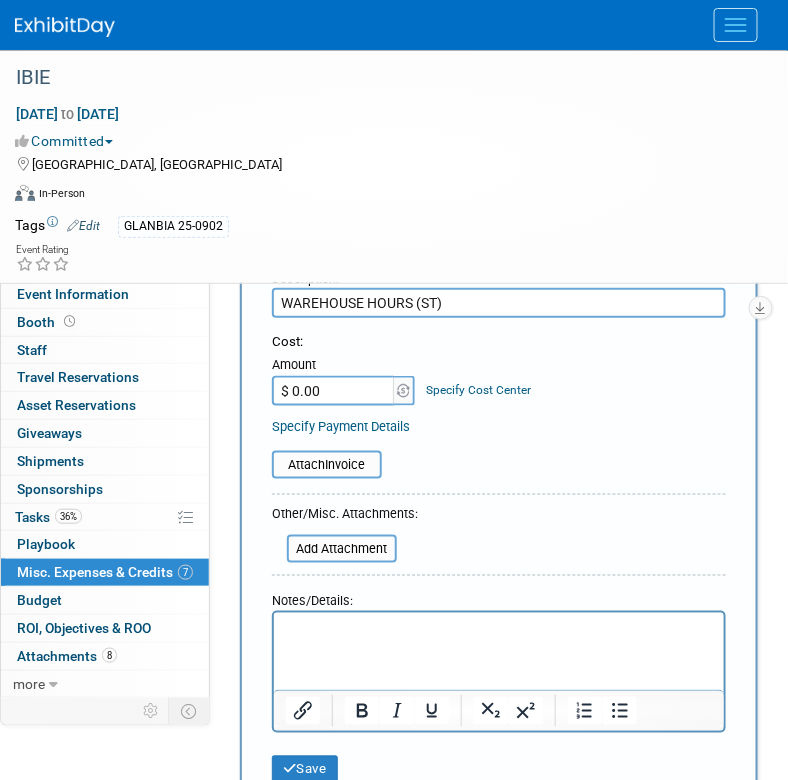 scroll, scrollTop: 200, scrollLeft: 0, axis: vertical 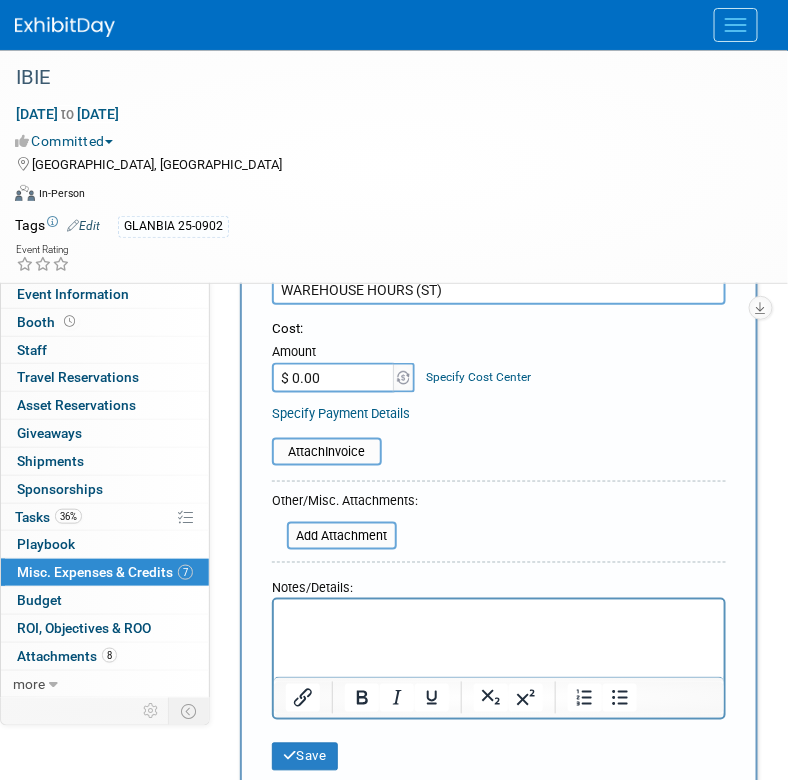 type on "WAREHOUSE HOURS (ST)" 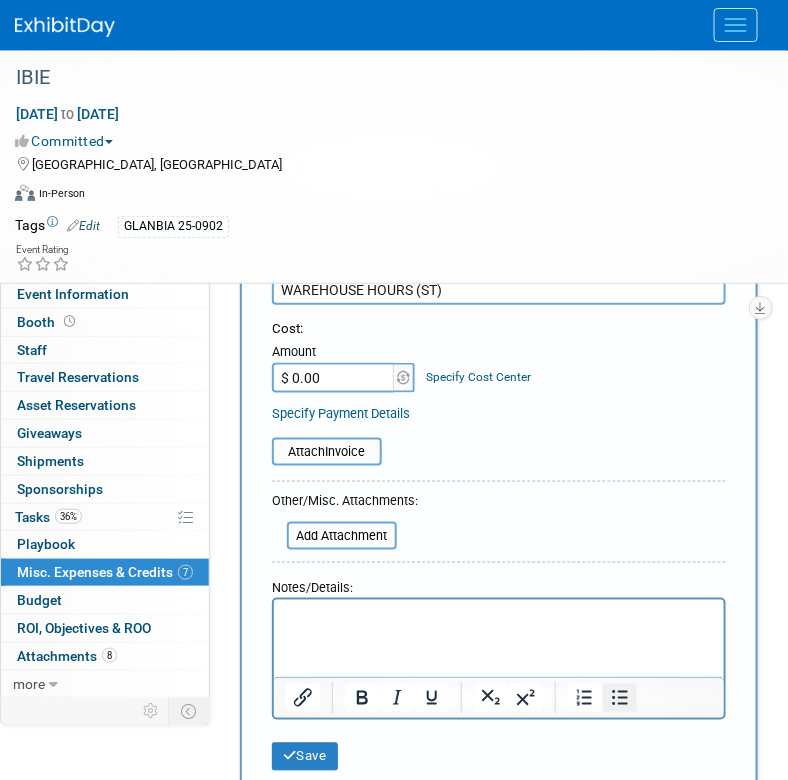click 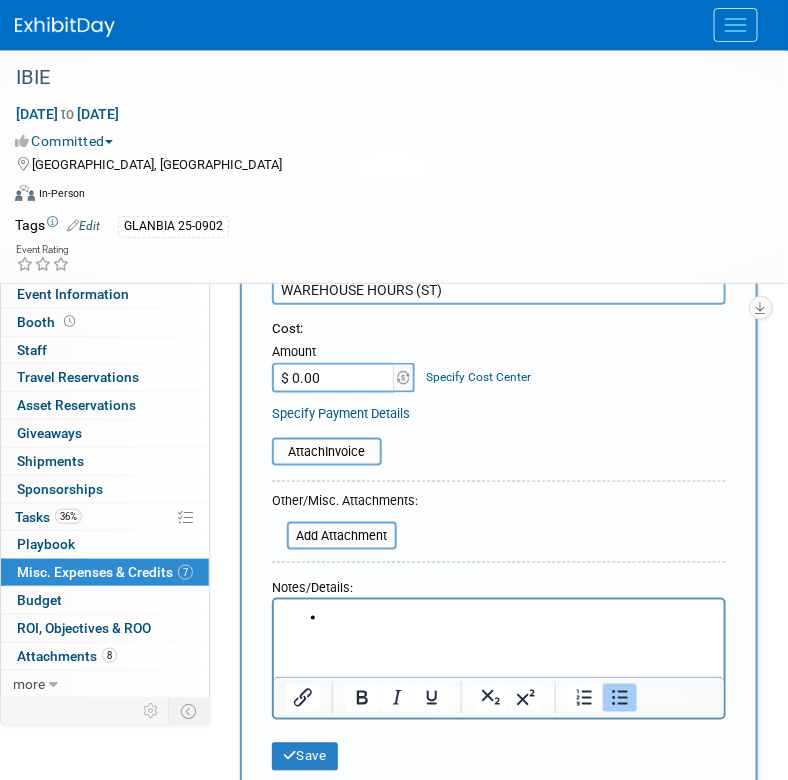 type 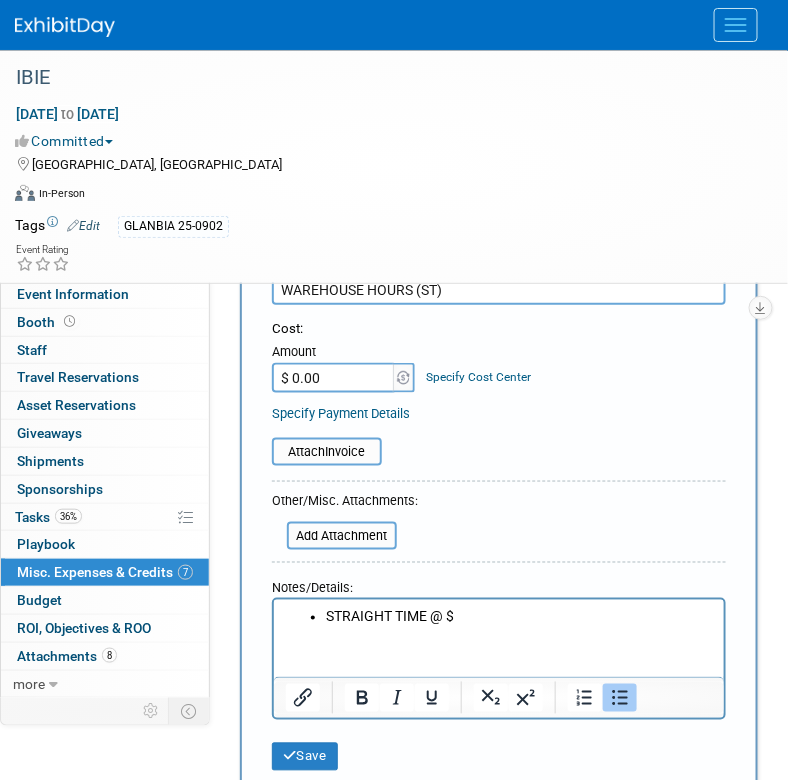 click on "STRAIGHT TIME @ $" at bounding box center [518, 617] 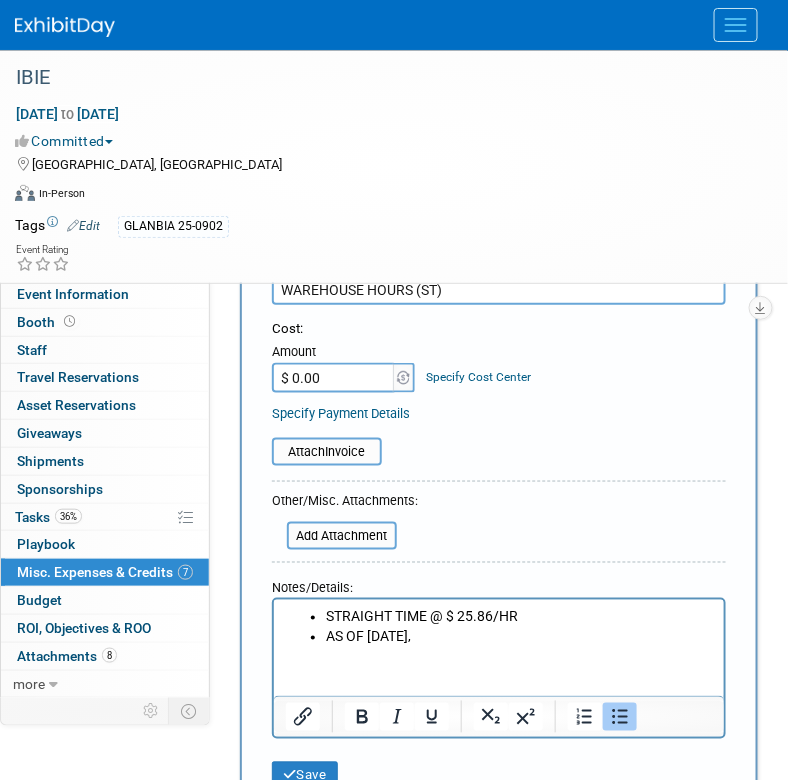 click on "AS OF [DATE]," at bounding box center (518, 637) 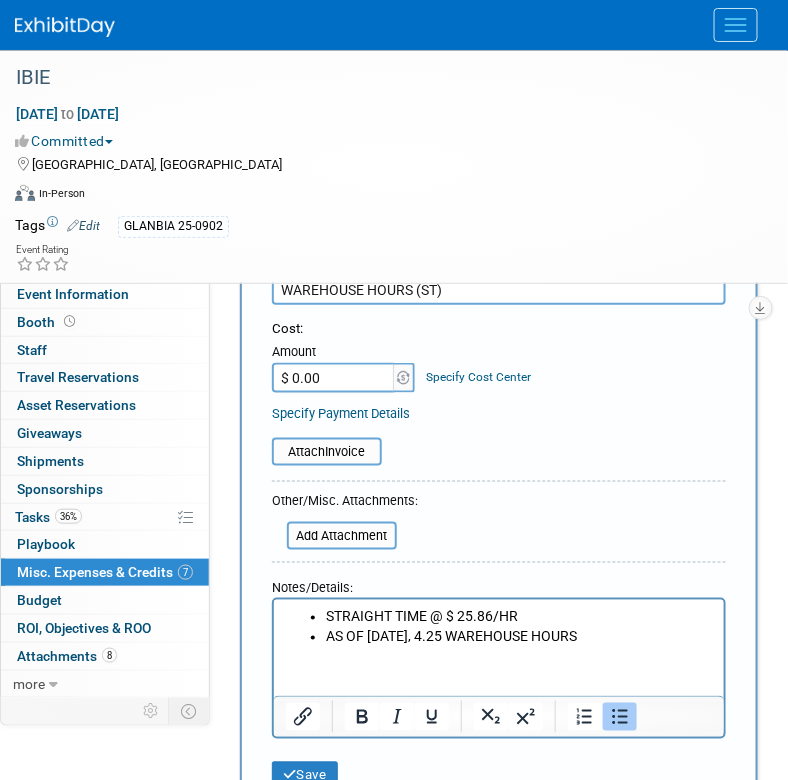 click on "$ 0.00" at bounding box center [334, 378] 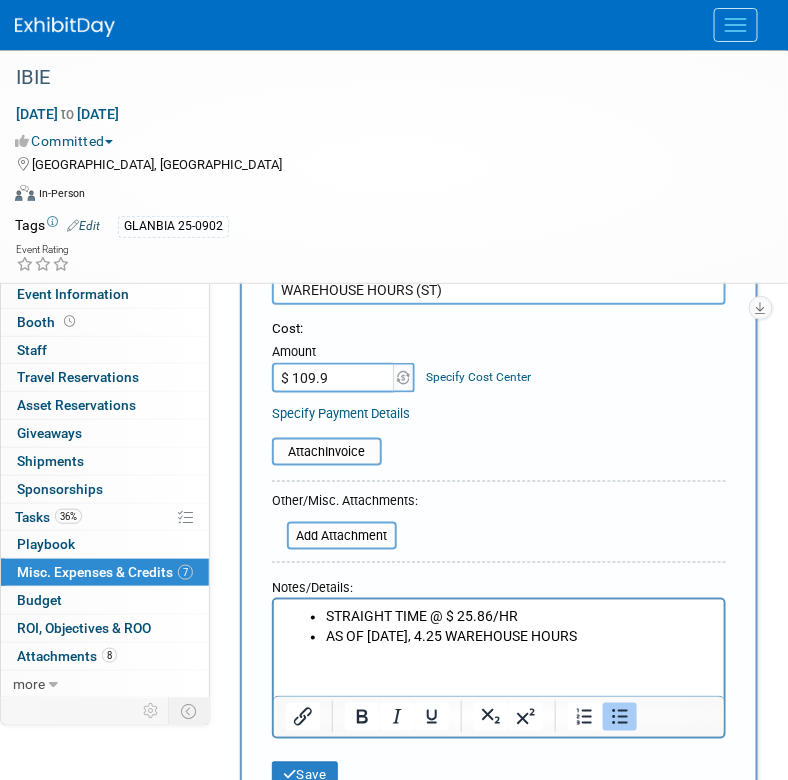 type on "$ 109.91" 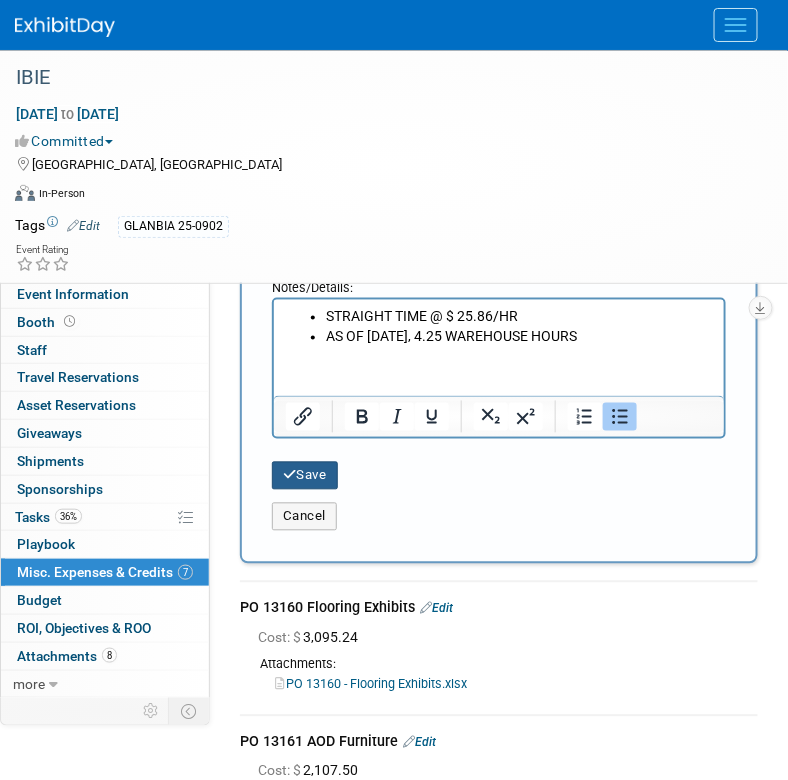 click on "Save" at bounding box center [305, 476] 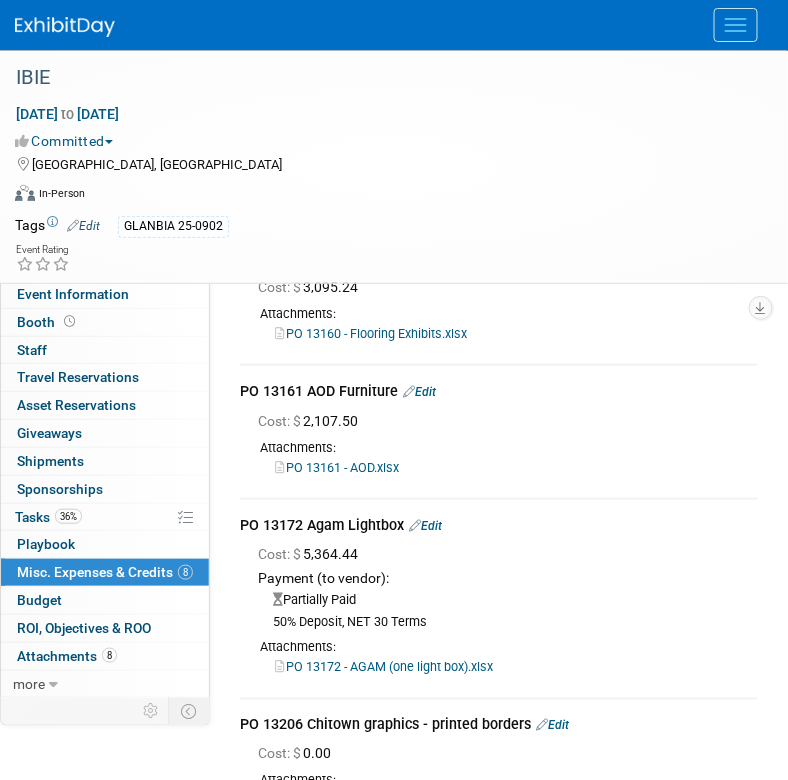 scroll, scrollTop: 0, scrollLeft: 0, axis: both 